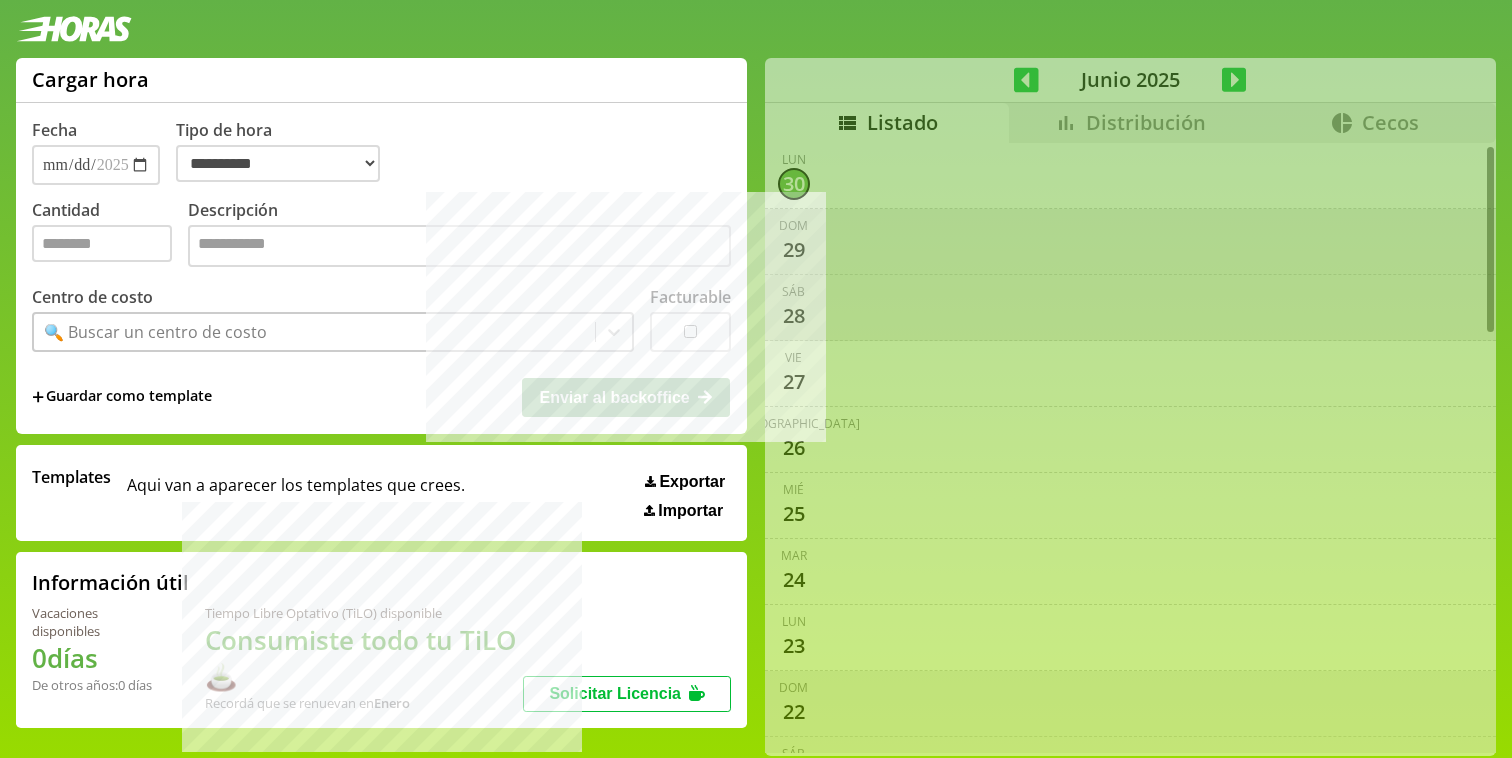 select on "**********" 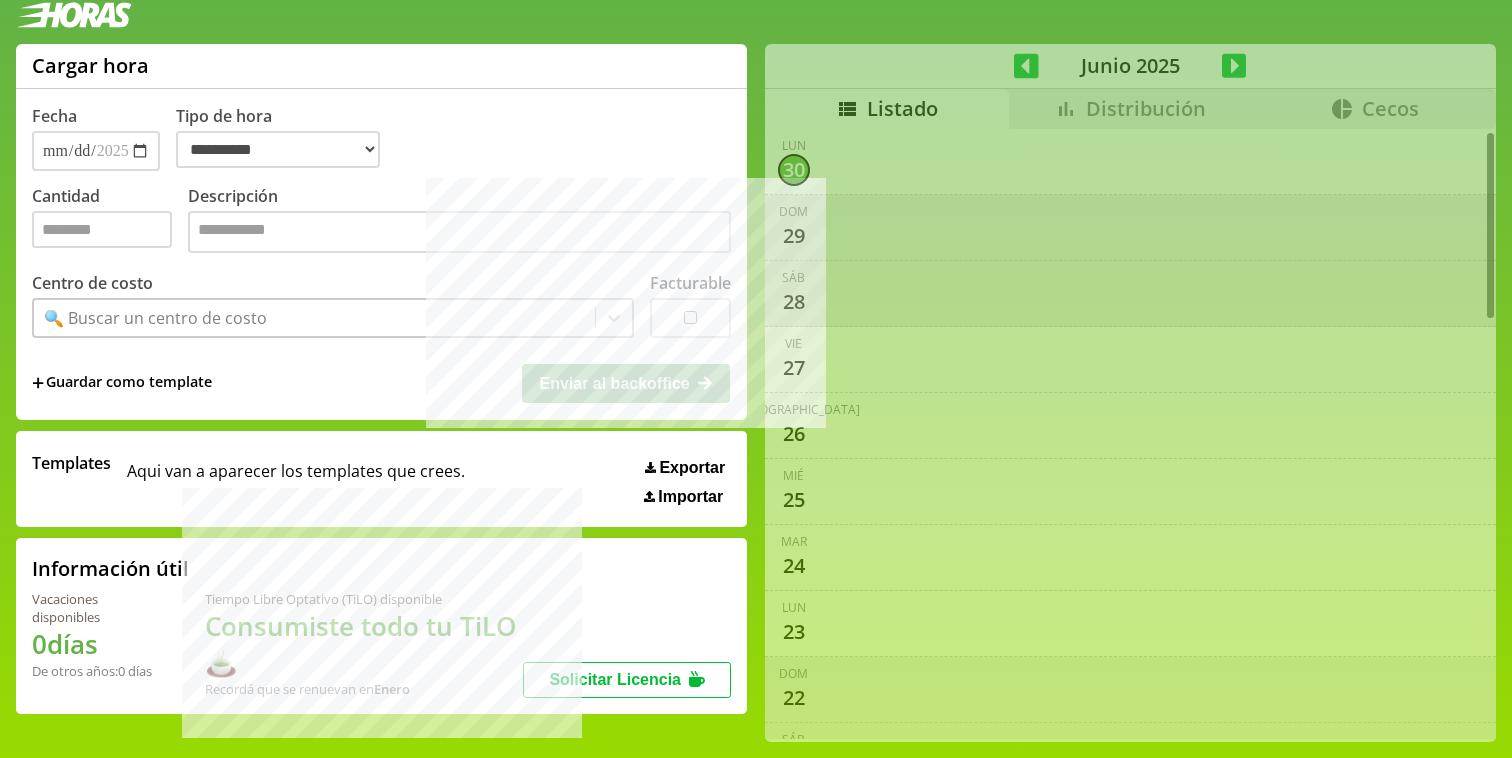 scroll, scrollTop: 8, scrollLeft: 0, axis: vertical 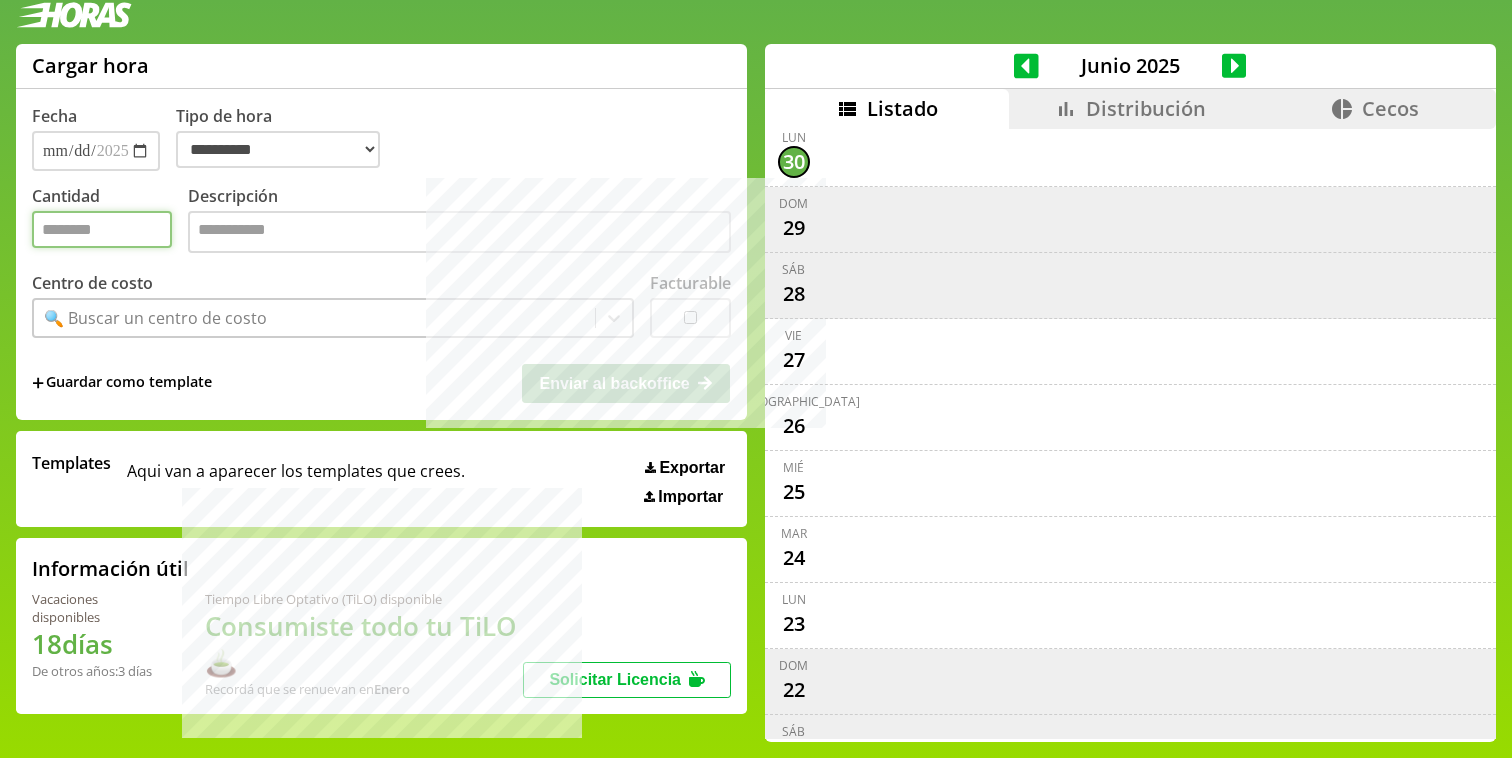 click on "Cantidad" at bounding box center (102, 229) 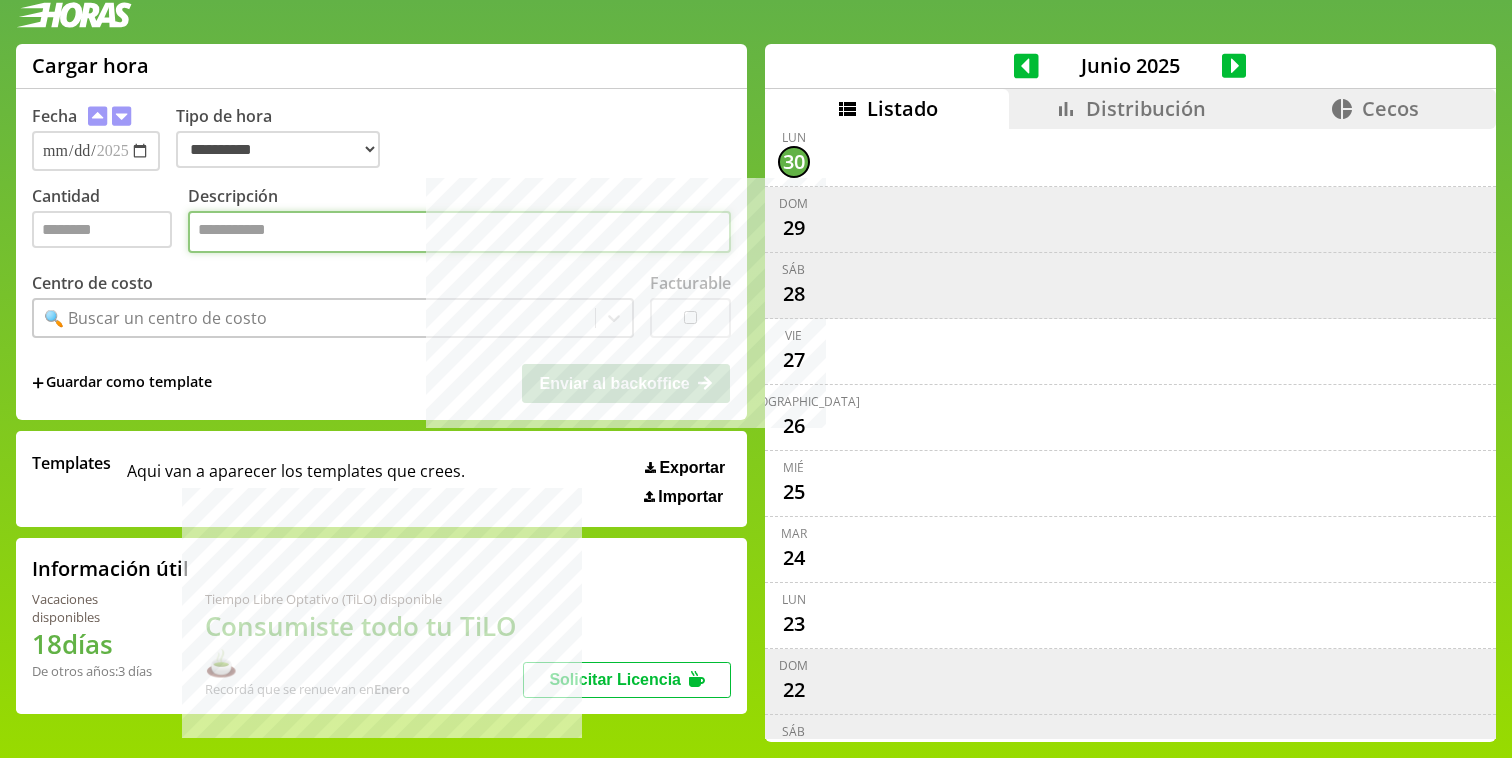 paste on "**********" 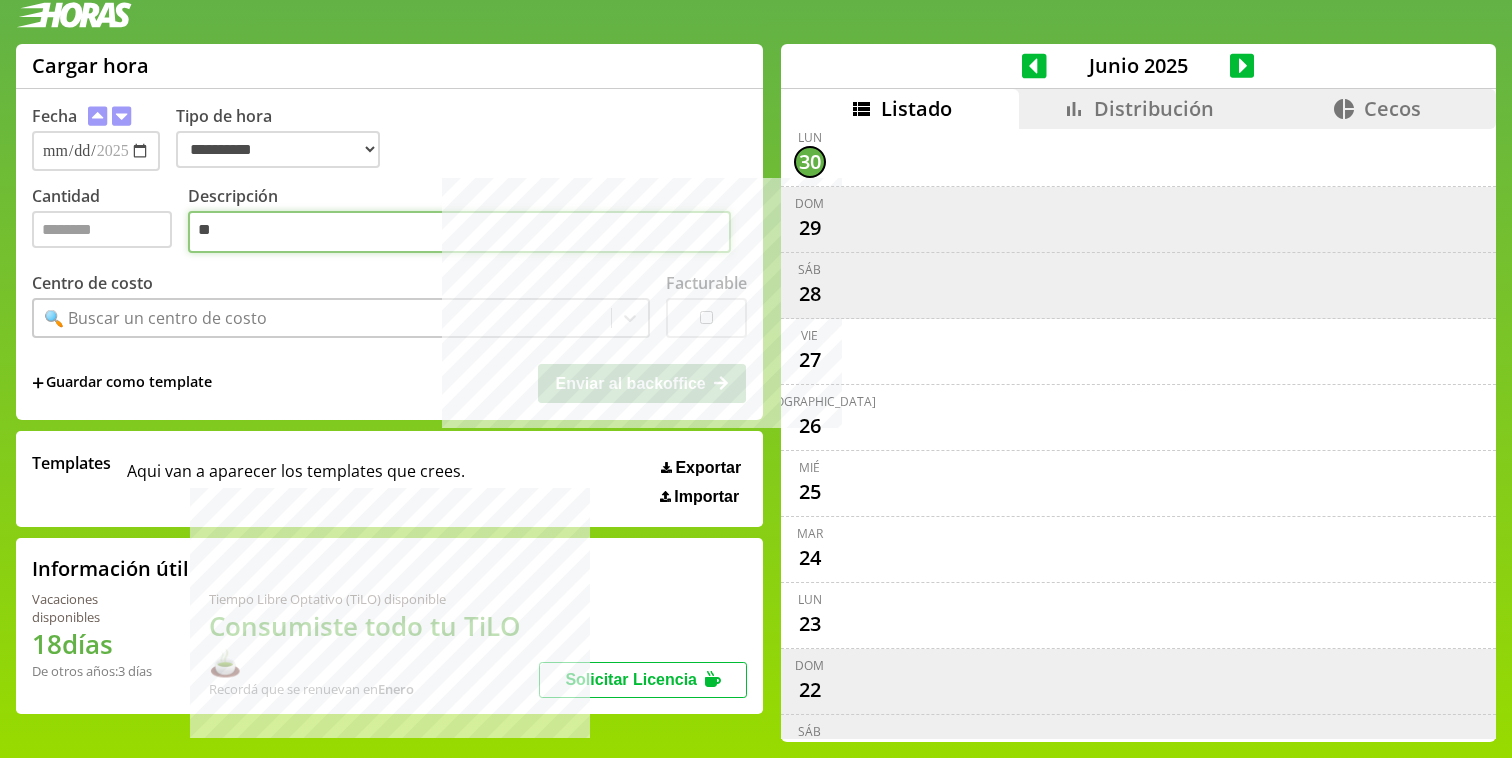 type on "*" 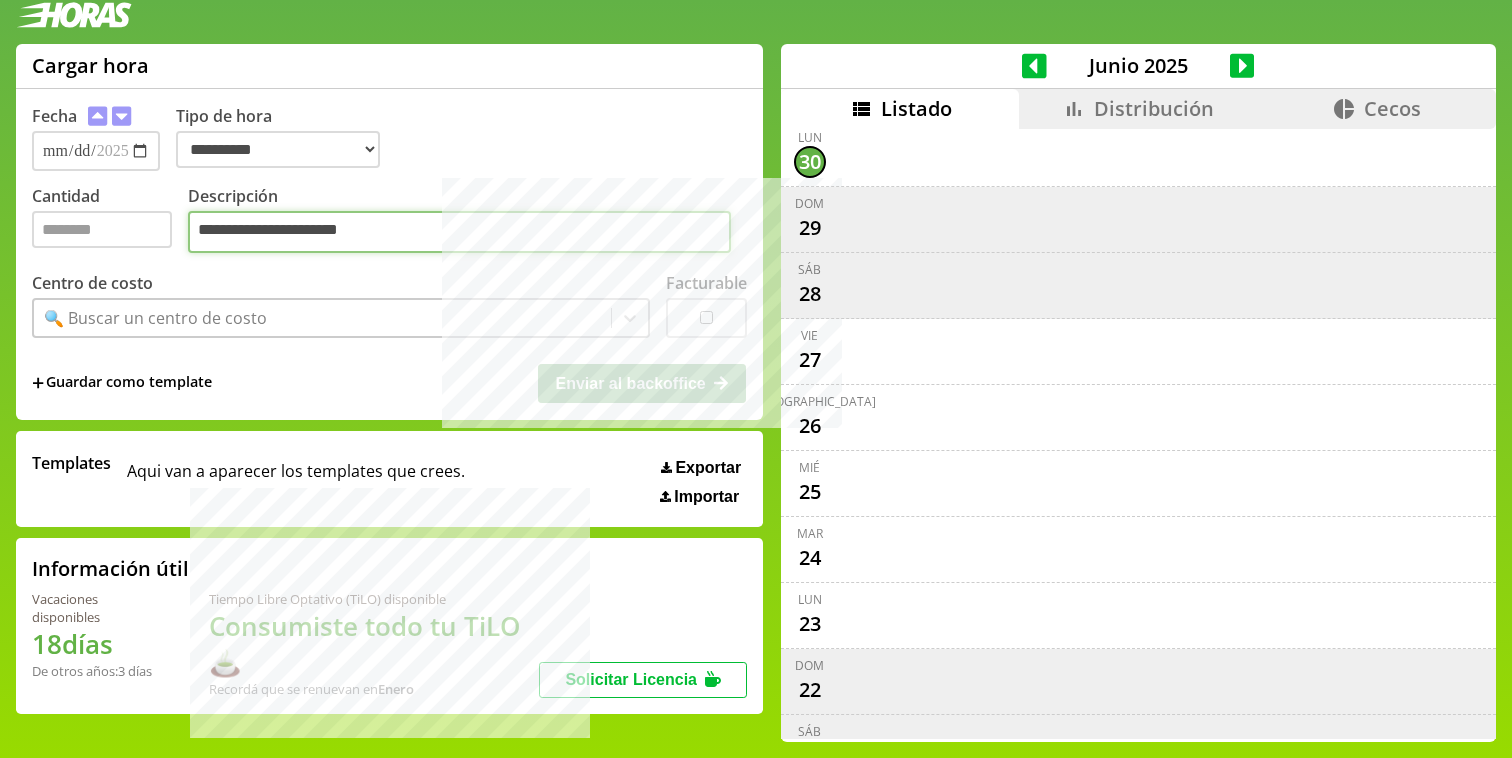 type on "**********" 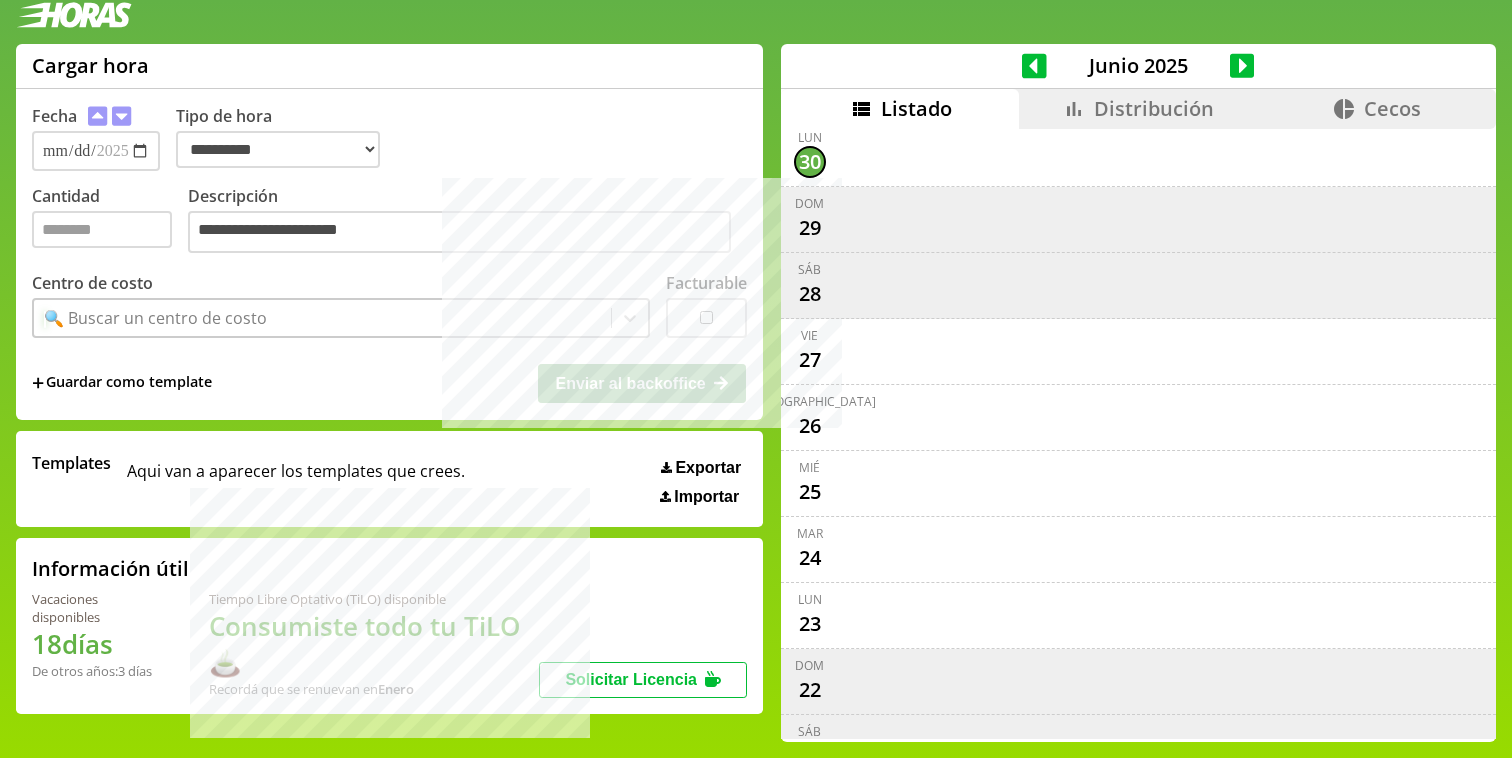 click on "🔍 Buscar un centro de costo" at bounding box center [155, 318] 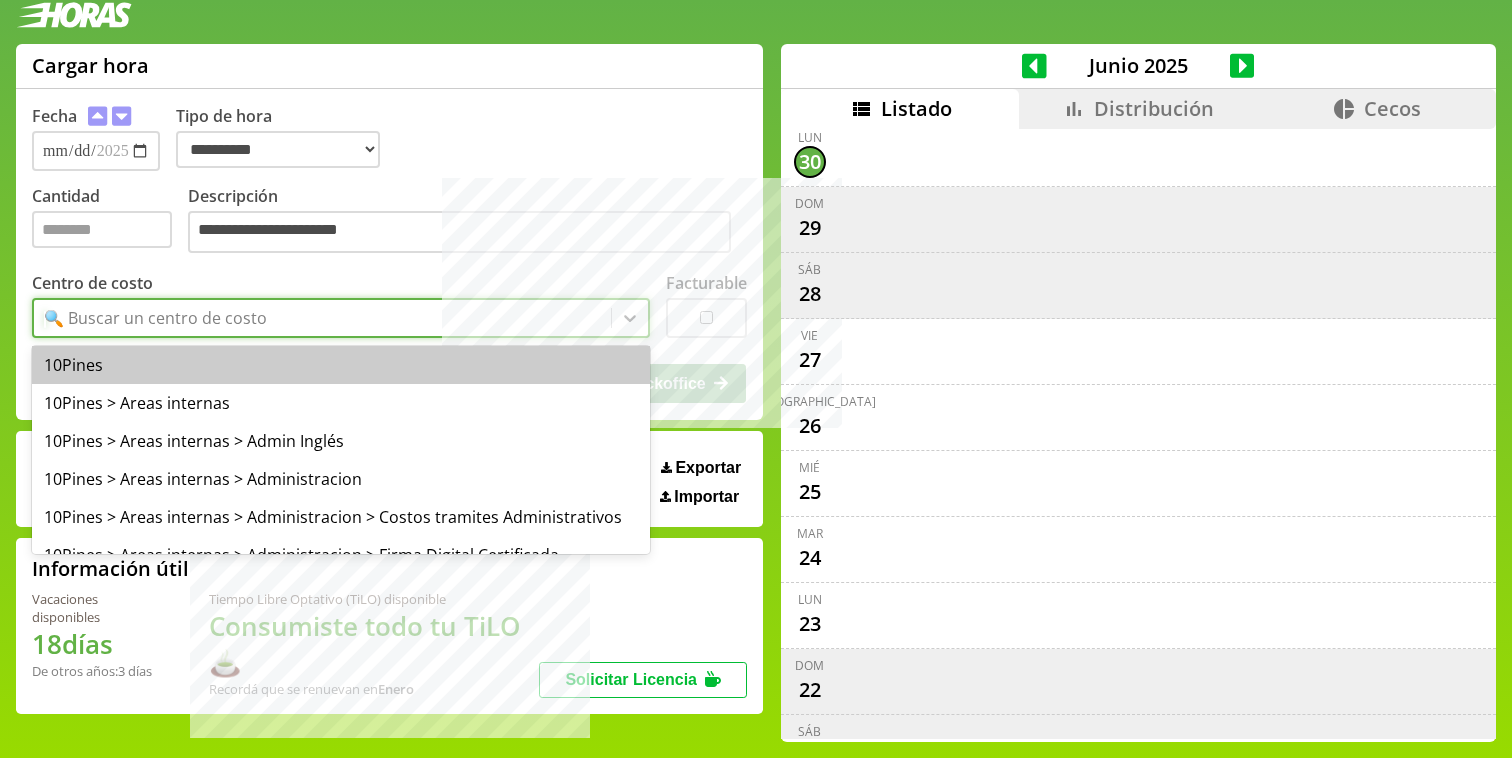 type on "*" 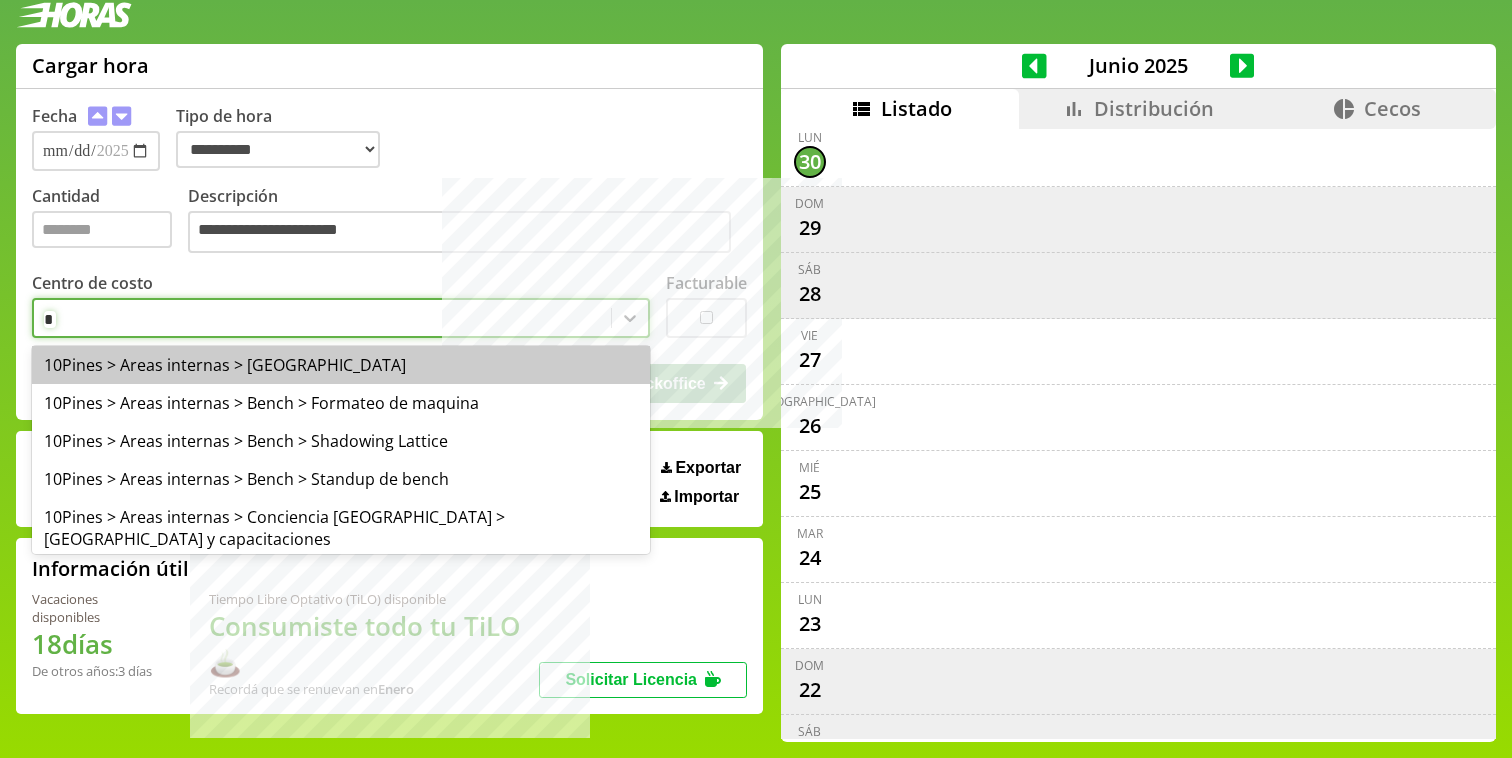 type 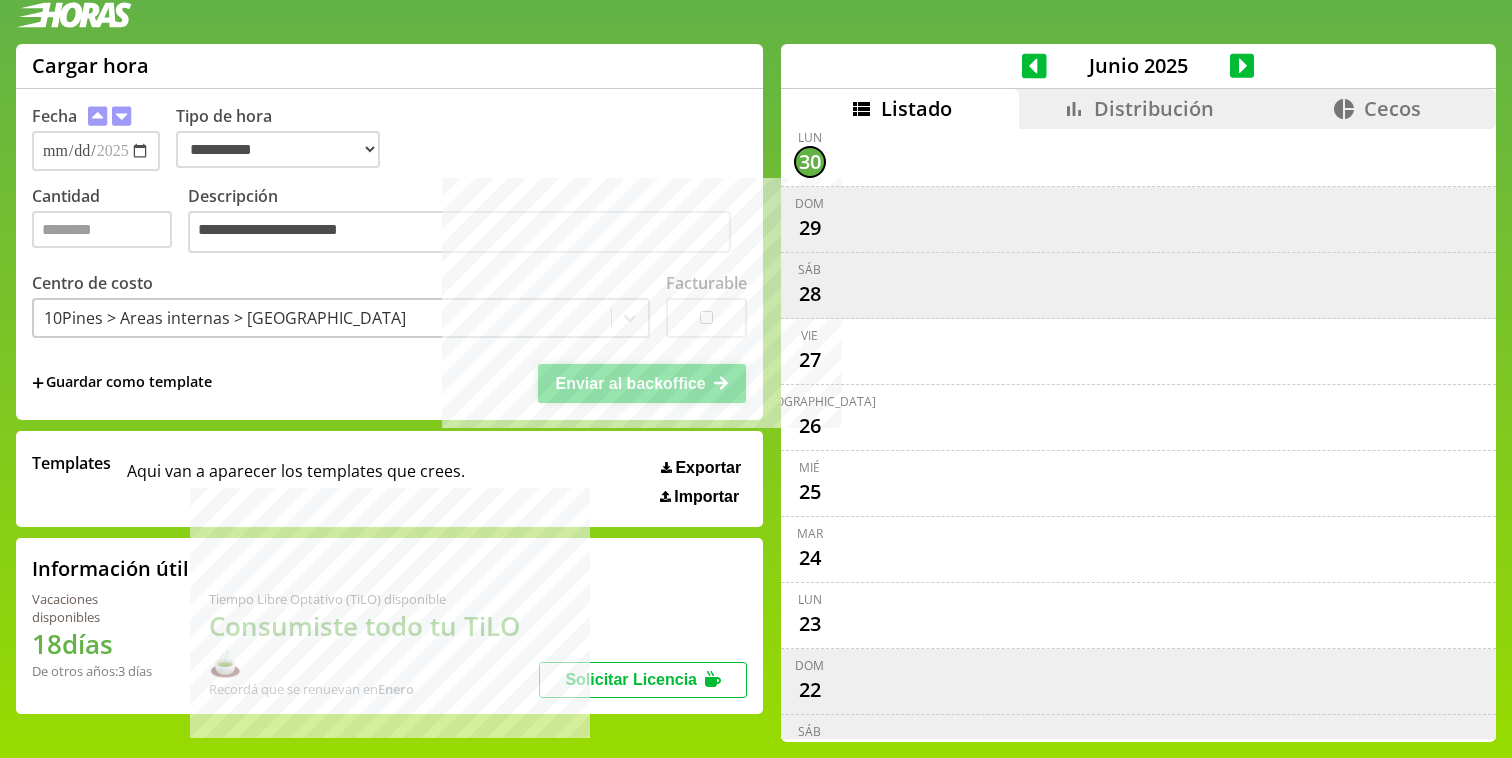 click on "Enviar al backoffice" at bounding box center (630, 383) 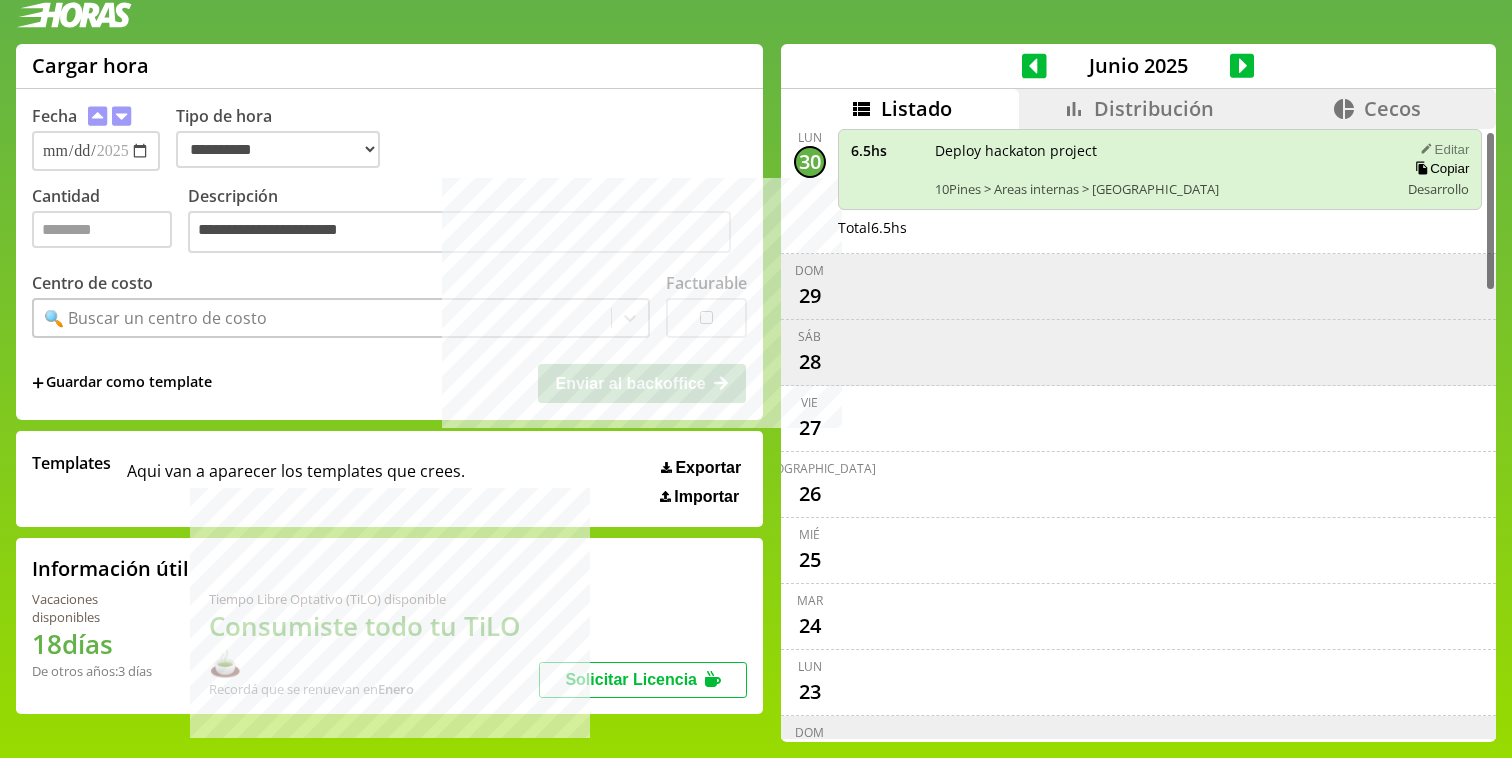 click on "Editar" at bounding box center [1441, 149] 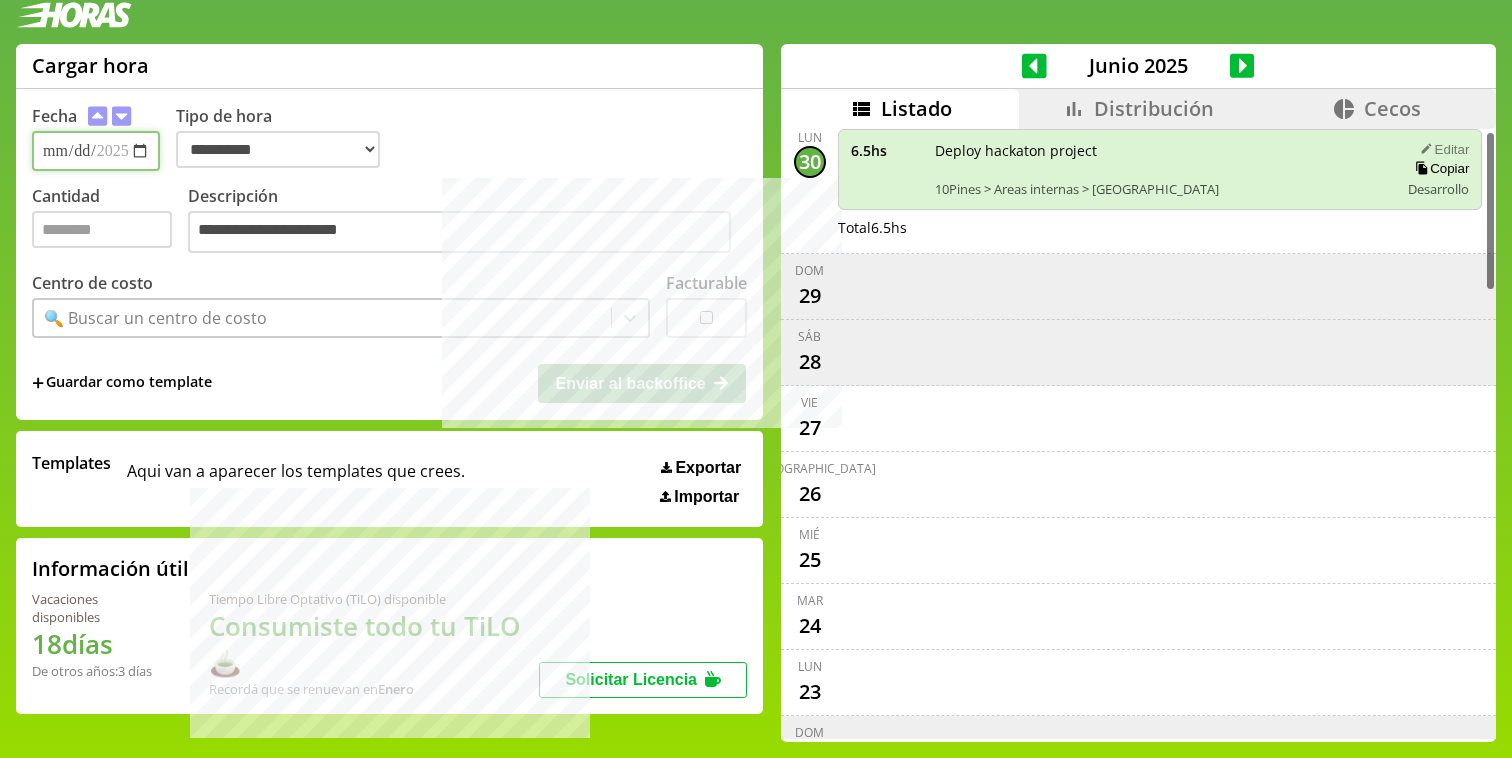 type on "***" 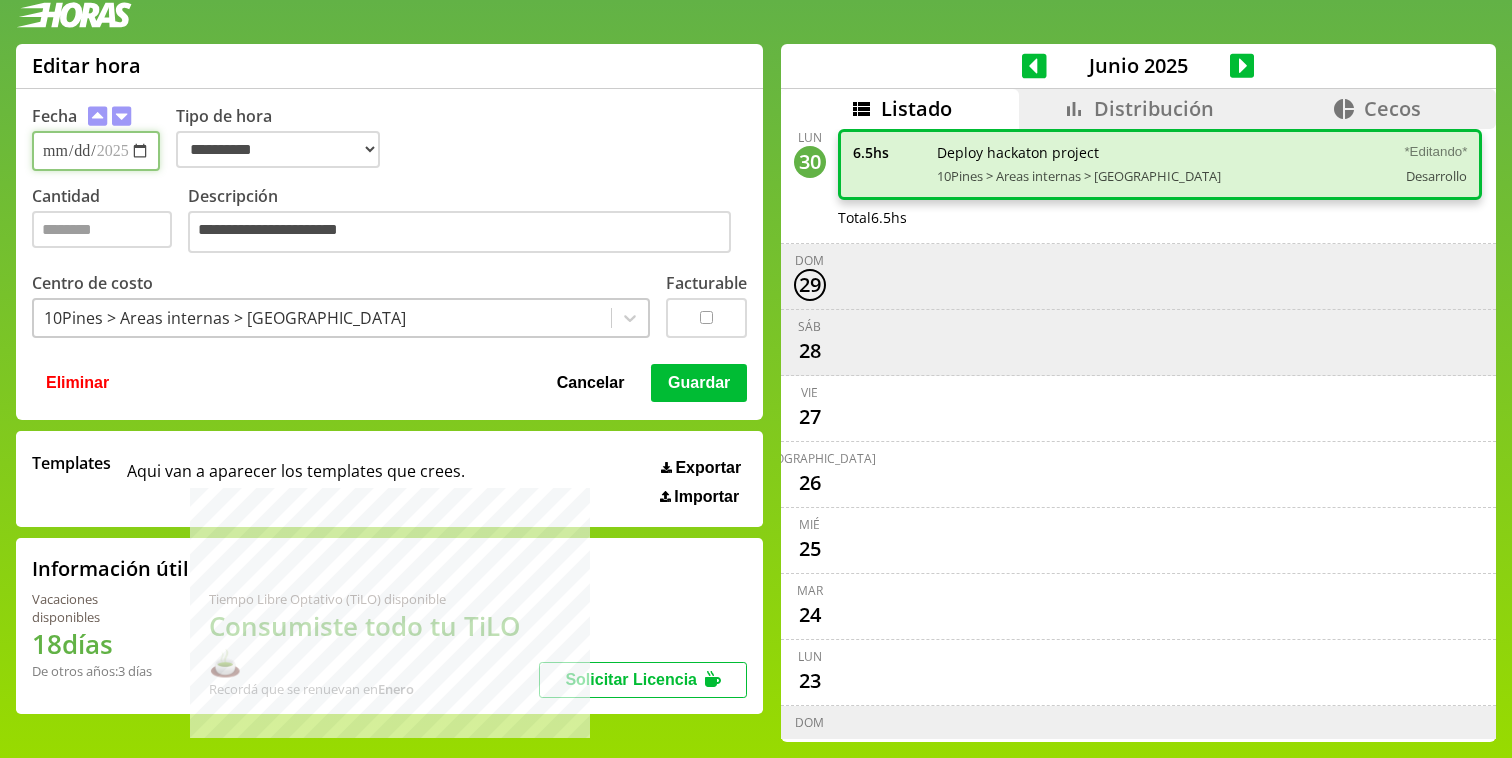 type on "**********" 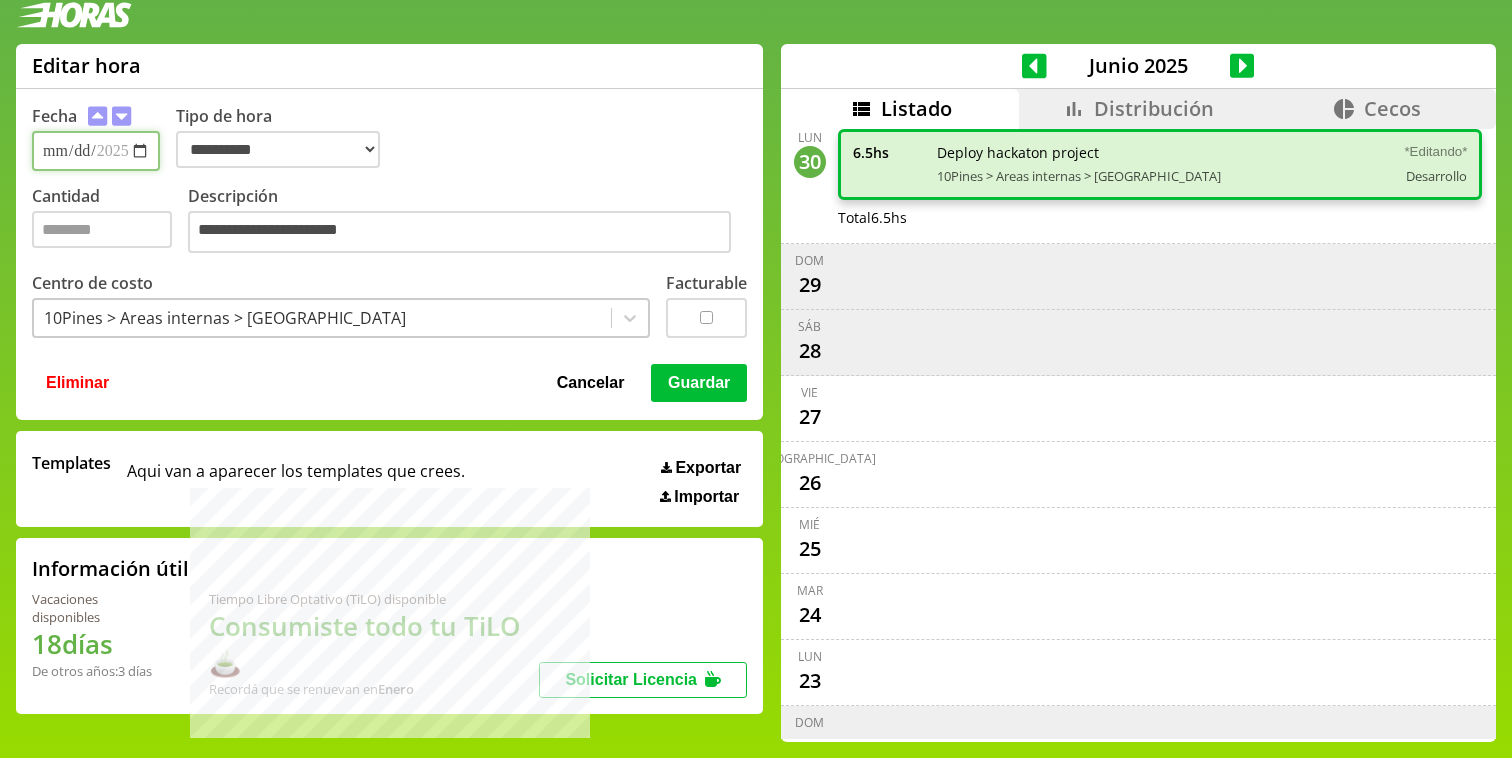 click on "Guardar" at bounding box center [699, 383] 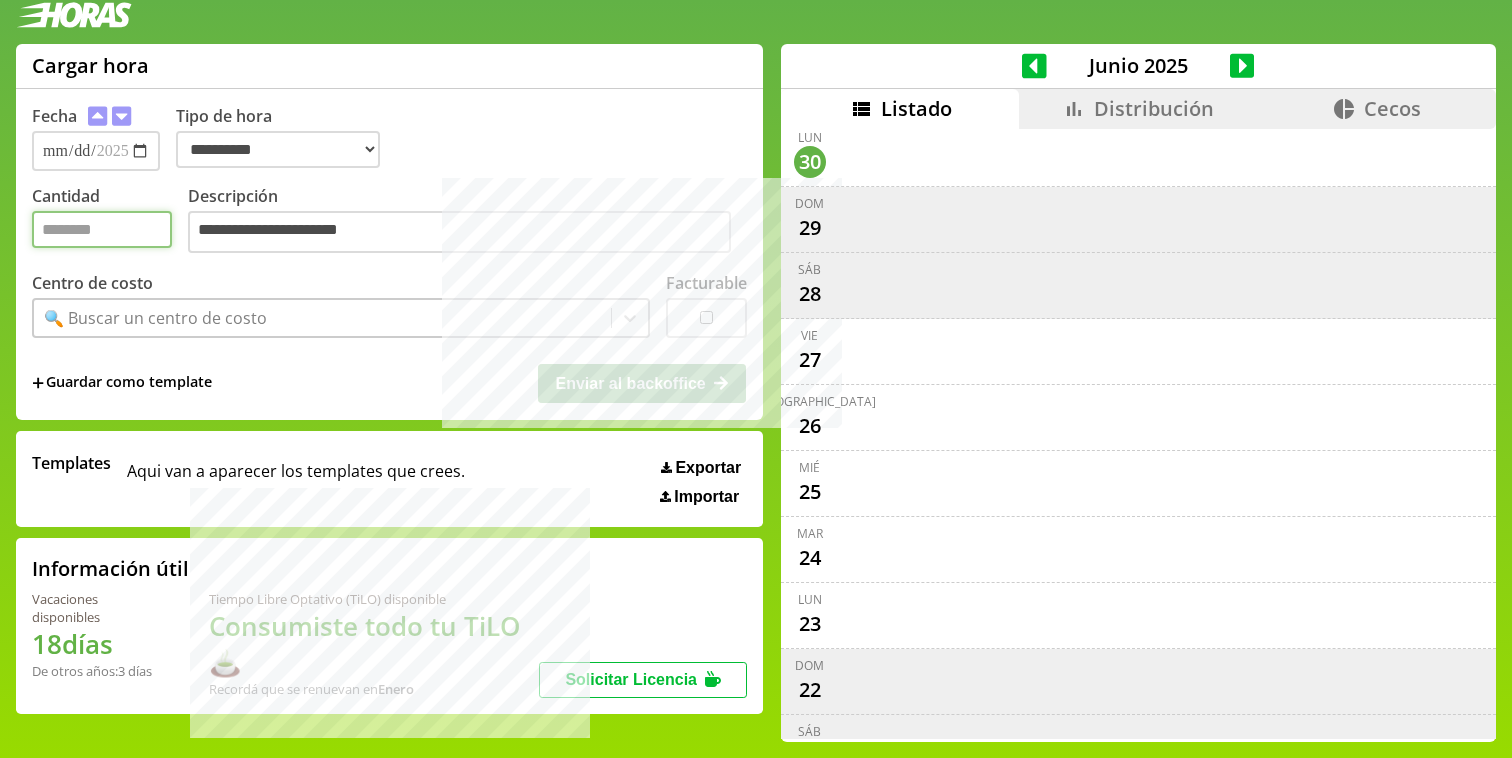click on "Cantidad" at bounding box center (102, 229) 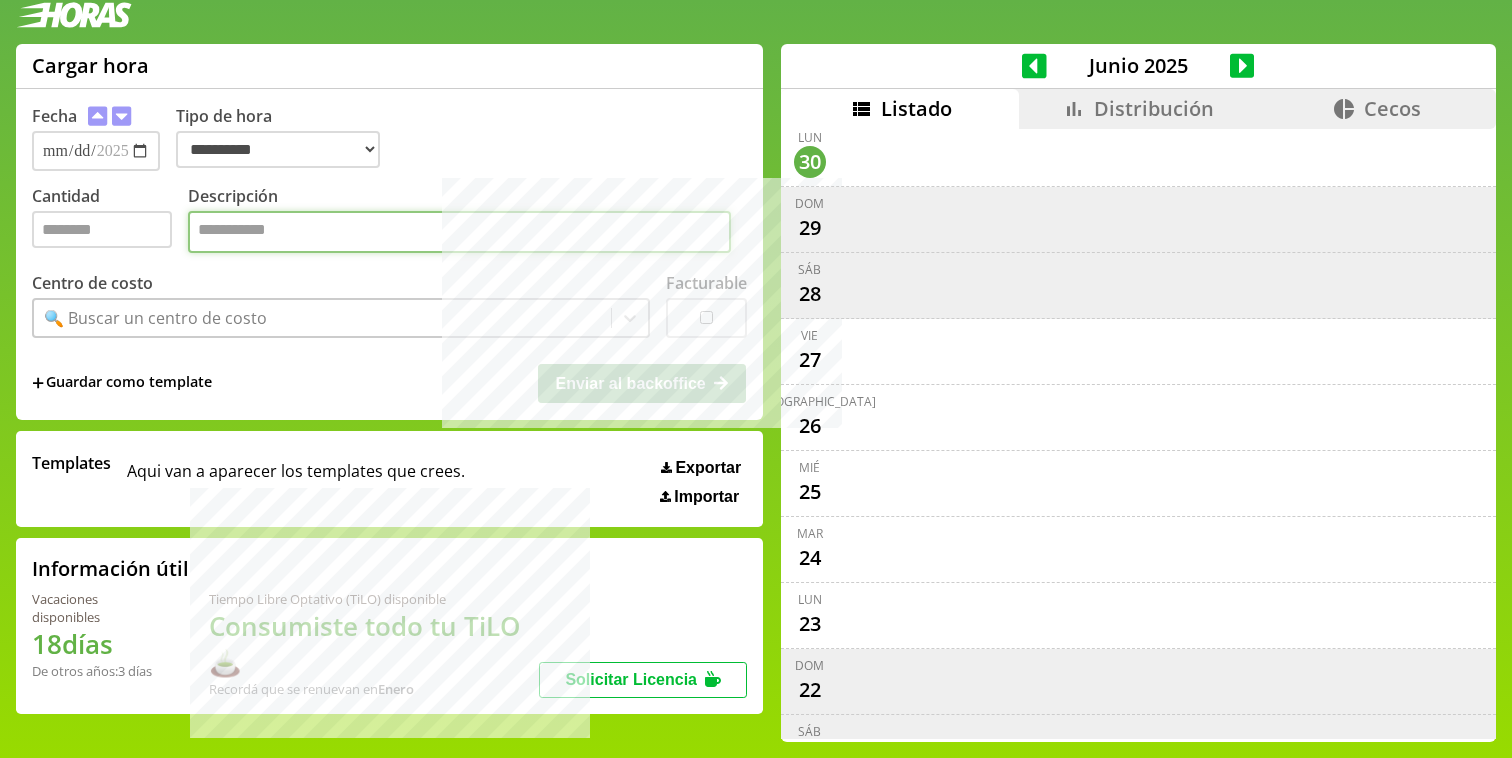 type on "*" 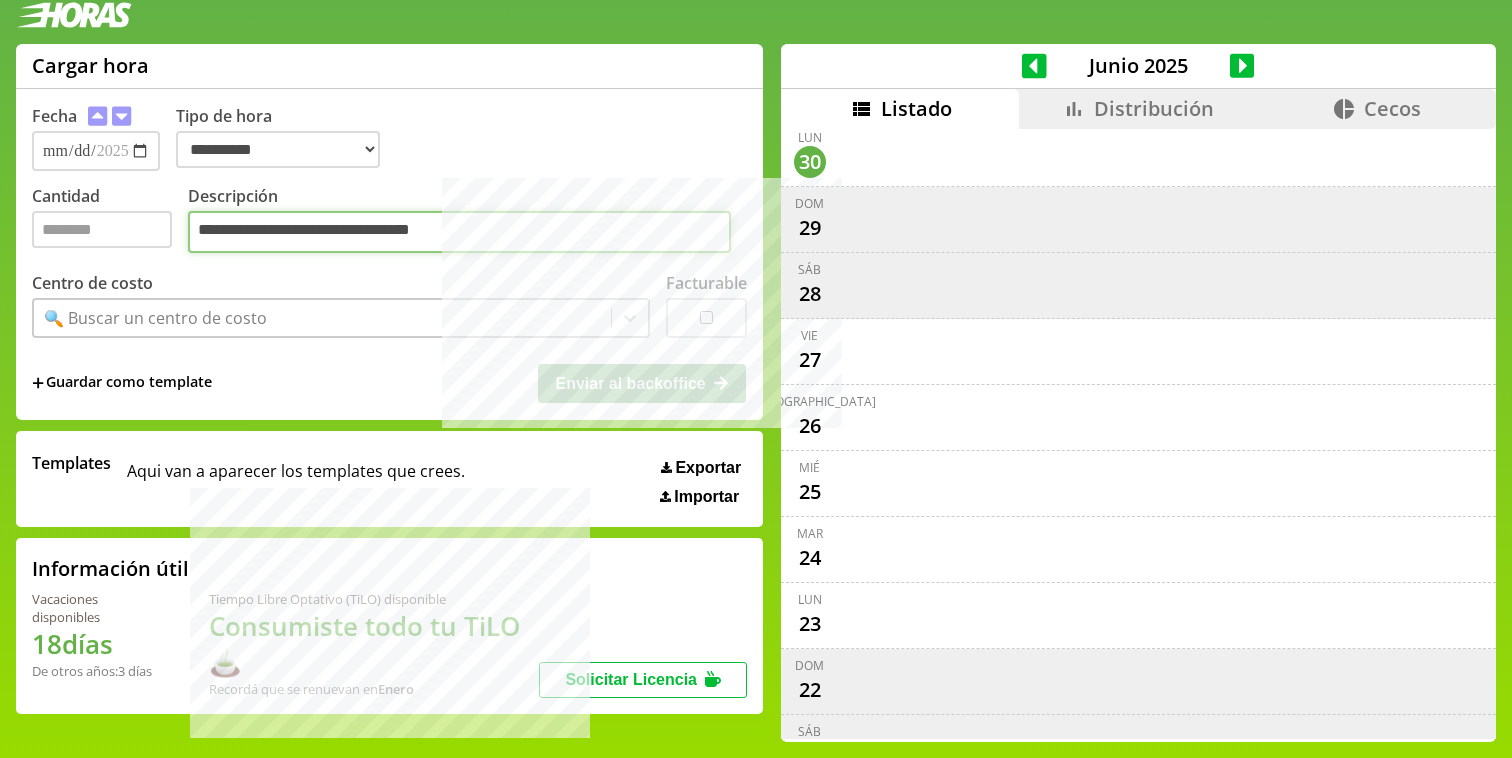 type on "**********" 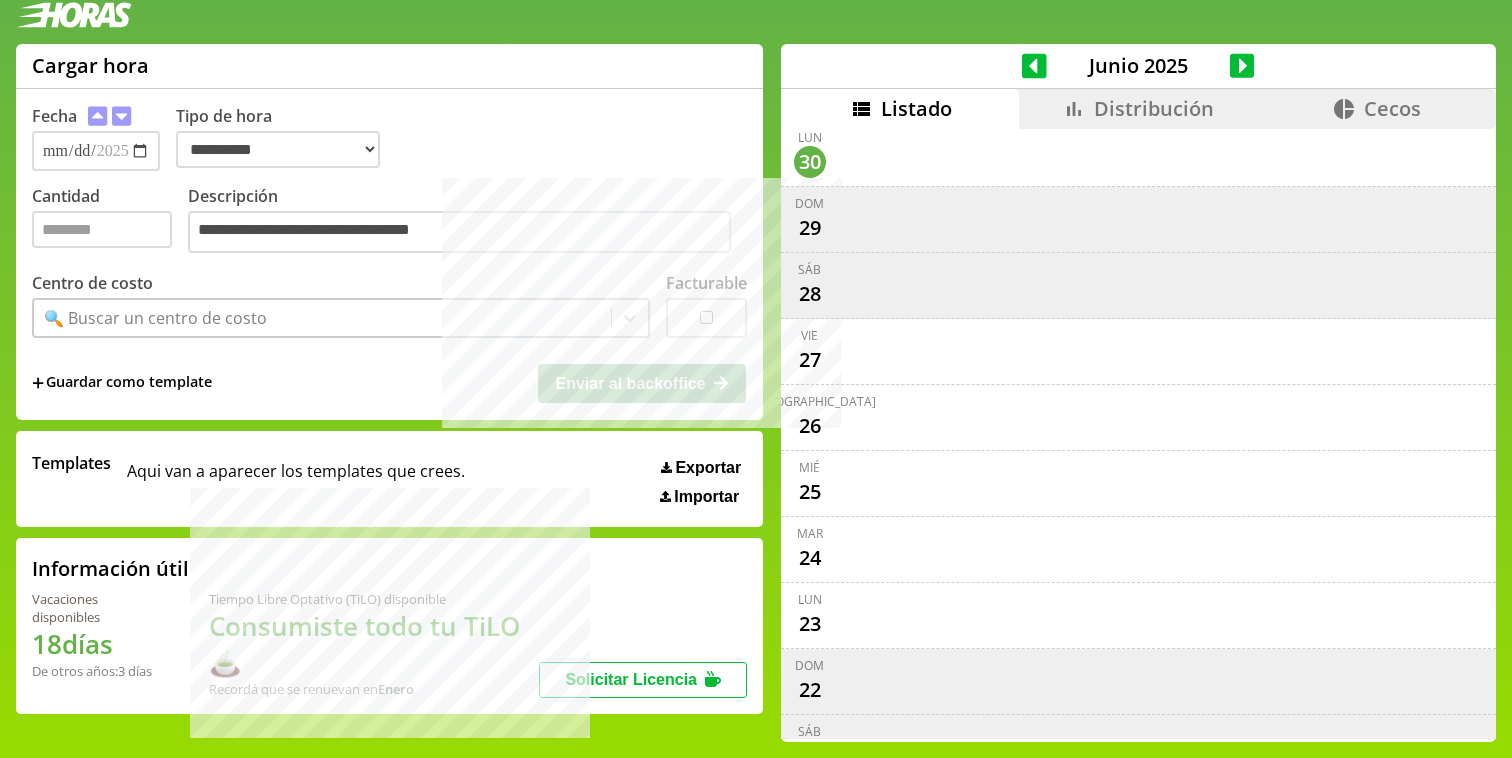 click on "🔍 Buscar un centro de costo" at bounding box center (155, 318) 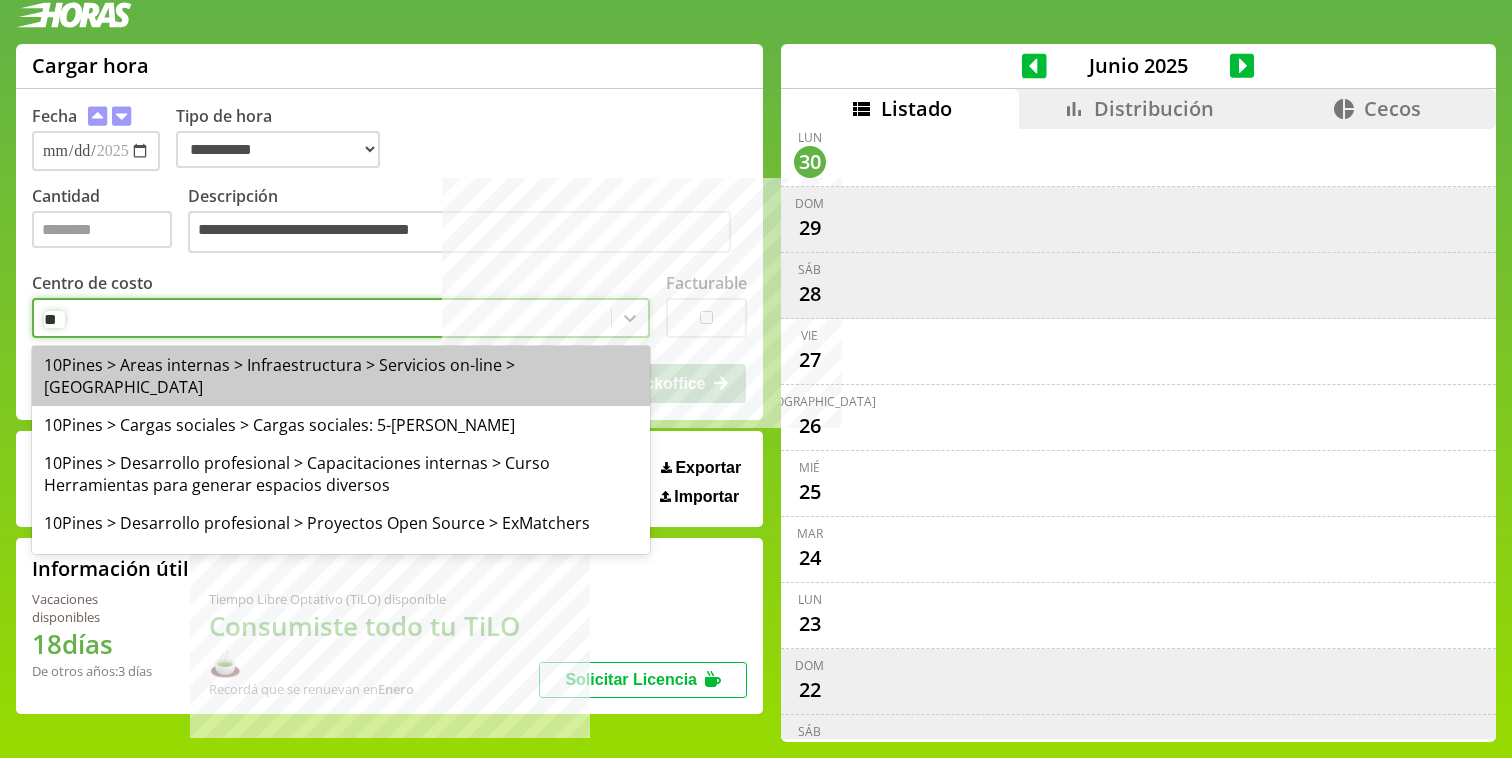 type on "*" 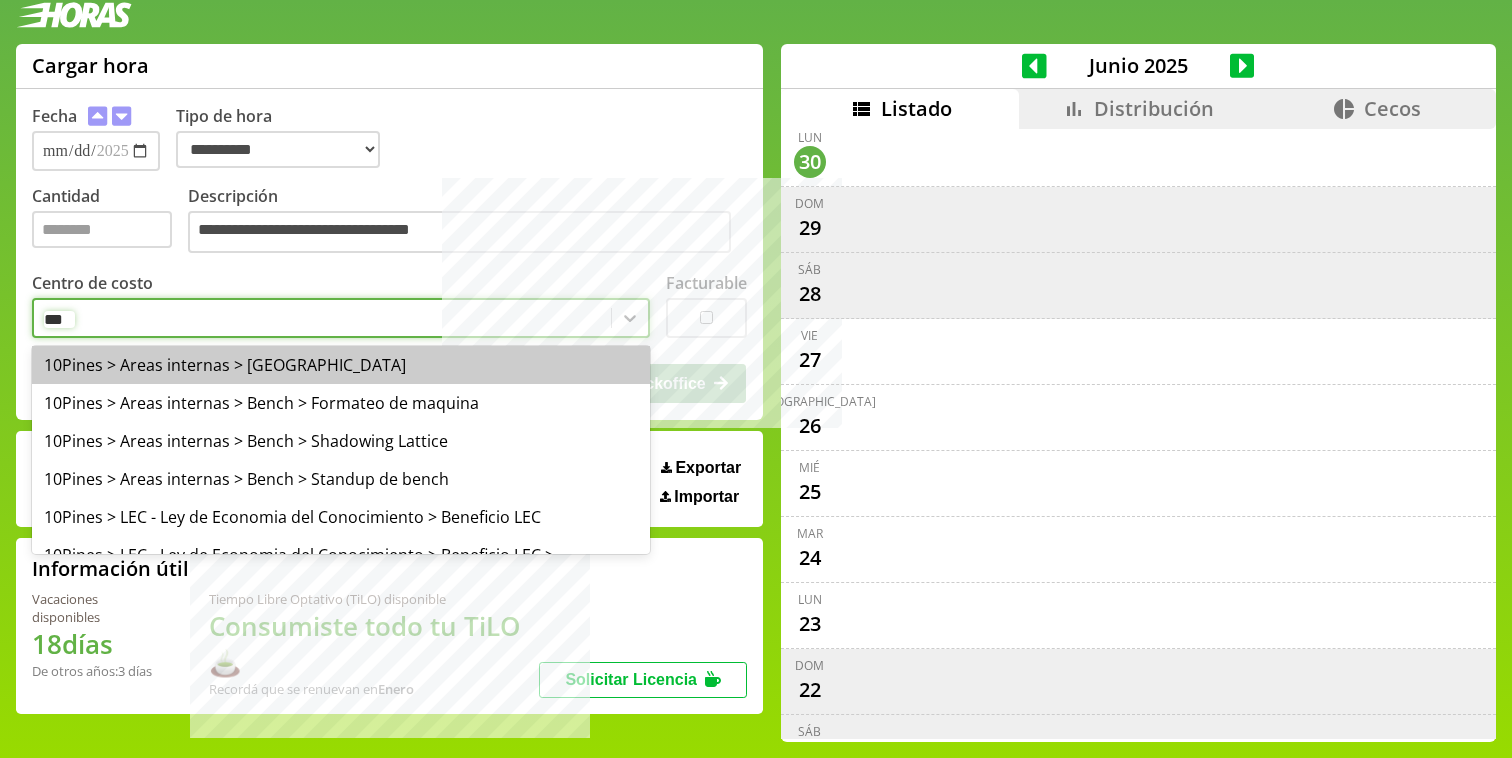 type on "****" 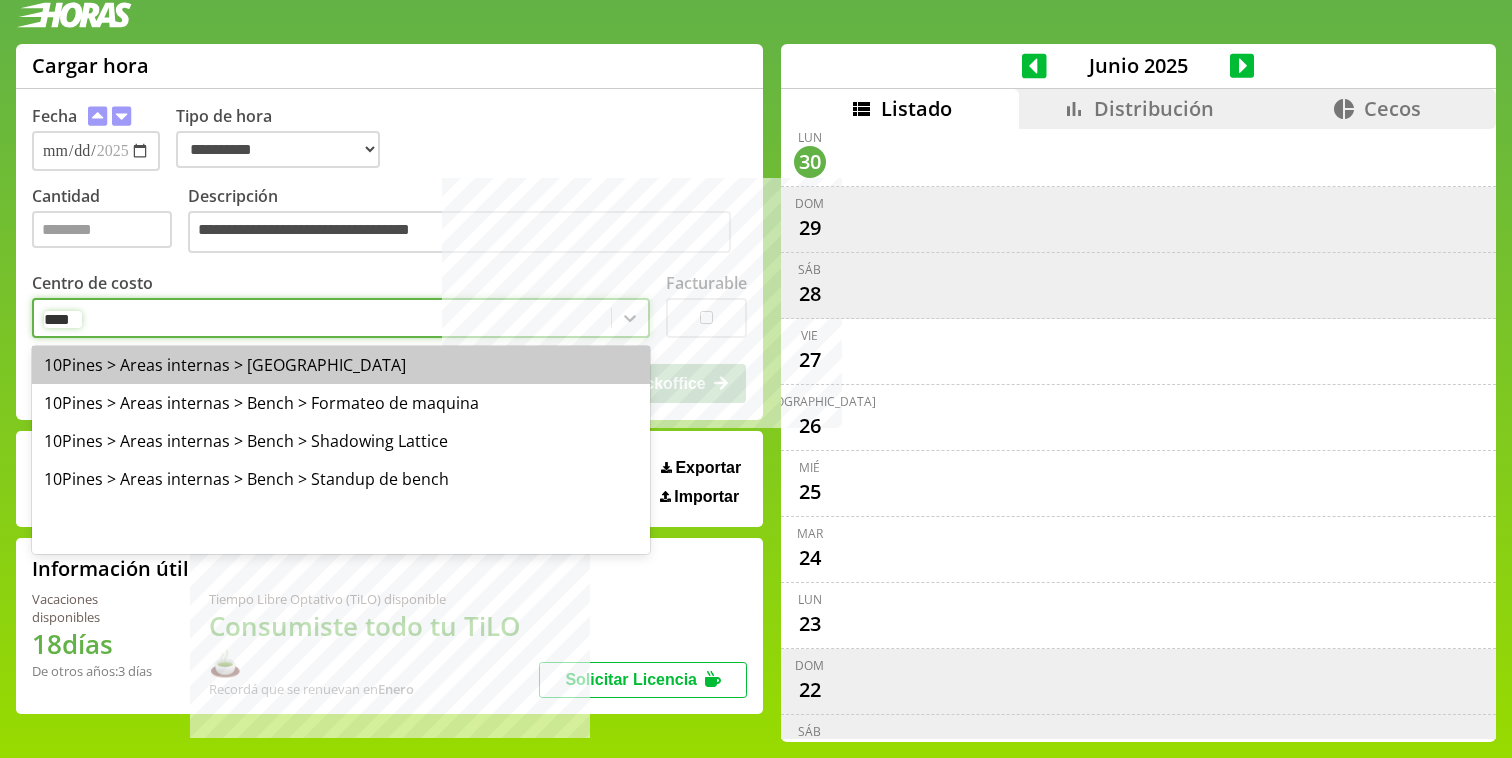 type 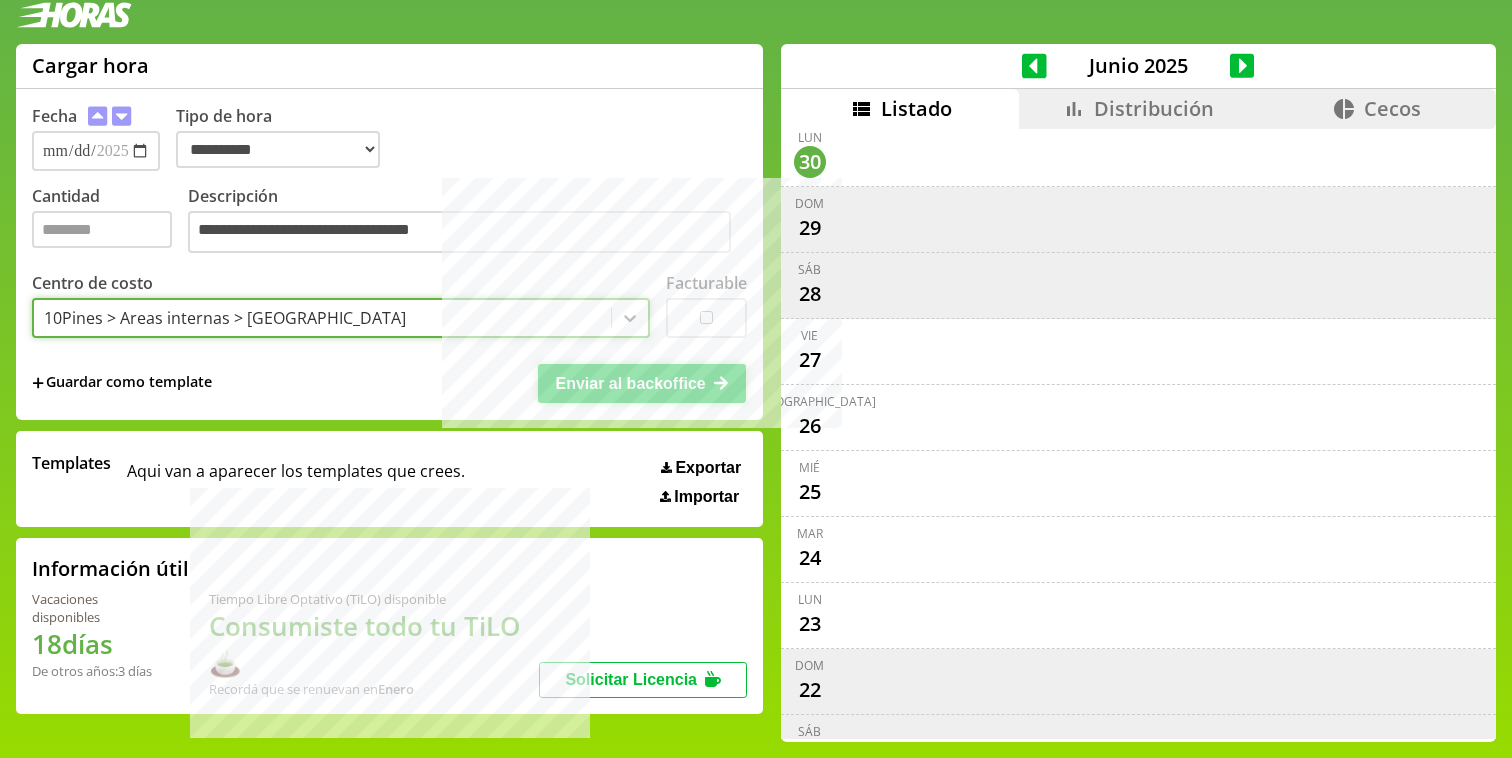 click on "Enviar al backoffice" at bounding box center [630, 383] 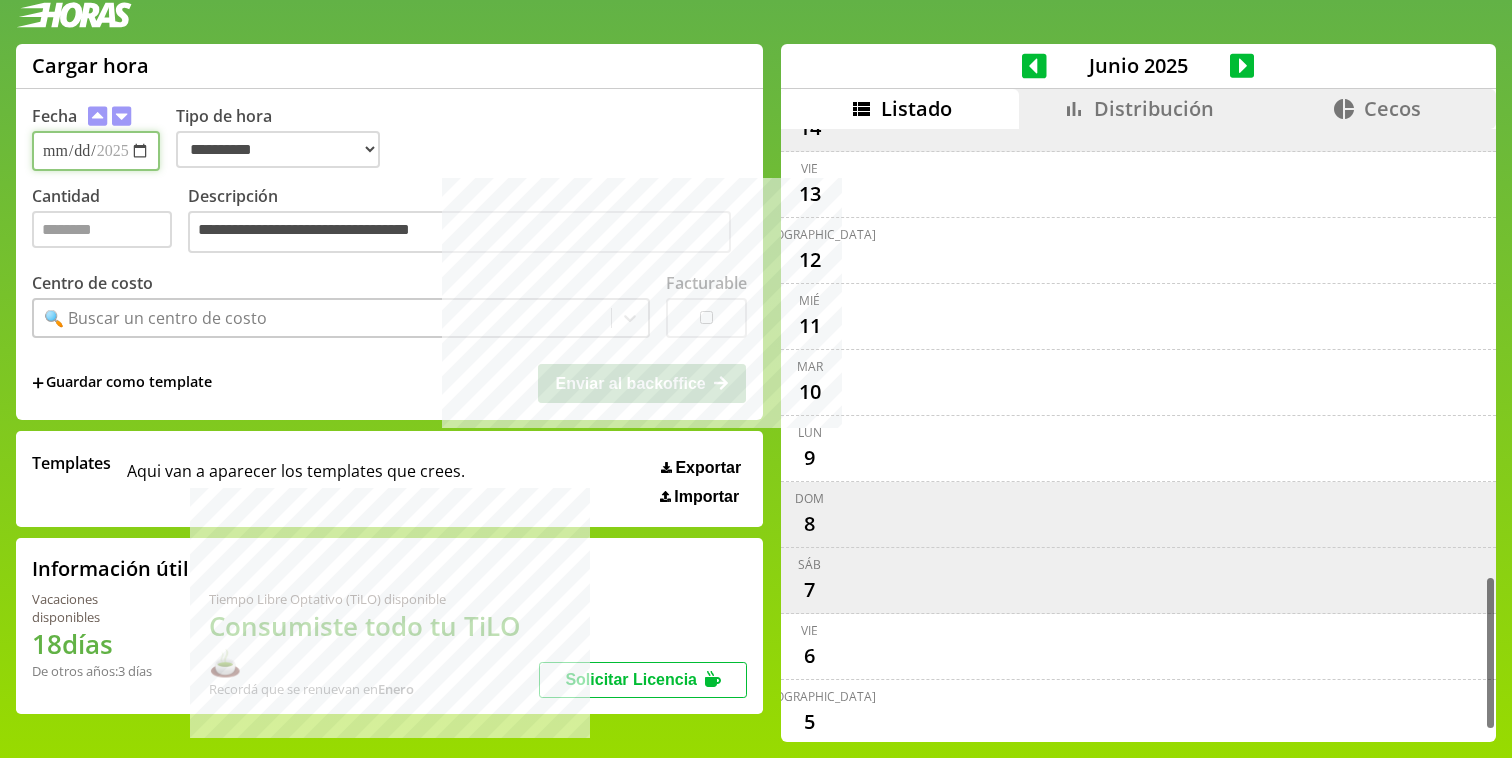 scroll, scrollTop: 1813, scrollLeft: 0, axis: vertical 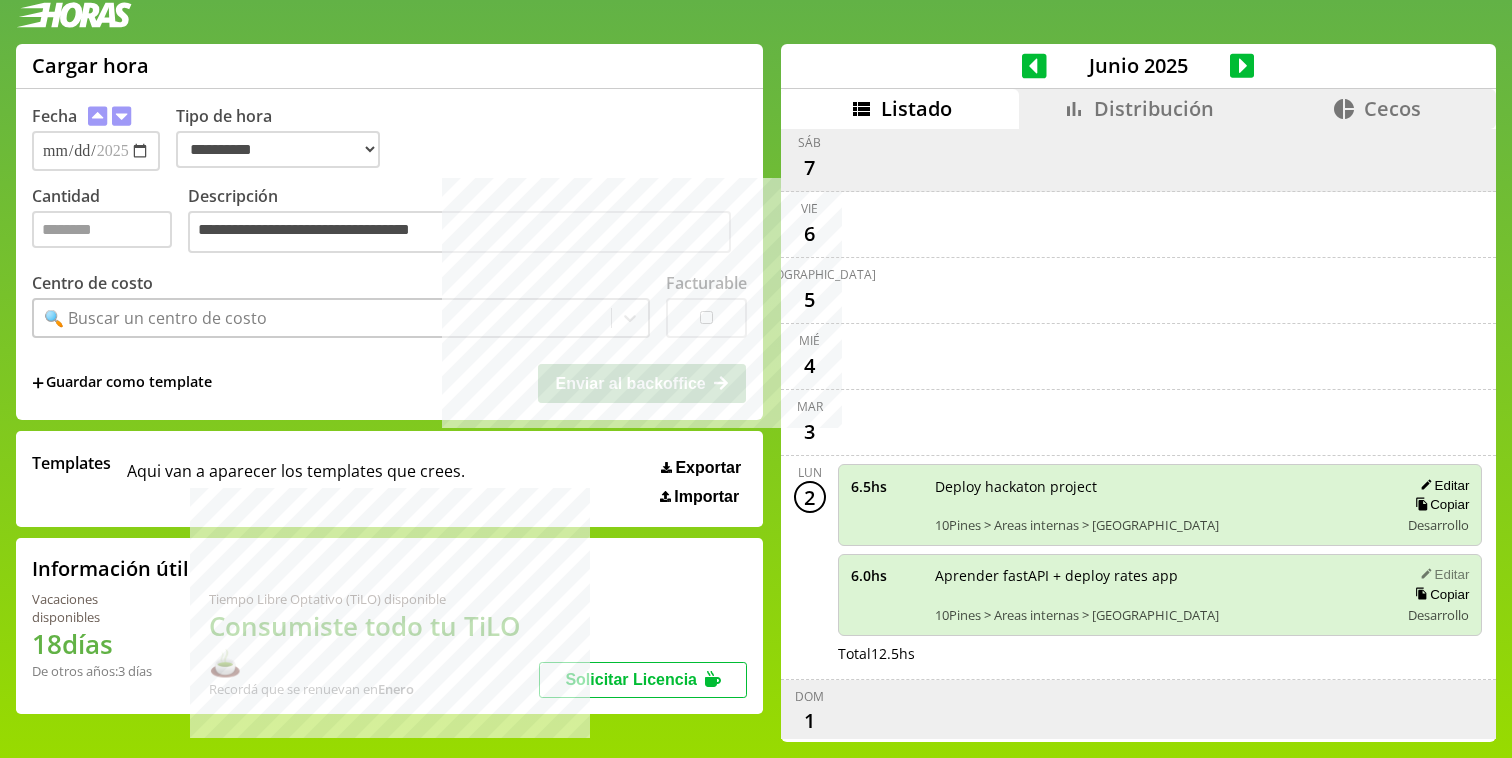 click on "Editar" at bounding box center [1441, 574] 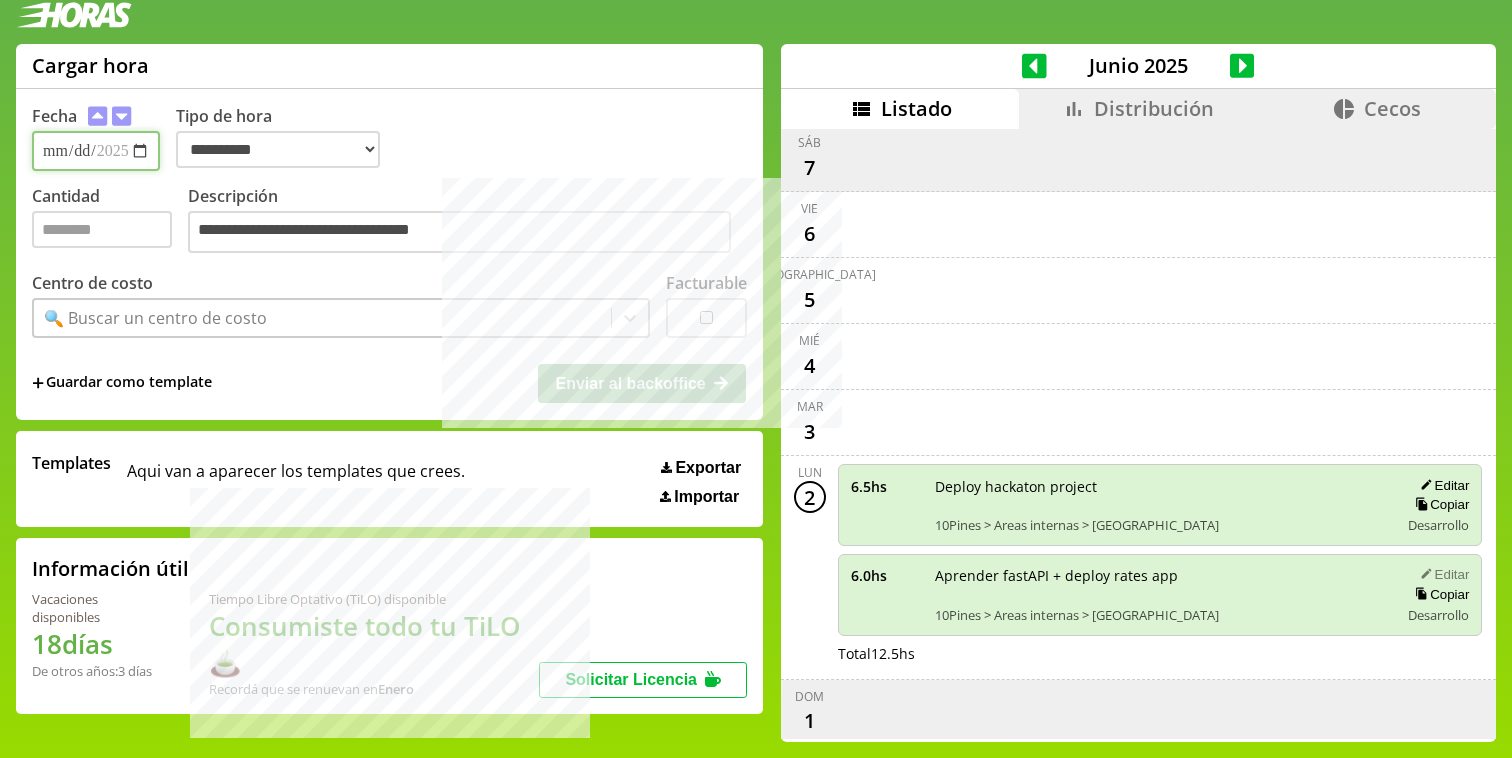 type on "*" 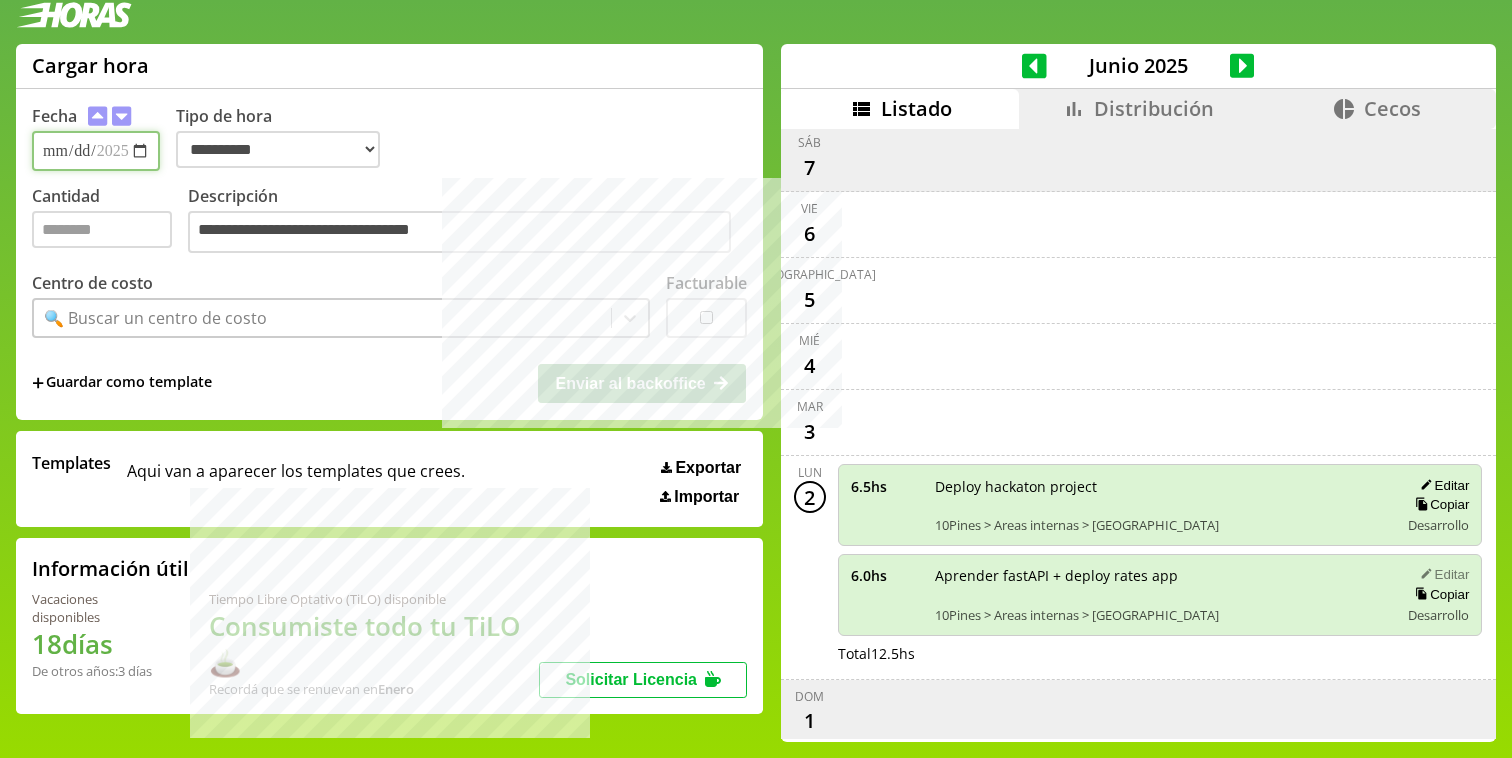 scroll, scrollTop: 1801, scrollLeft: 0, axis: vertical 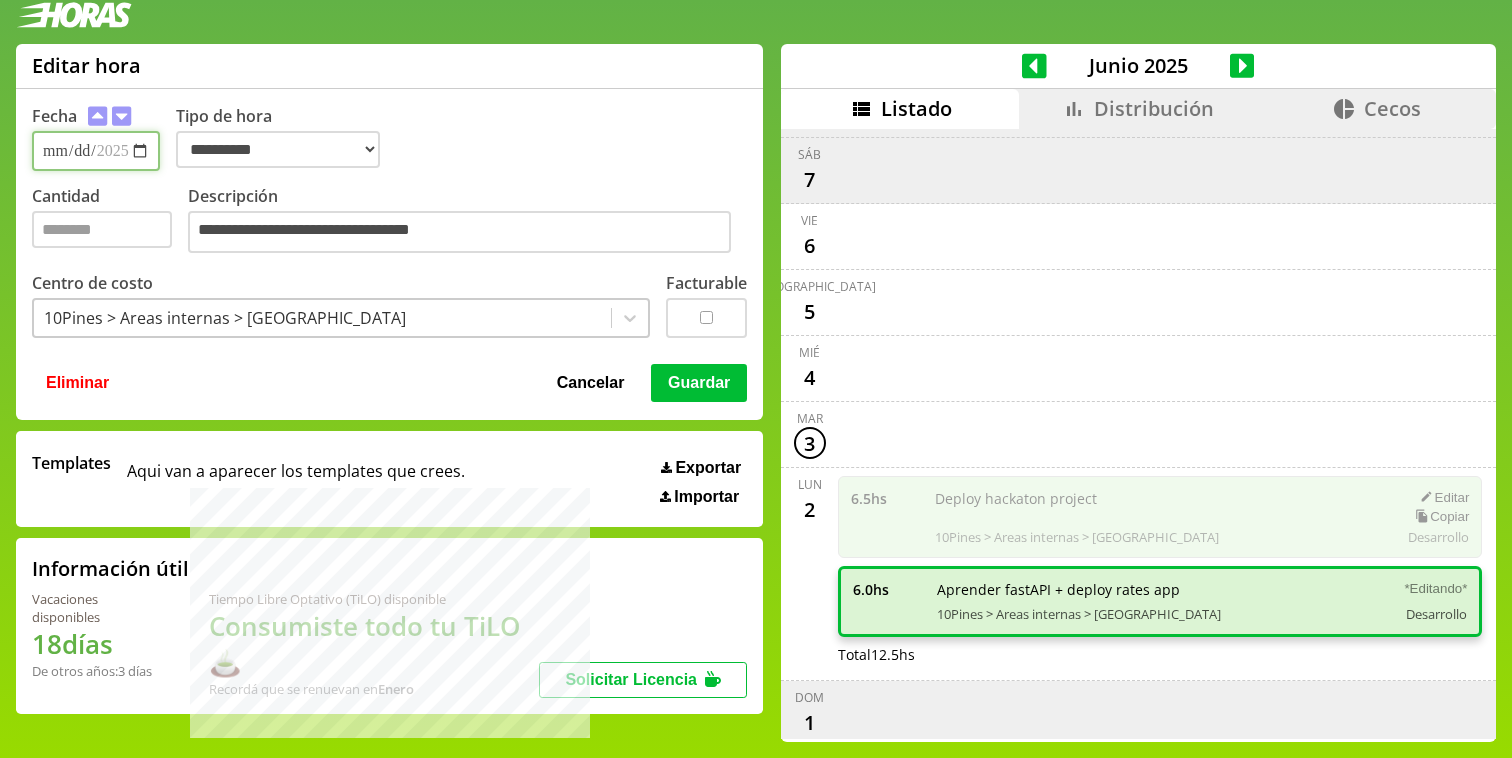 type on "**********" 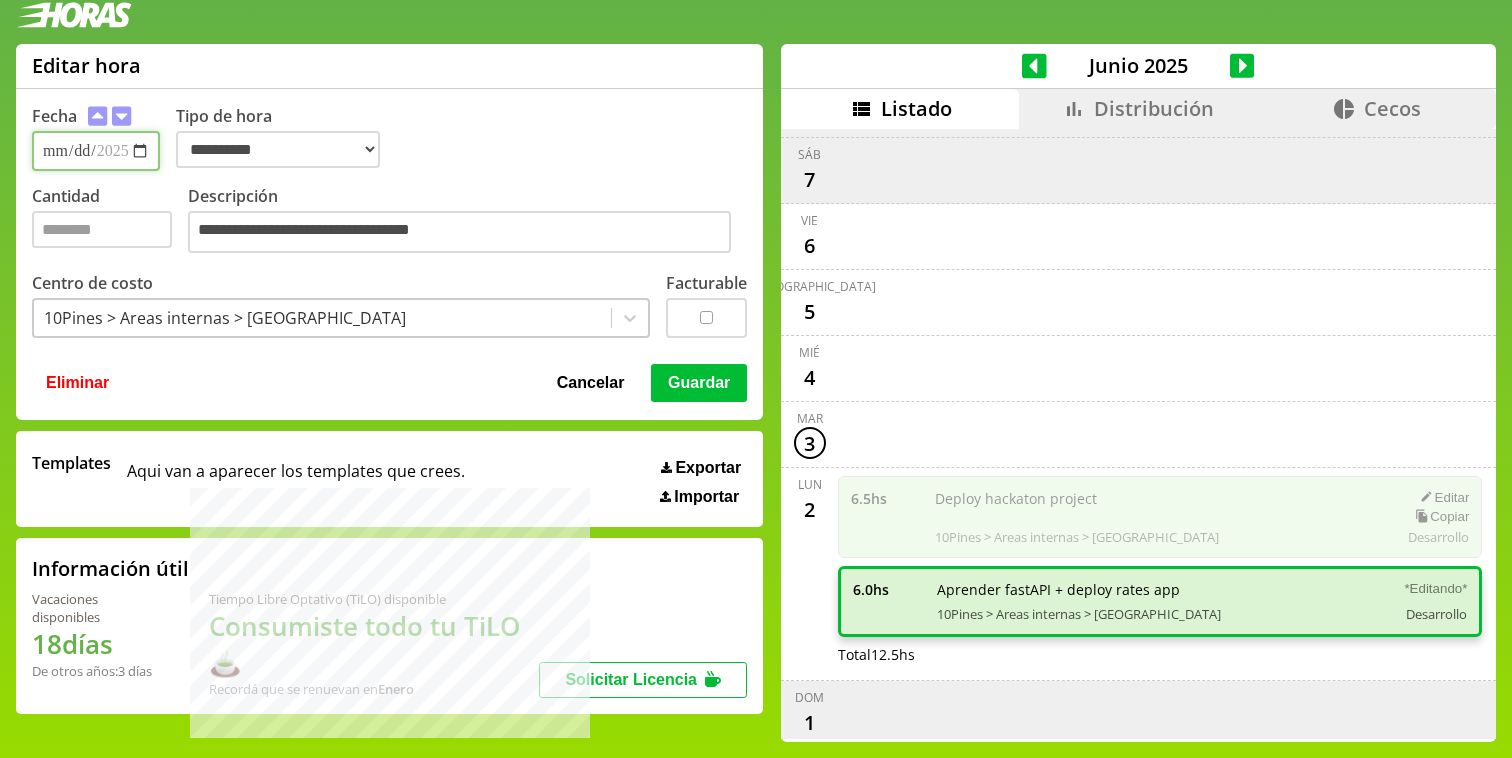 click on "Guardar" at bounding box center (699, 383) 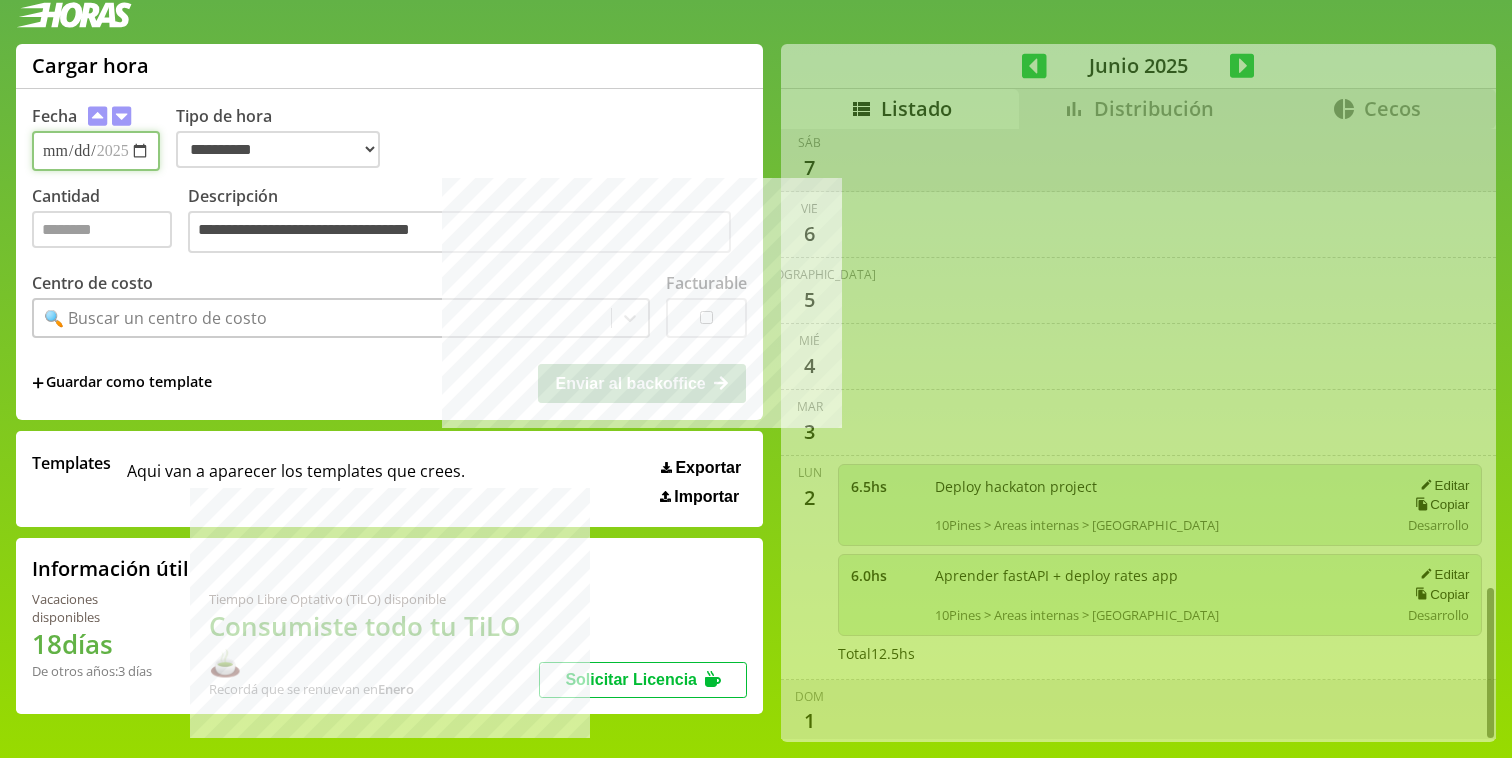 scroll, scrollTop: 1791, scrollLeft: 0, axis: vertical 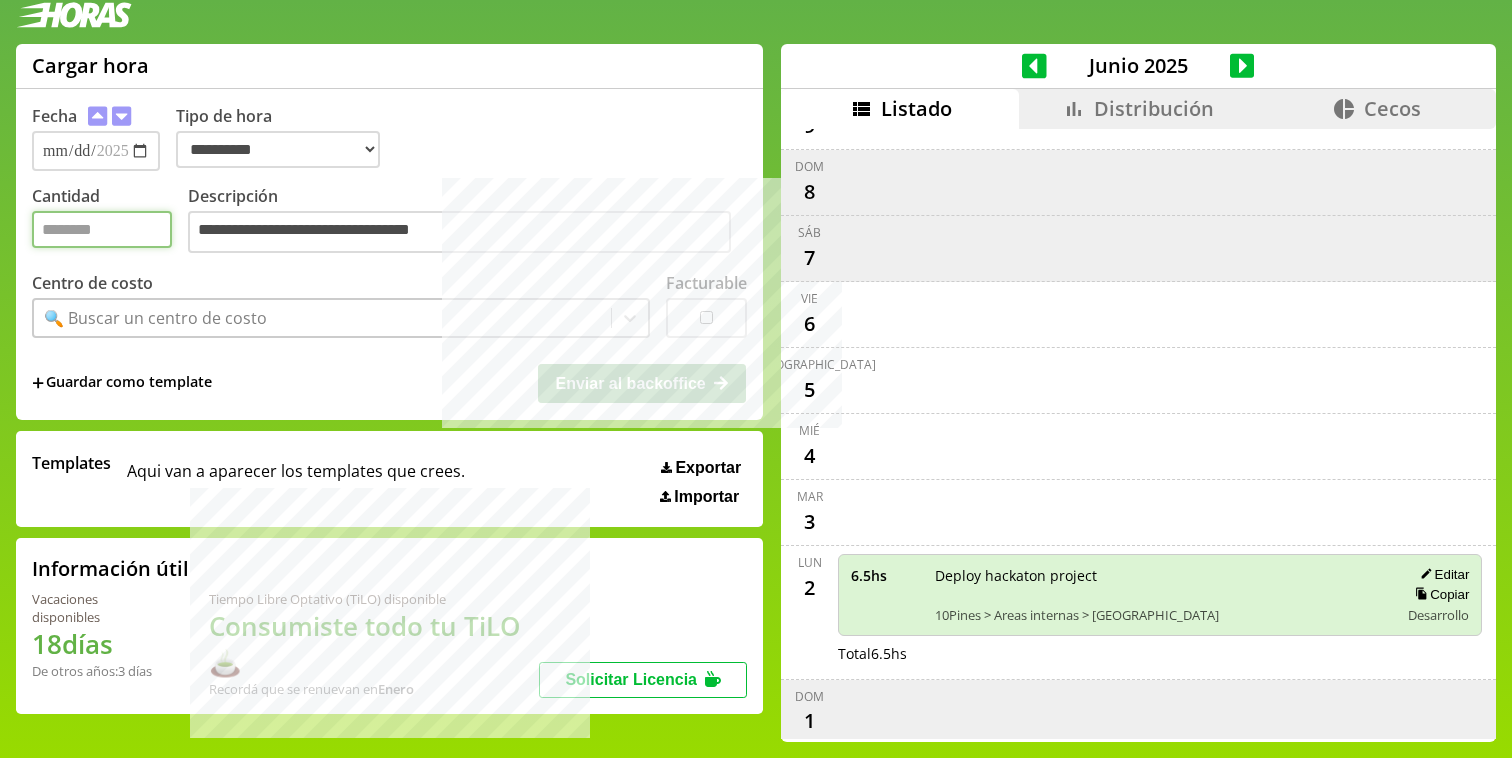 click on "Cantidad" at bounding box center (102, 229) 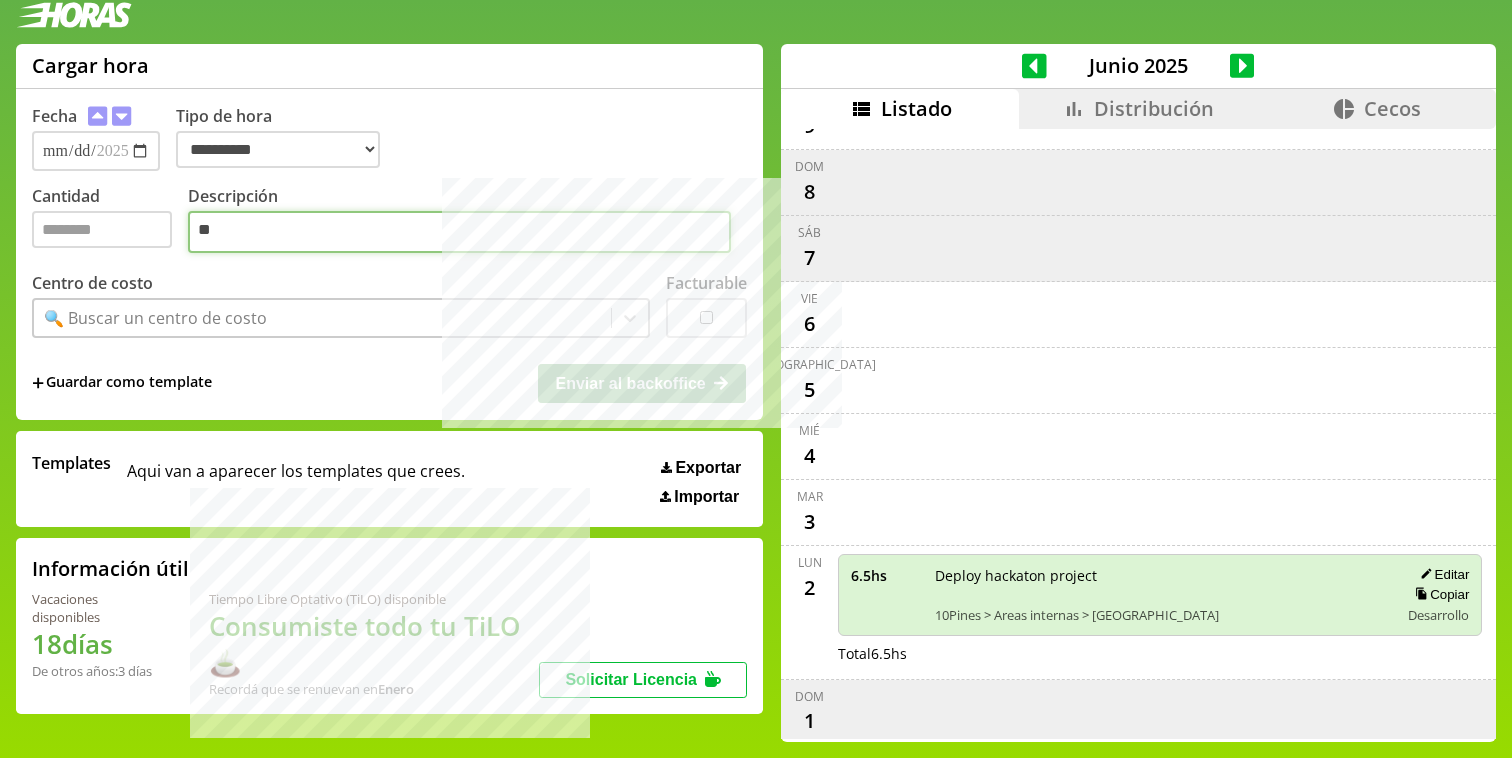 type on "*" 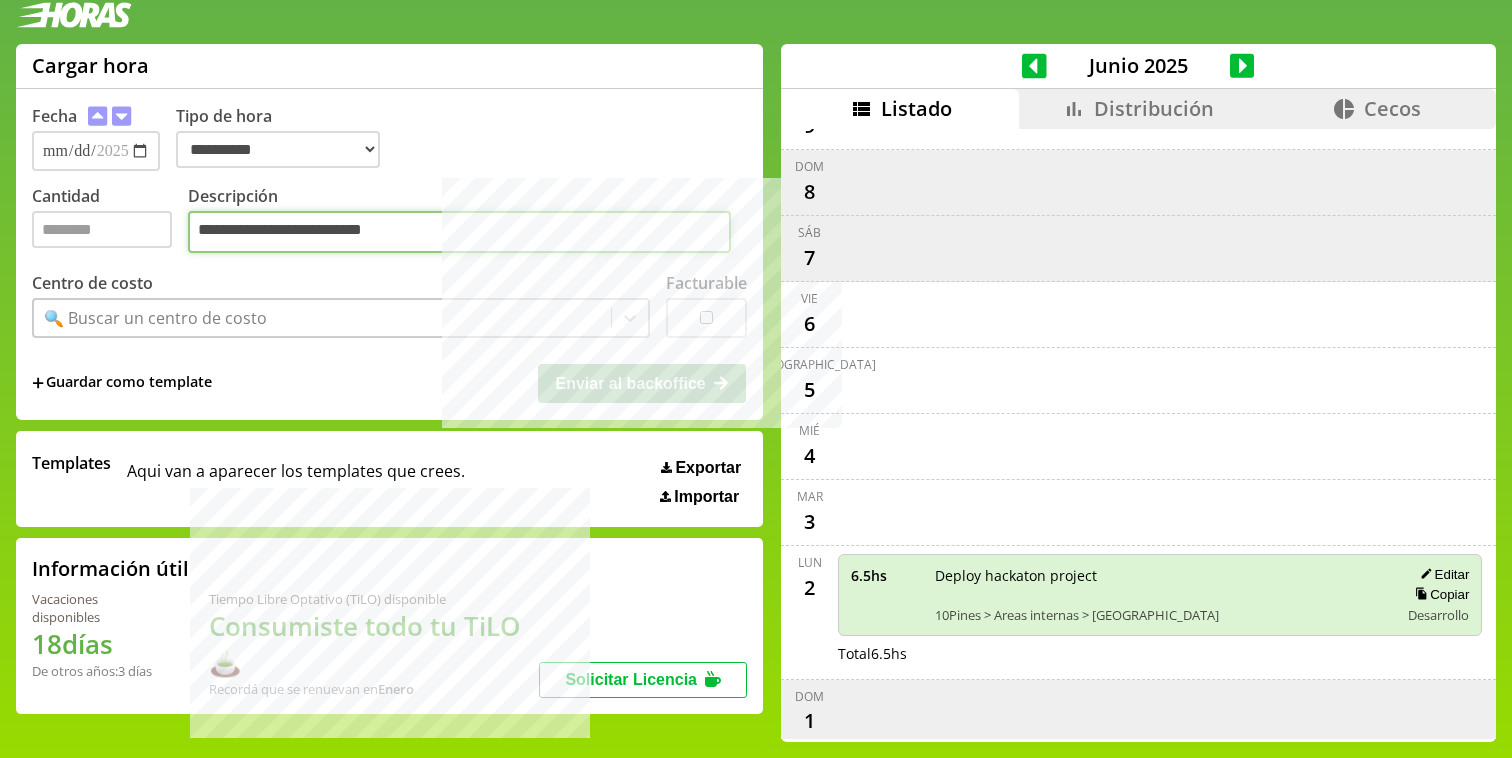type on "**********" 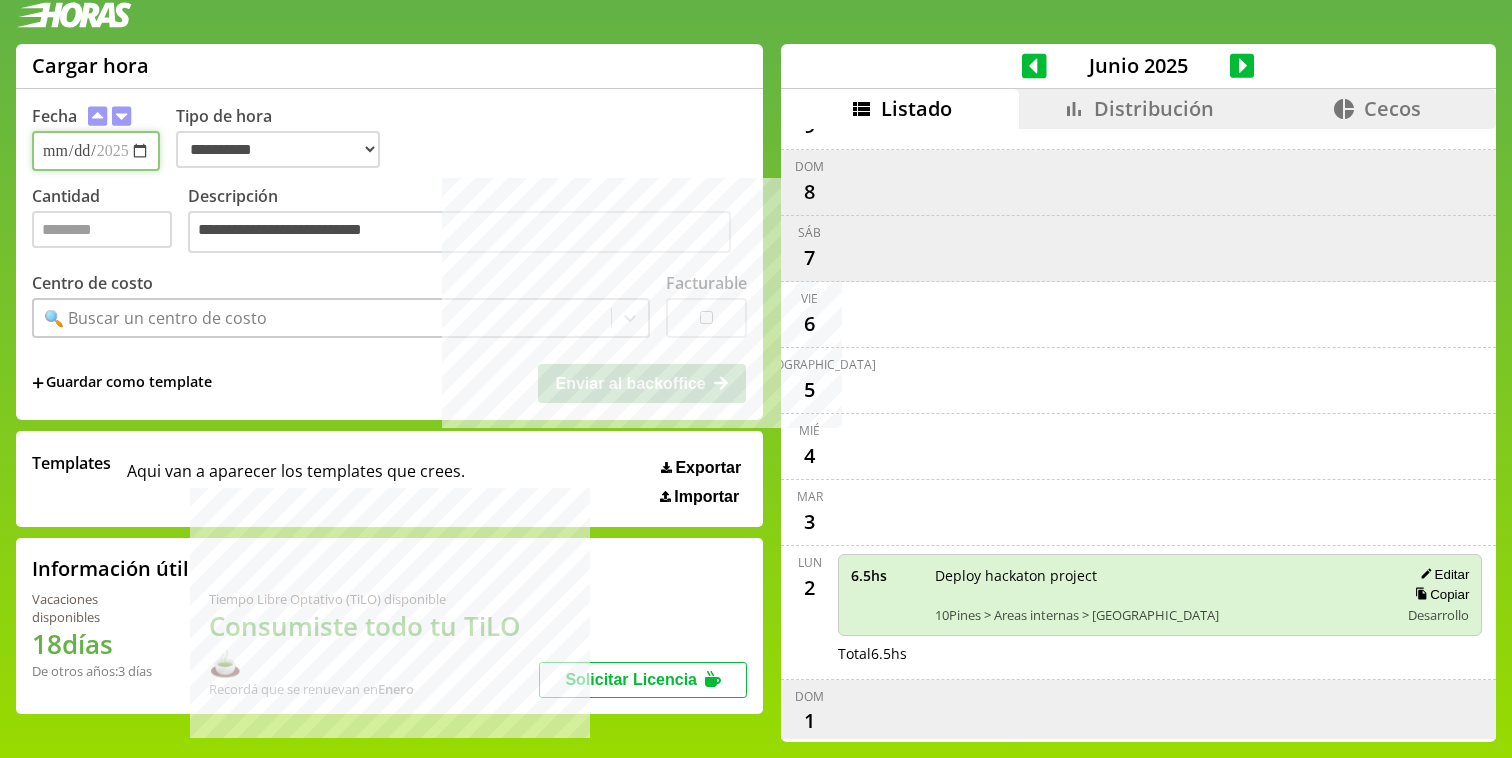 click on "**********" at bounding box center [96, 151] 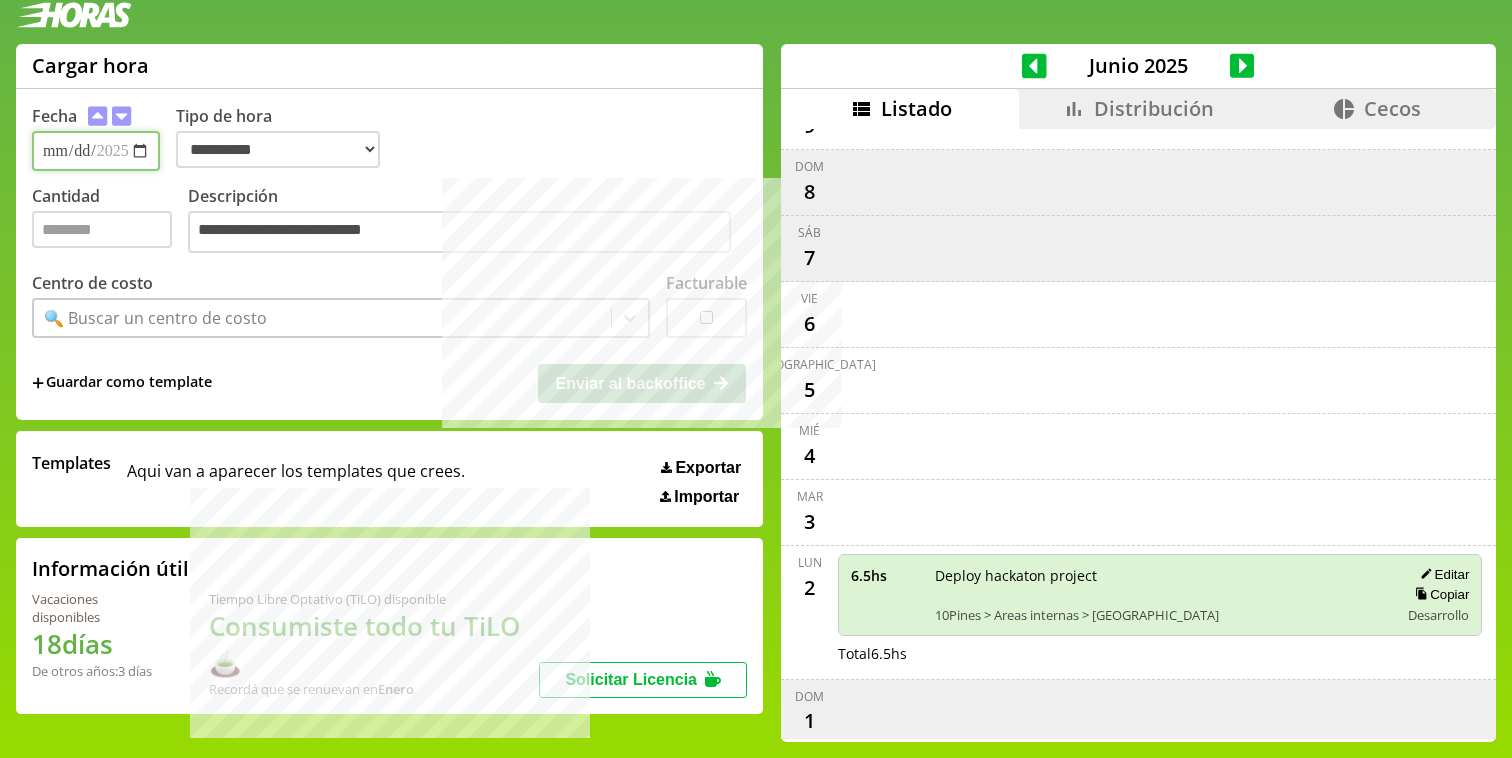 type on "**********" 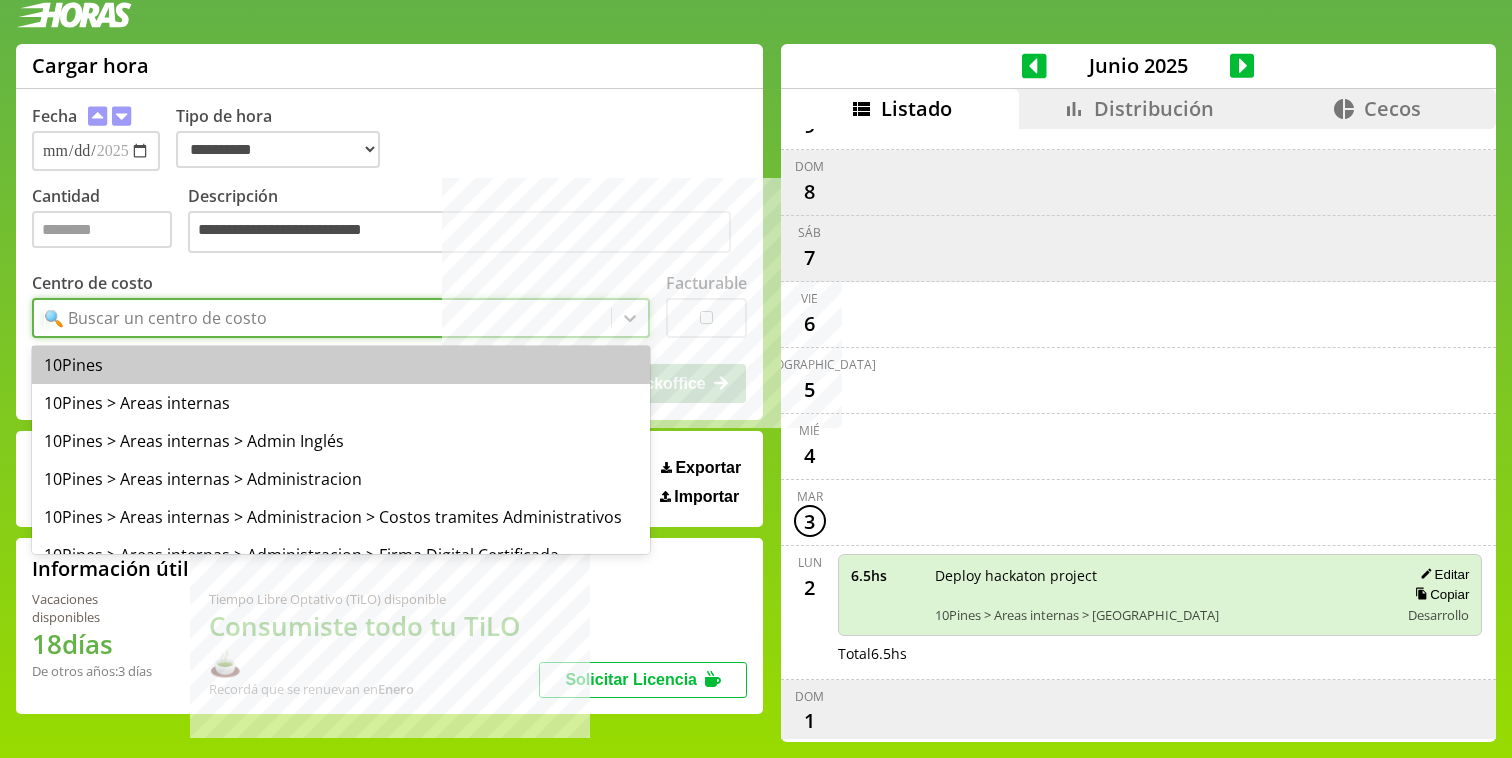 click on "🔍 Buscar un centro de costo" at bounding box center [322, 318] 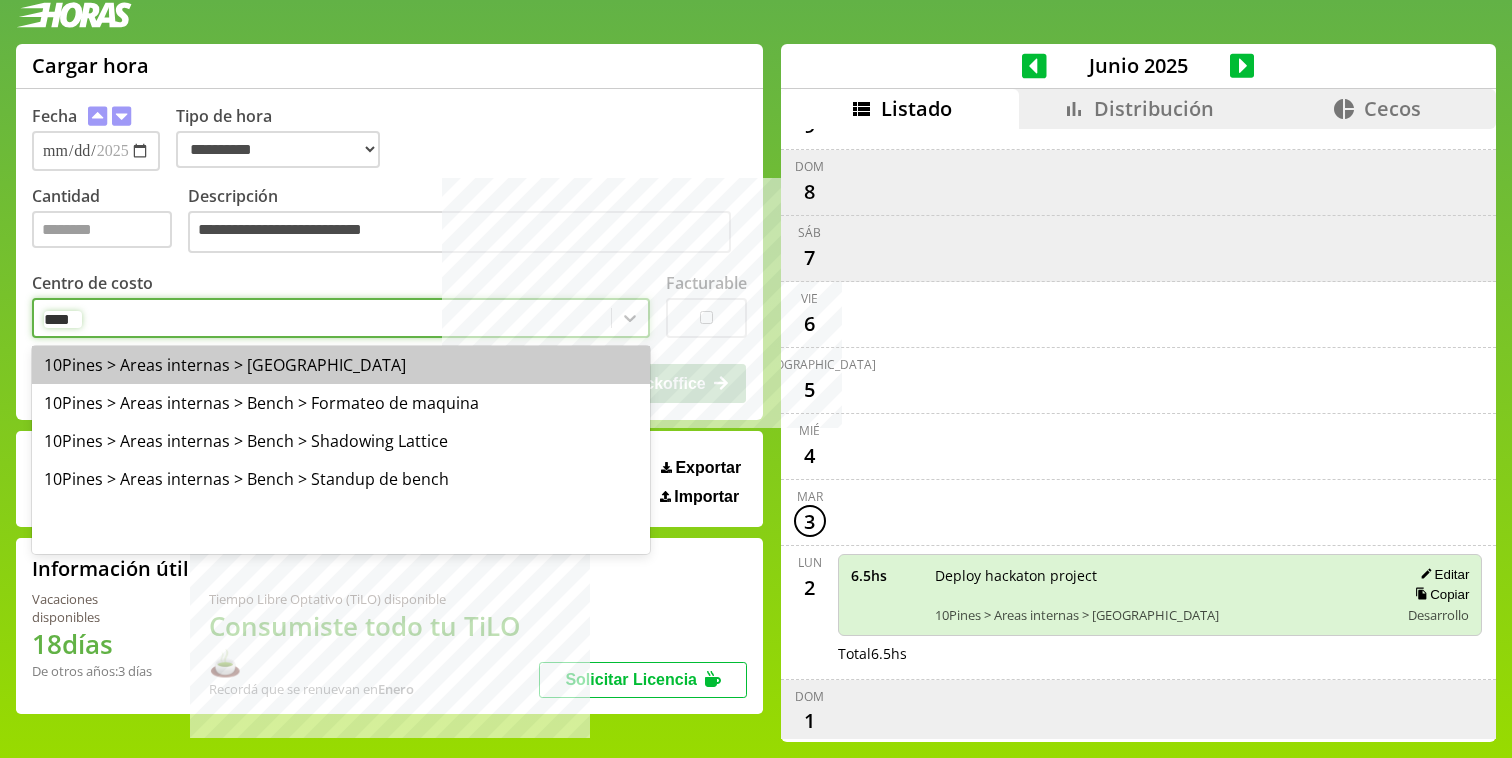 type on "*****" 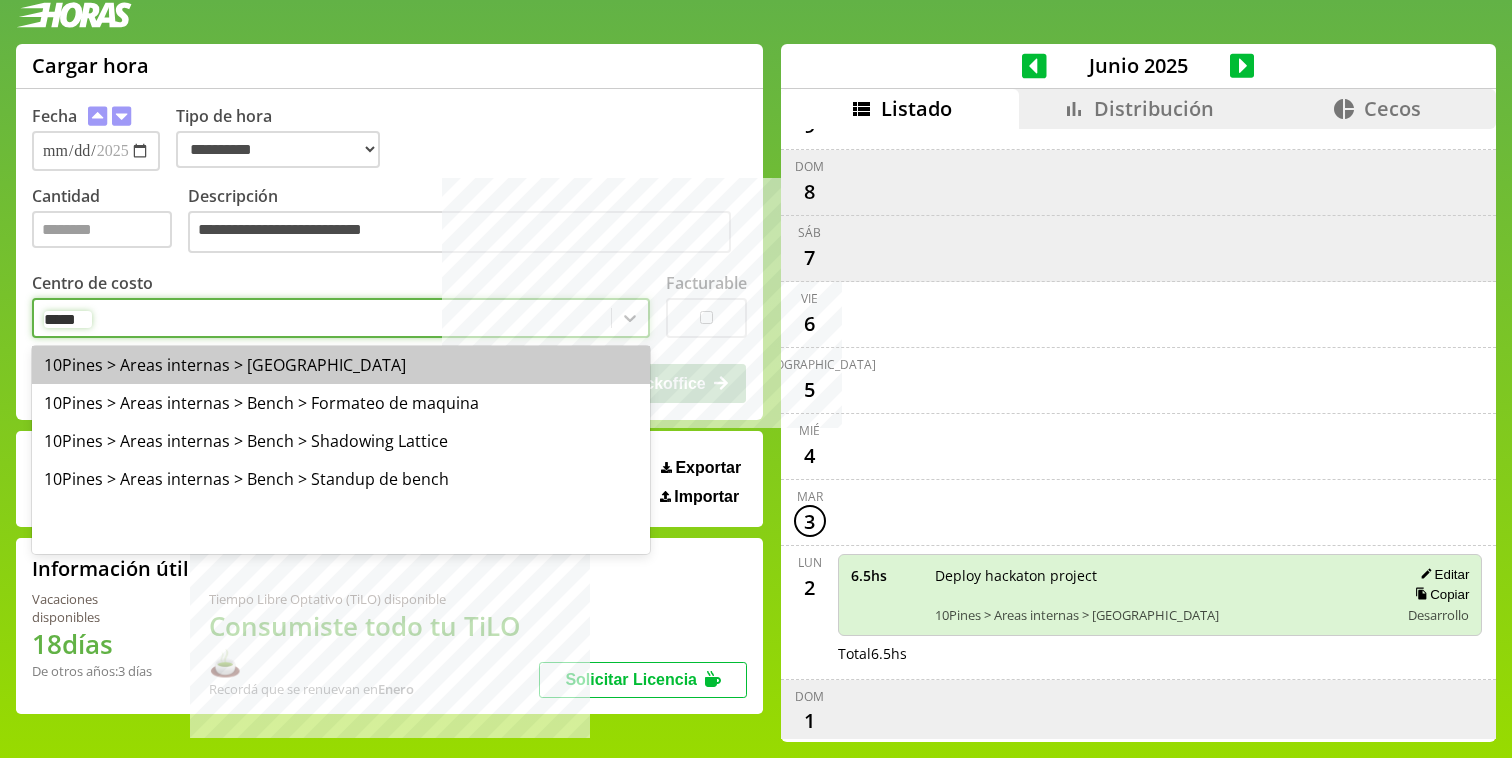 type 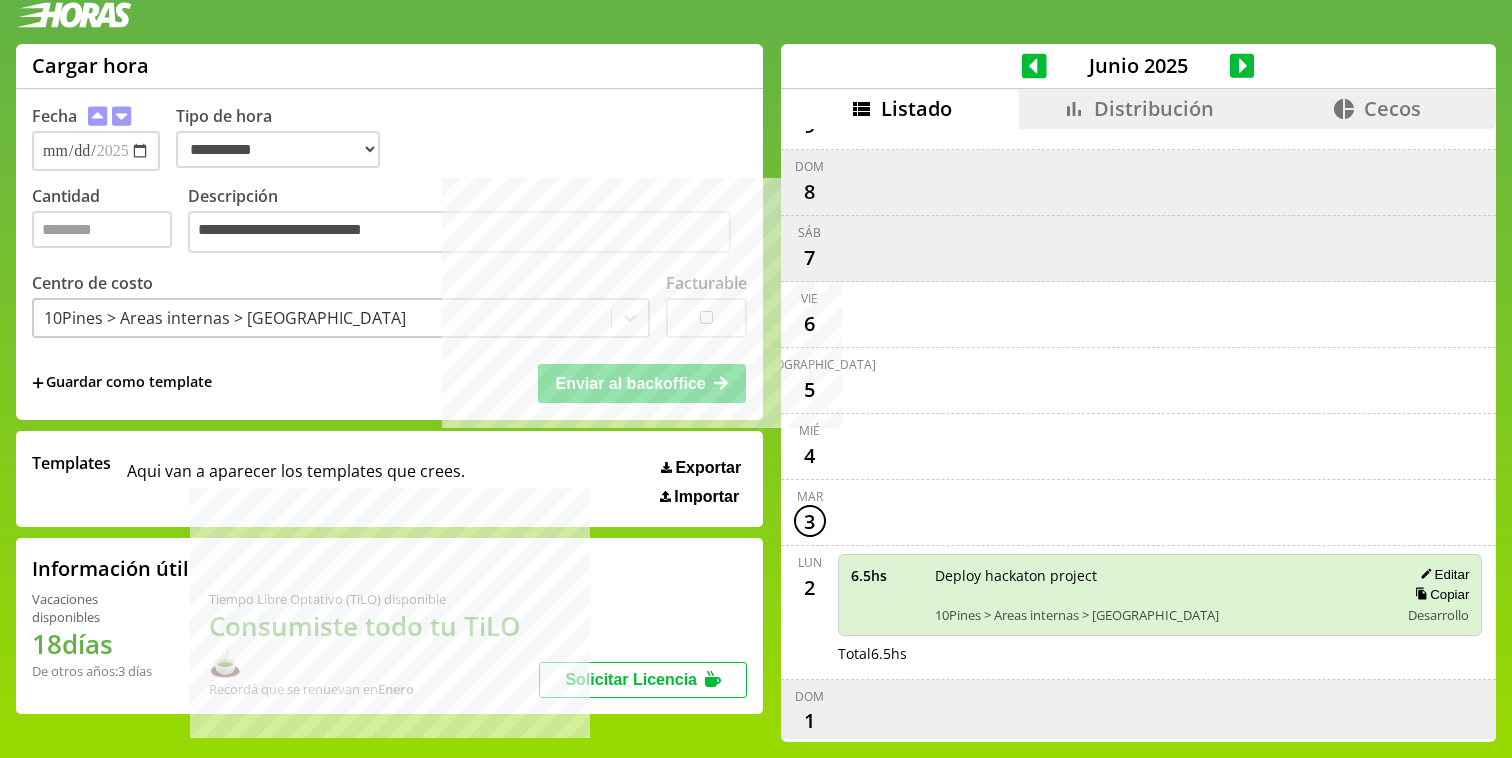click at bounding box center (706, 318) 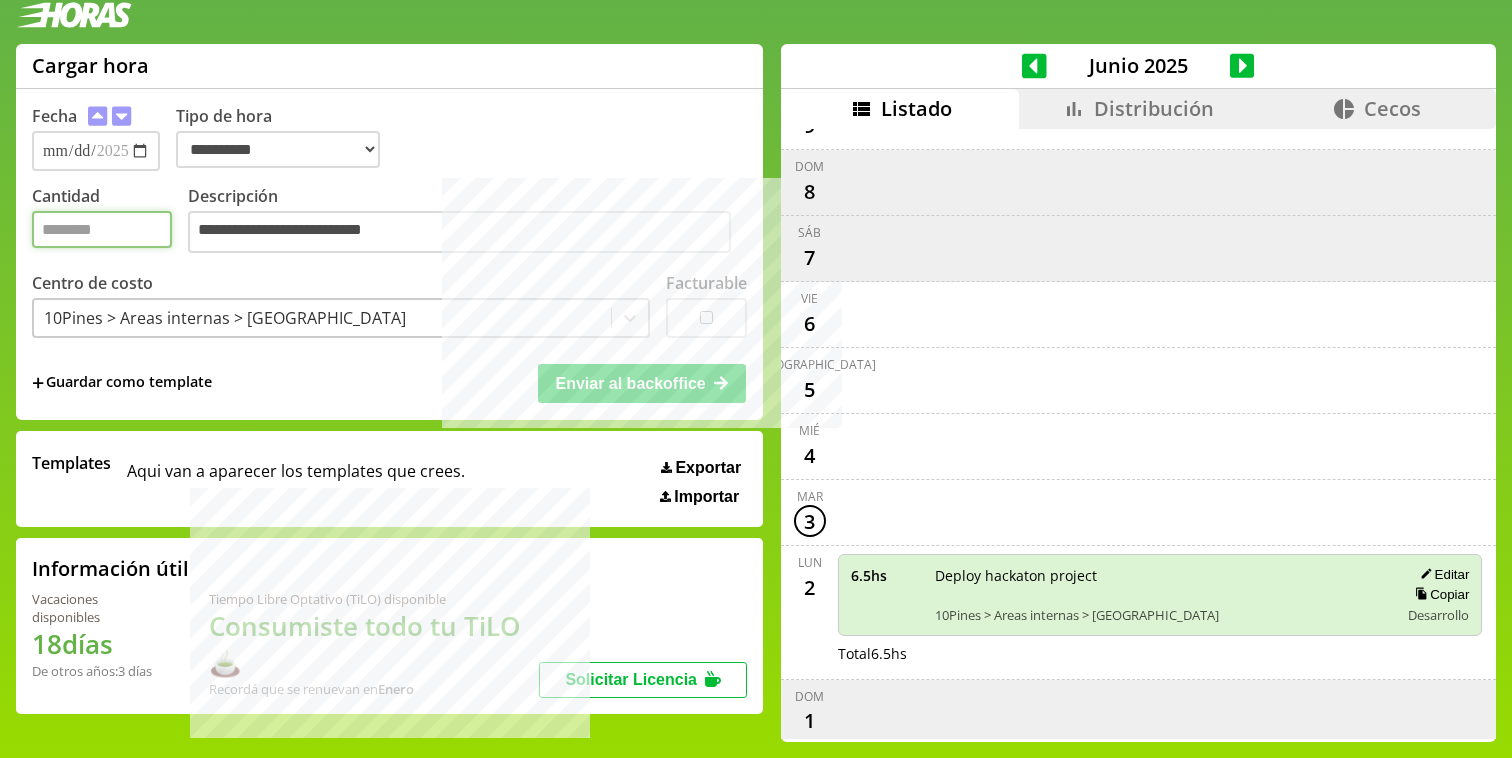 click on "***" at bounding box center [102, 229] 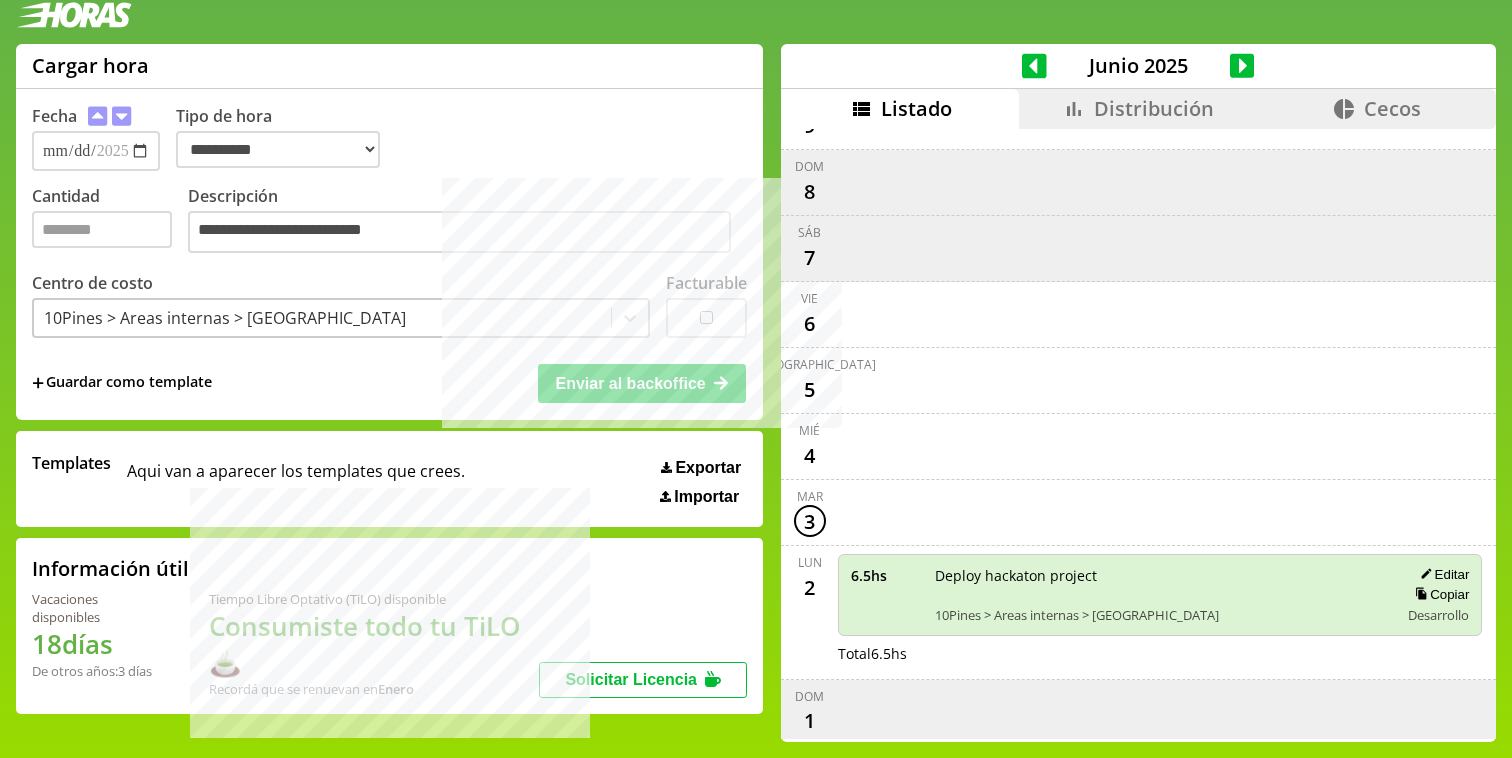 click on "+ Guardar como template Enviar al backoffice" at bounding box center (389, 383) 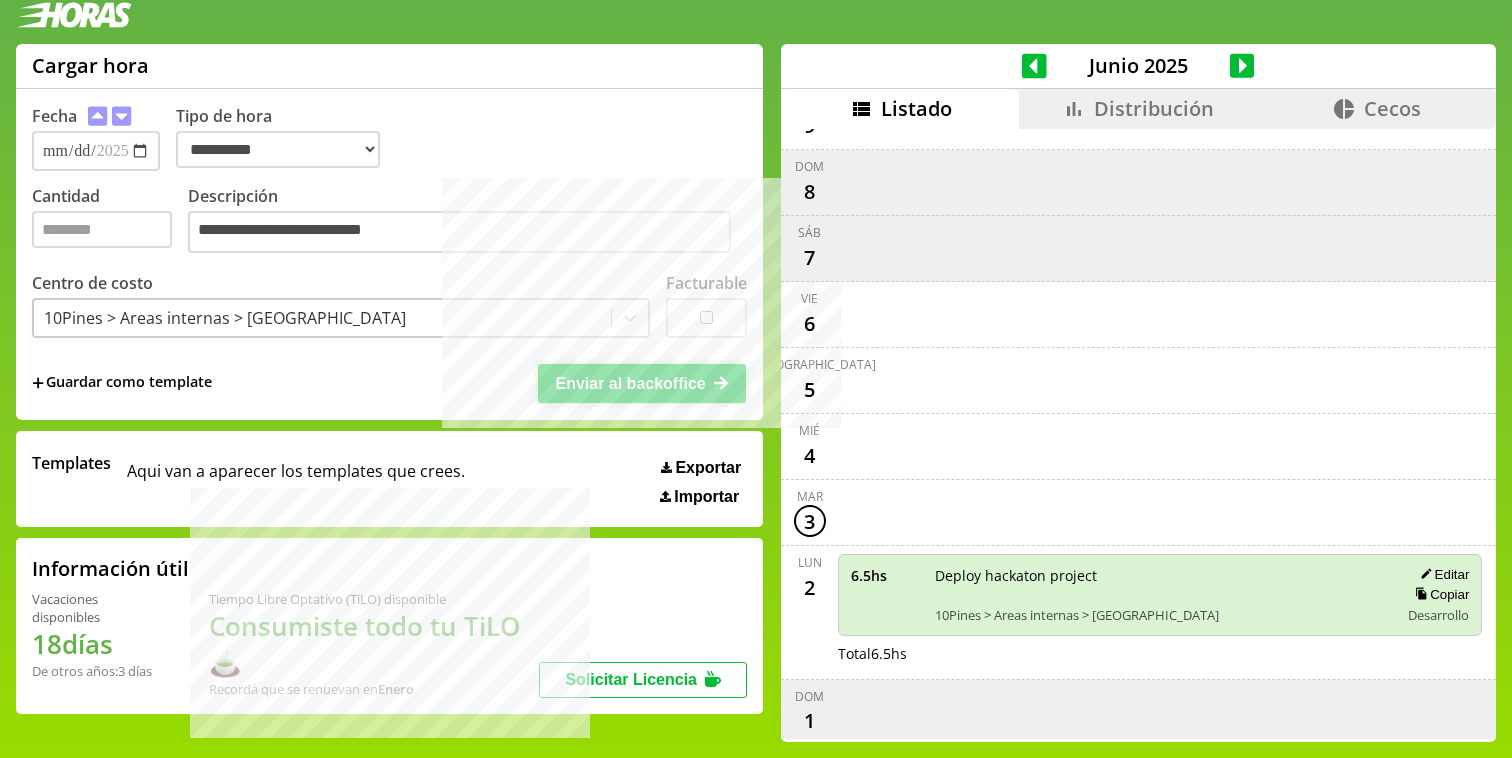 click on "Enviar al backoffice" at bounding box center (642, 383) 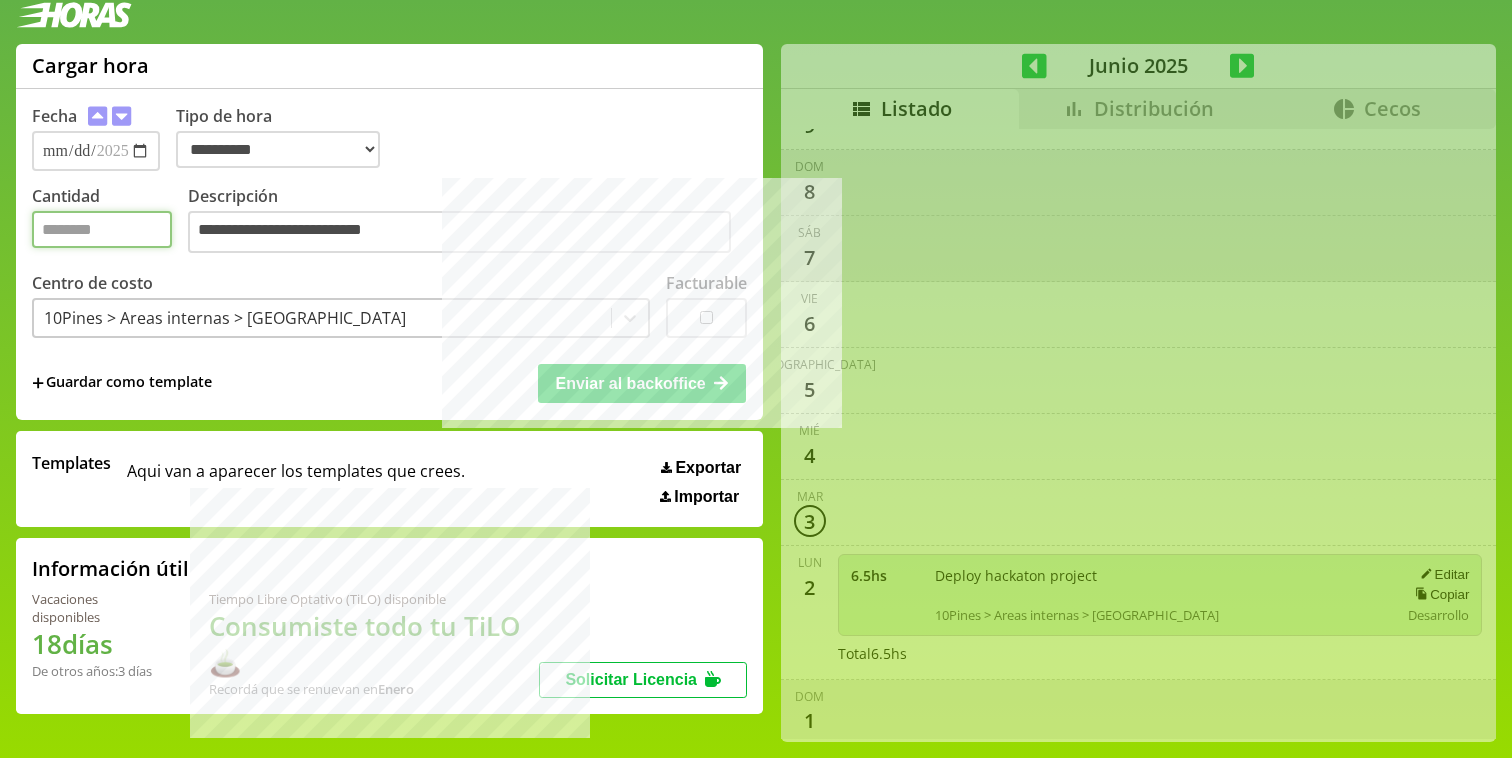 type on "**" 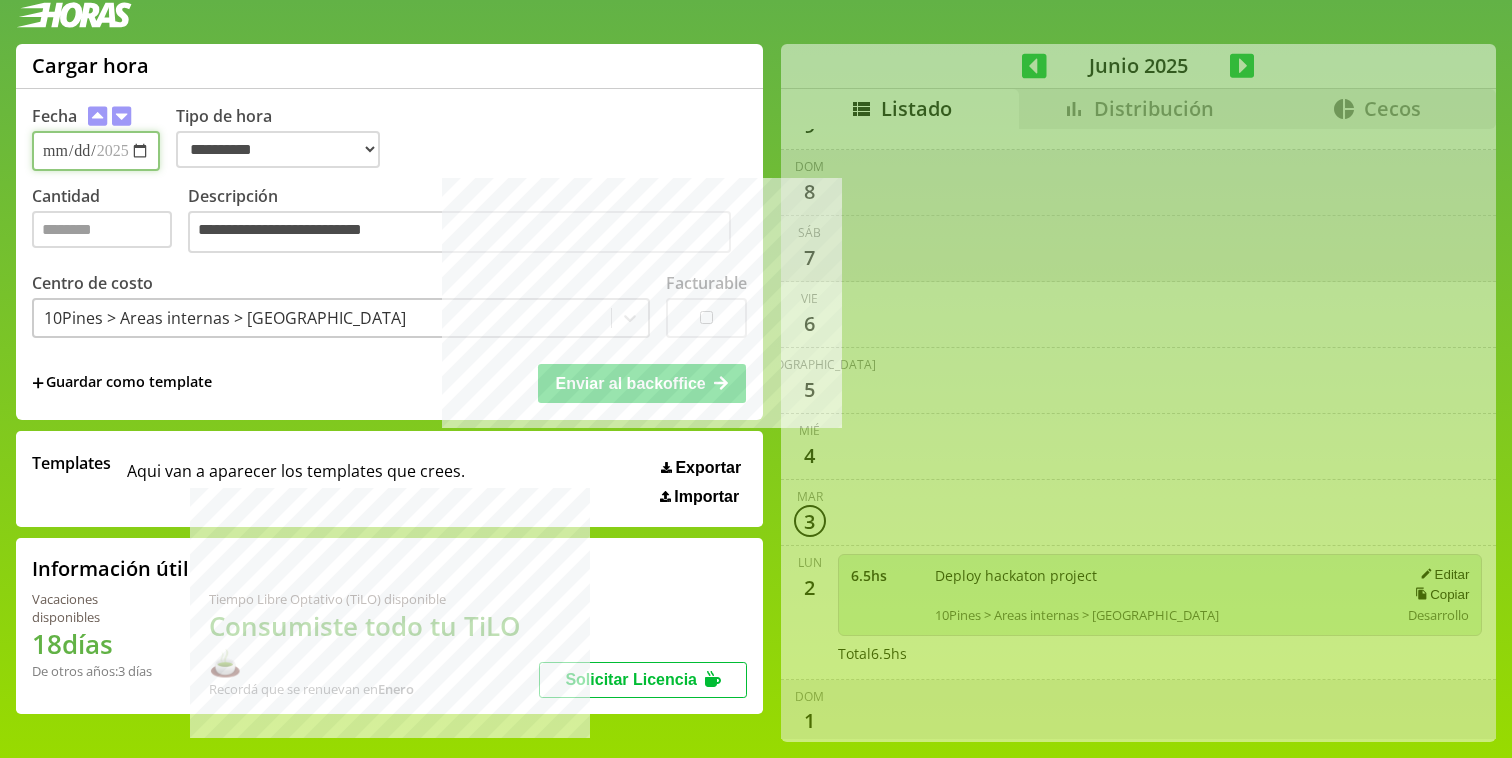 scroll, scrollTop: 1860, scrollLeft: 0, axis: vertical 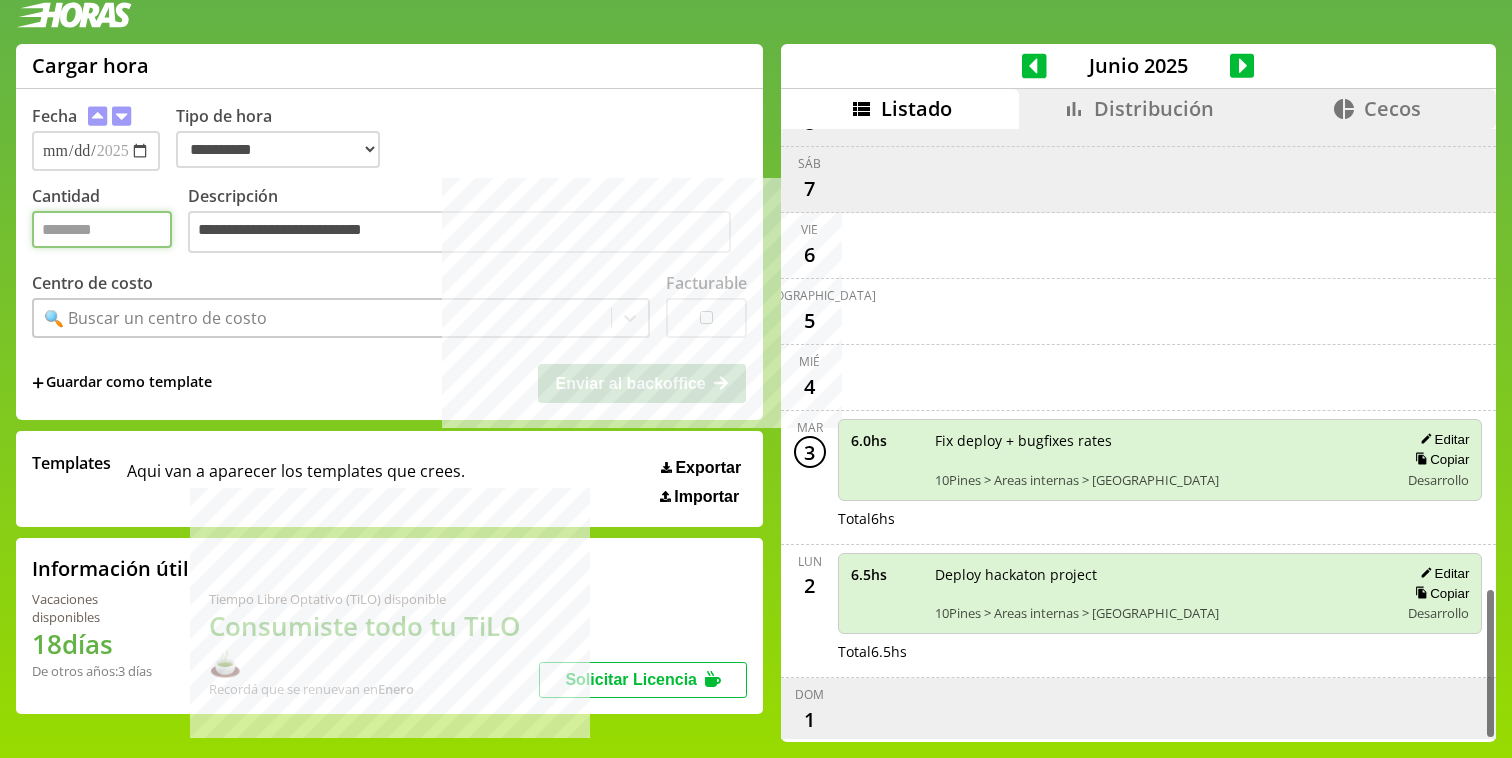 click on "Cantidad" at bounding box center (102, 229) 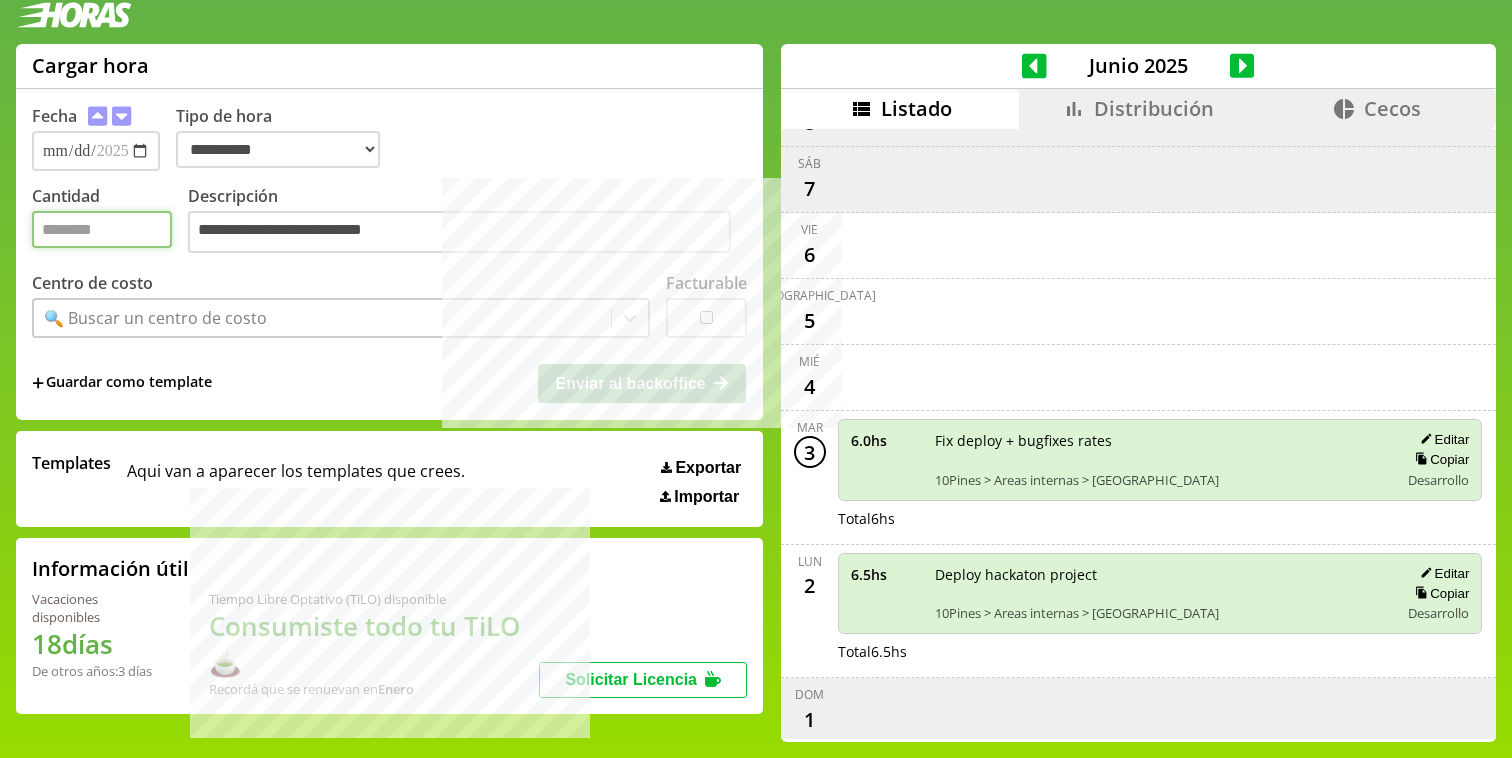 type on "*" 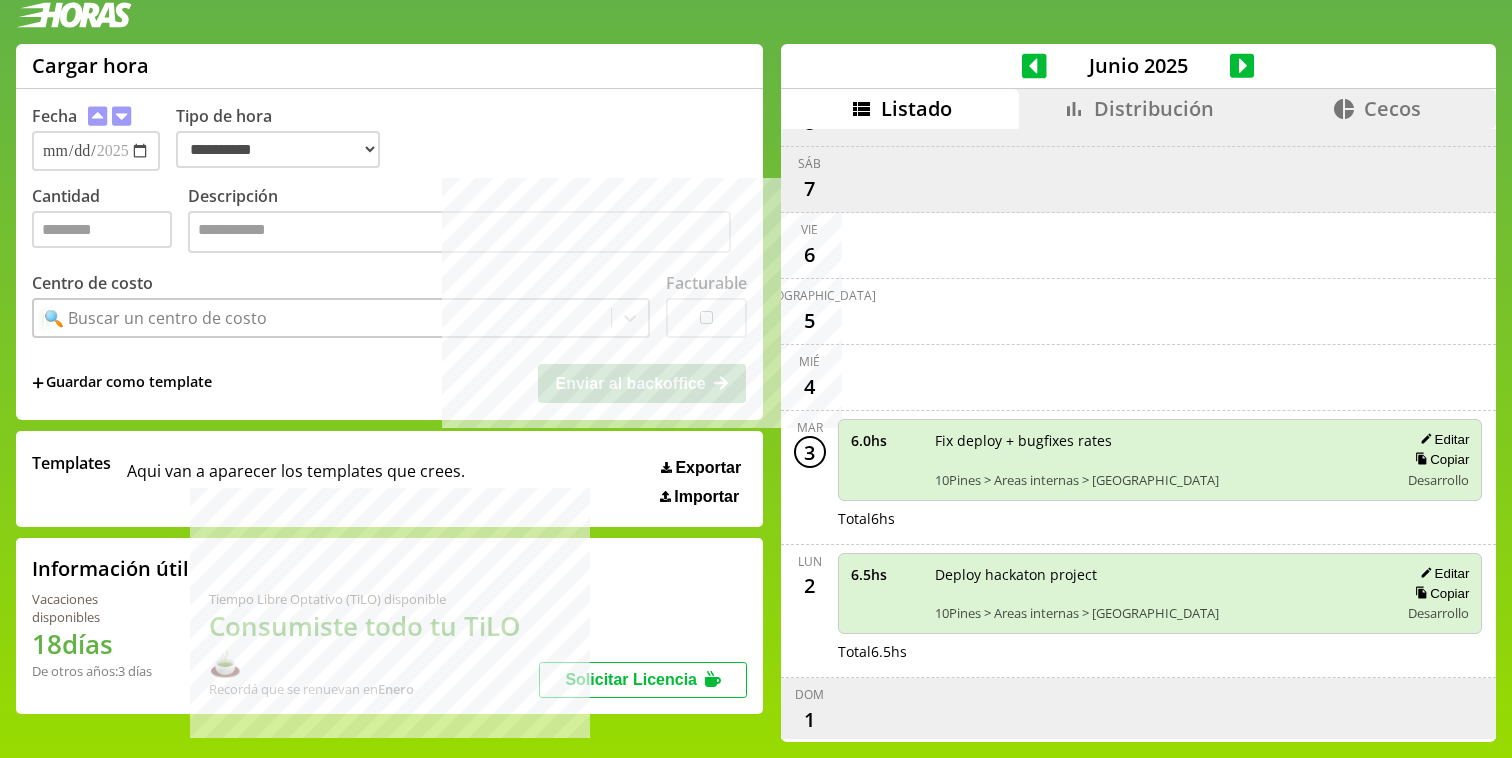 click on "Descripción" at bounding box center [459, 232] 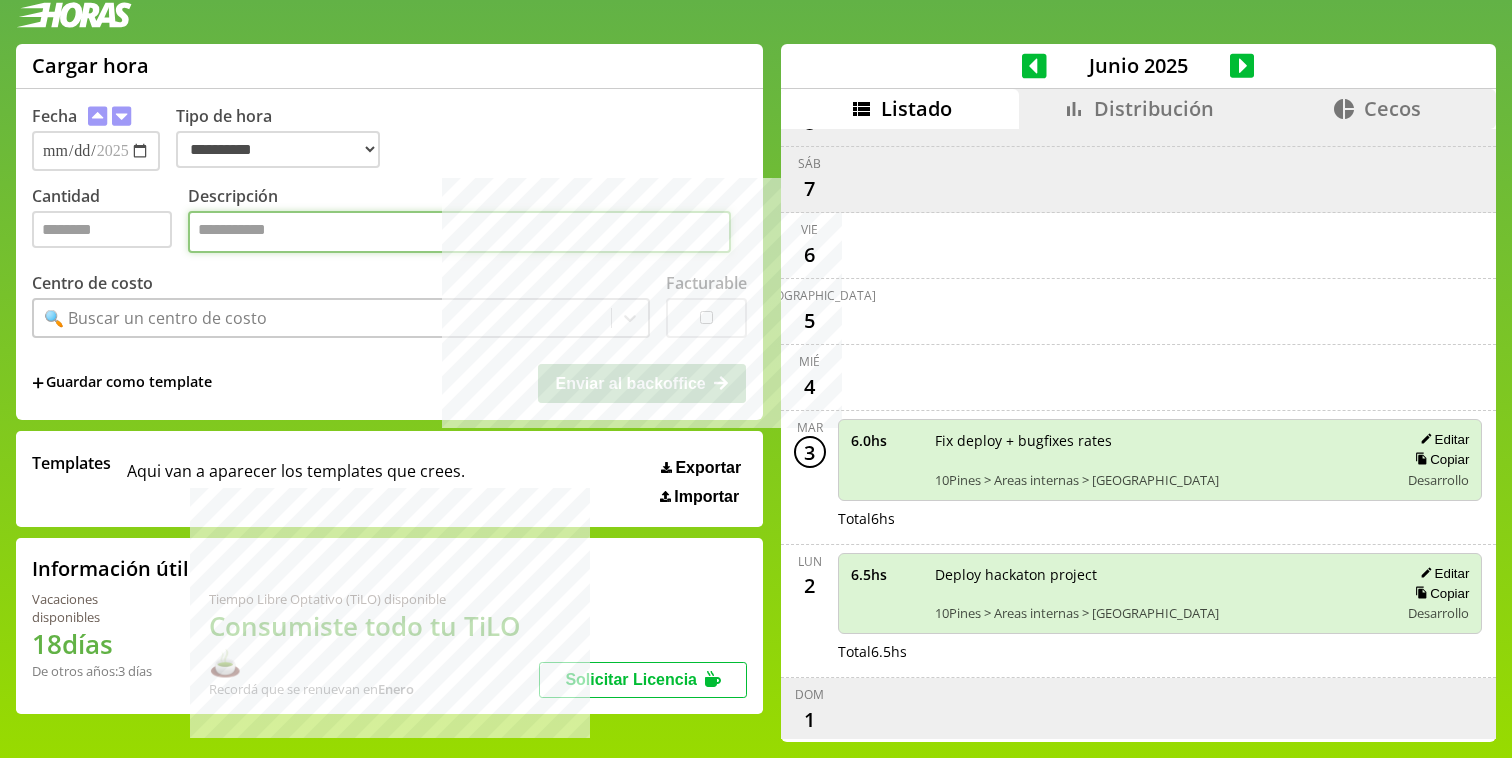 click on "Descripción" at bounding box center [459, 232] 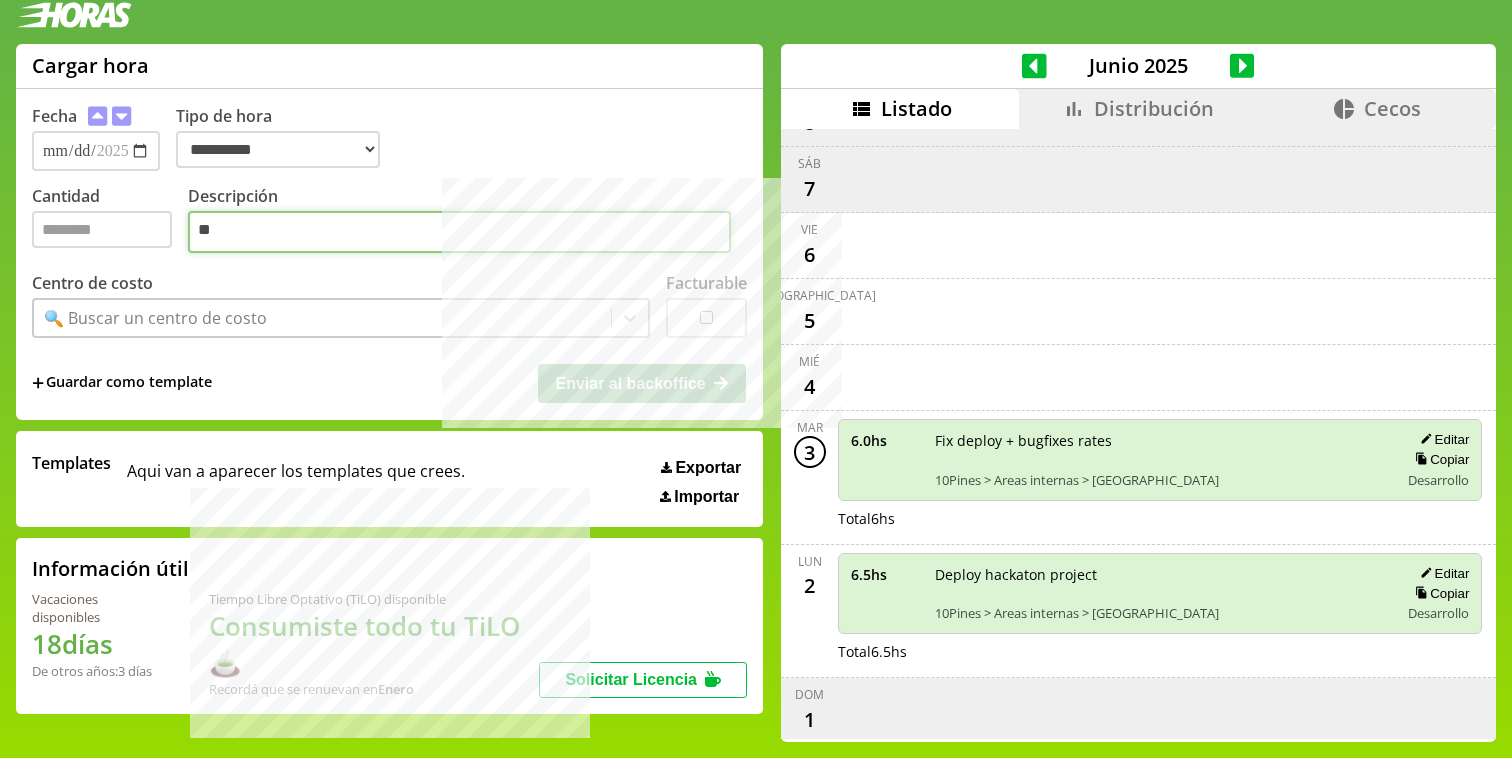 type on "*" 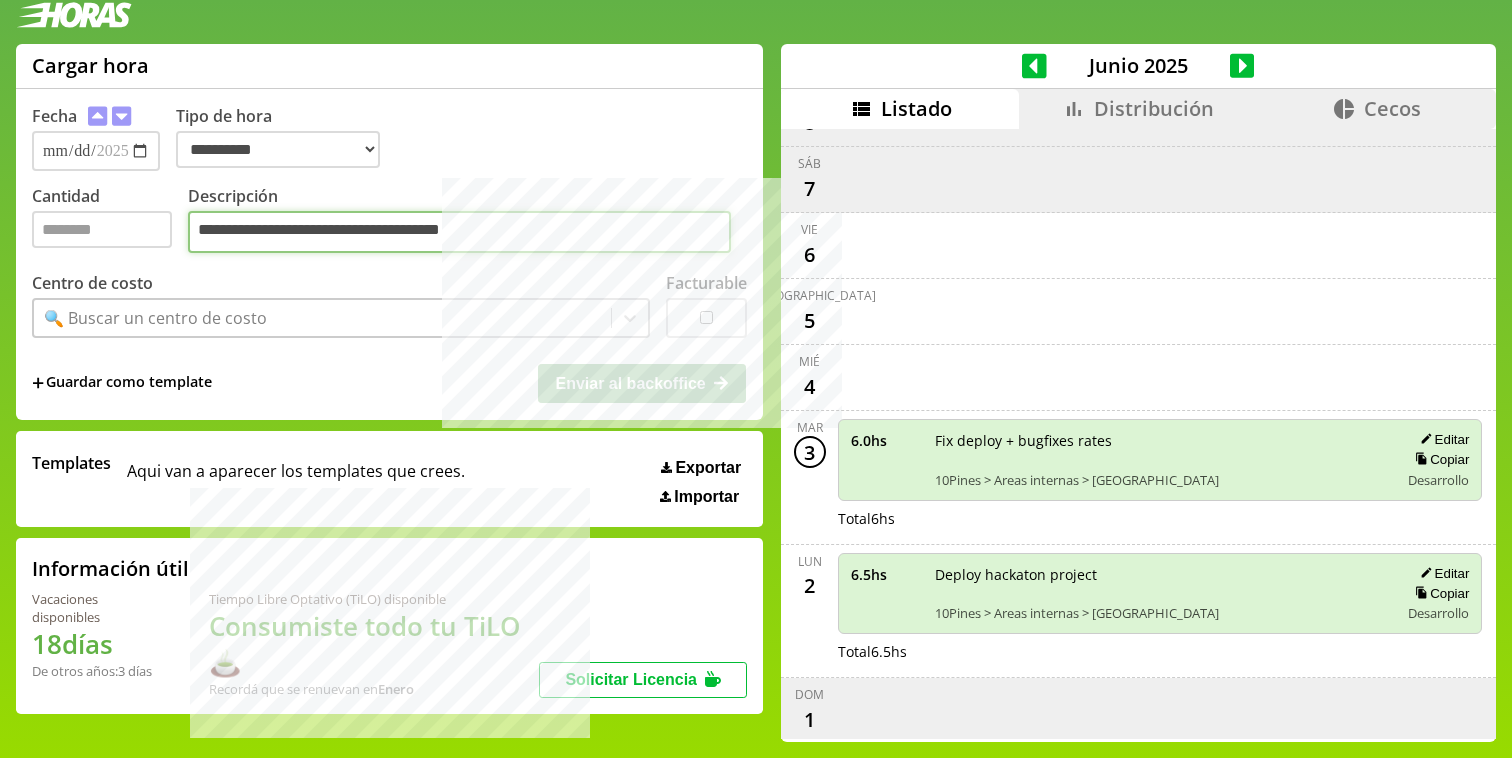 type on "**********" 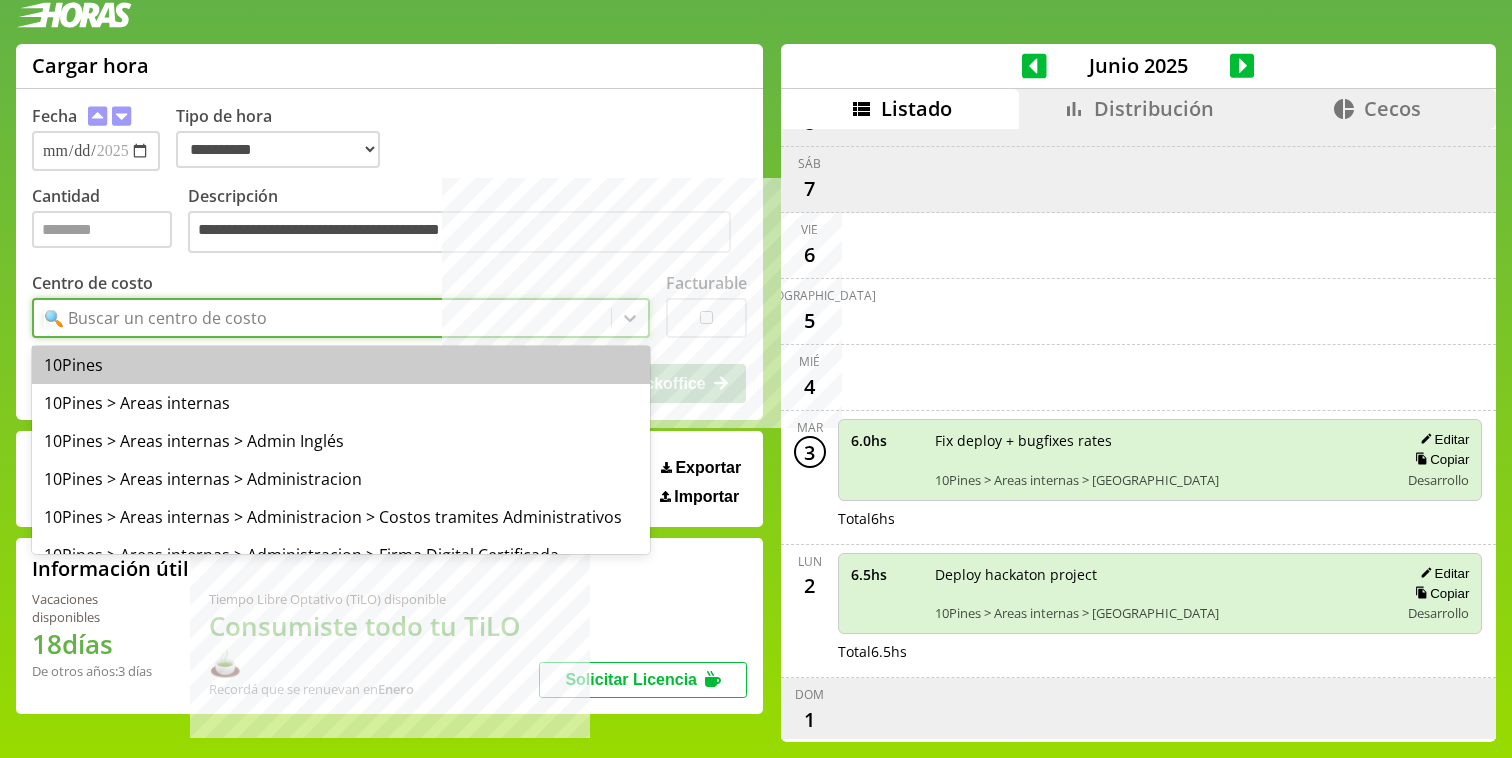 click on "🔍 Buscar un centro de costo" at bounding box center (322, 318) 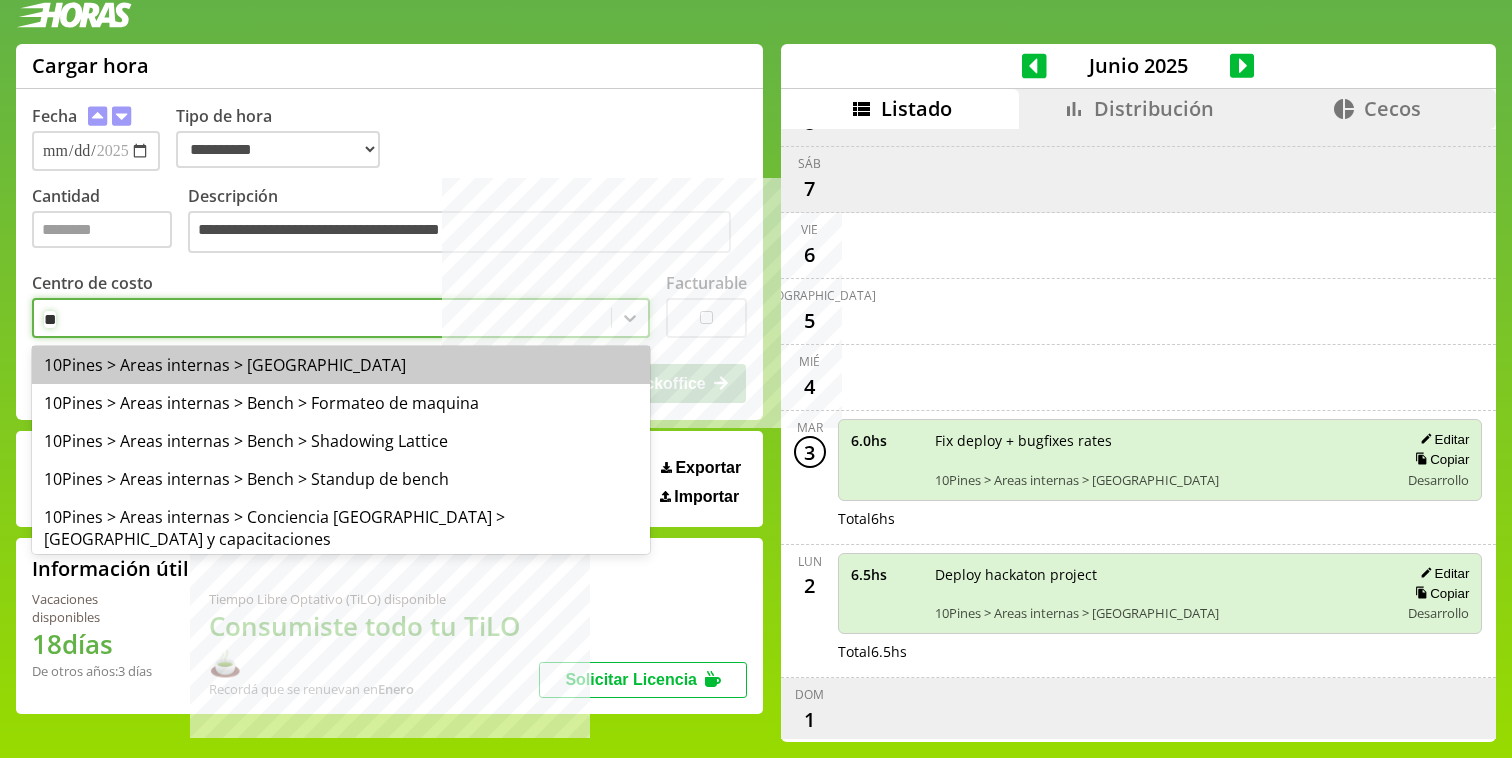 type on "*" 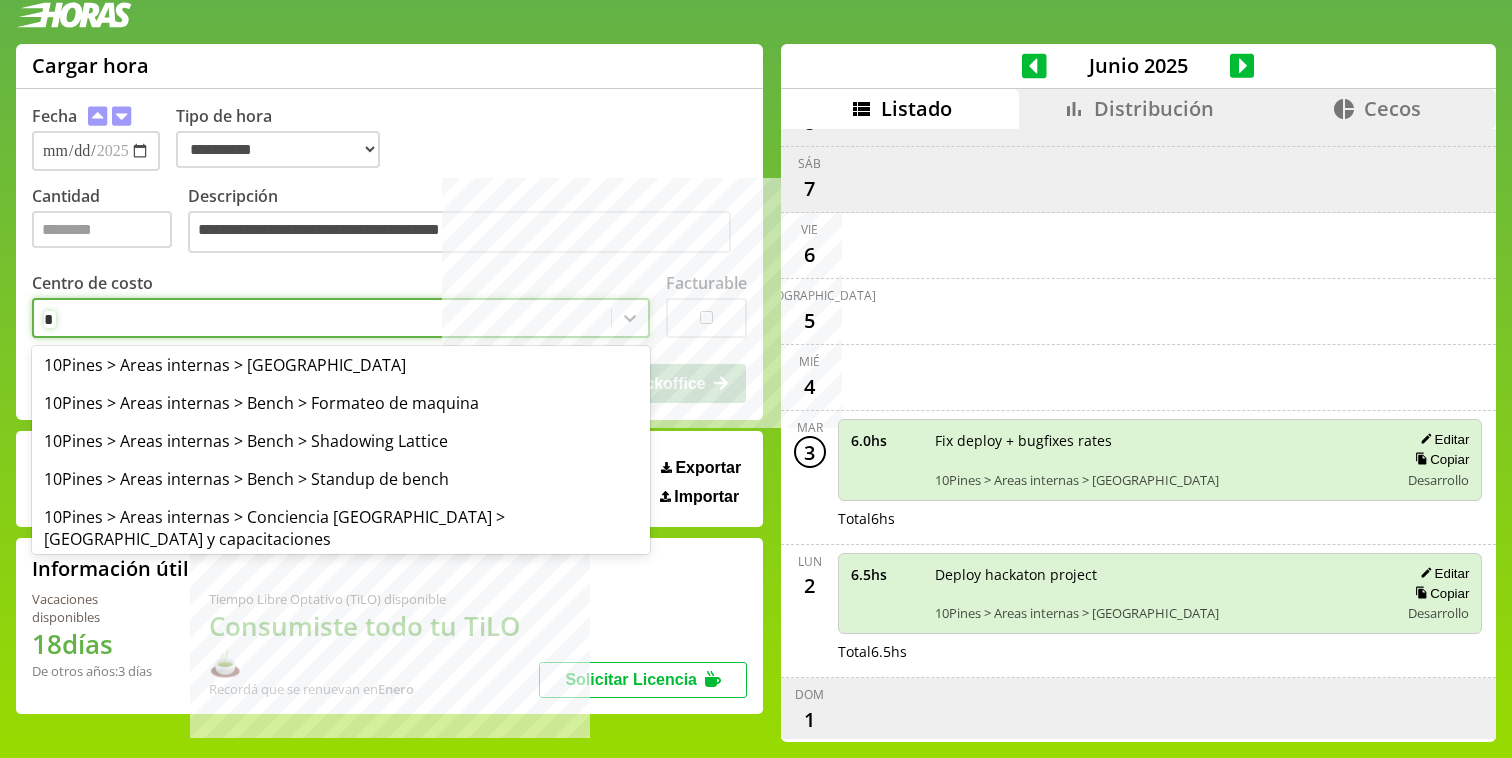 type on "**" 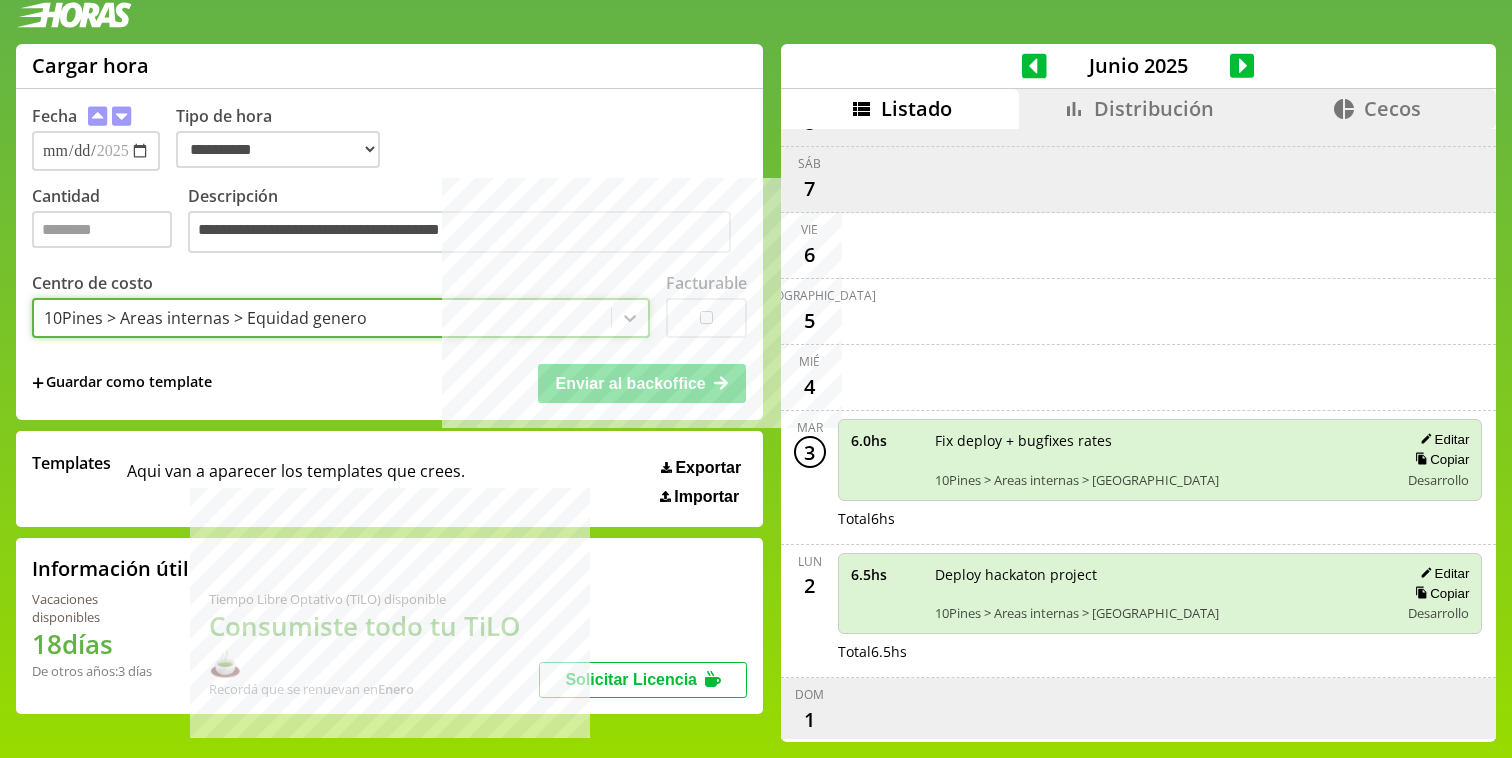 click on "10Pines > Areas internas > Equidad genero" at bounding box center [341, 318] 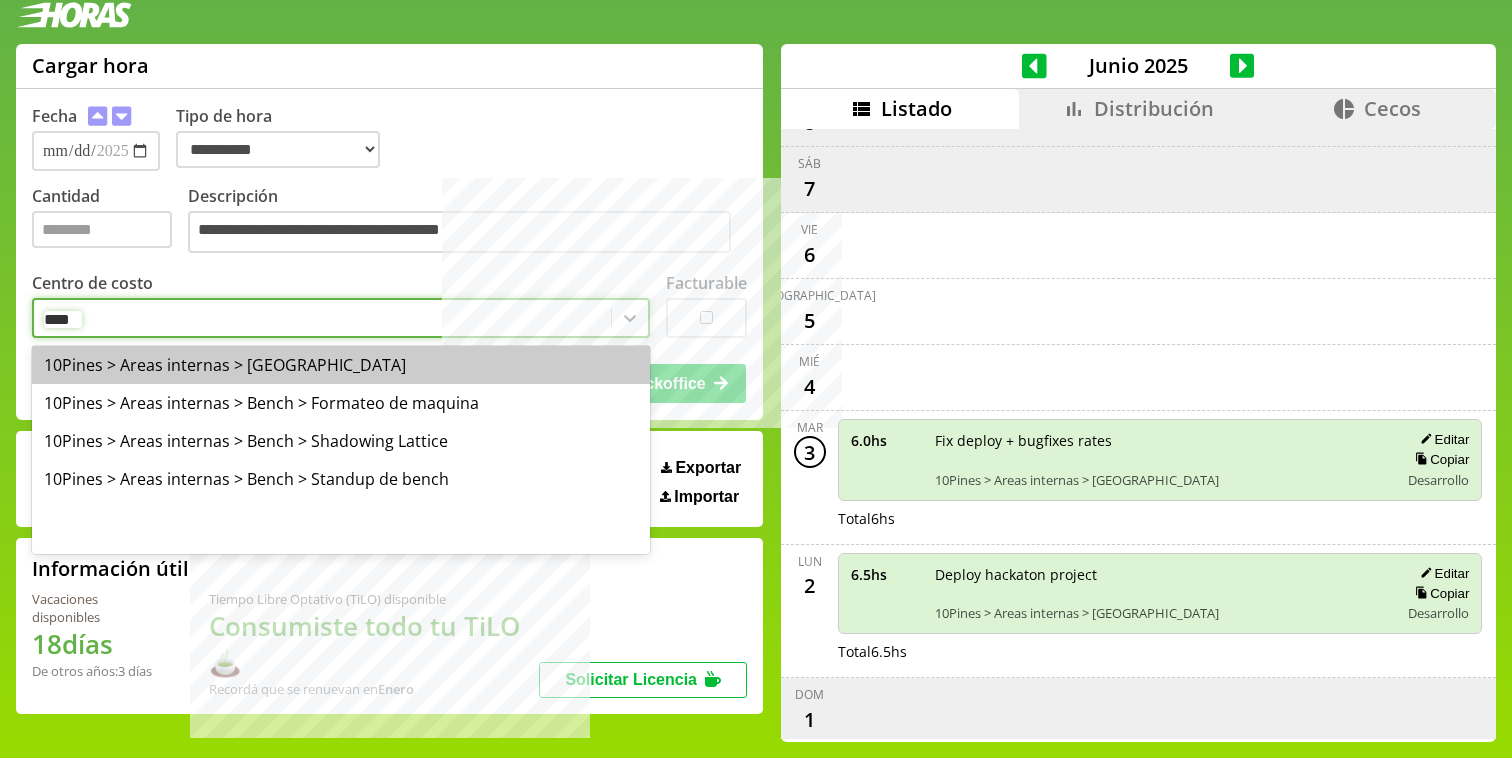 type on "*****" 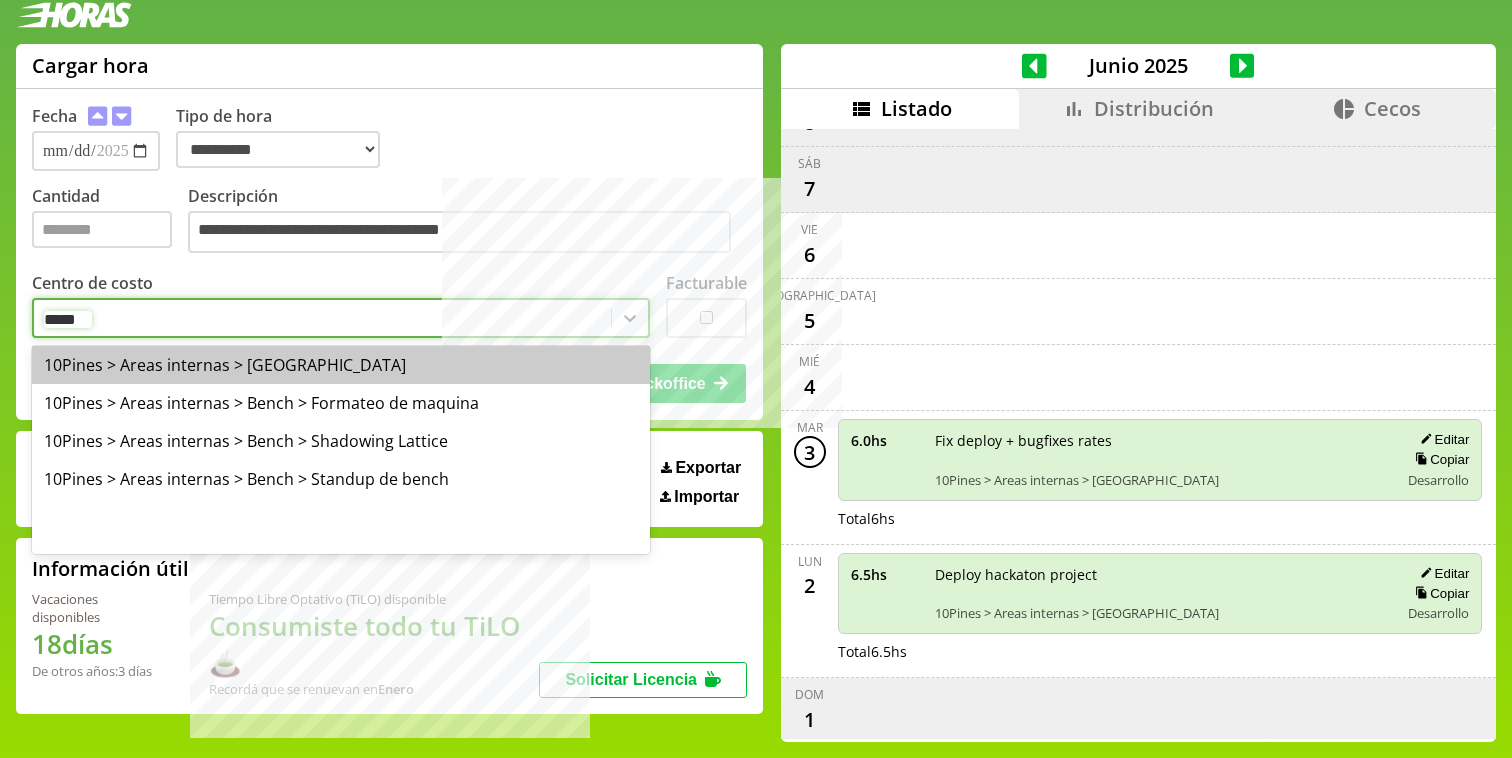 type 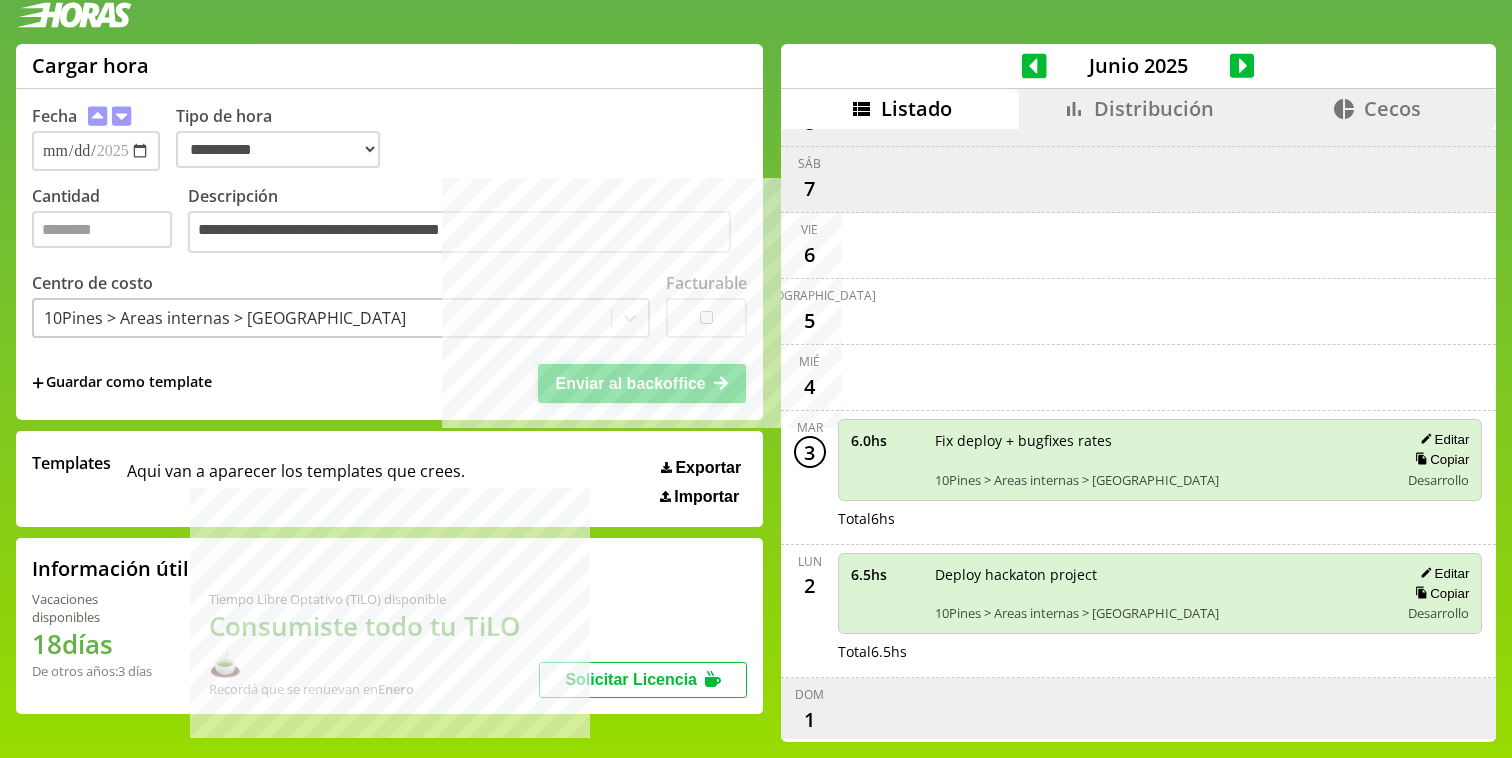 drag, startPoint x: 659, startPoint y: 367, endPoint x: 657, endPoint y: 296, distance: 71.02816 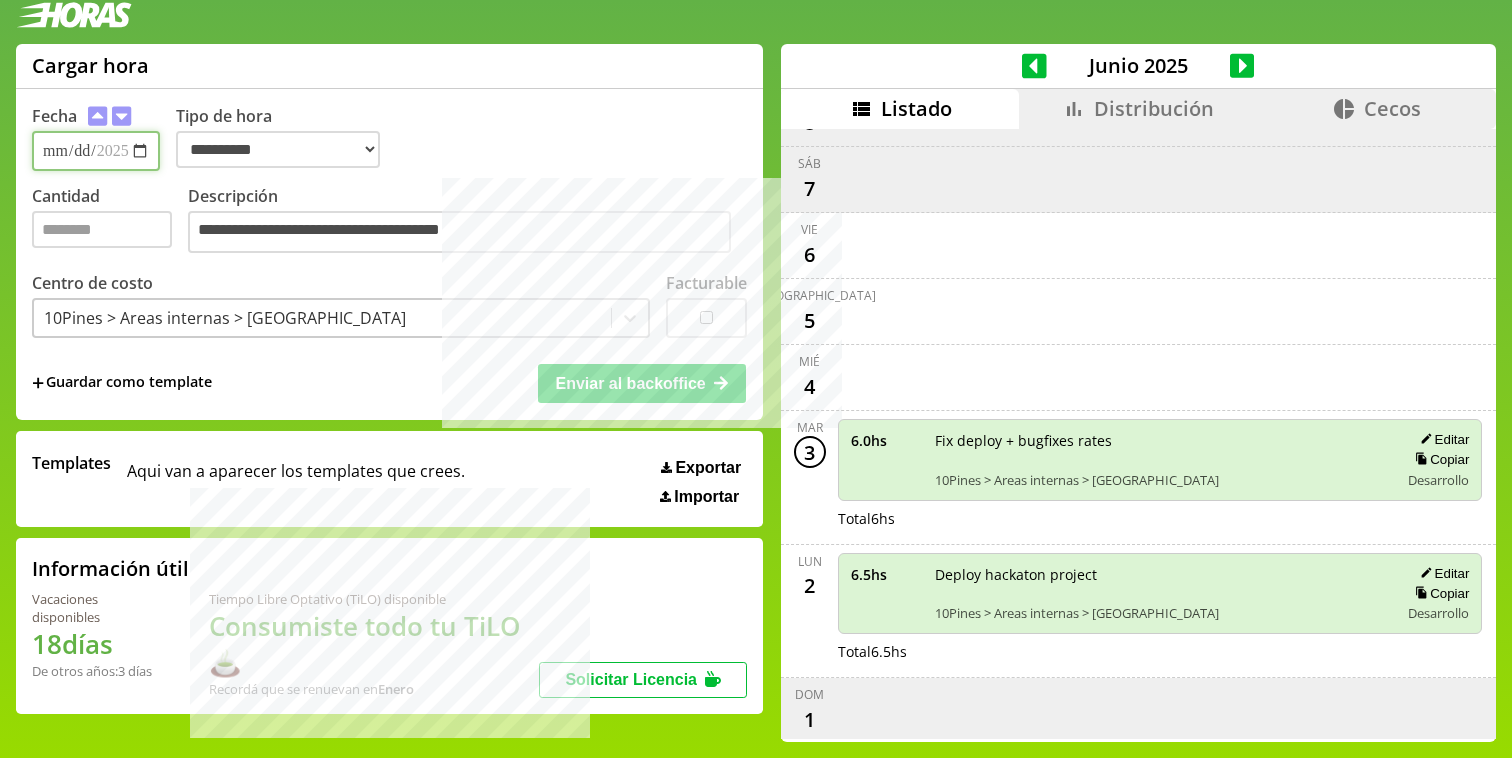 click on "**********" at bounding box center [96, 151] 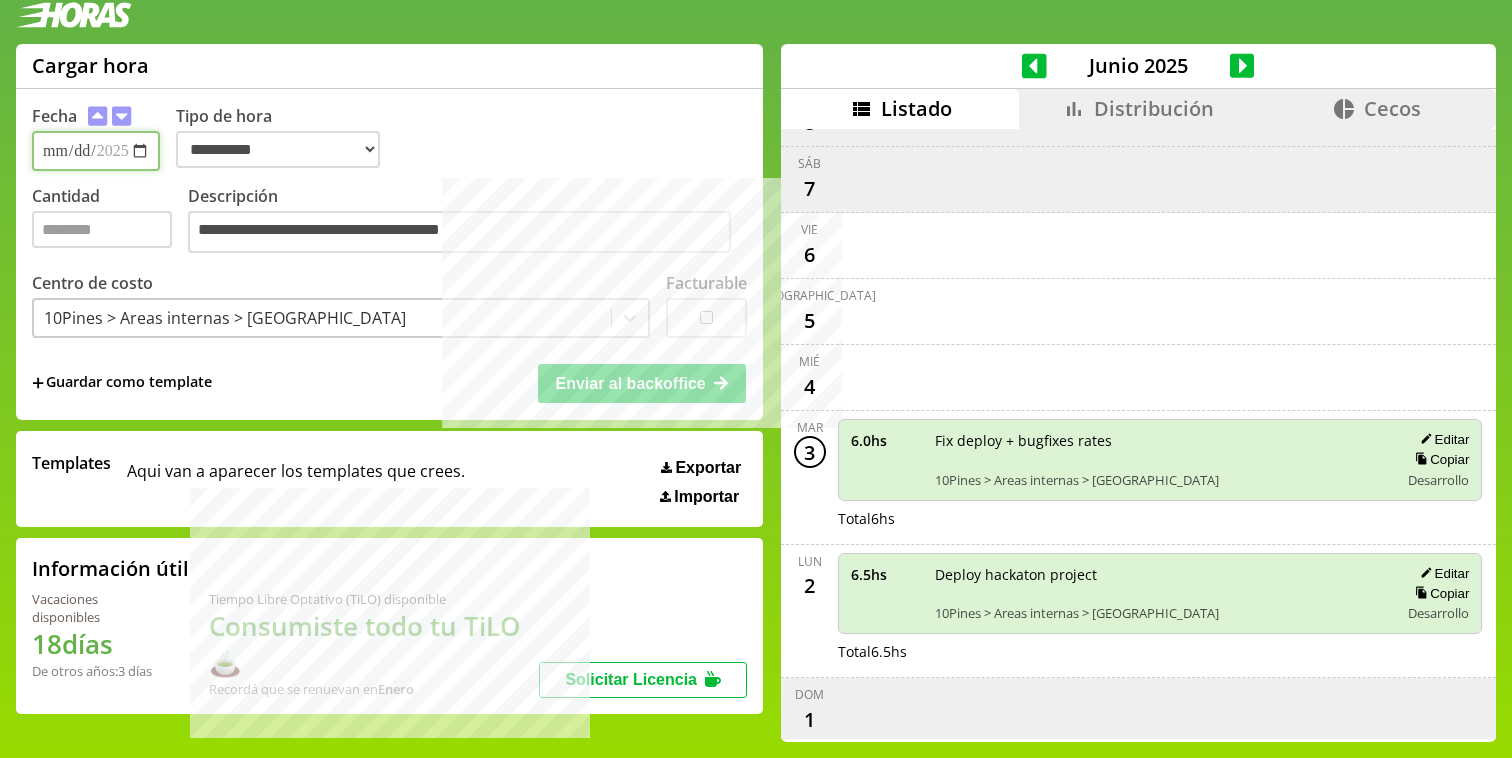 type on "**********" 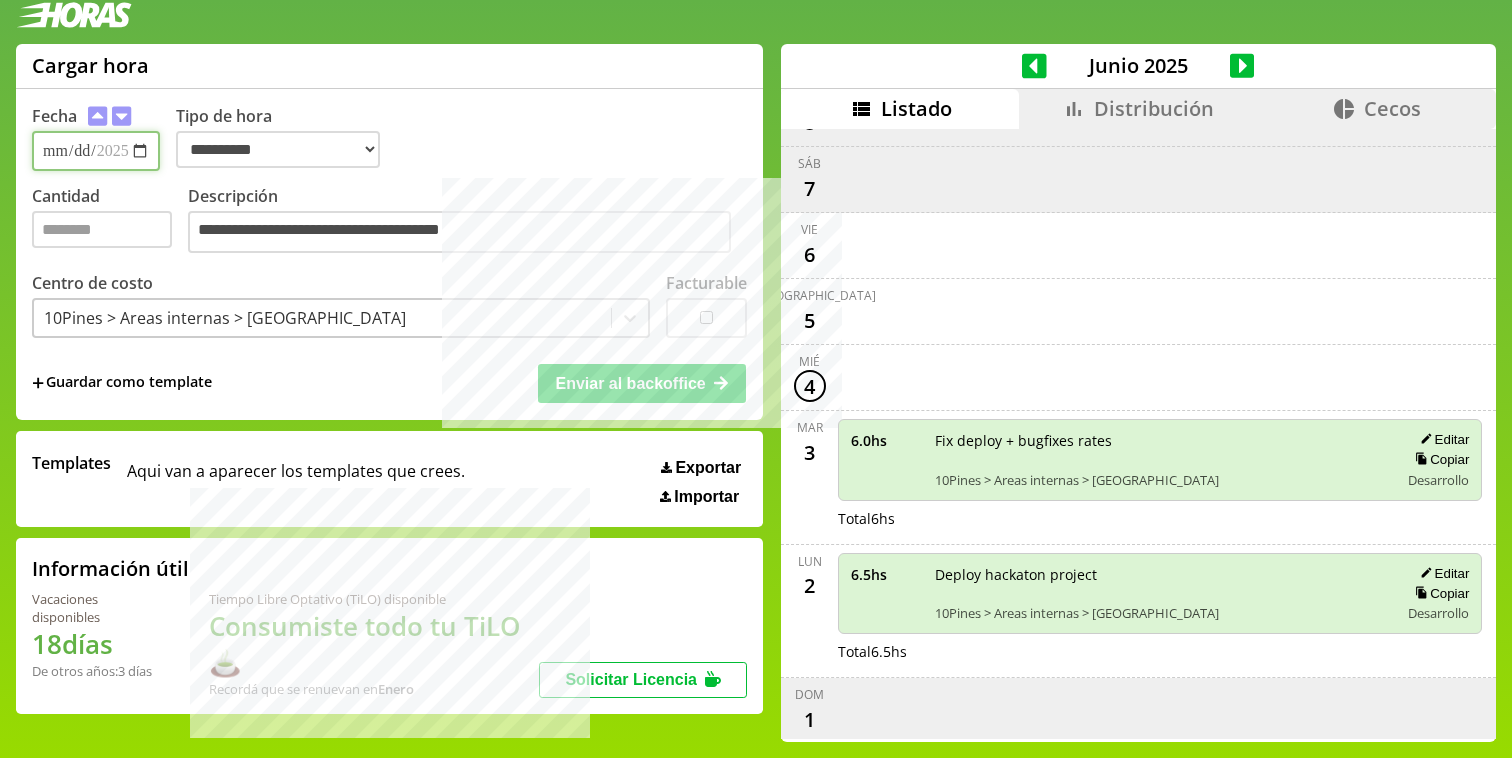 click on "Enviar al backoffice" at bounding box center [642, 383] 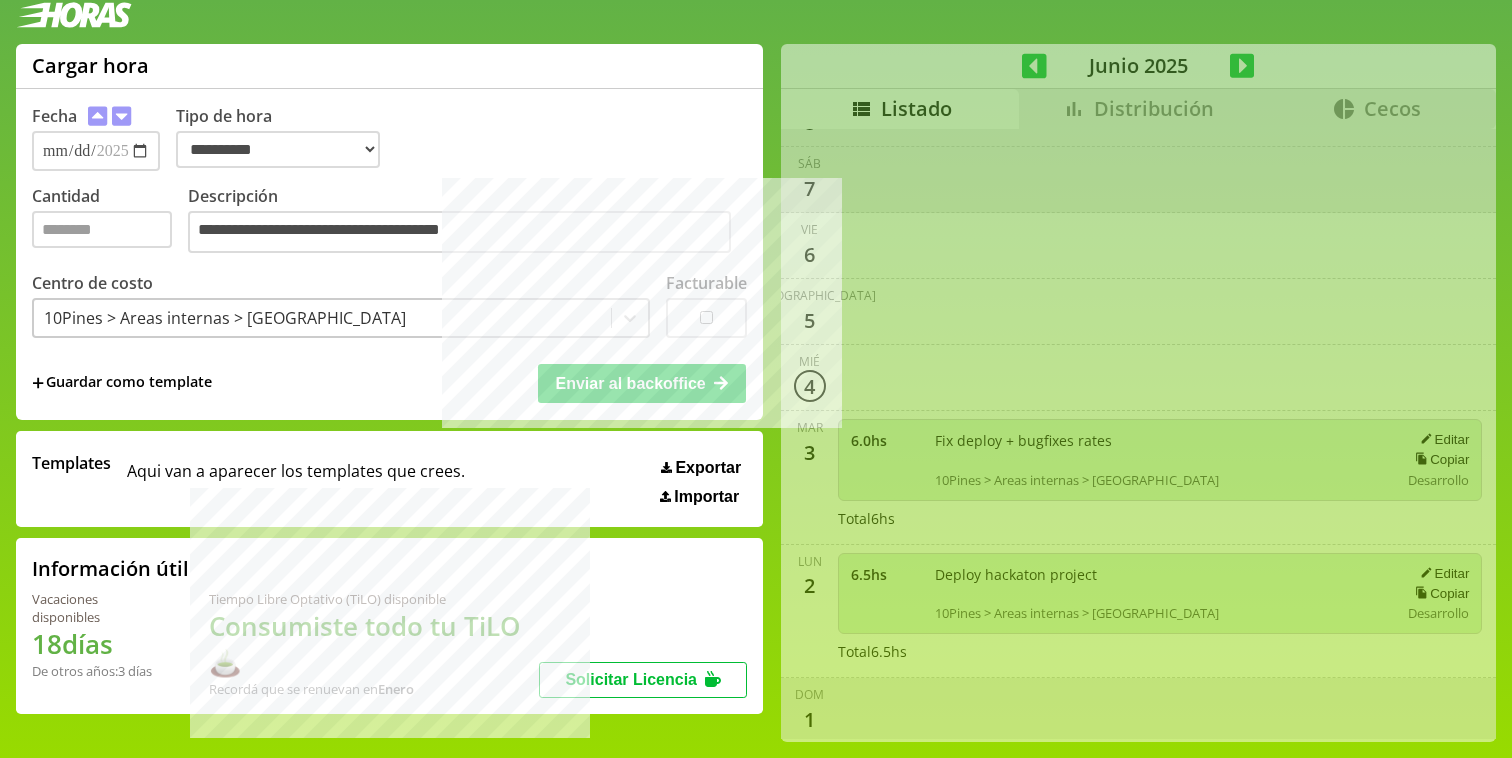 type 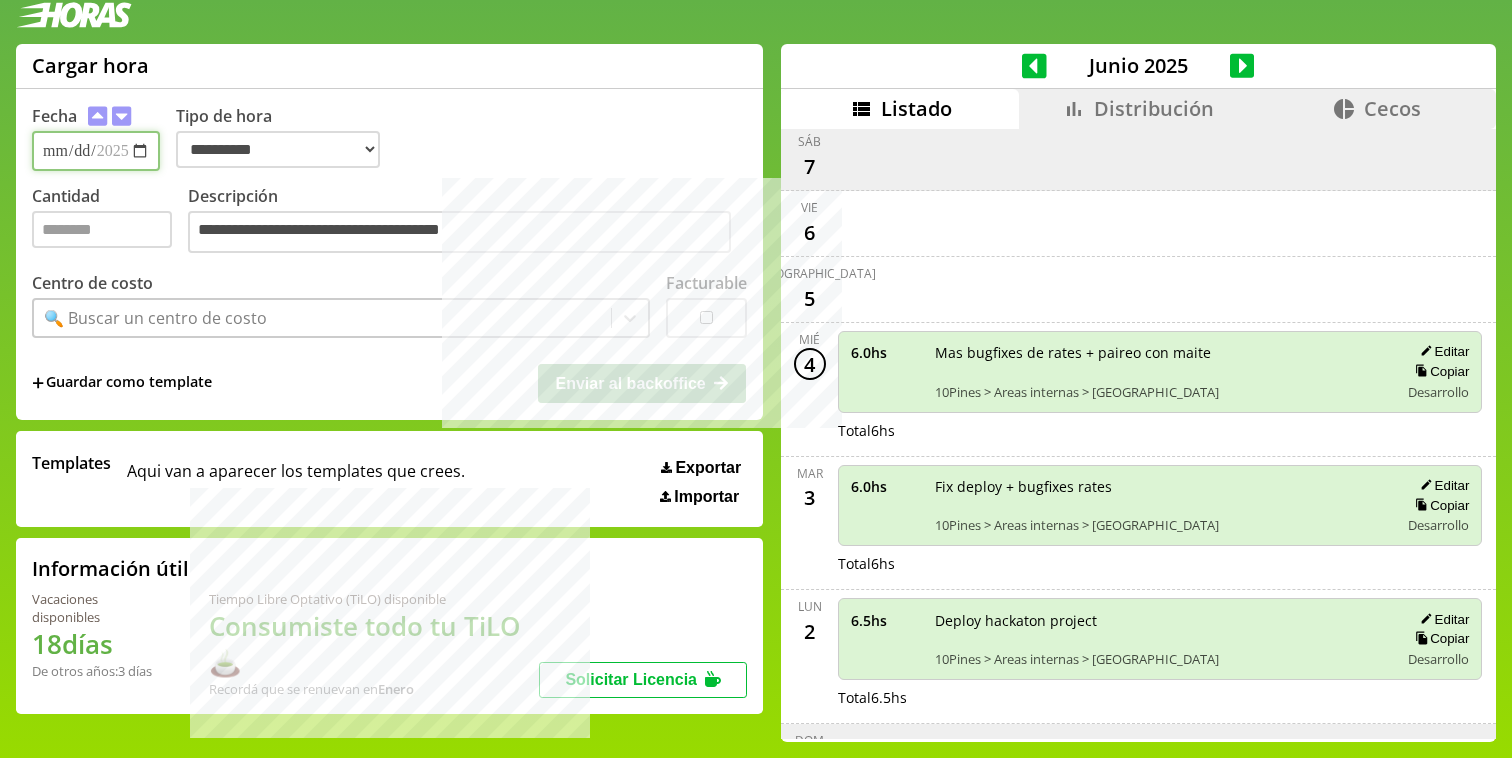 click on "**********" at bounding box center [96, 151] 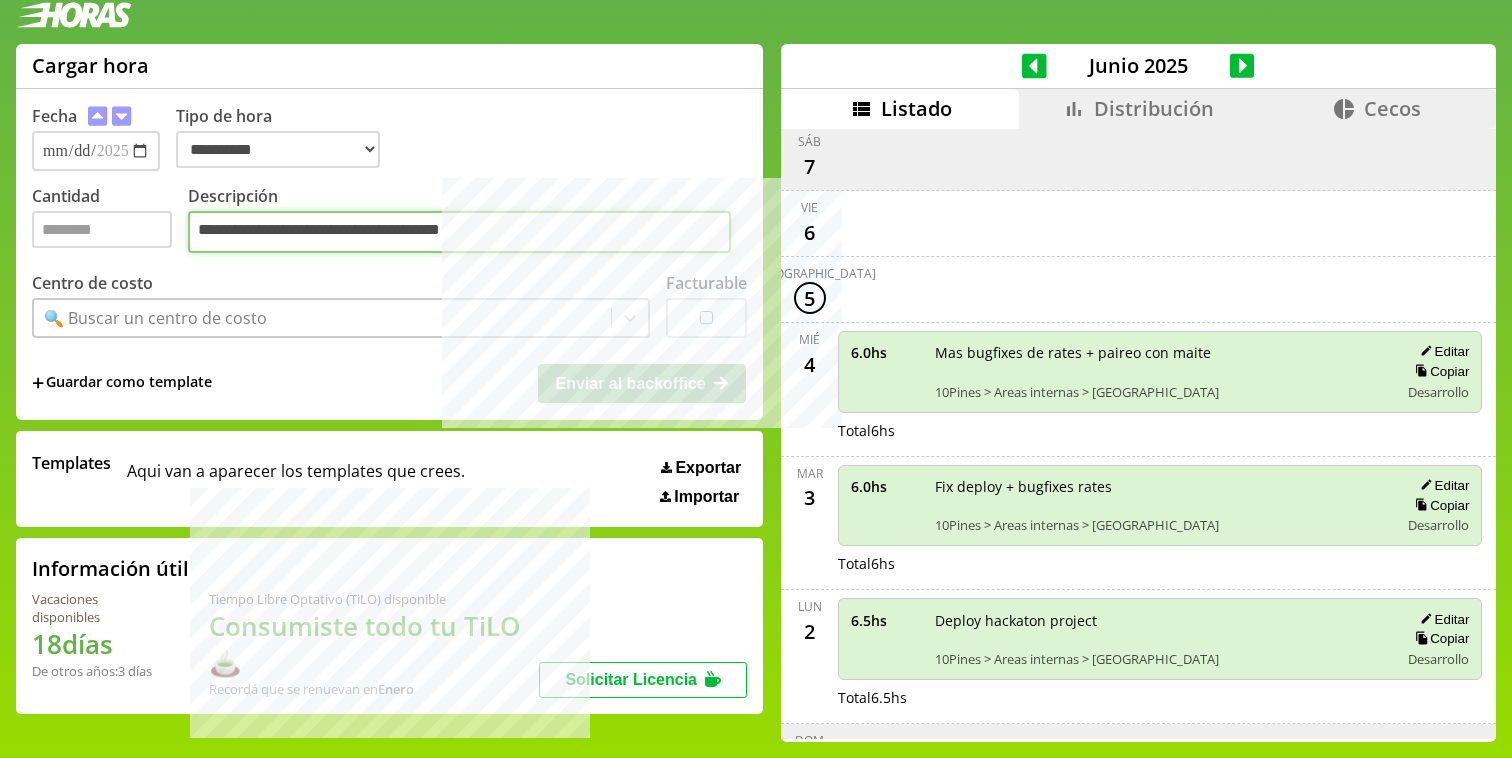 click on "**********" at bounding box center (459, 232) 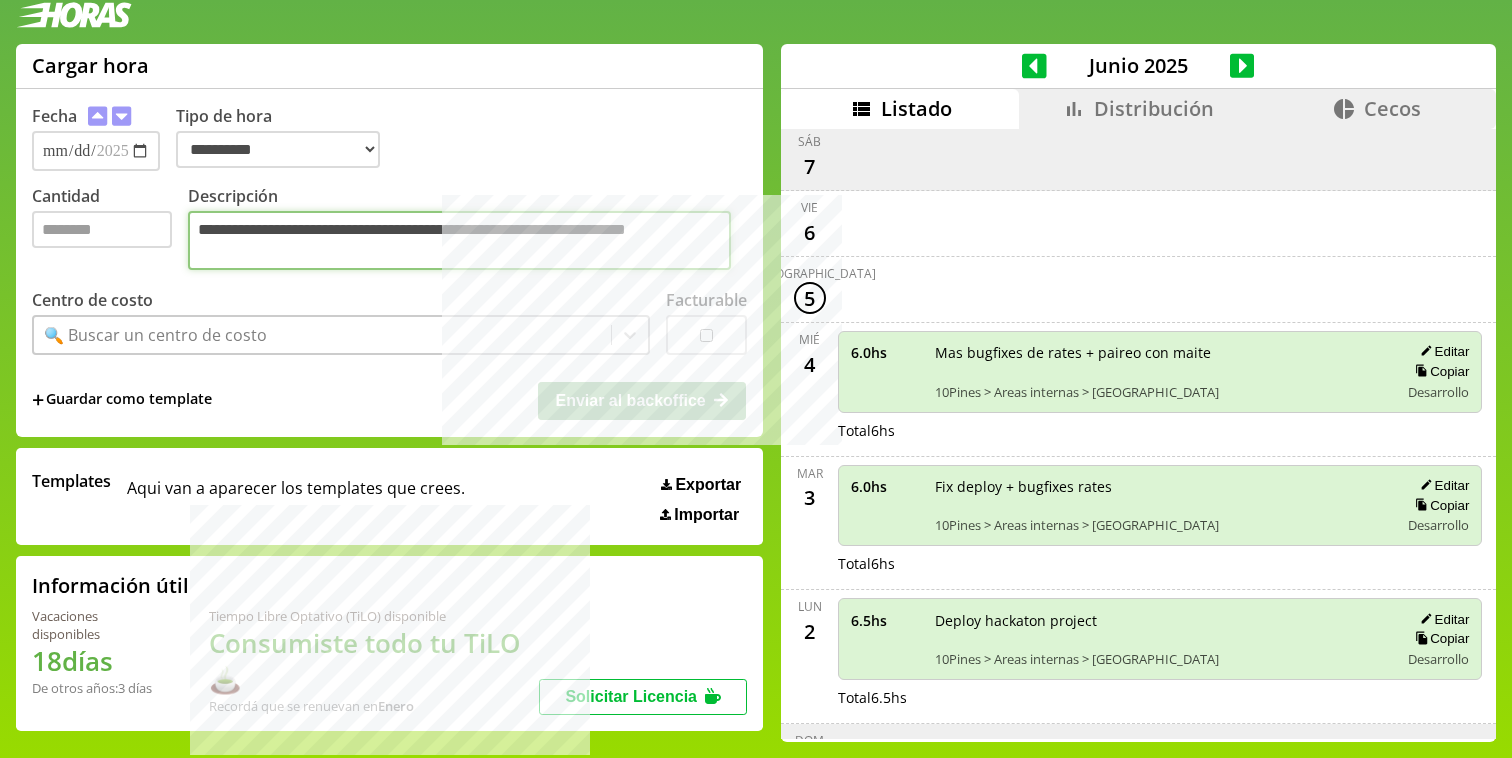 type on "**********" 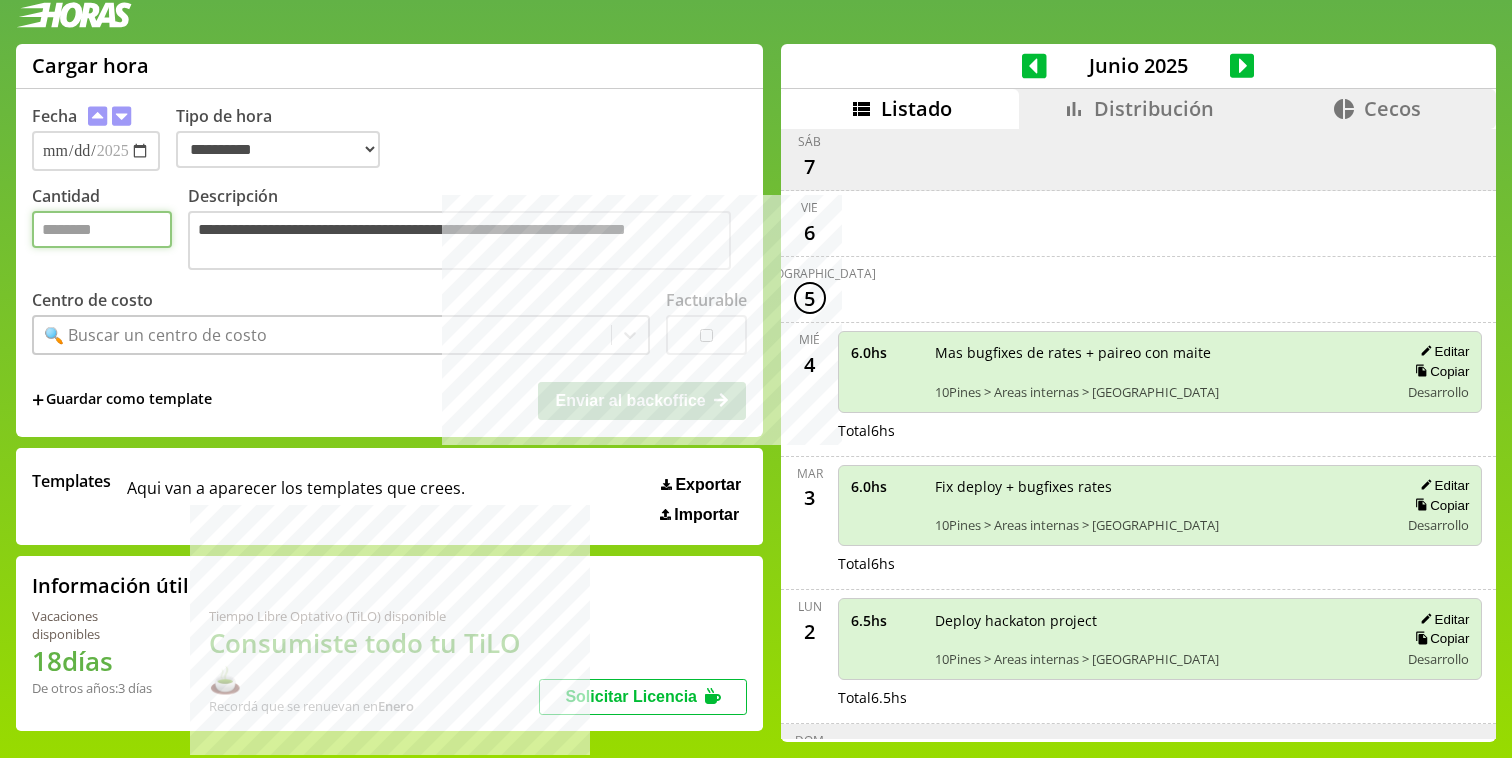 click on "Cantidad" at bounding box center [102, 229] 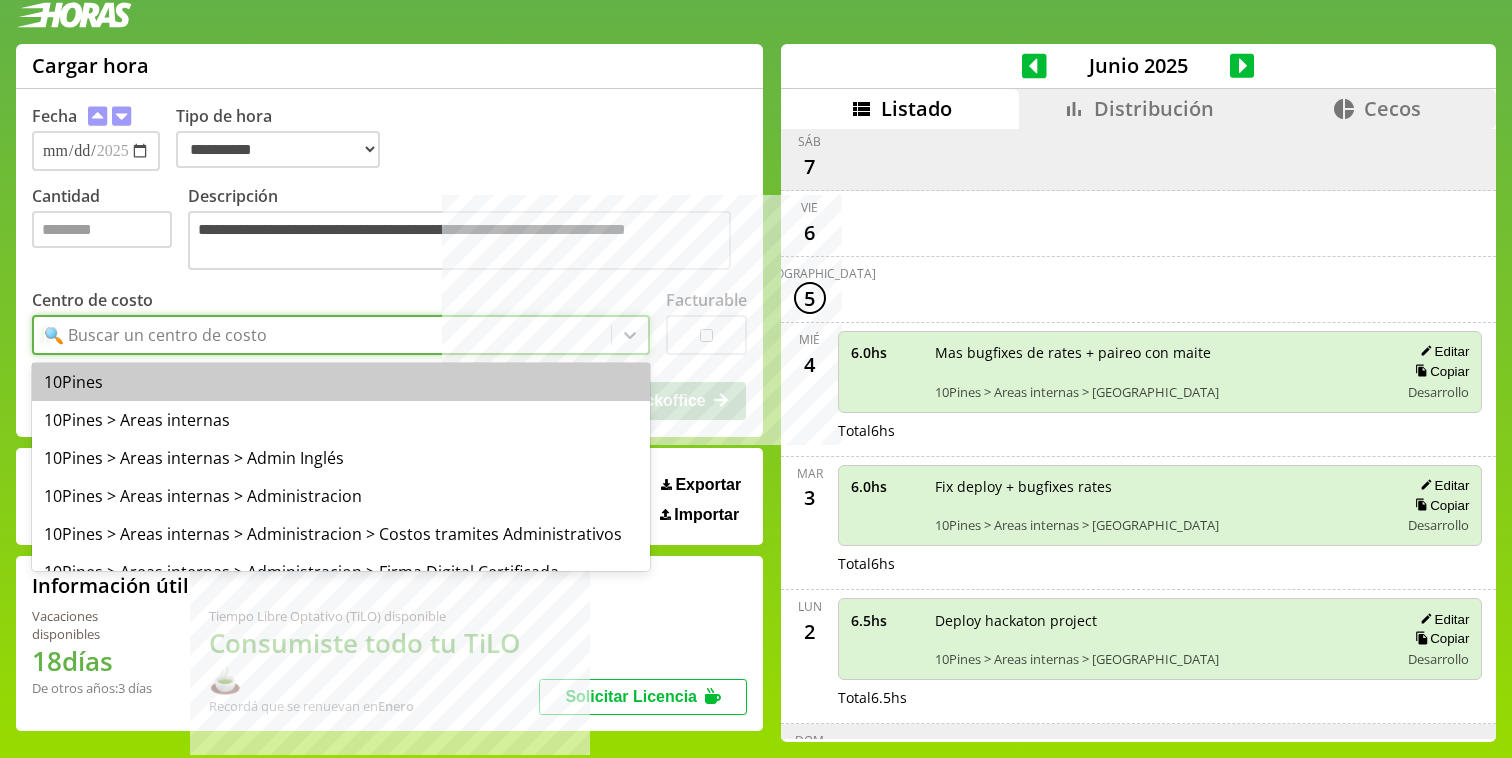 type on "*" 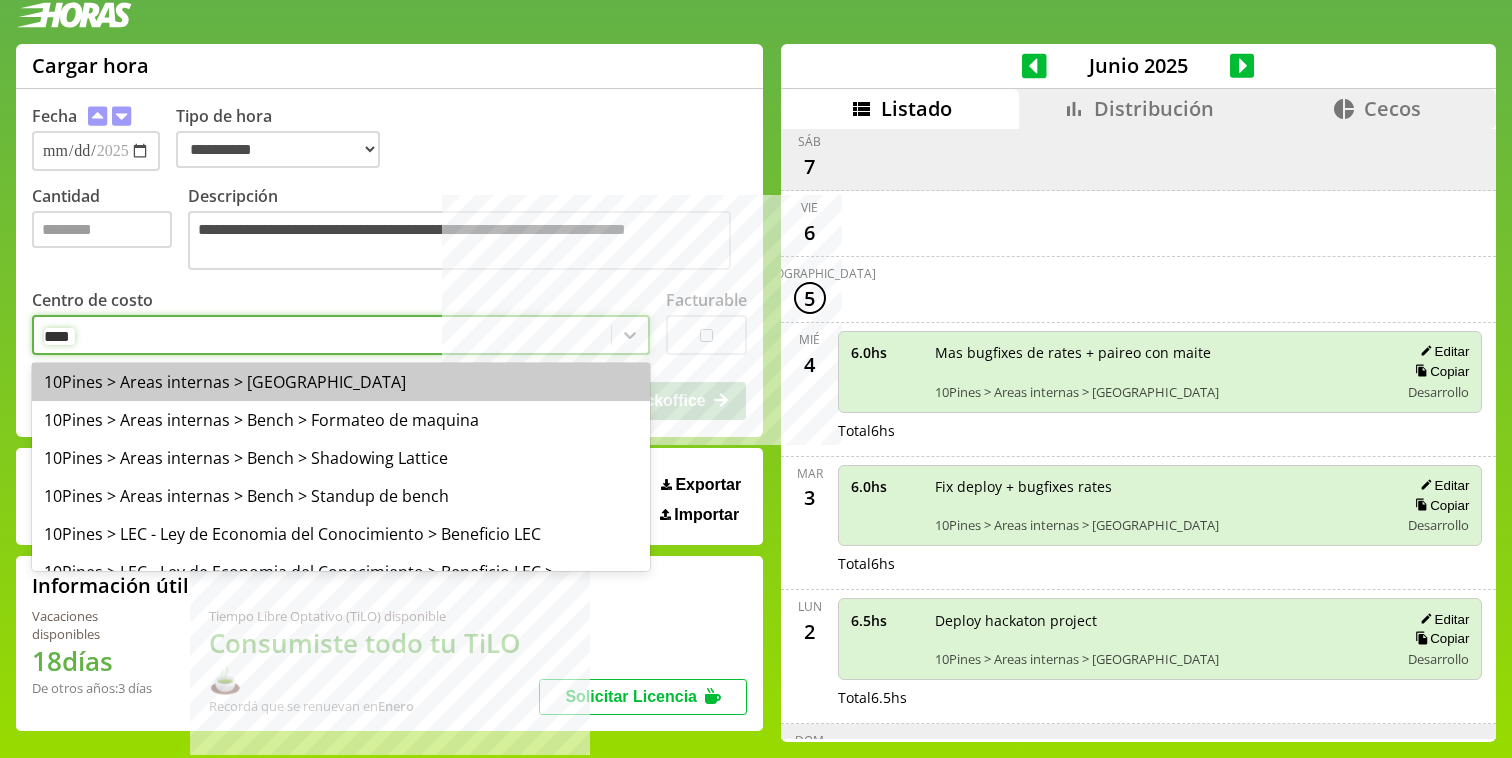 type on "*****" 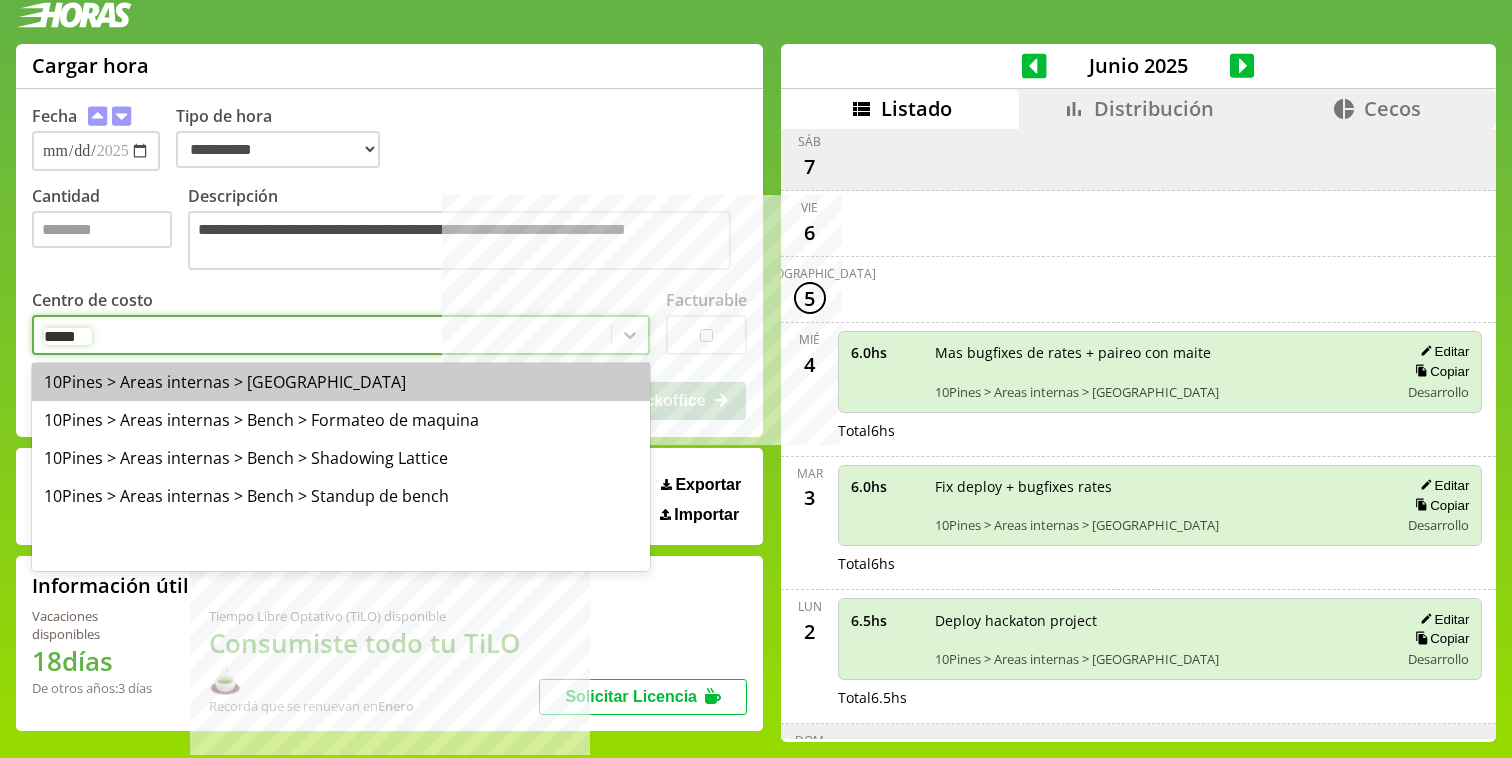 type 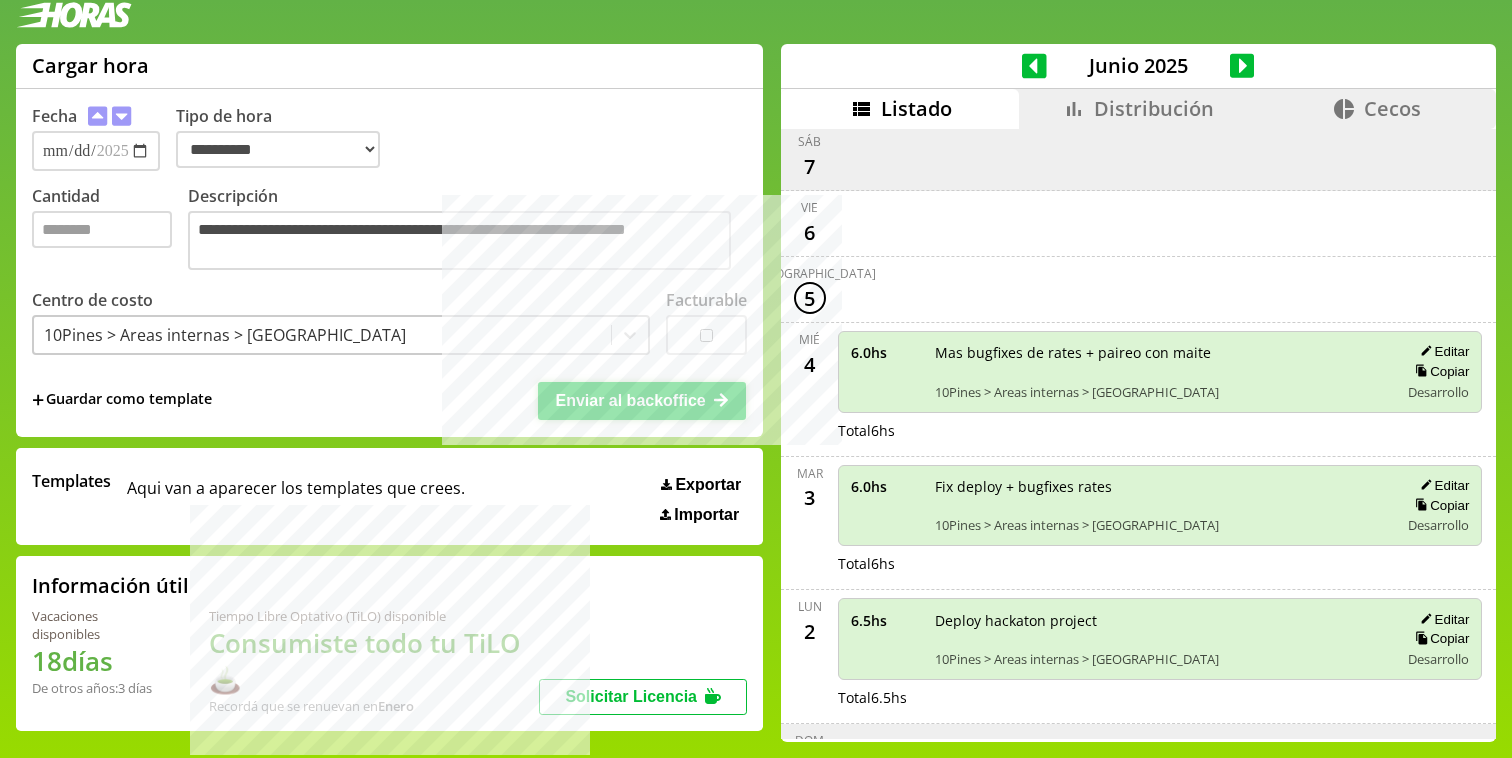 click on "Enviar al backoffice" at bounding box center [642, 401] 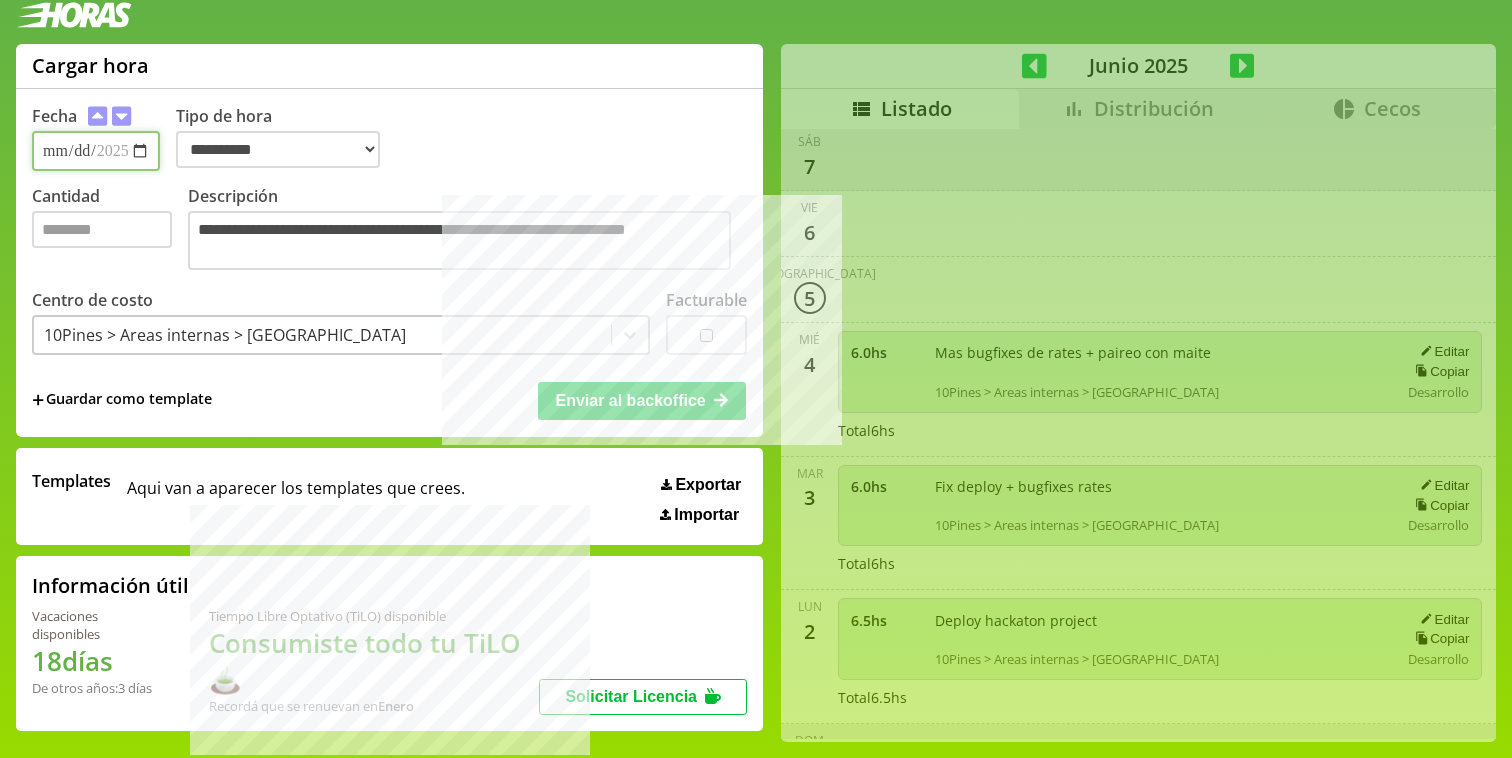 click on "**********" at bounding box center (96, 151) 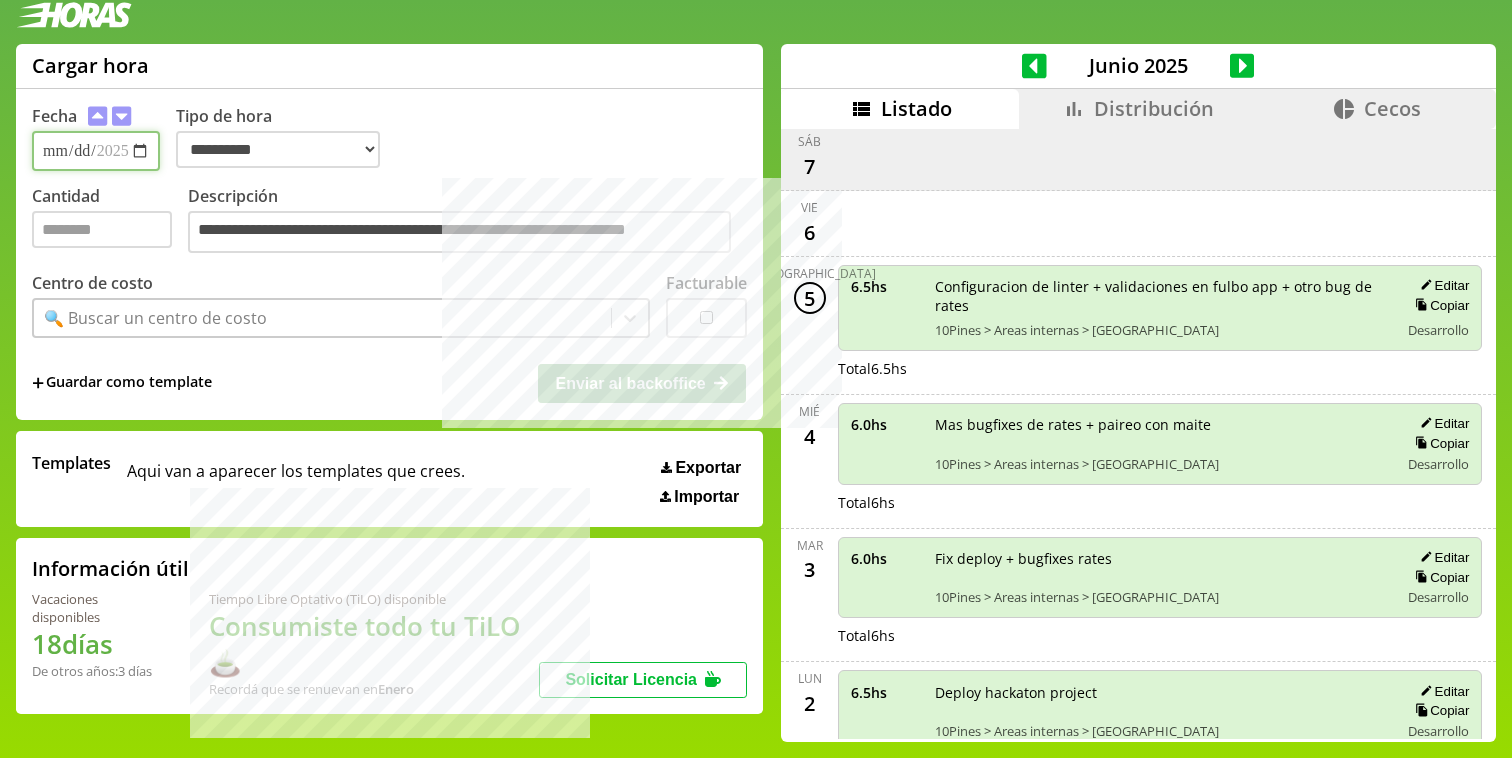 type on "**********" 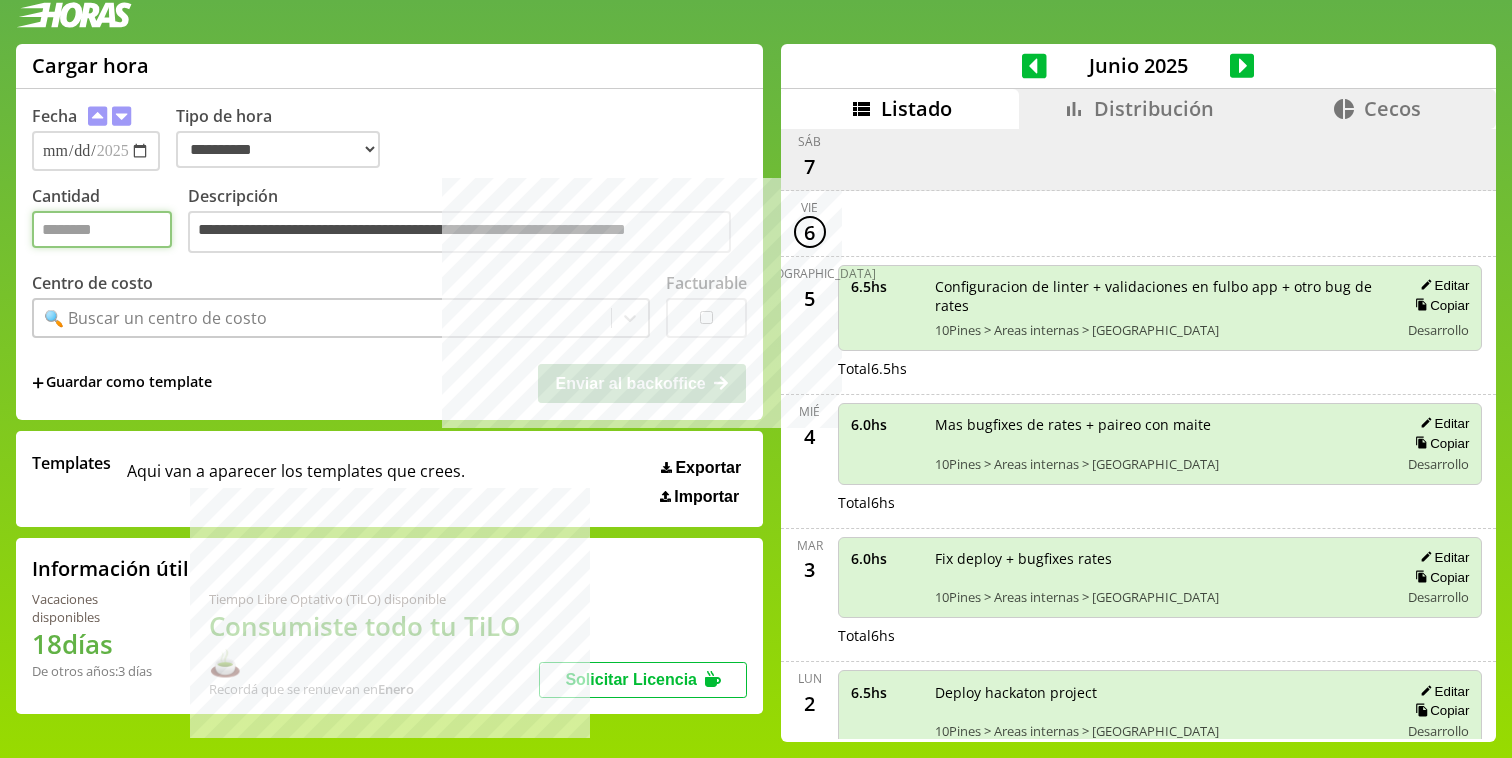 click on "*" at bounding box center [102, 229] 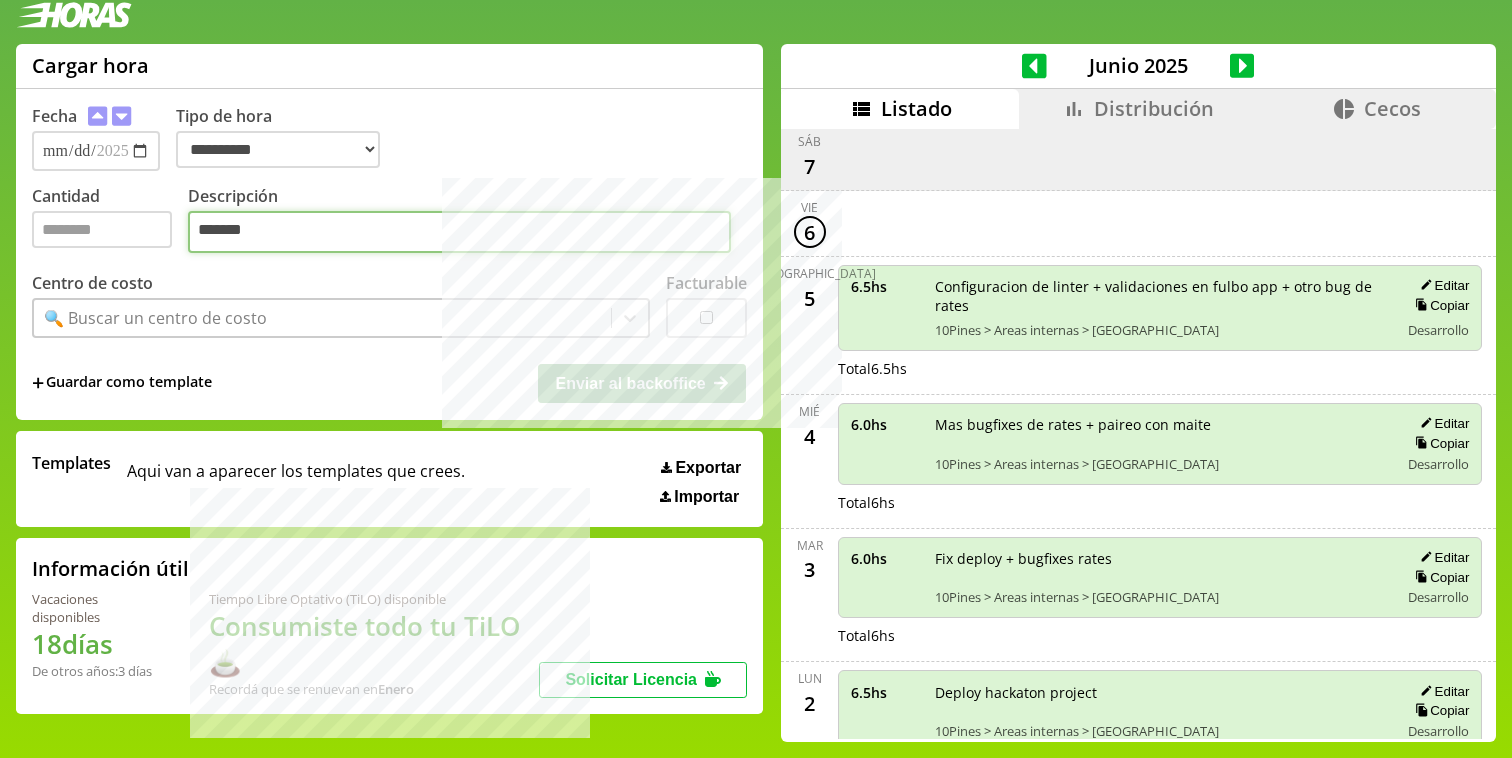 type on "*******" 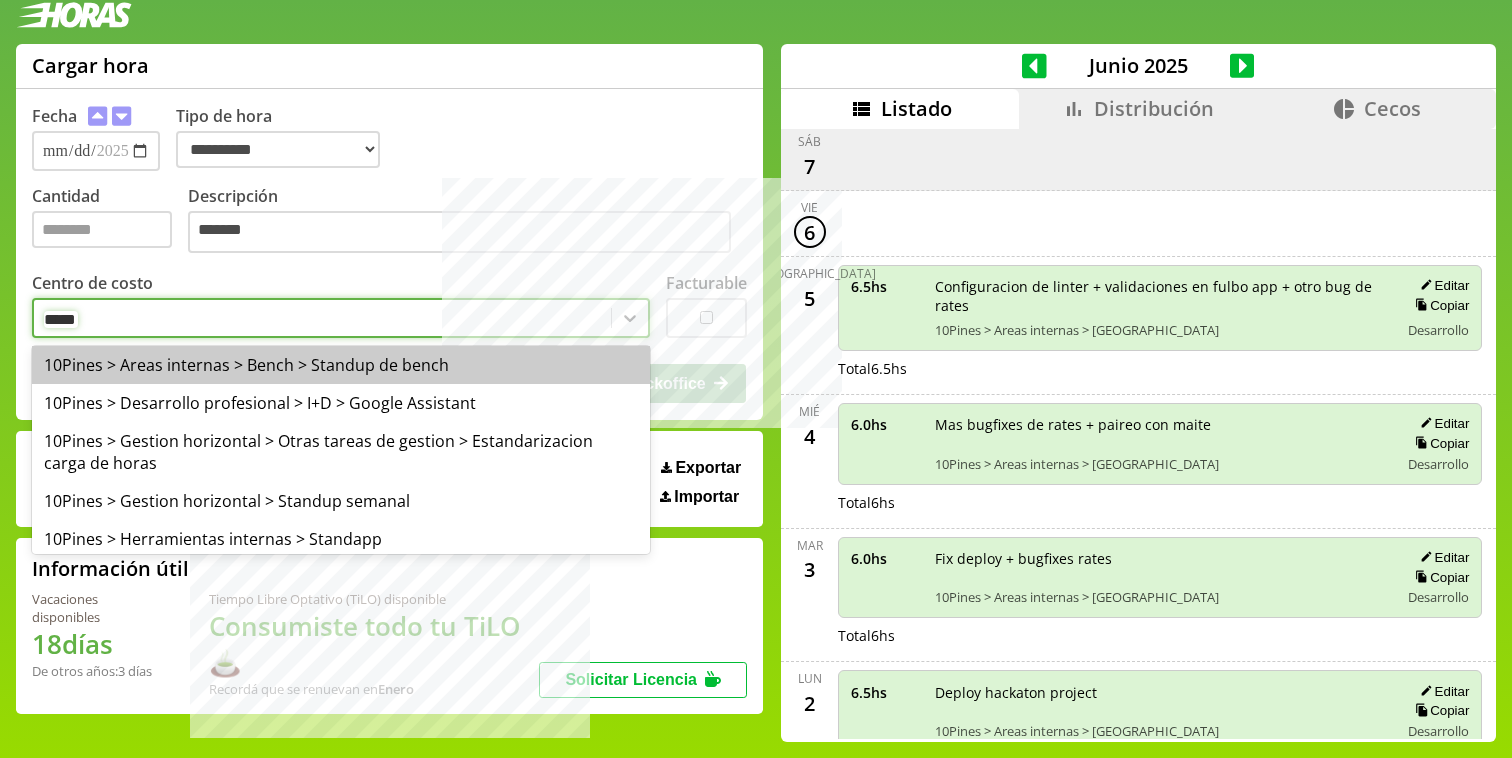 type on "******" 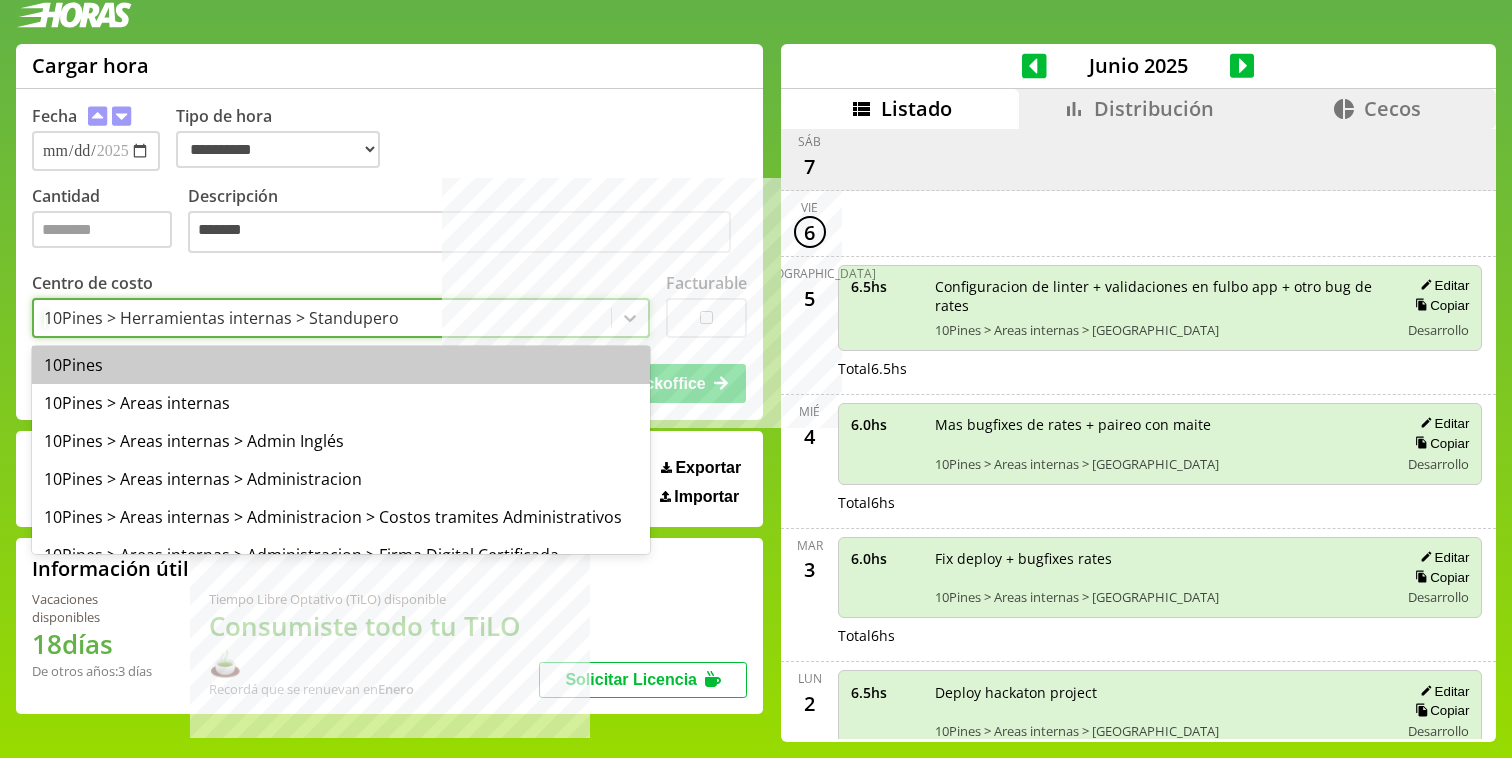 click on "10Pines > Herramientas internas > Standupero" at bounding box center [221, 318] 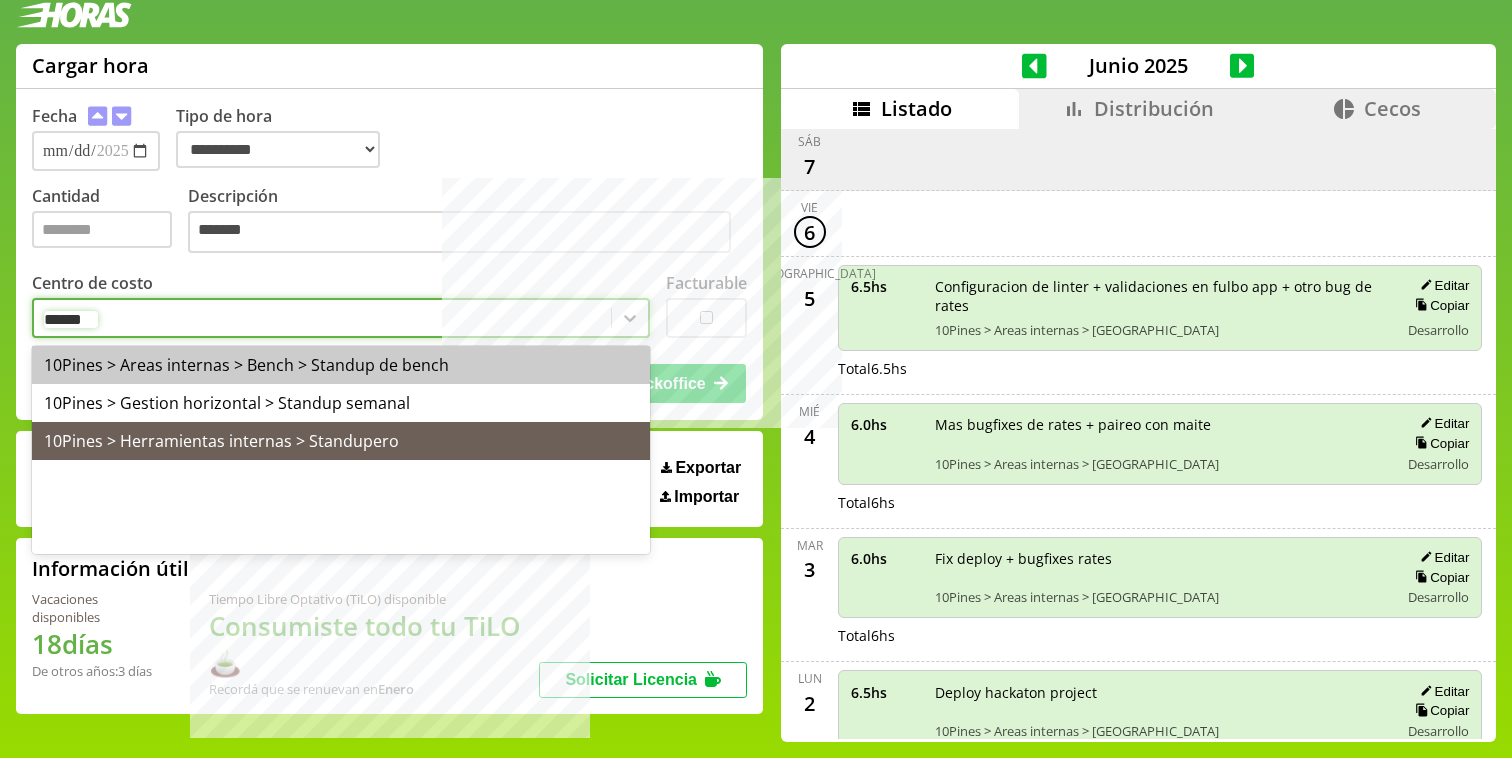 type on "*******" 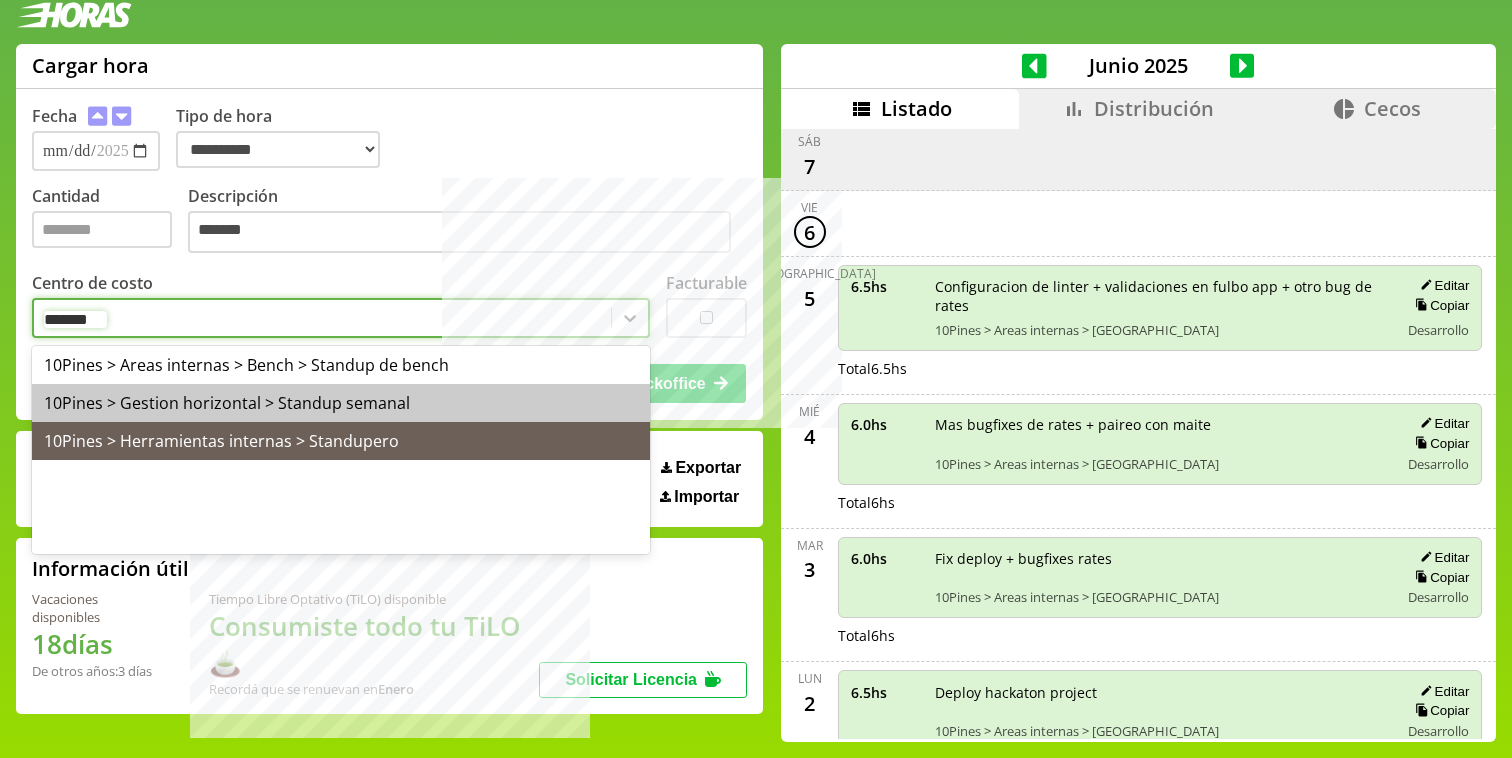 type 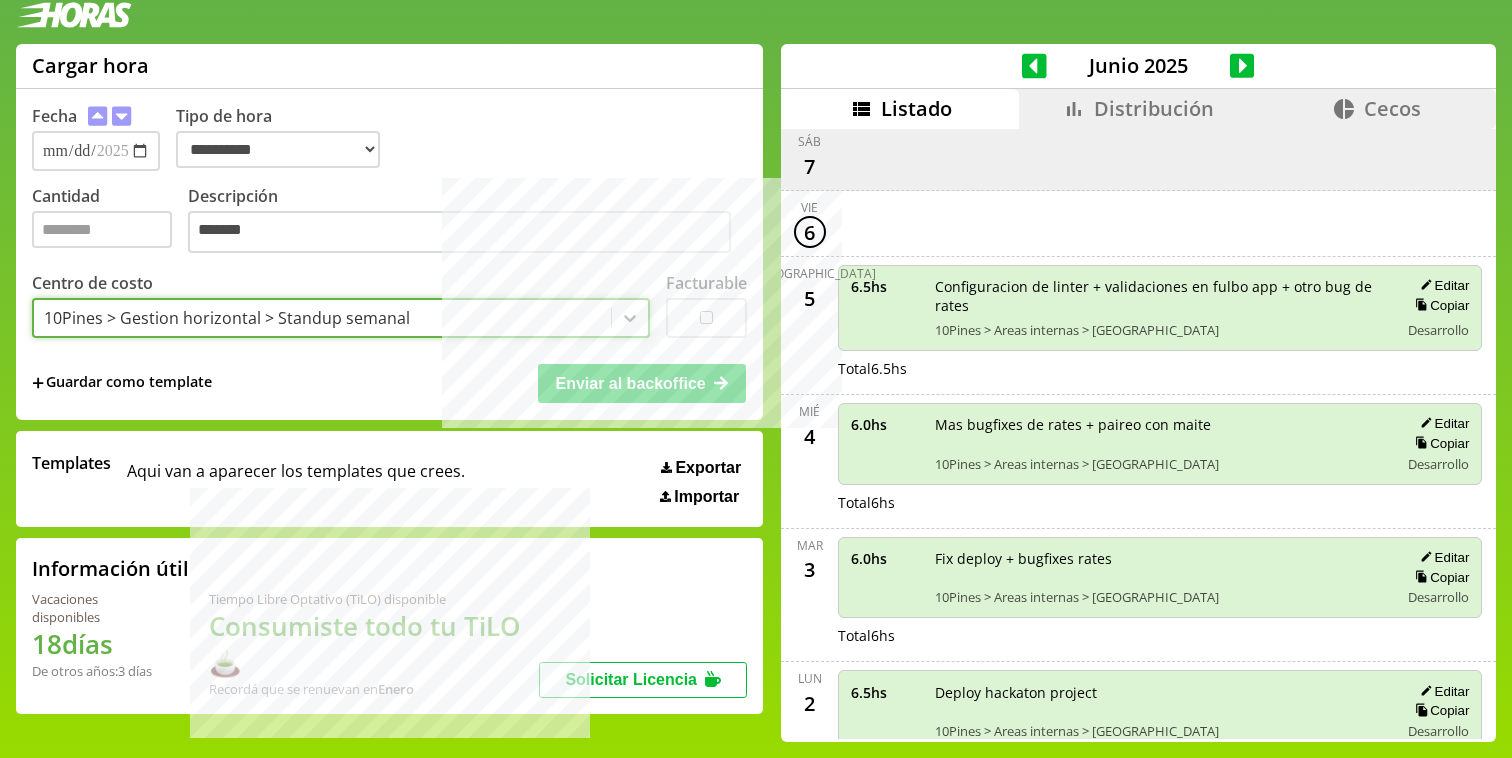 click on "Enviar al backoffice" at bounding box center (642, 383) 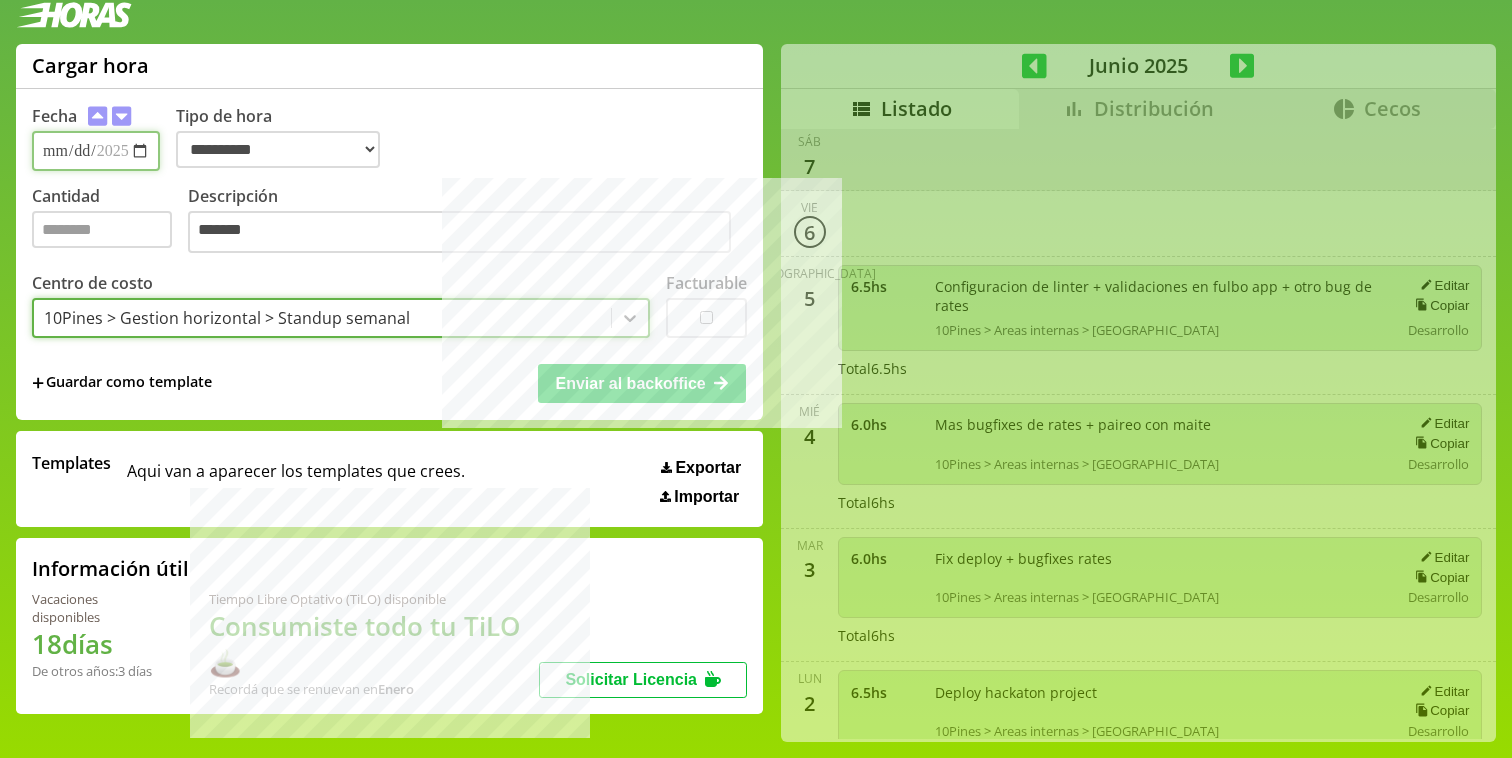 type 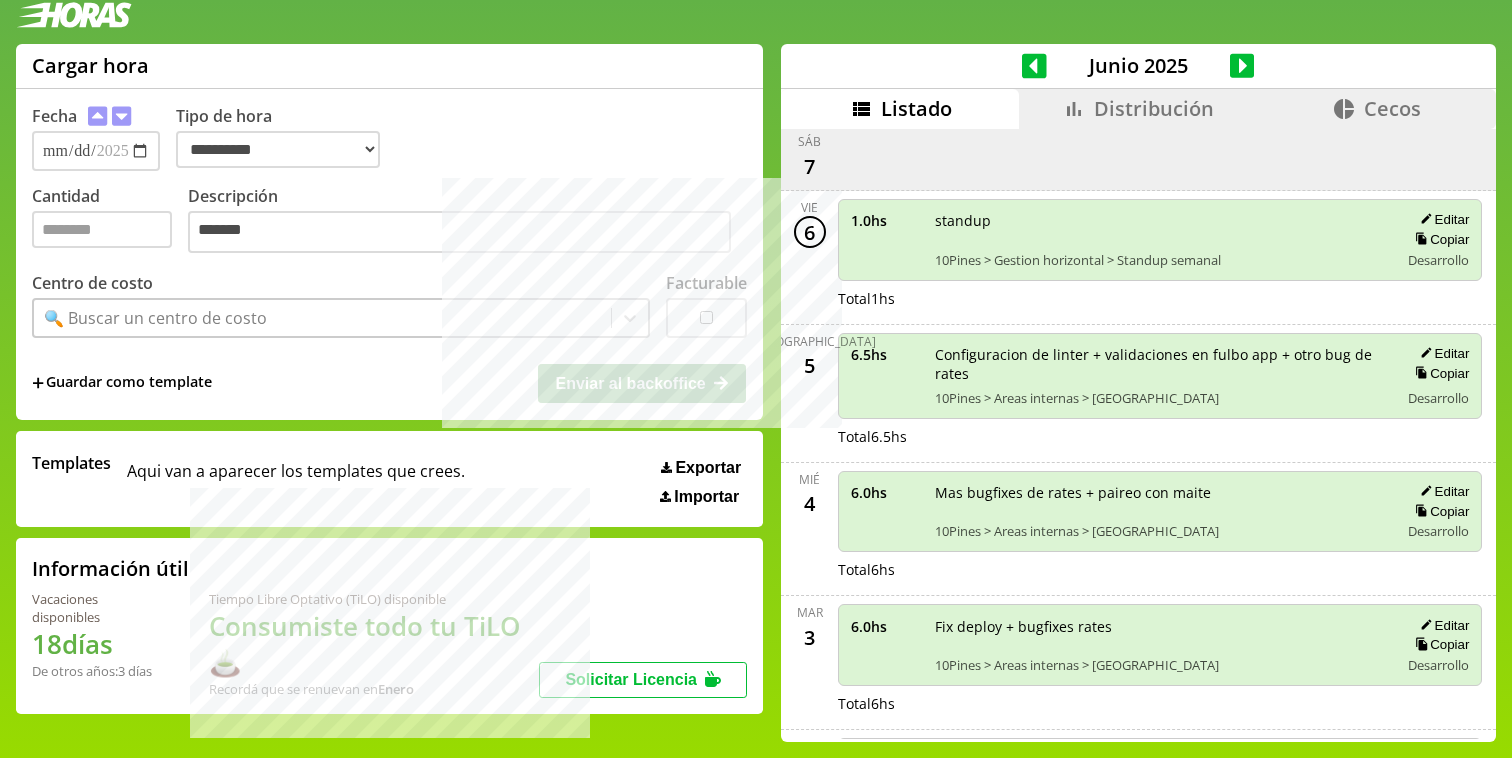 click on "Descripción *******" at bounding box center (467, 221) 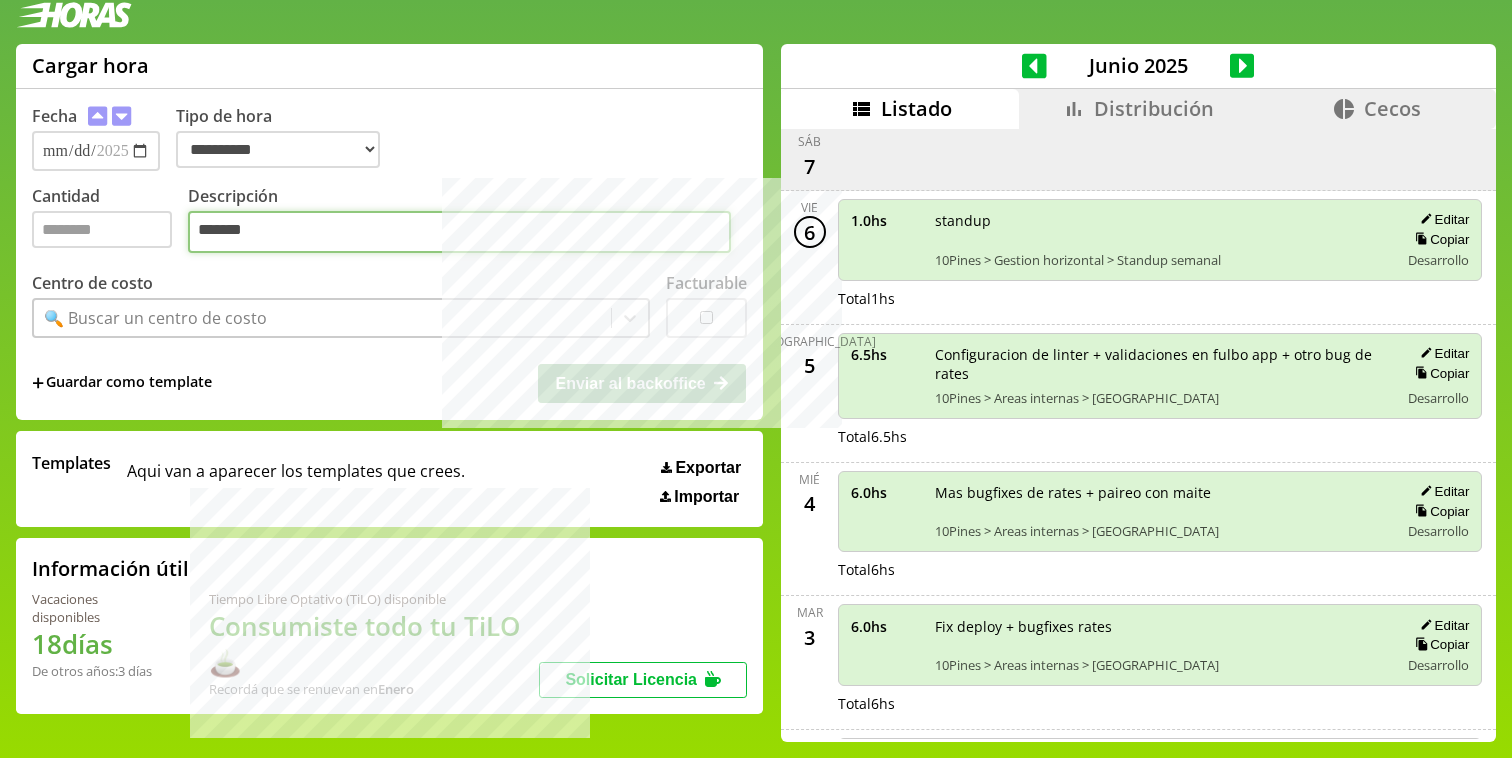 click on "*******" at bounding box center [459, 232] 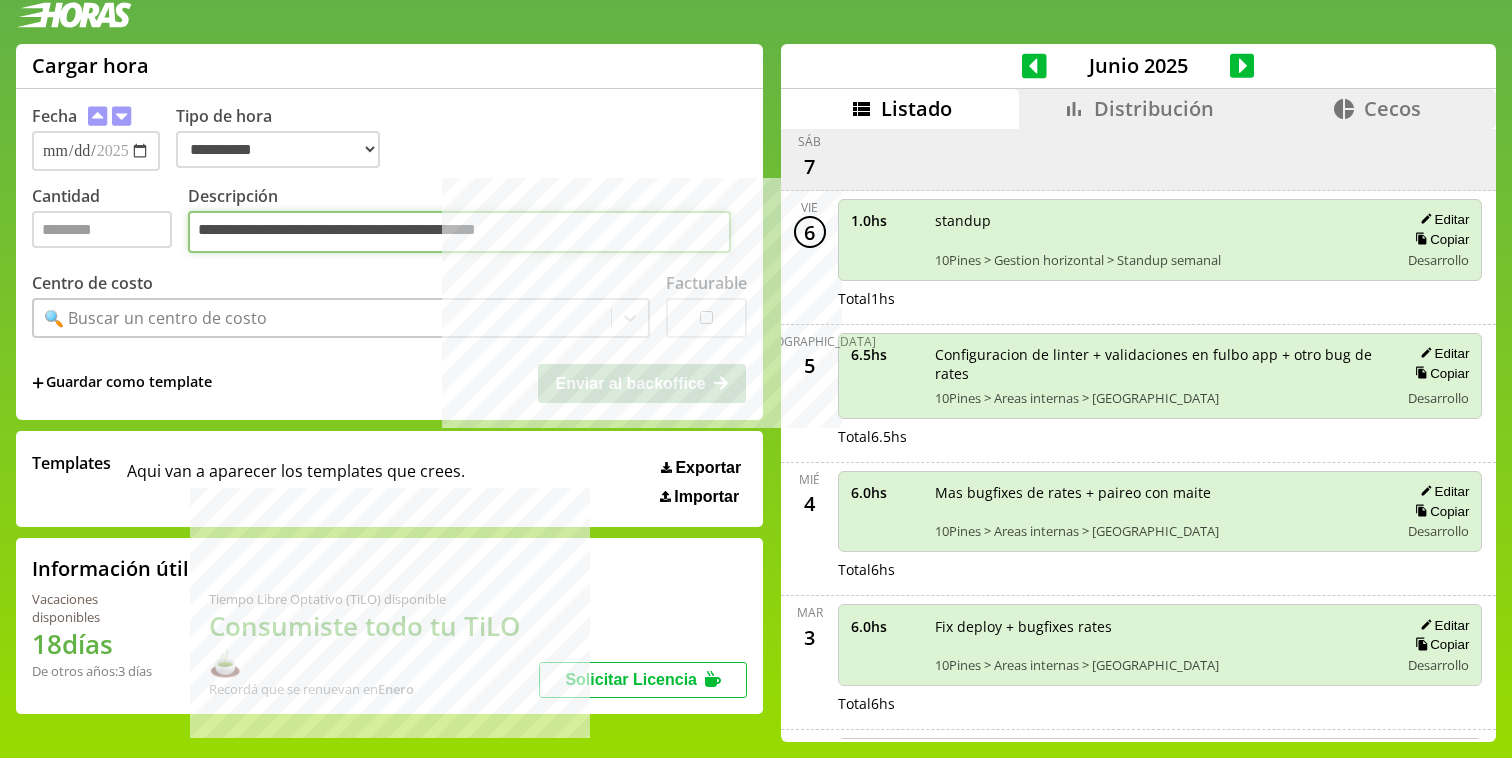 type on "**********" 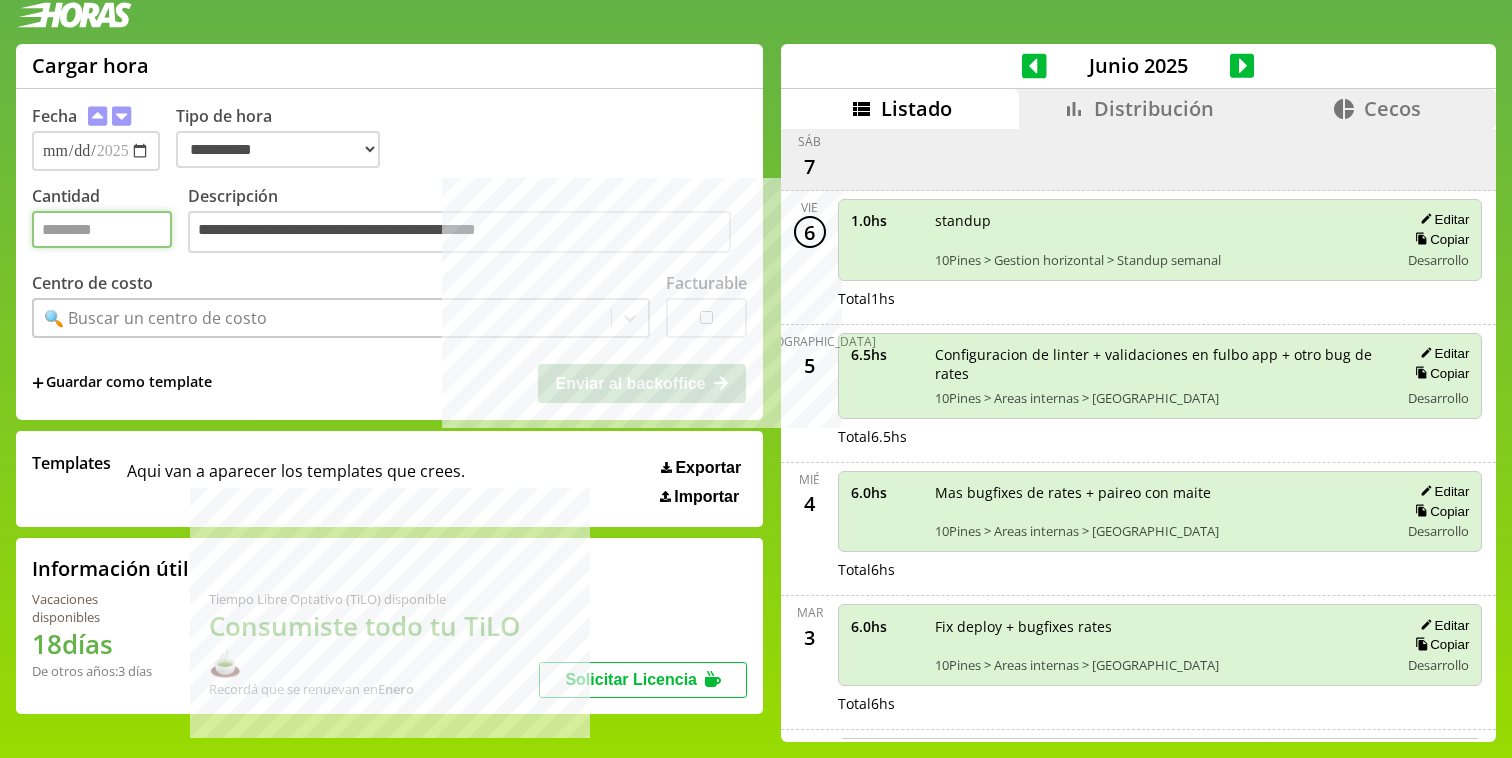click on "Cantidad" at bounding box center (102, 229) 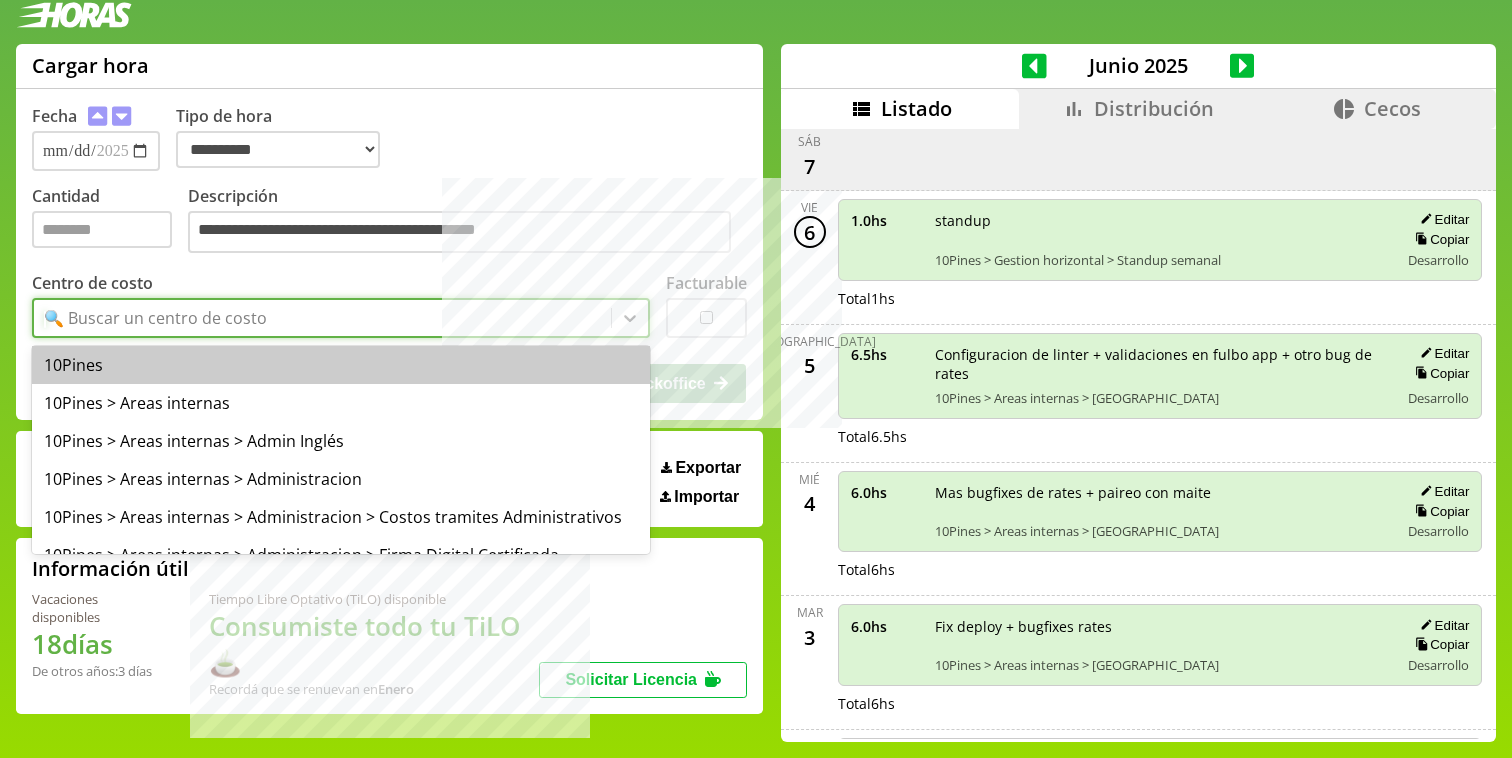click on "🔍 Buscar un centro de costo" at bounding box center [155, 318] 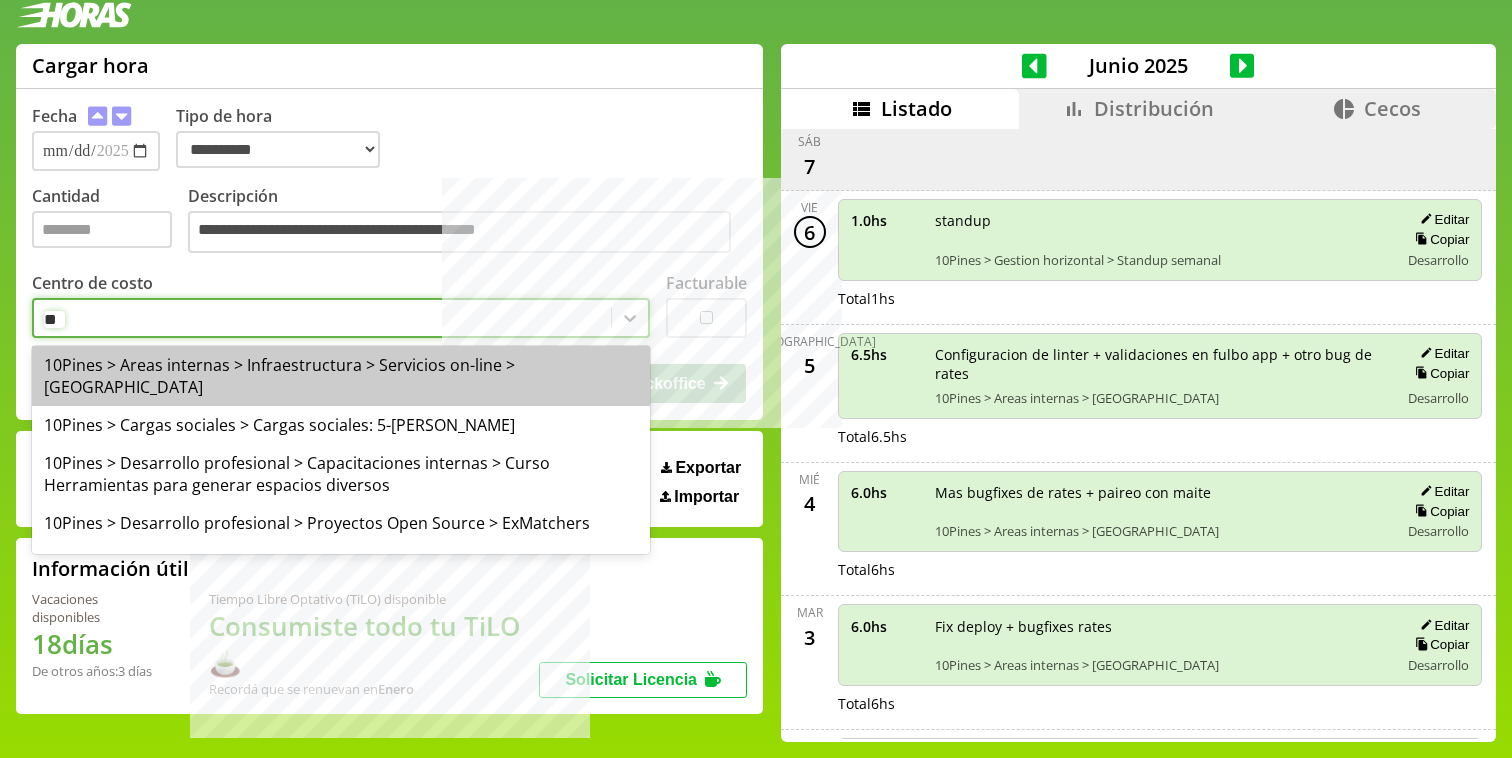 type on "*" 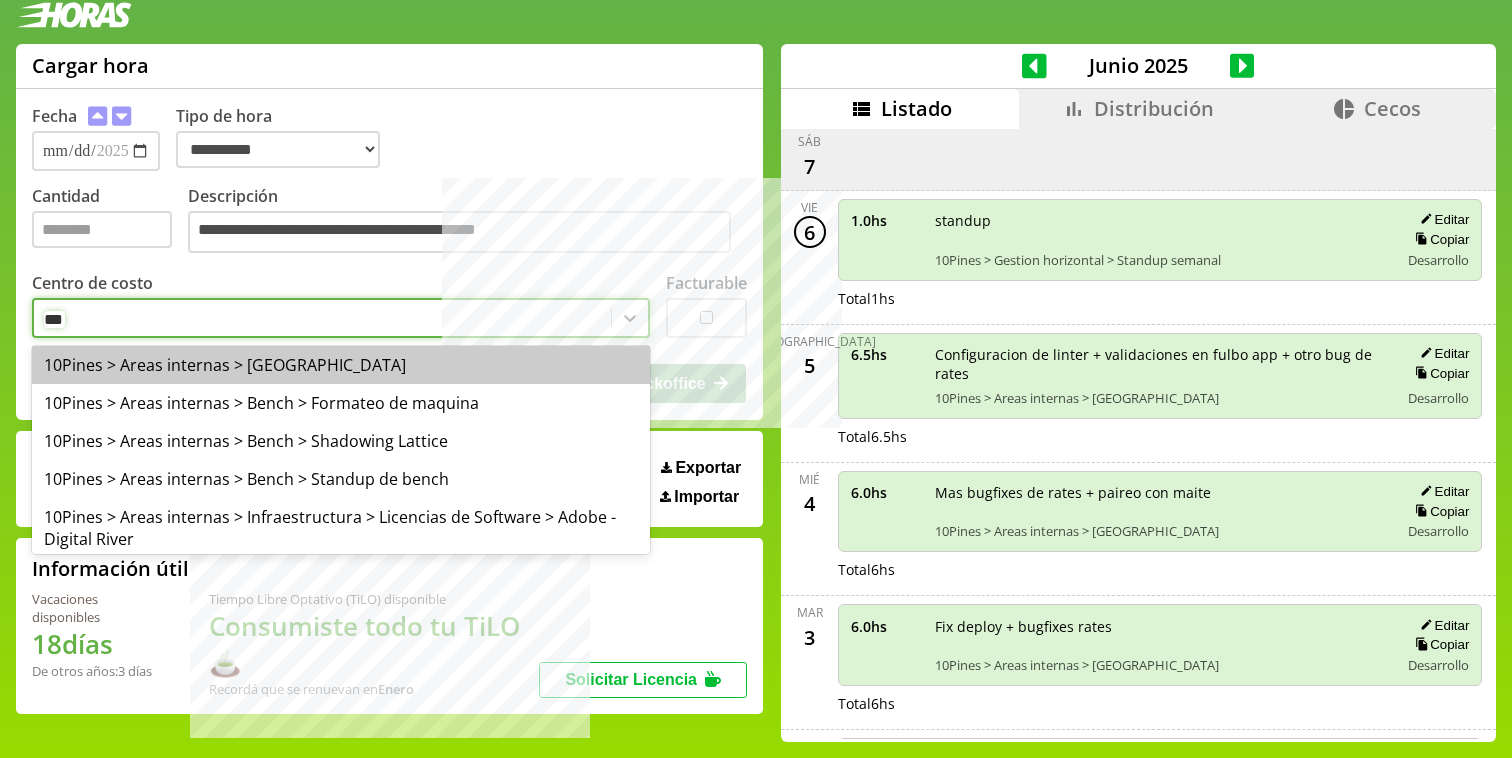 type on "****" 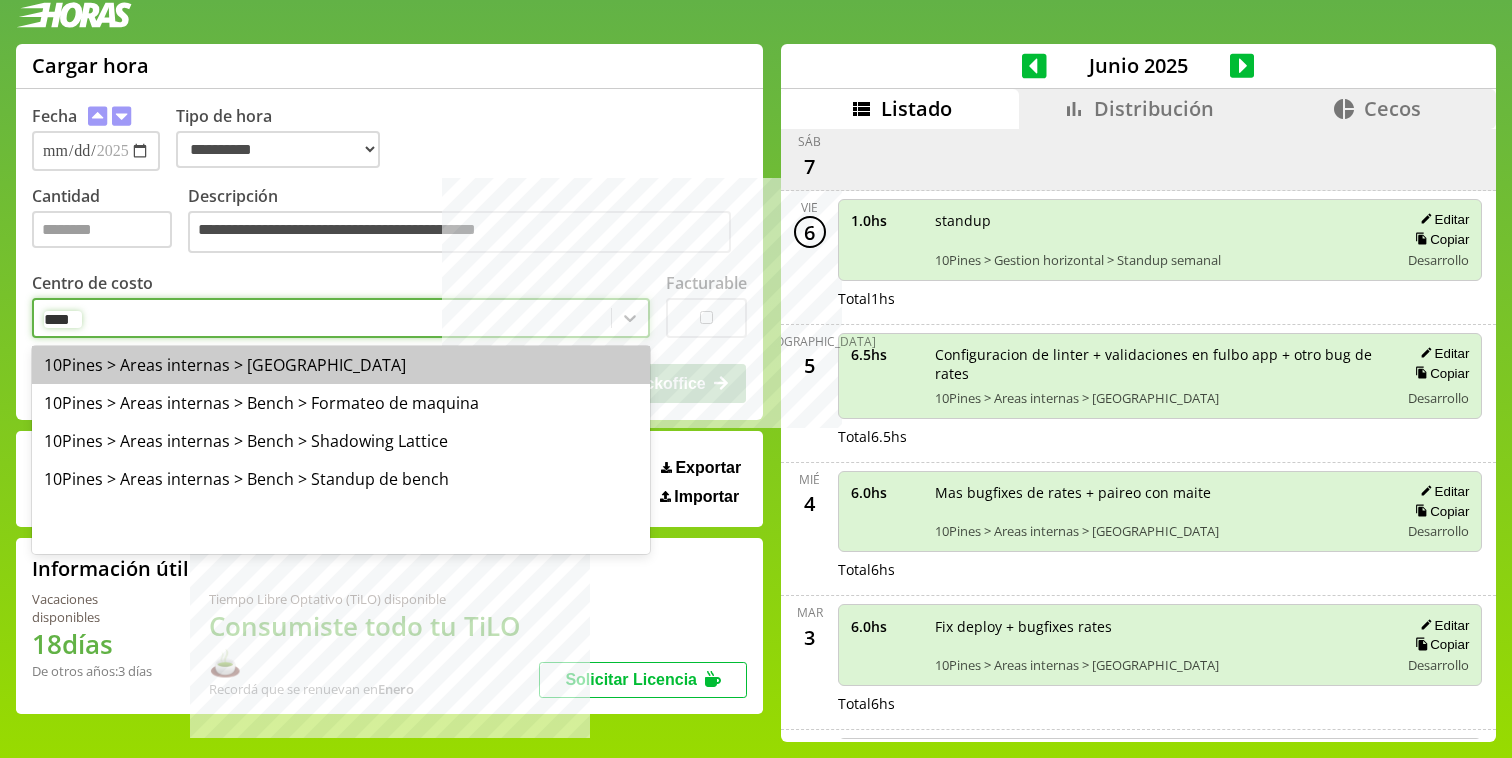 type 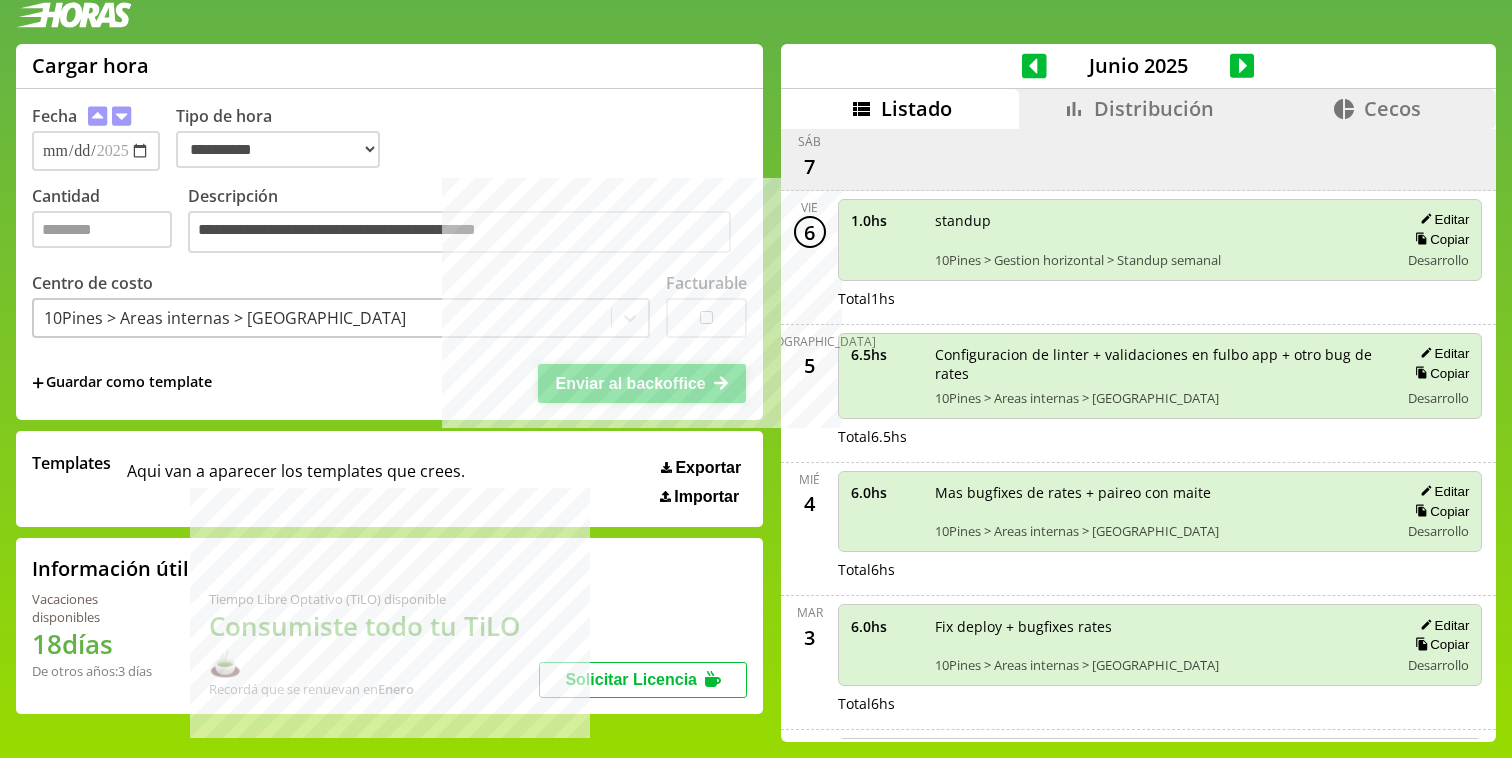 click 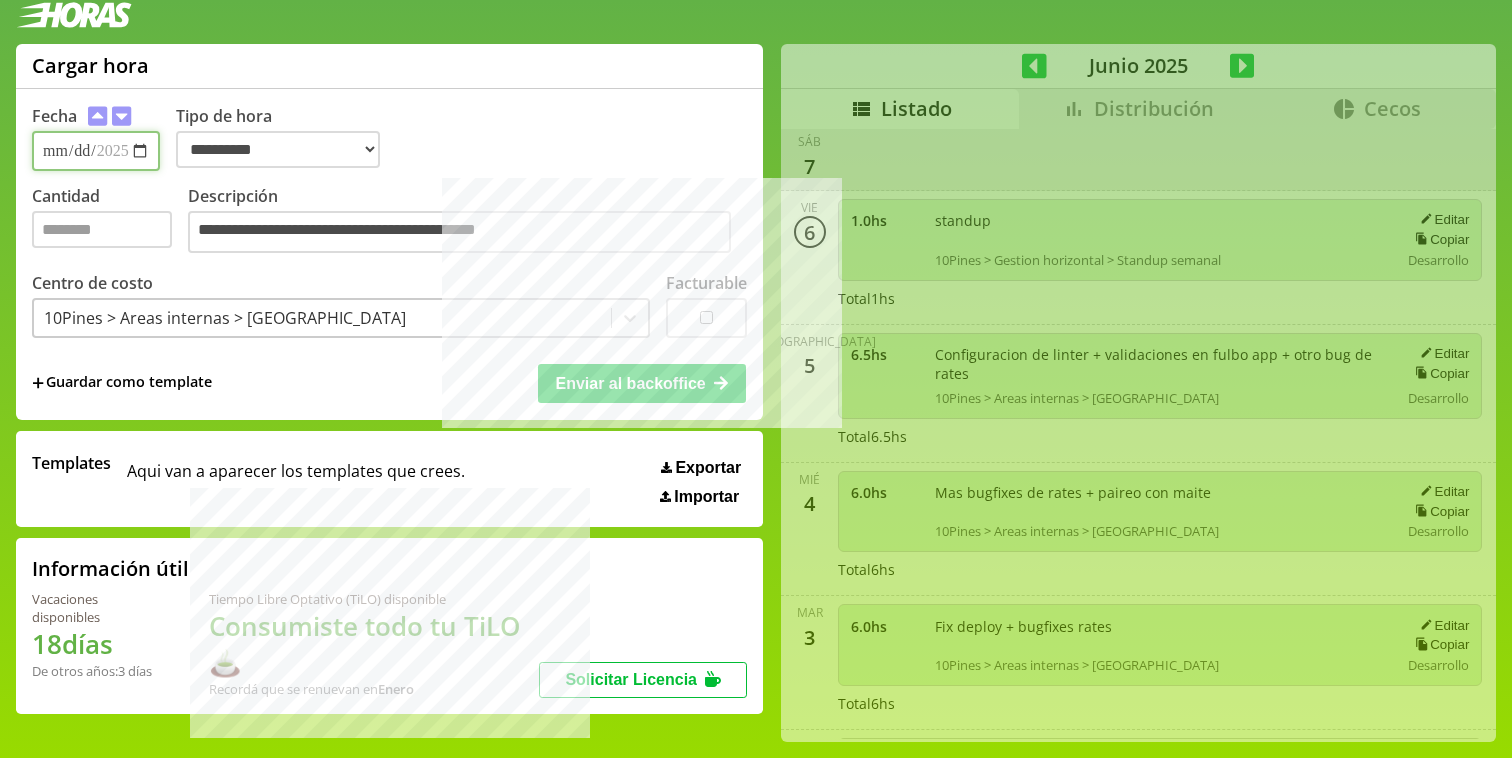 type 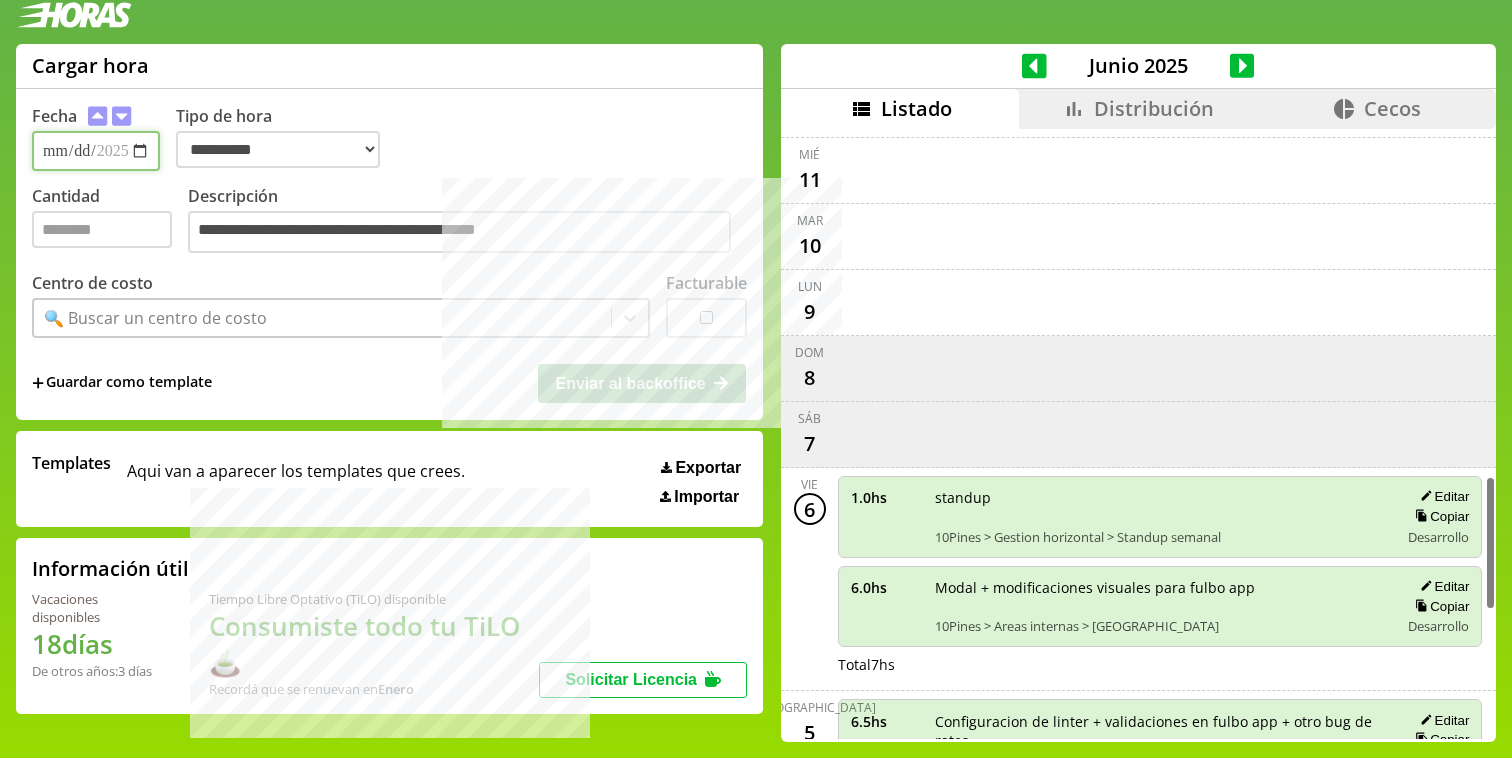 scroll, scrollTop: 1575, scrollLeft: 0, axis: vertical 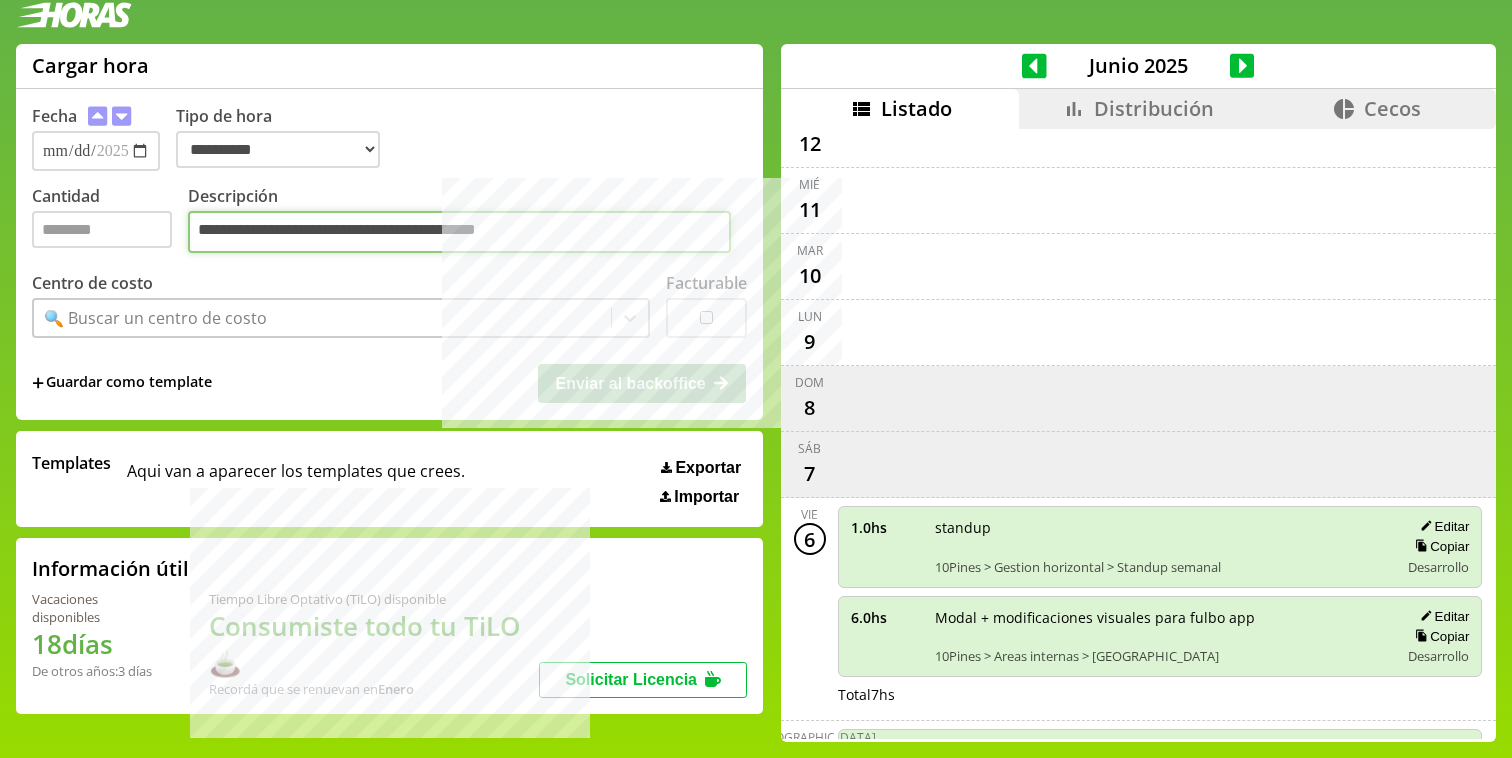 click on "**********" at bounding box center [459, 232] 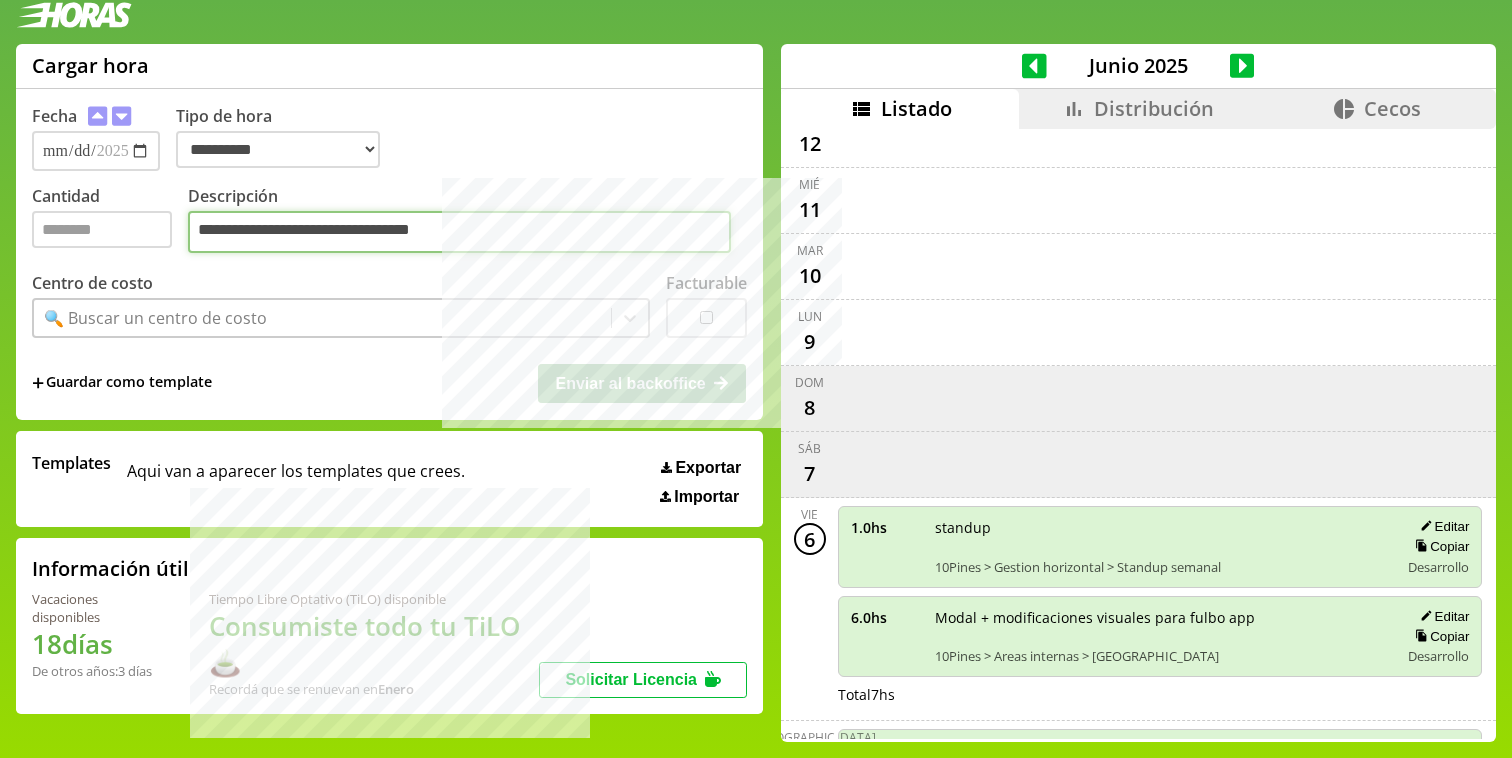 type on "**********" 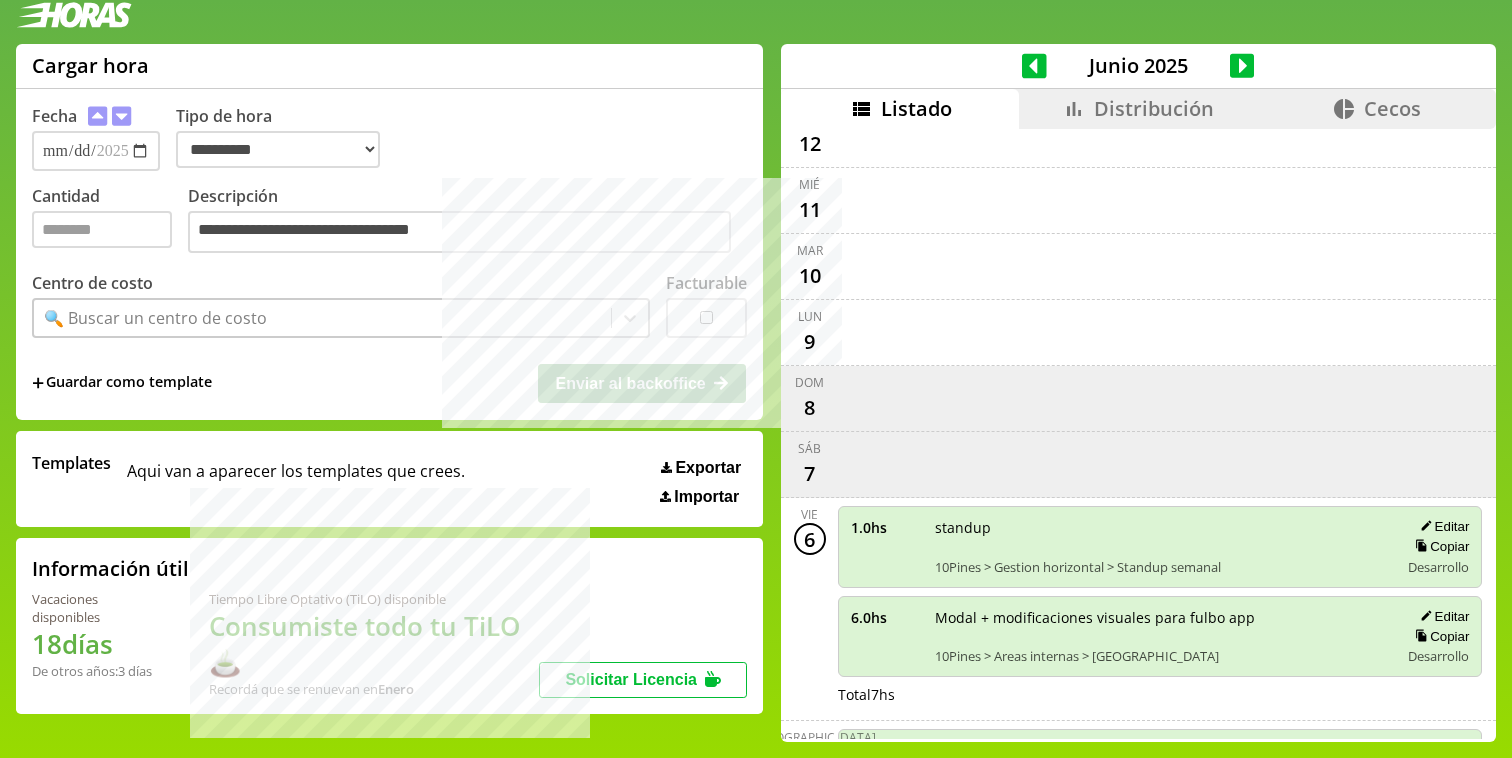click on "🔍 Buscar un centro de costo" at bounding box center [322, 318] 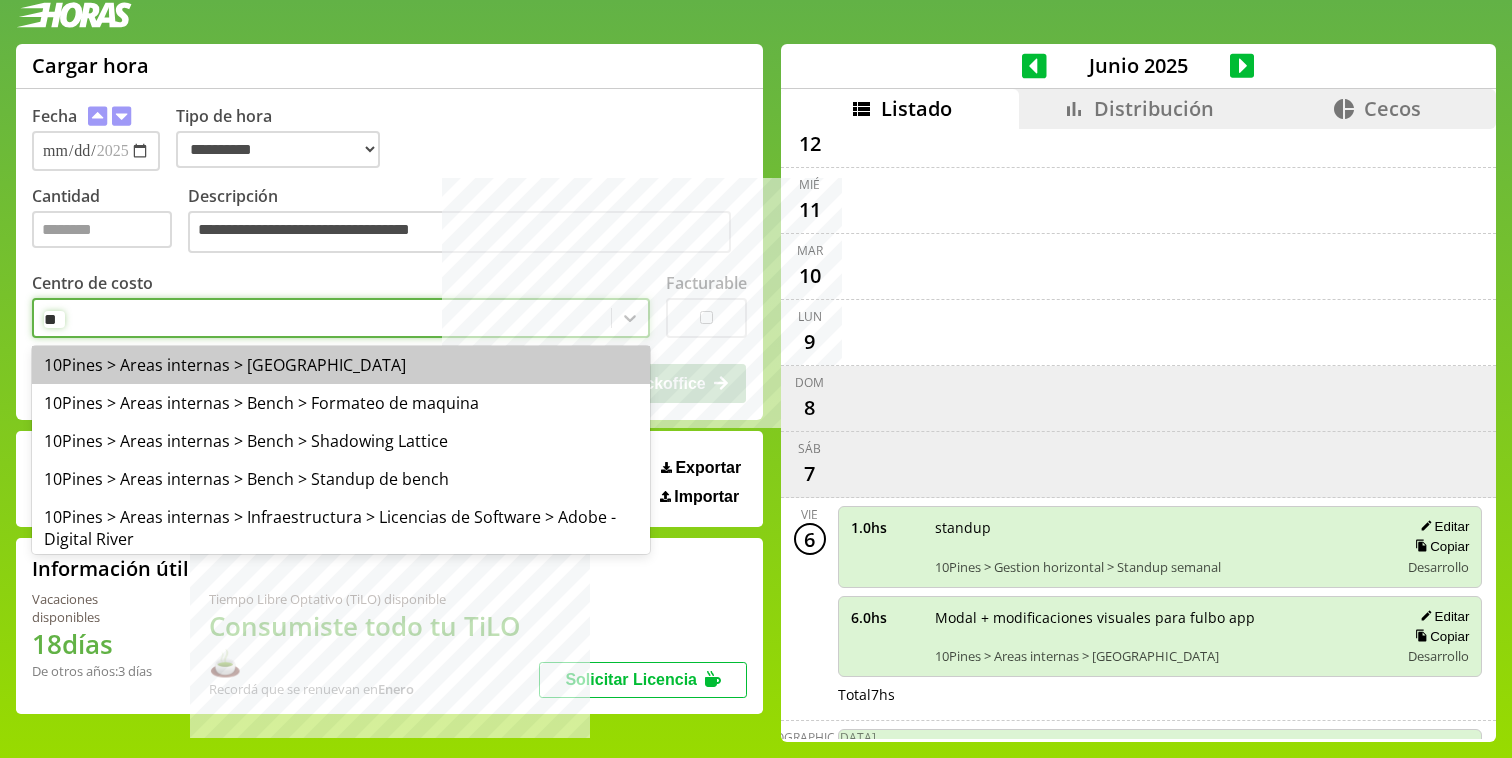 type on "***" 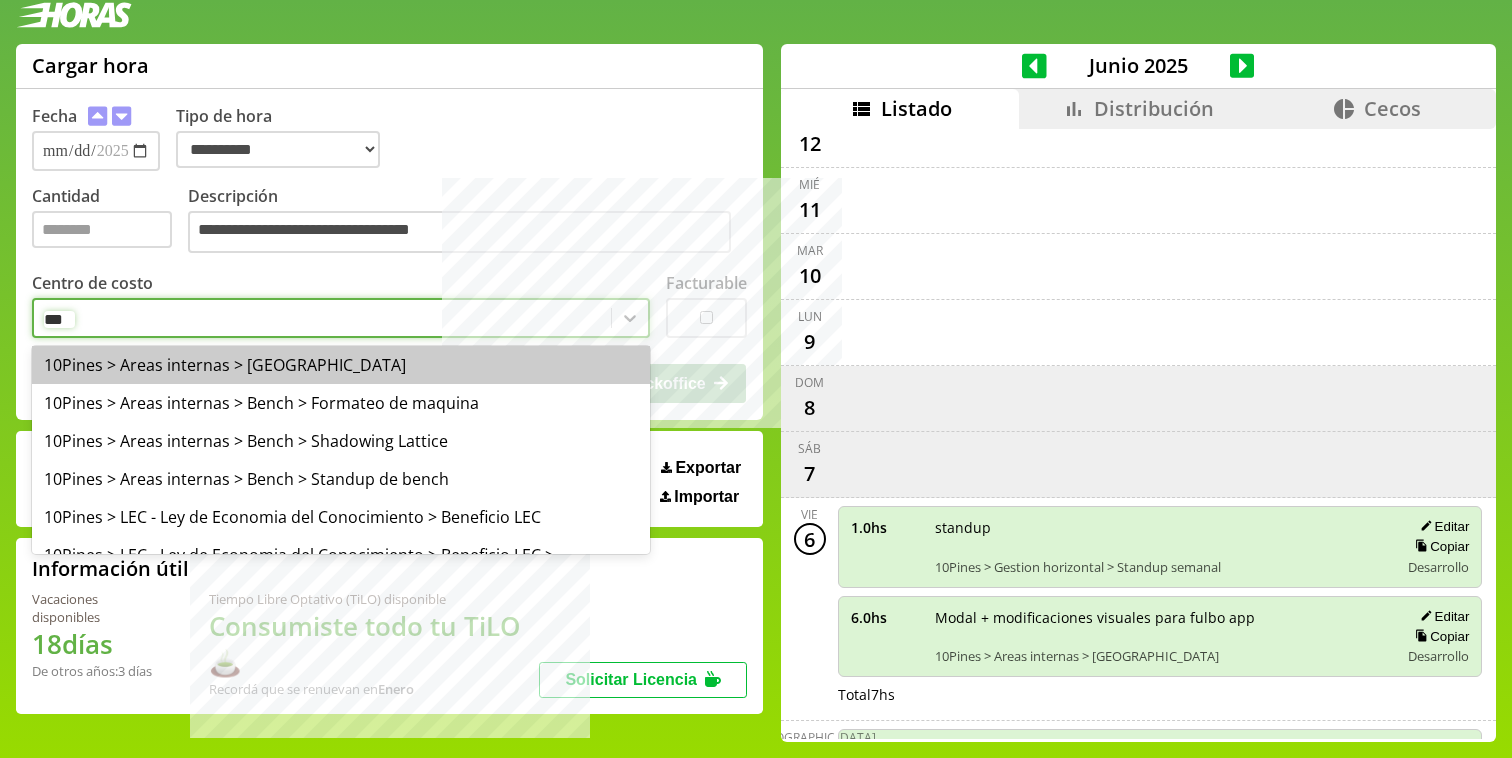 type 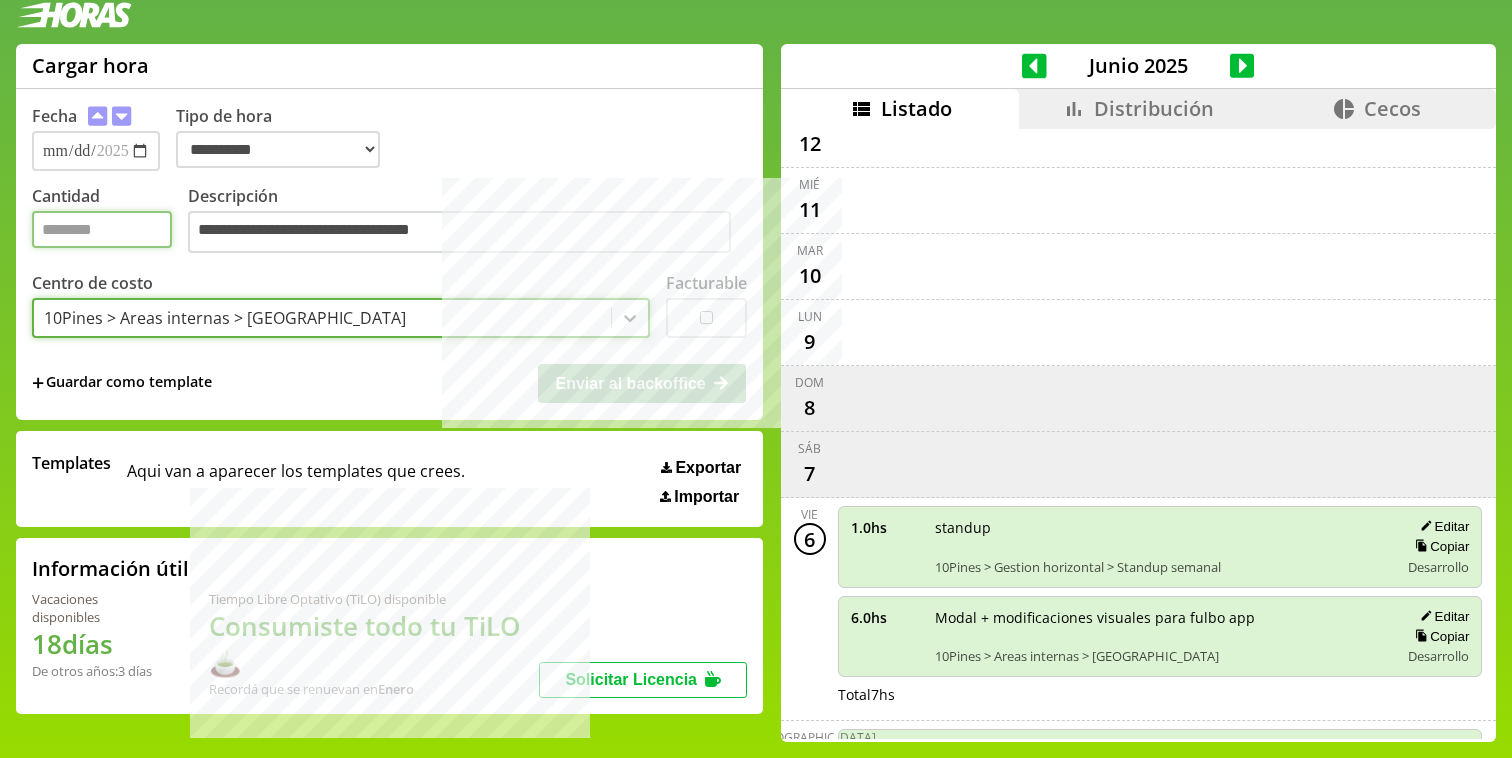 click on "Cantidad" at bounding box center (102, 229) 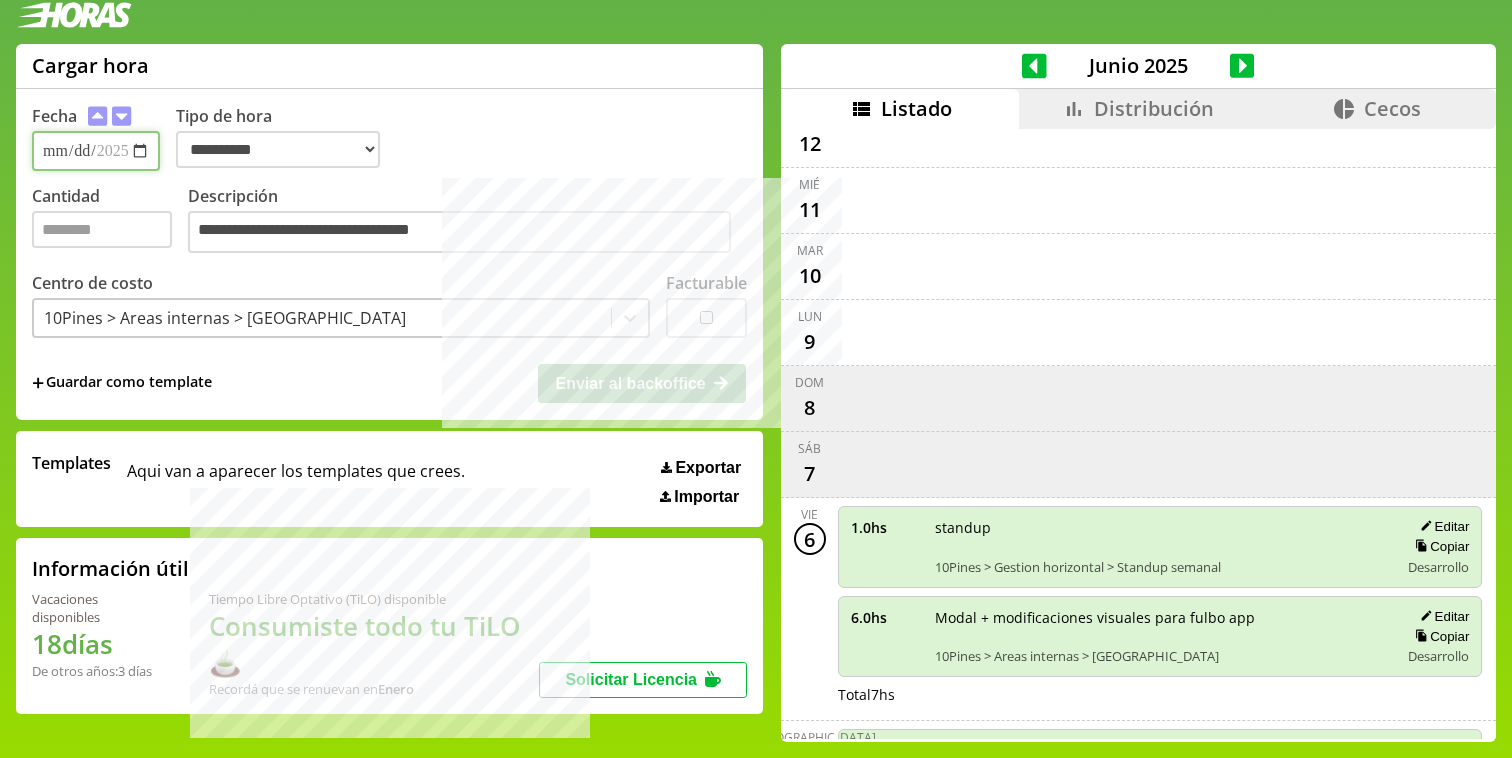 click on "**********" at bounding box center (96, 151) 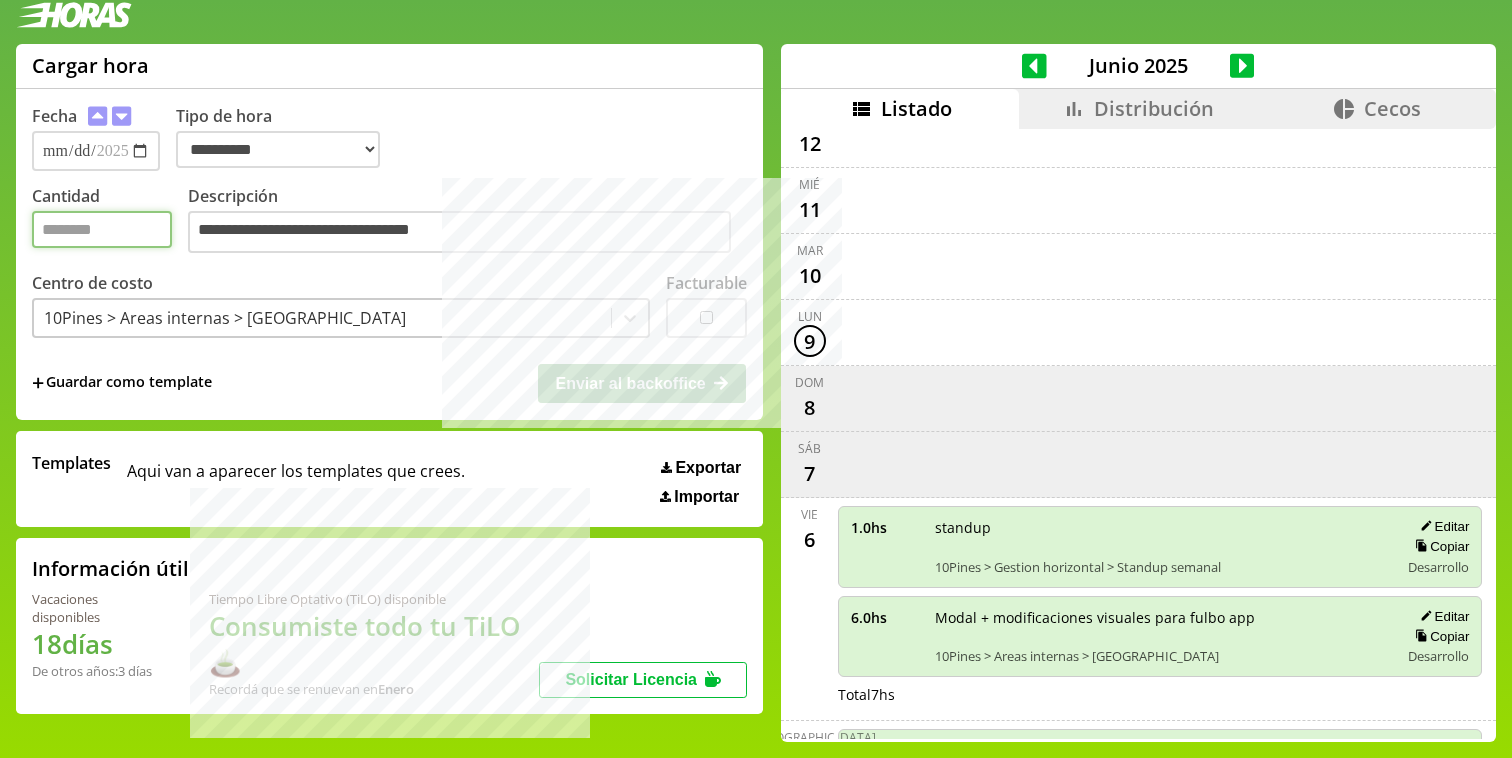 click on "Cantidad" at bounding box center [102, 229] 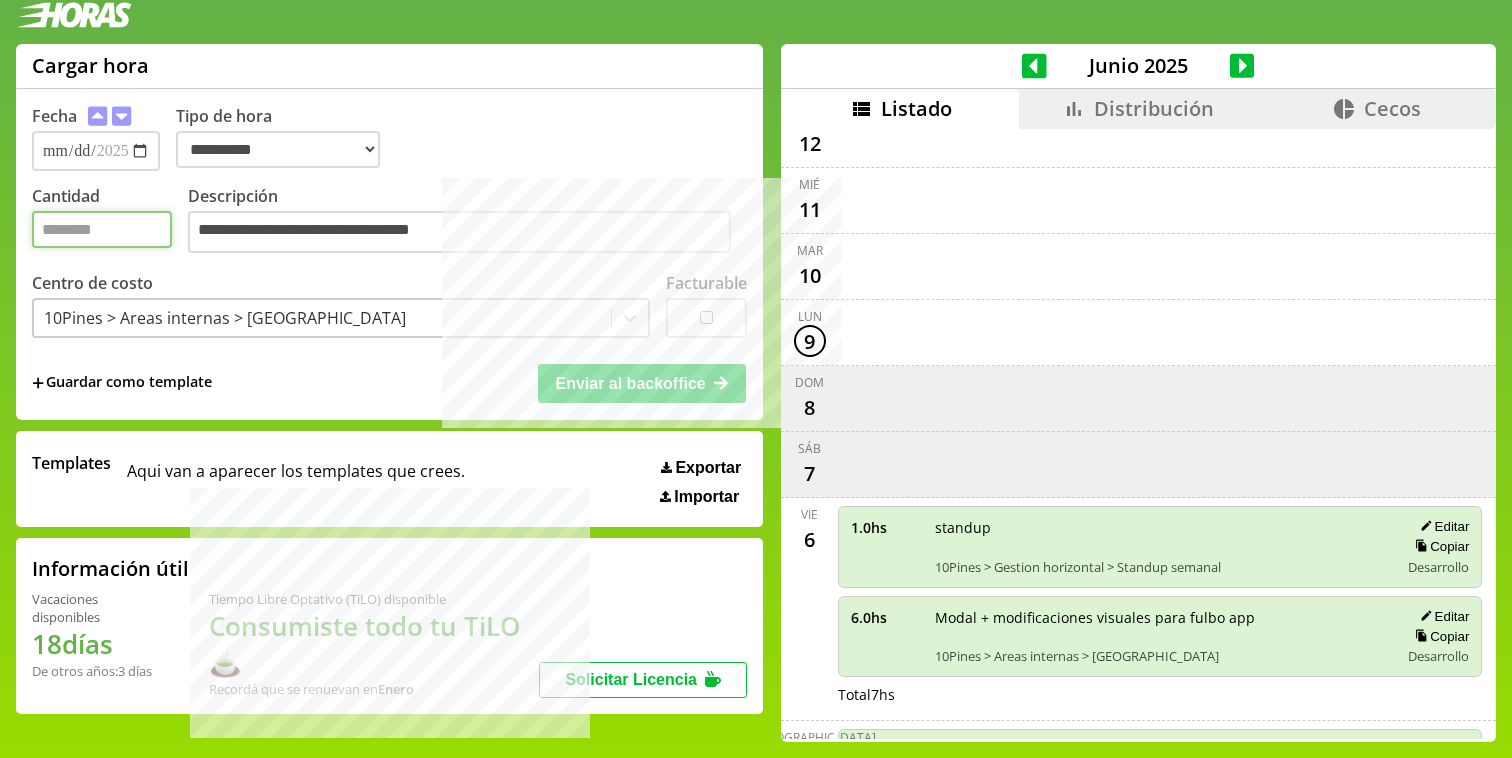 type on "*" 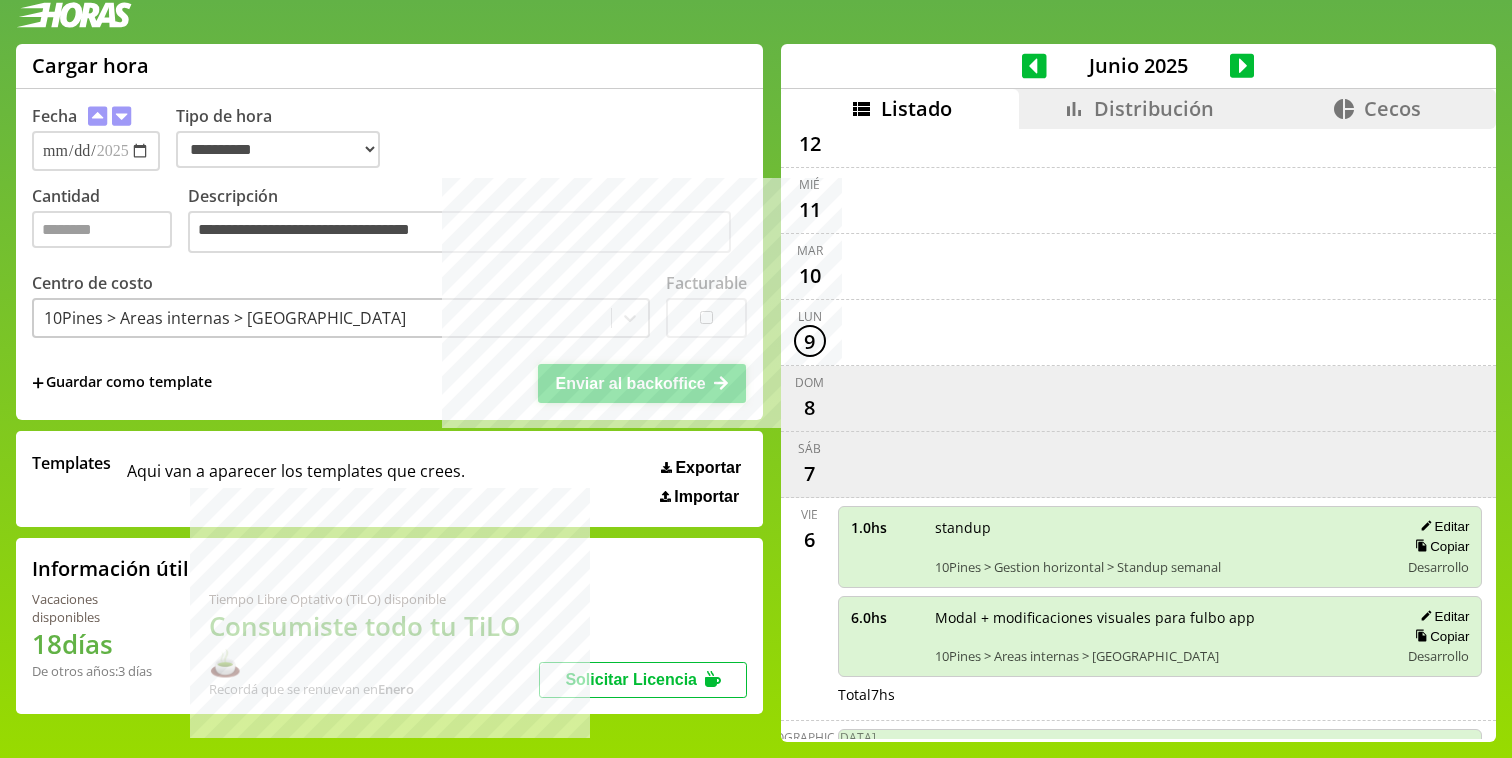 click 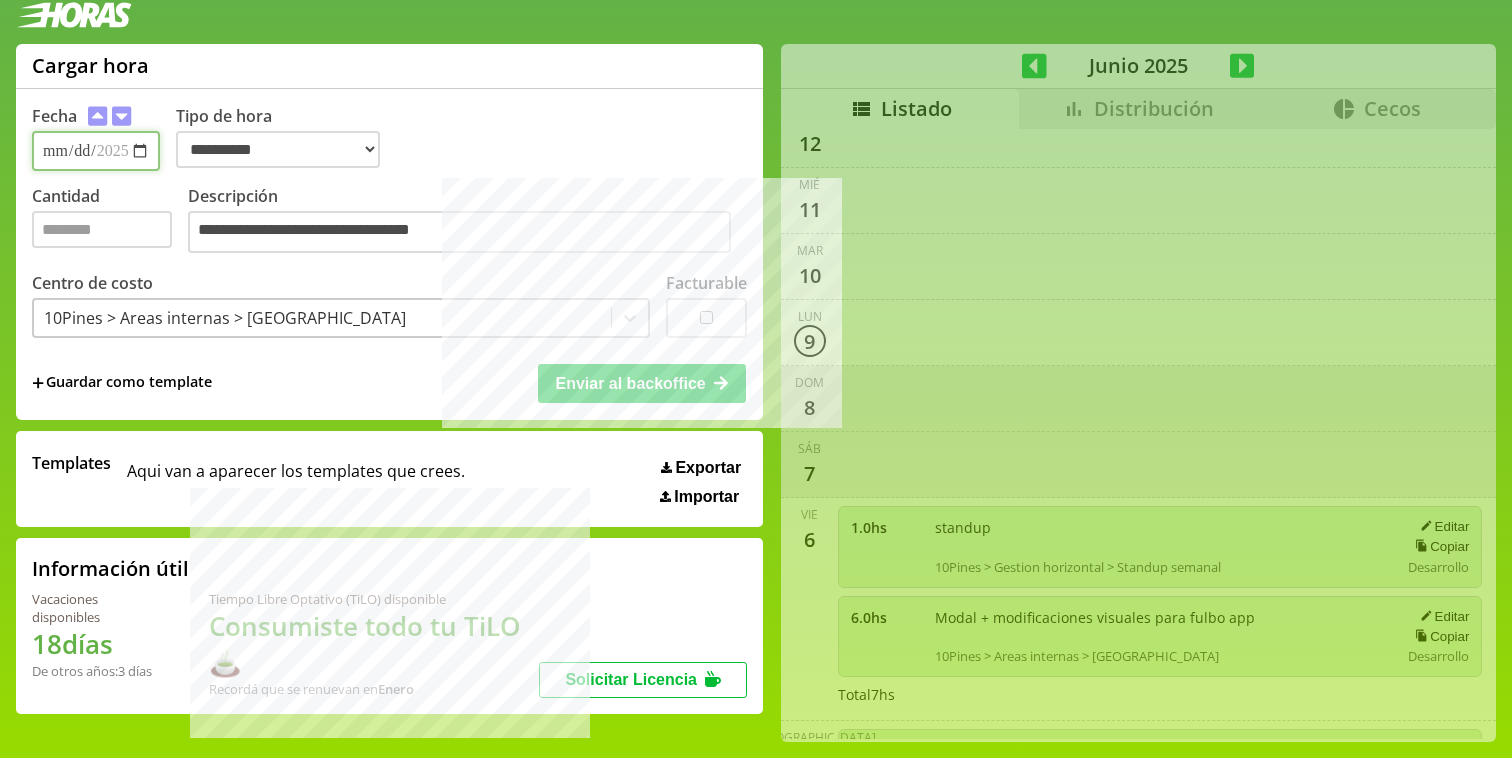click on "**********" at bounding box center (96, 151) 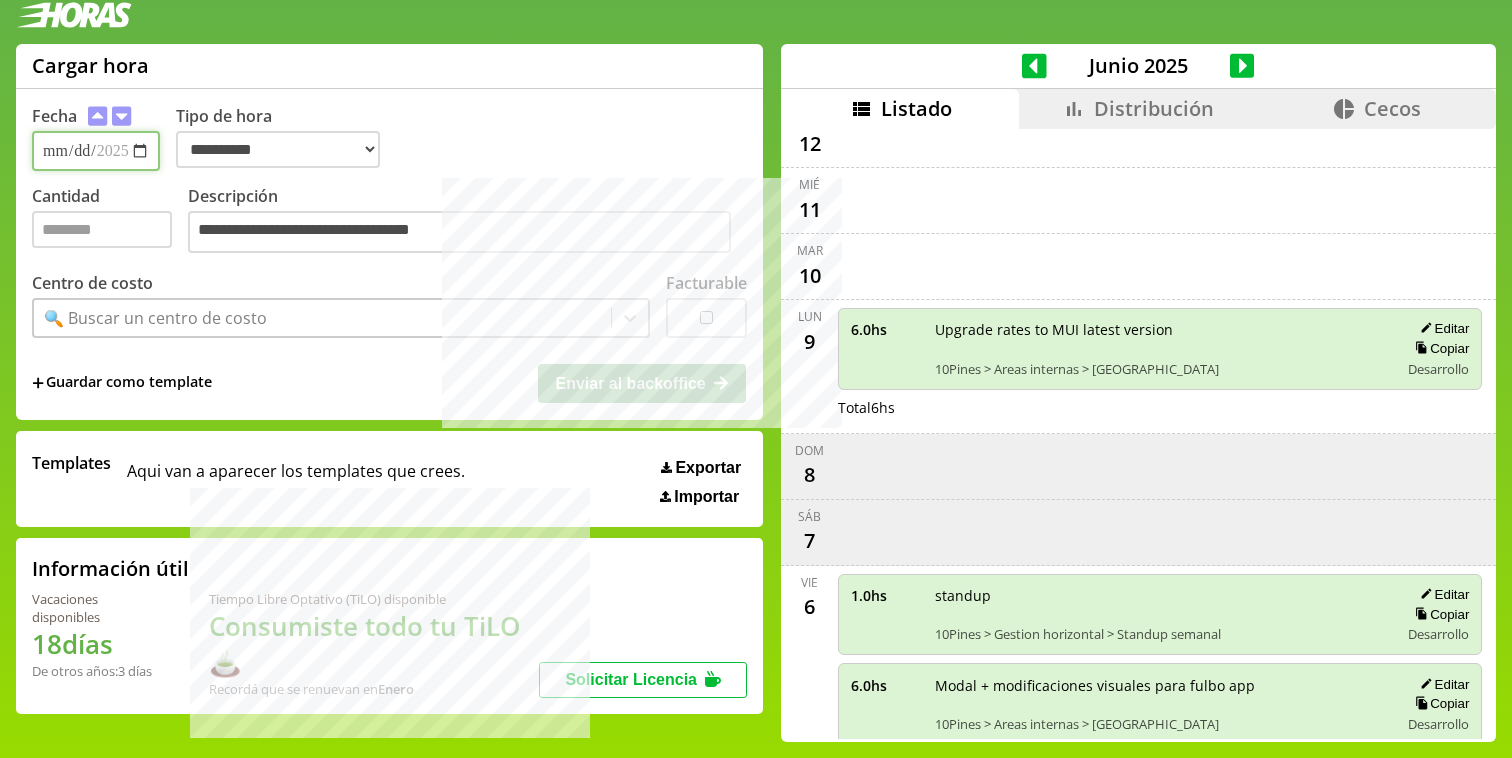 type on "**********" 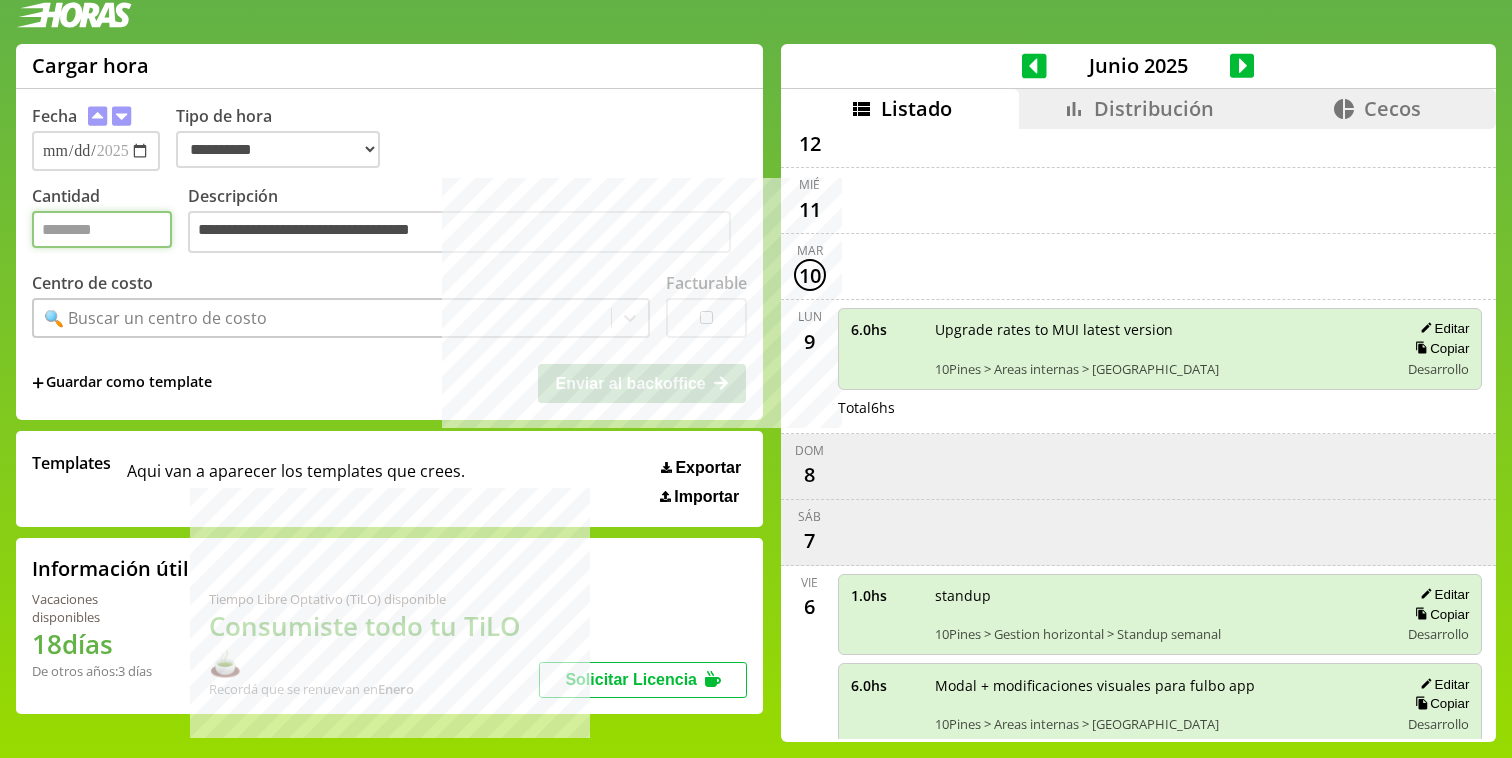 click on "Cantidad" at bounding box center (102, 229) 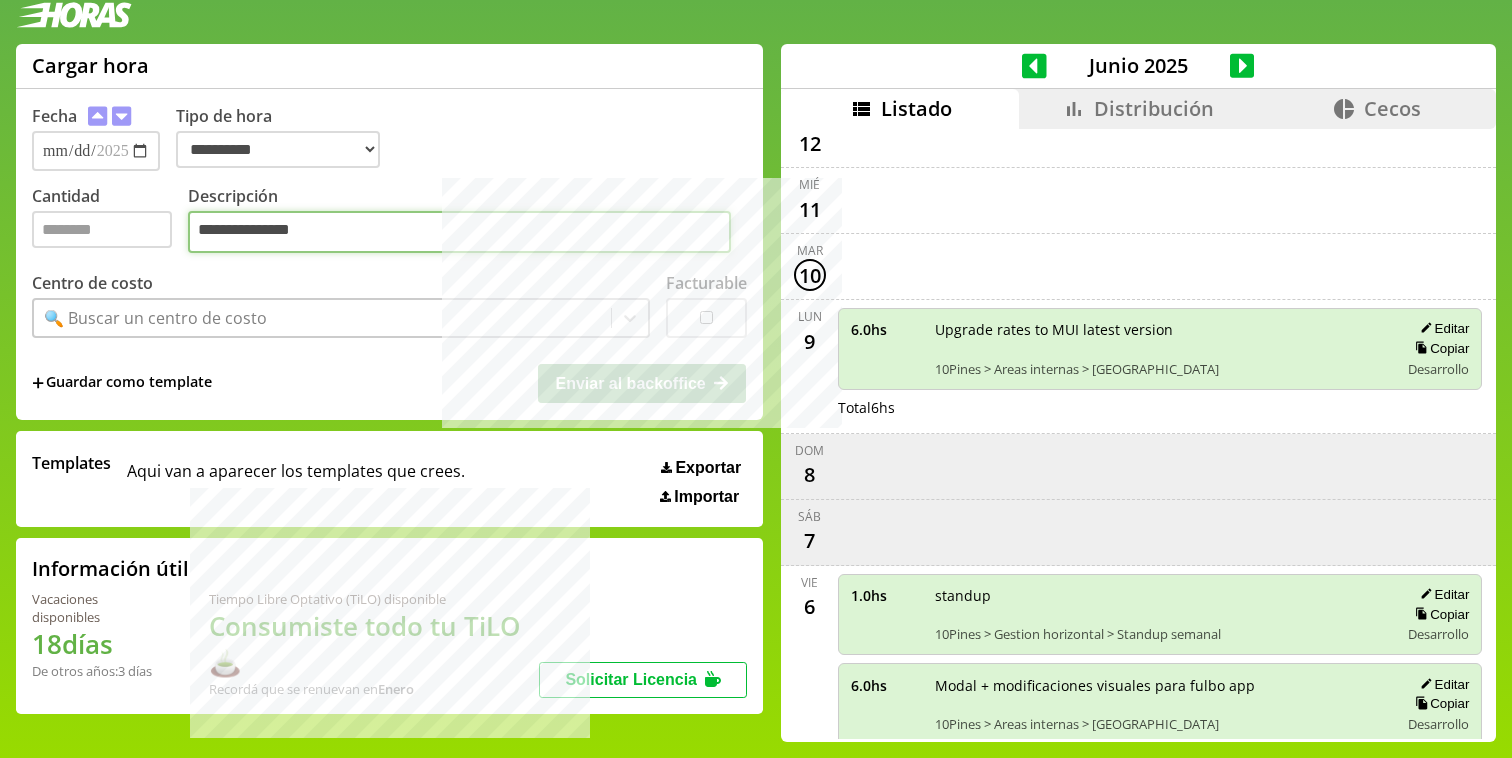 type on "**********" 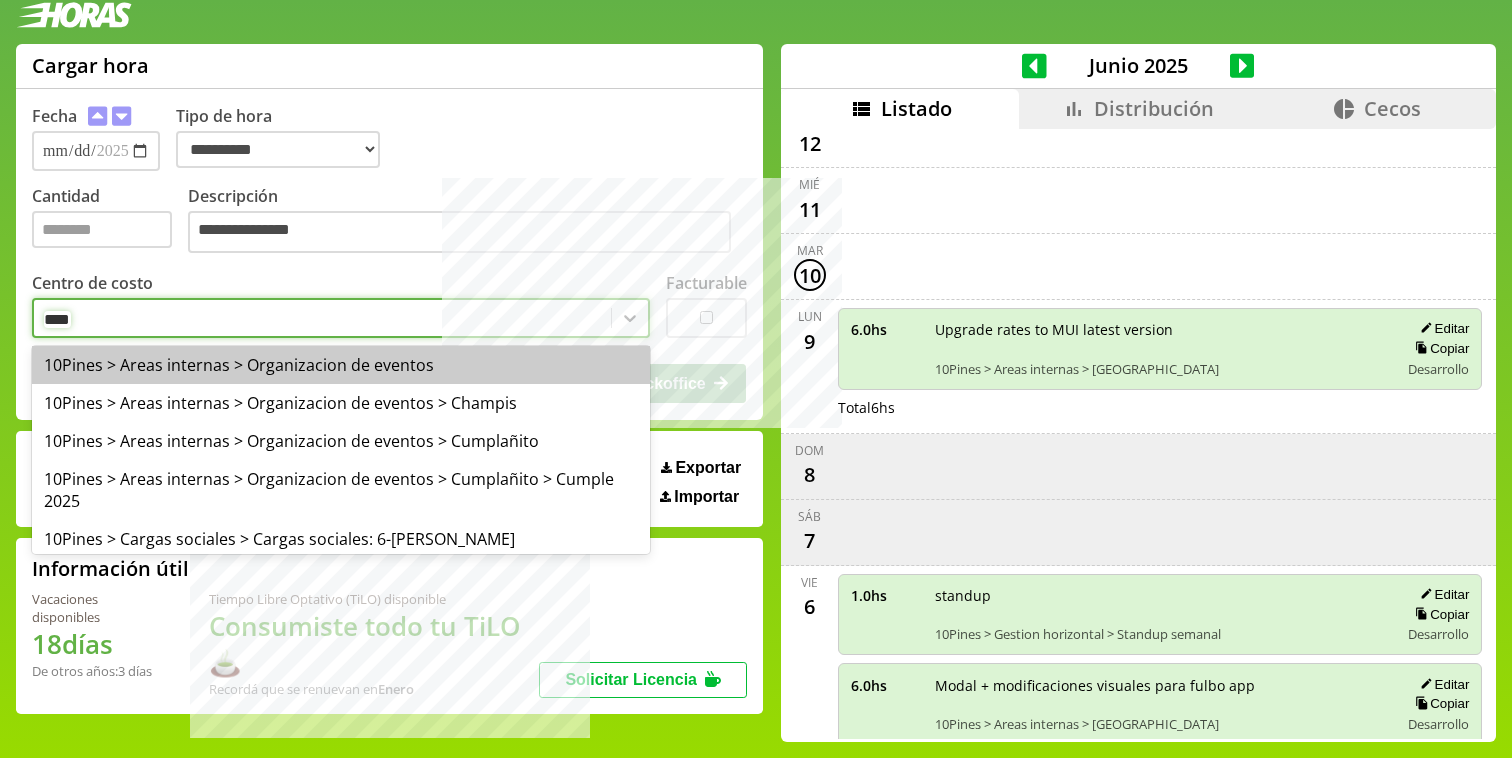type on "*****" 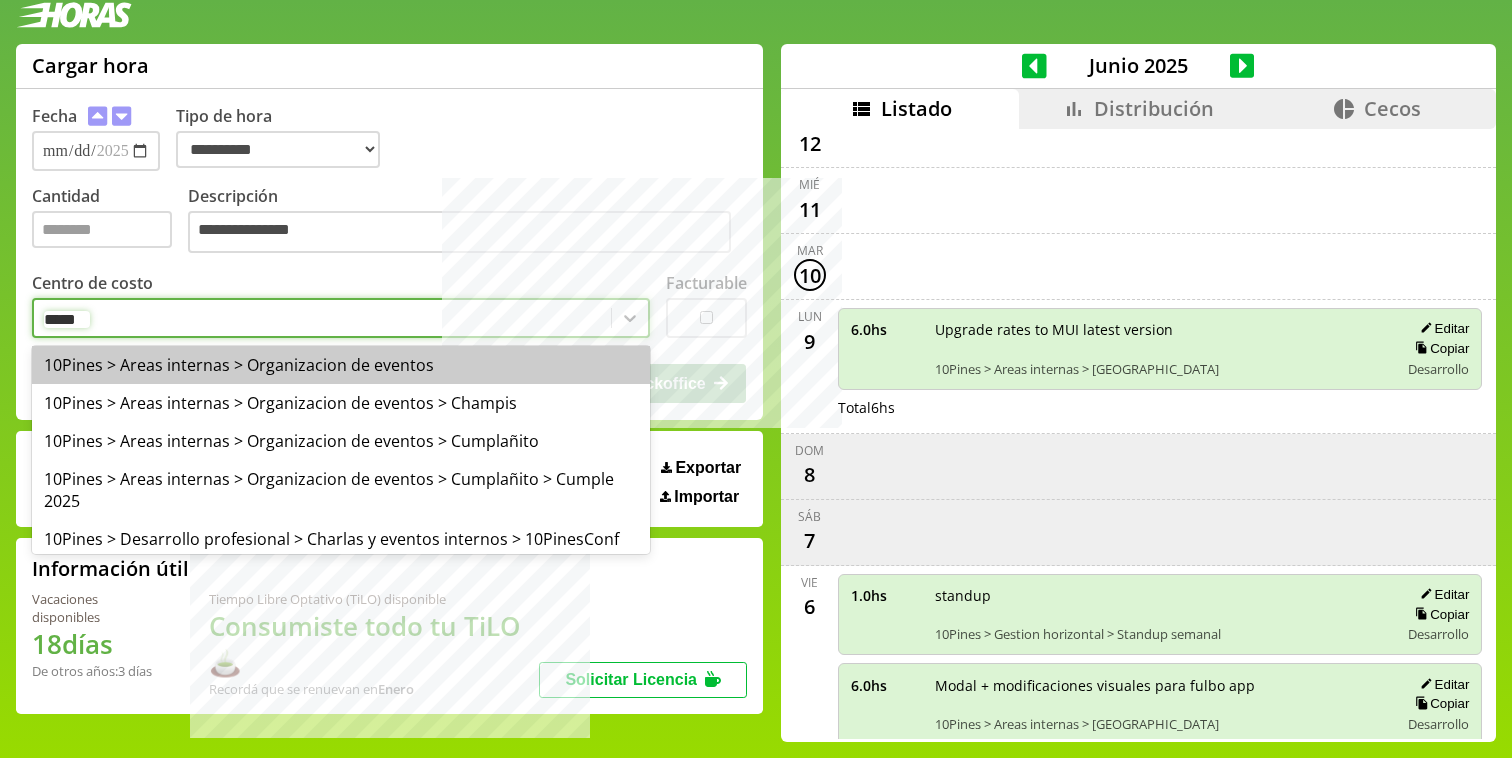 type 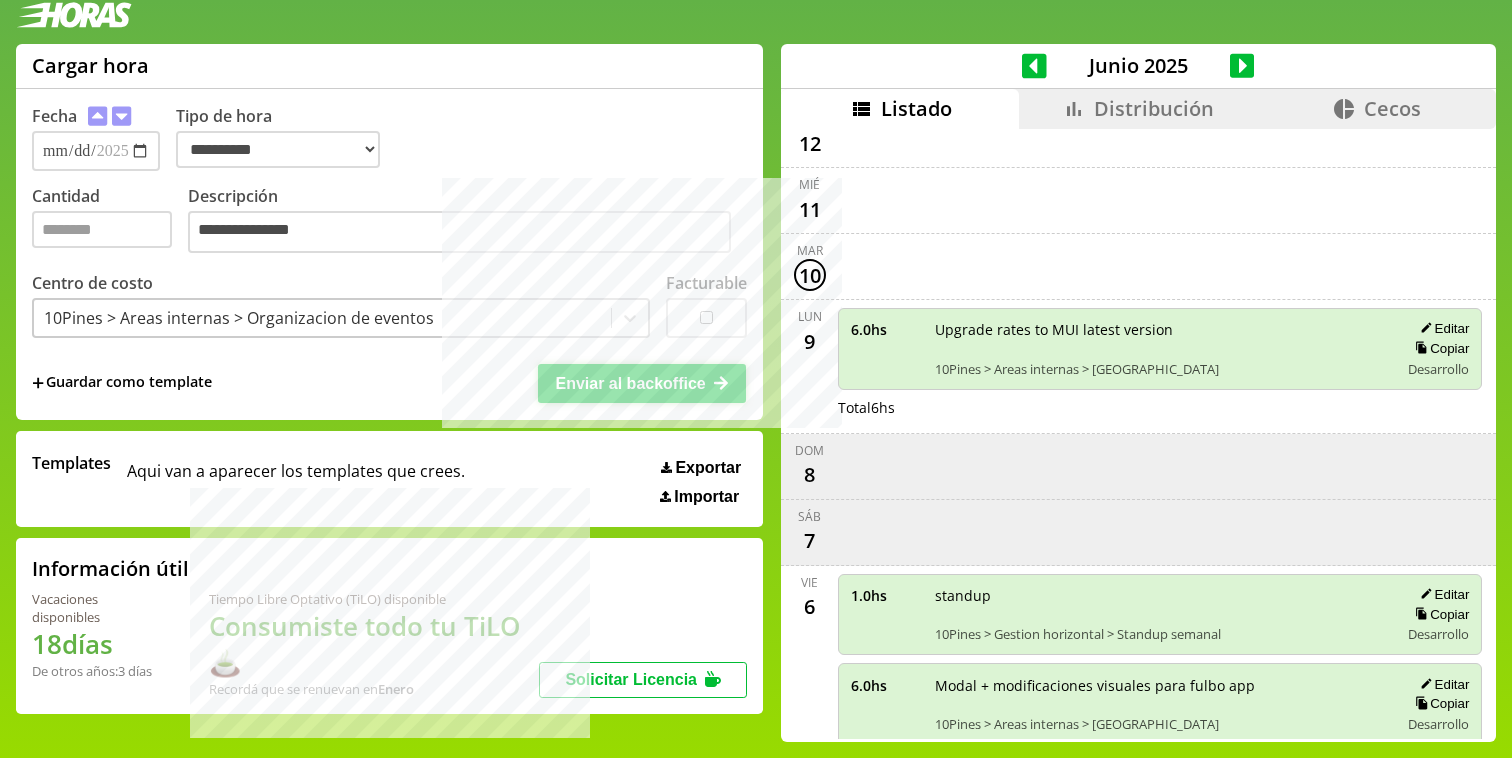 click on "Enviar al backoffice" at bounding box center (642, 383) 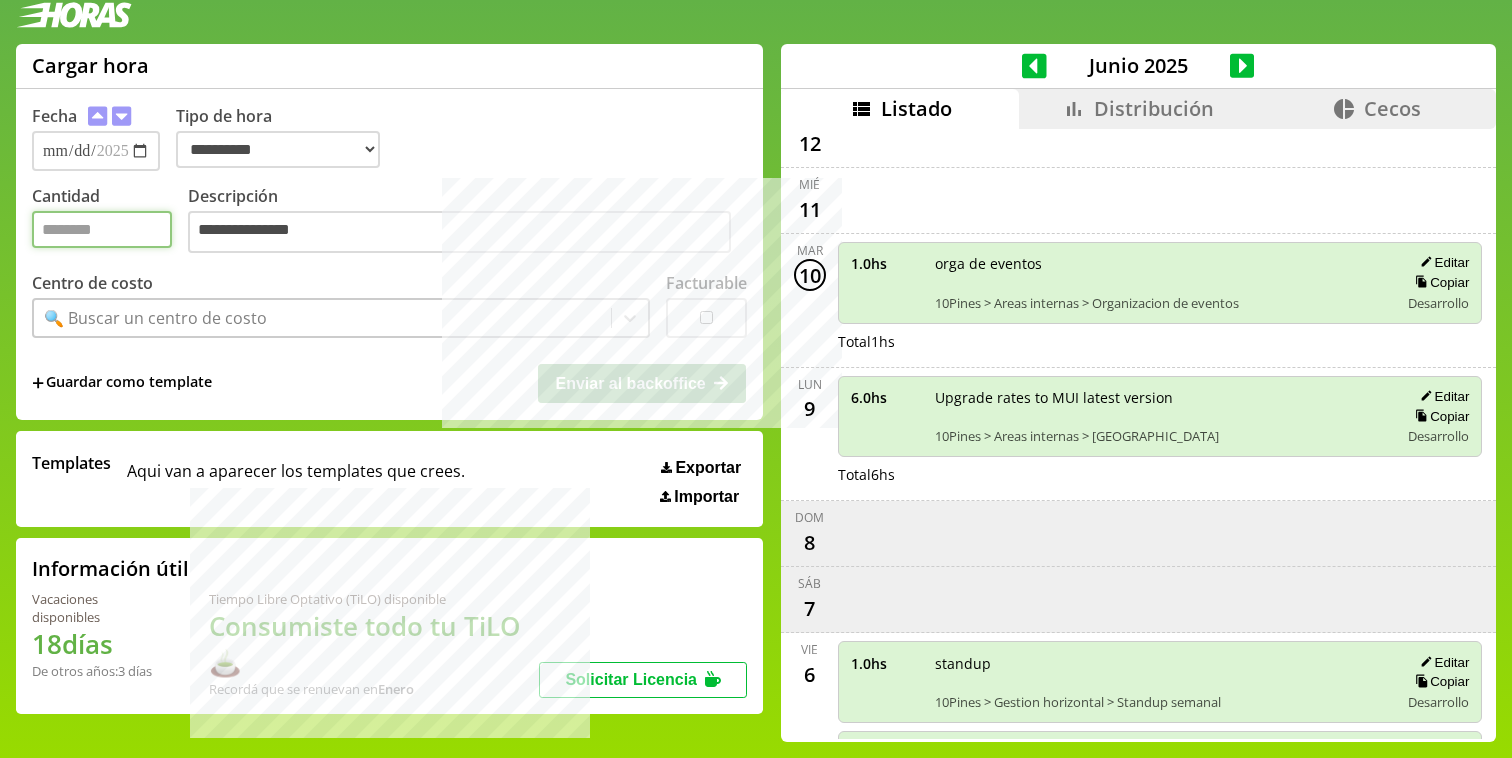 click on "Cantidad" at bounding box center [102, 229] 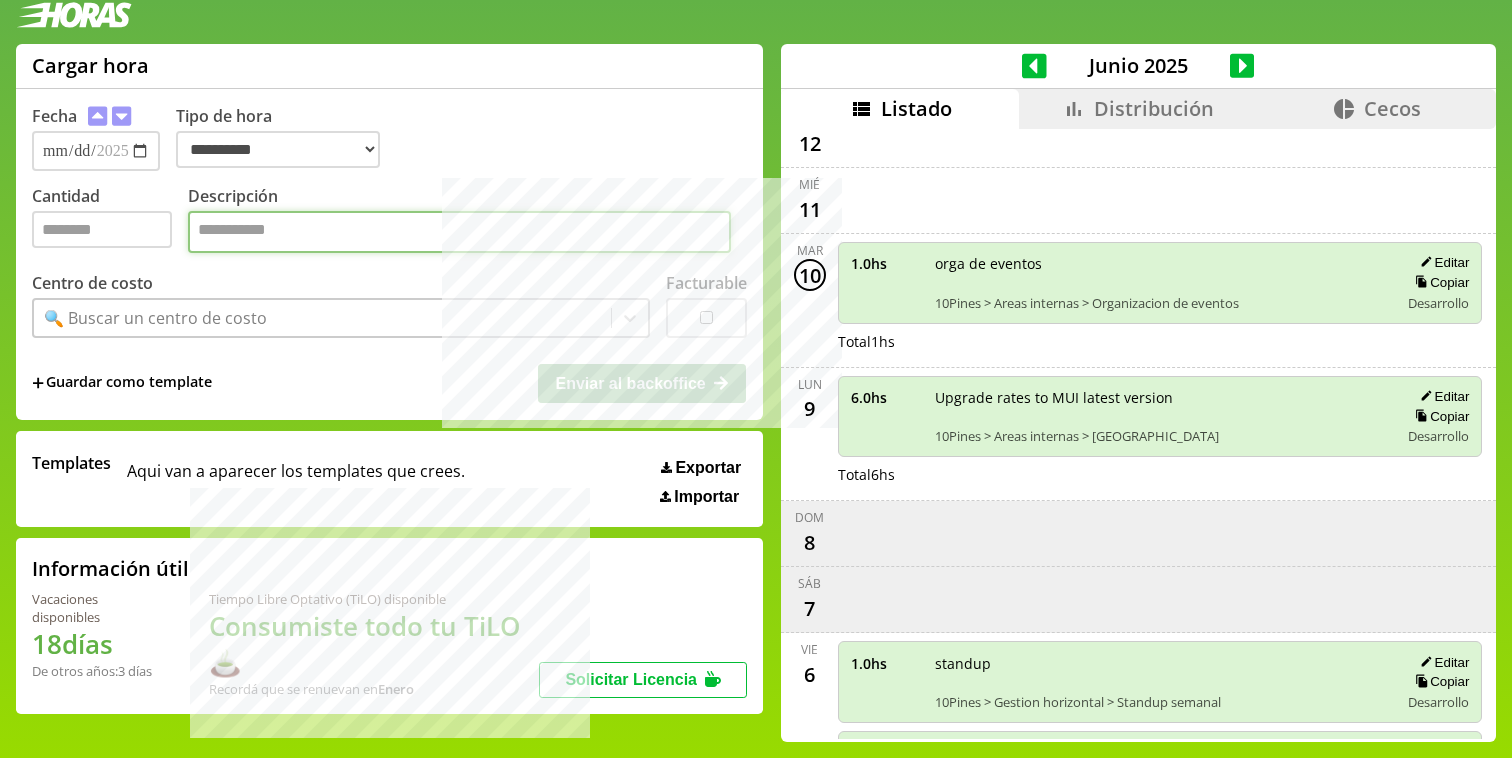 click on "Descripción" at bounding box center (459, 232) 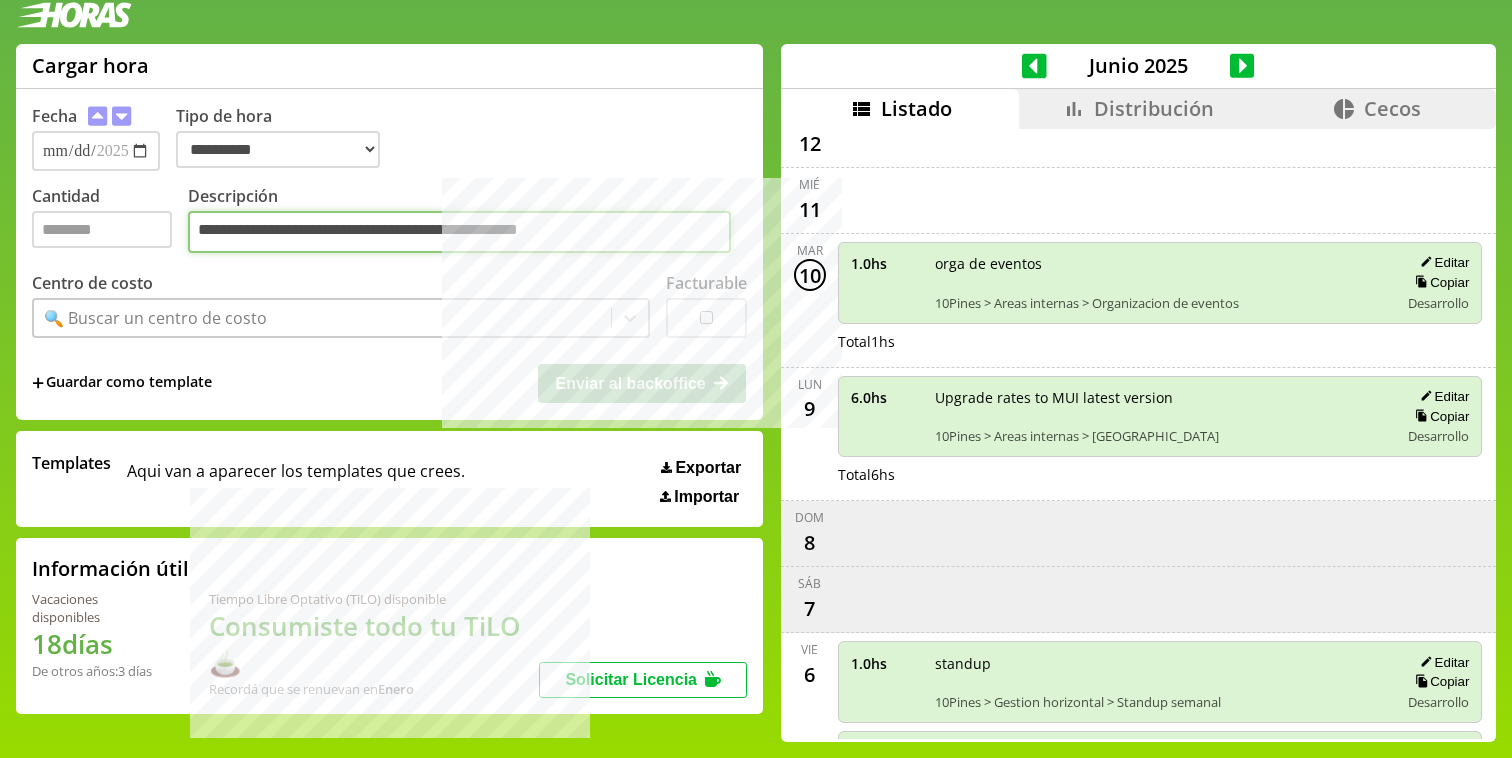 type on "**********" 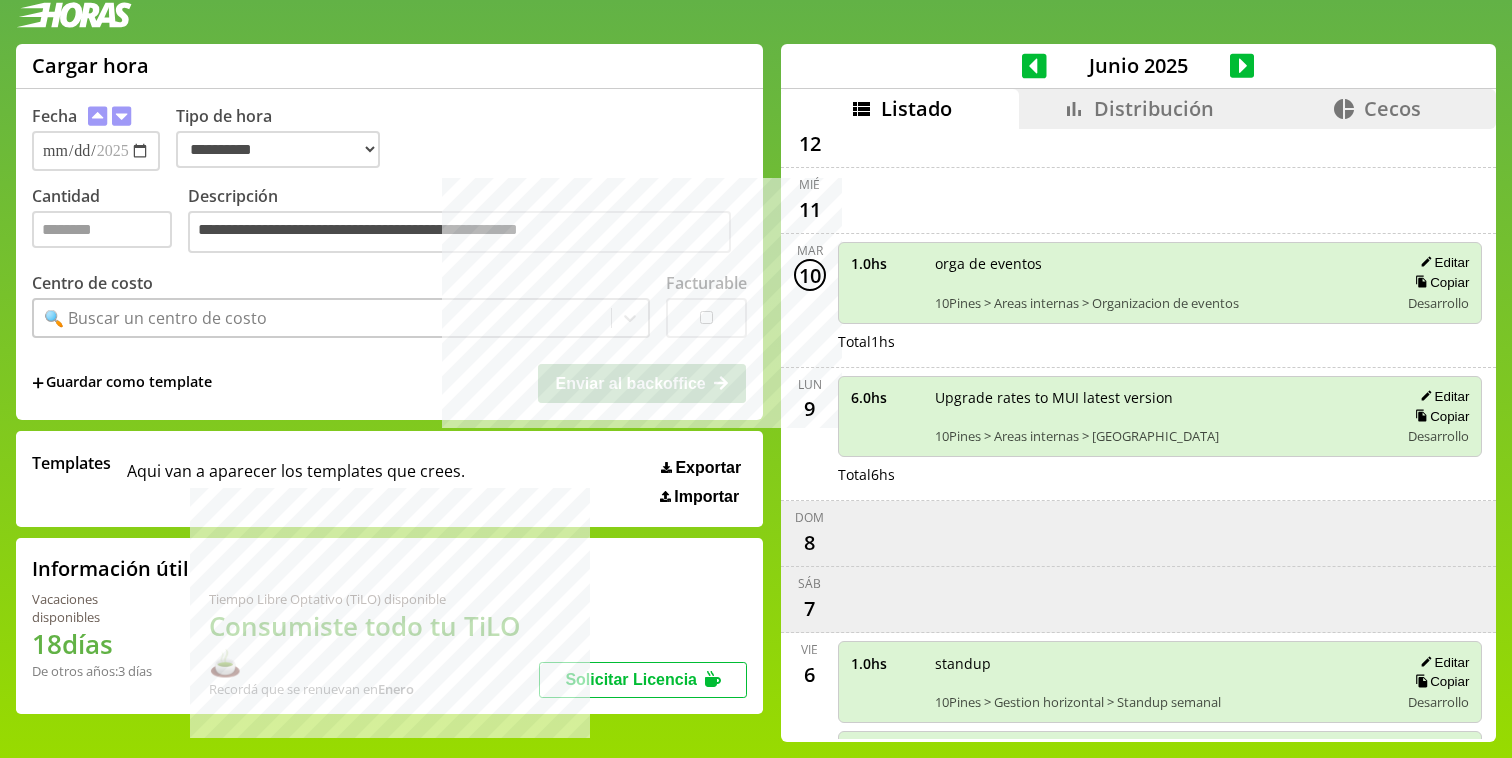 click on "**********" at bounding box center (389, 254) 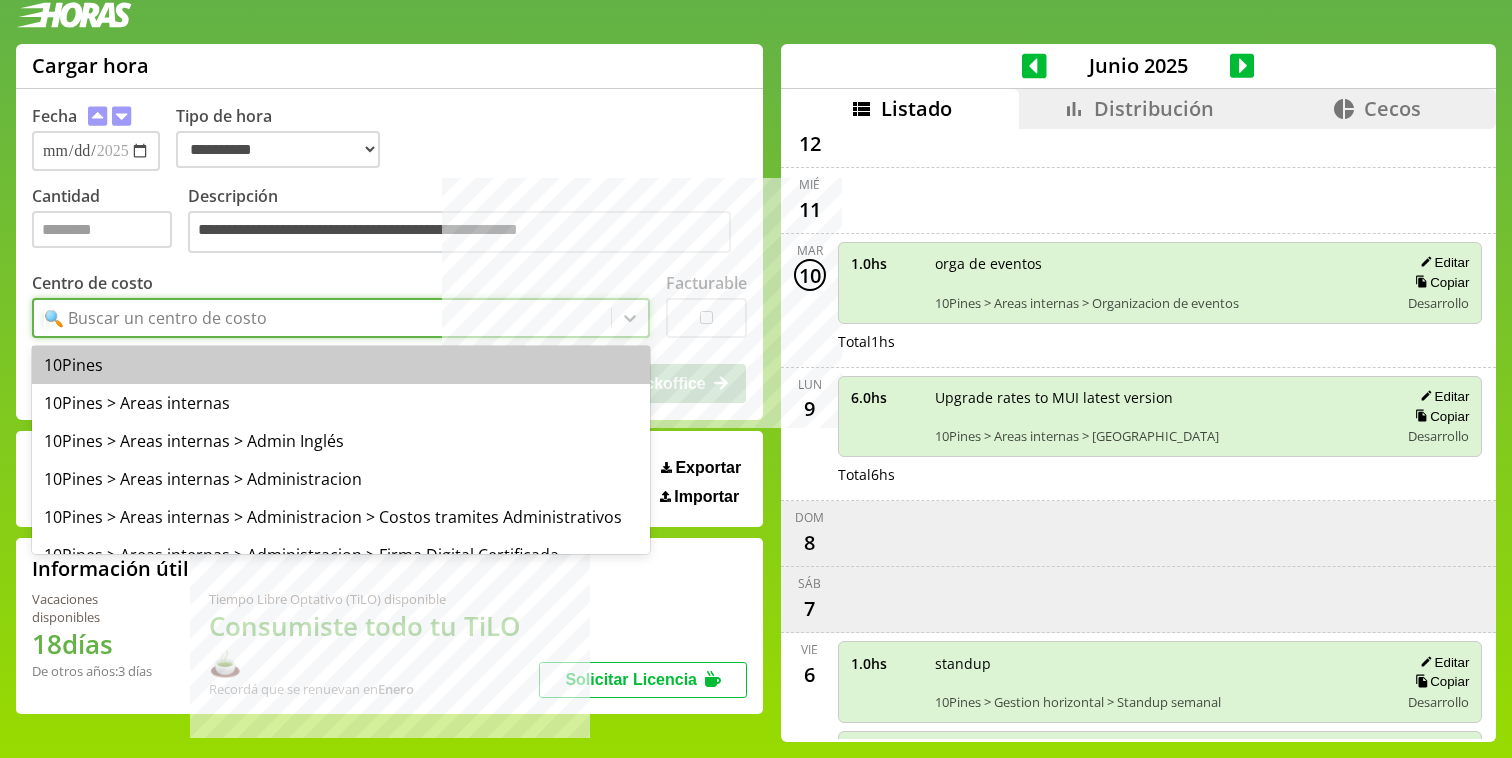 click on "🔍 Buscar un centro de costo" at bounding box center [322, 318] 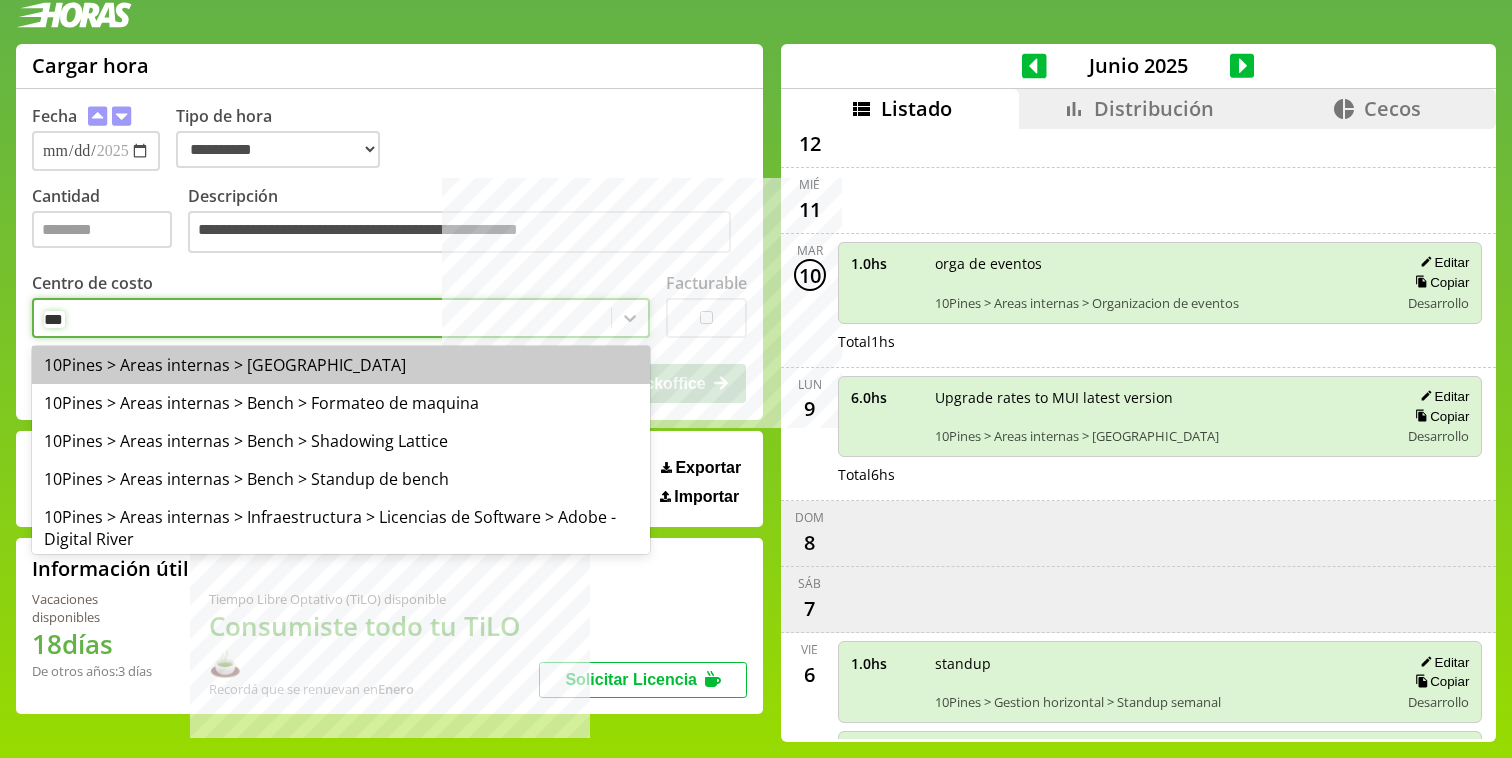 type on "****" 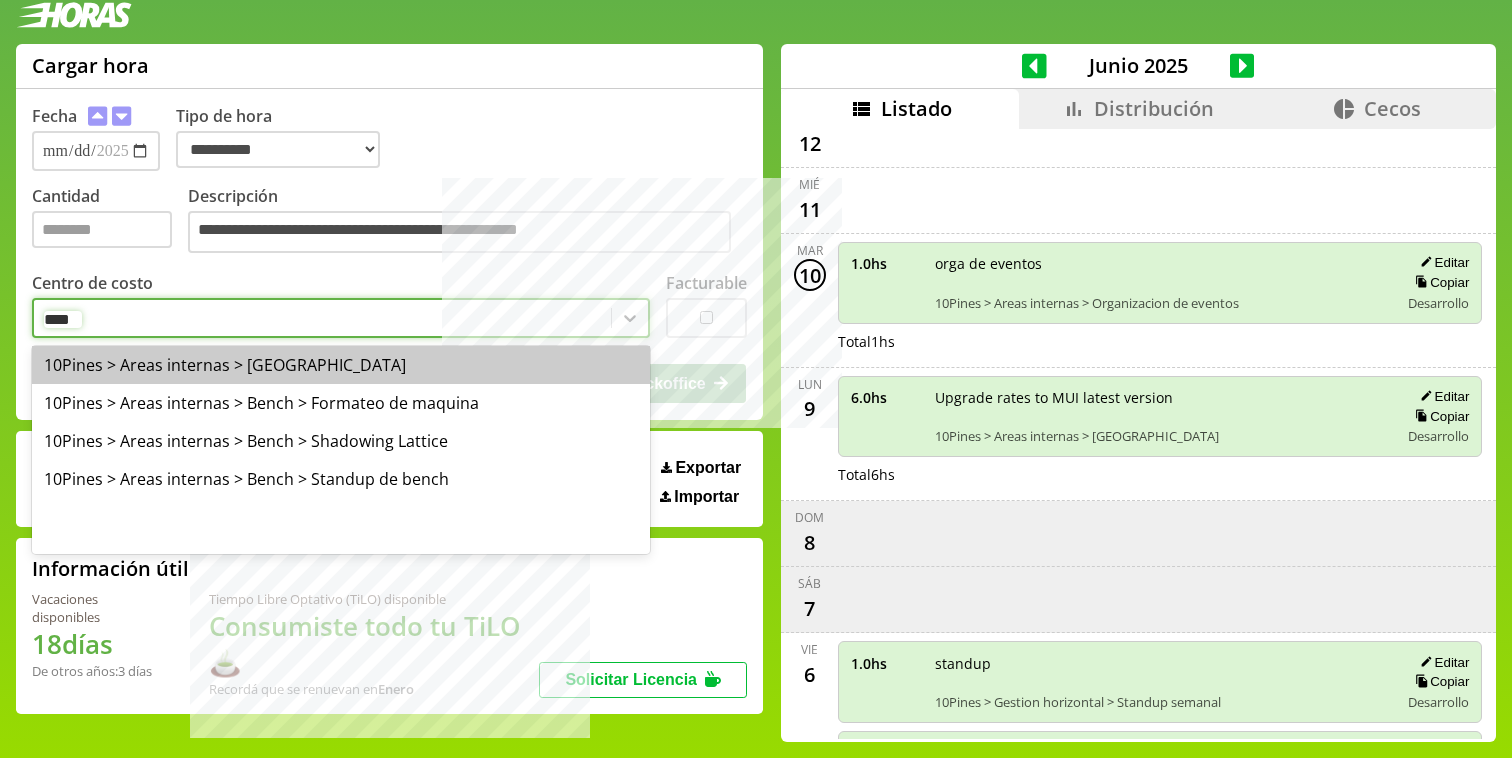 type 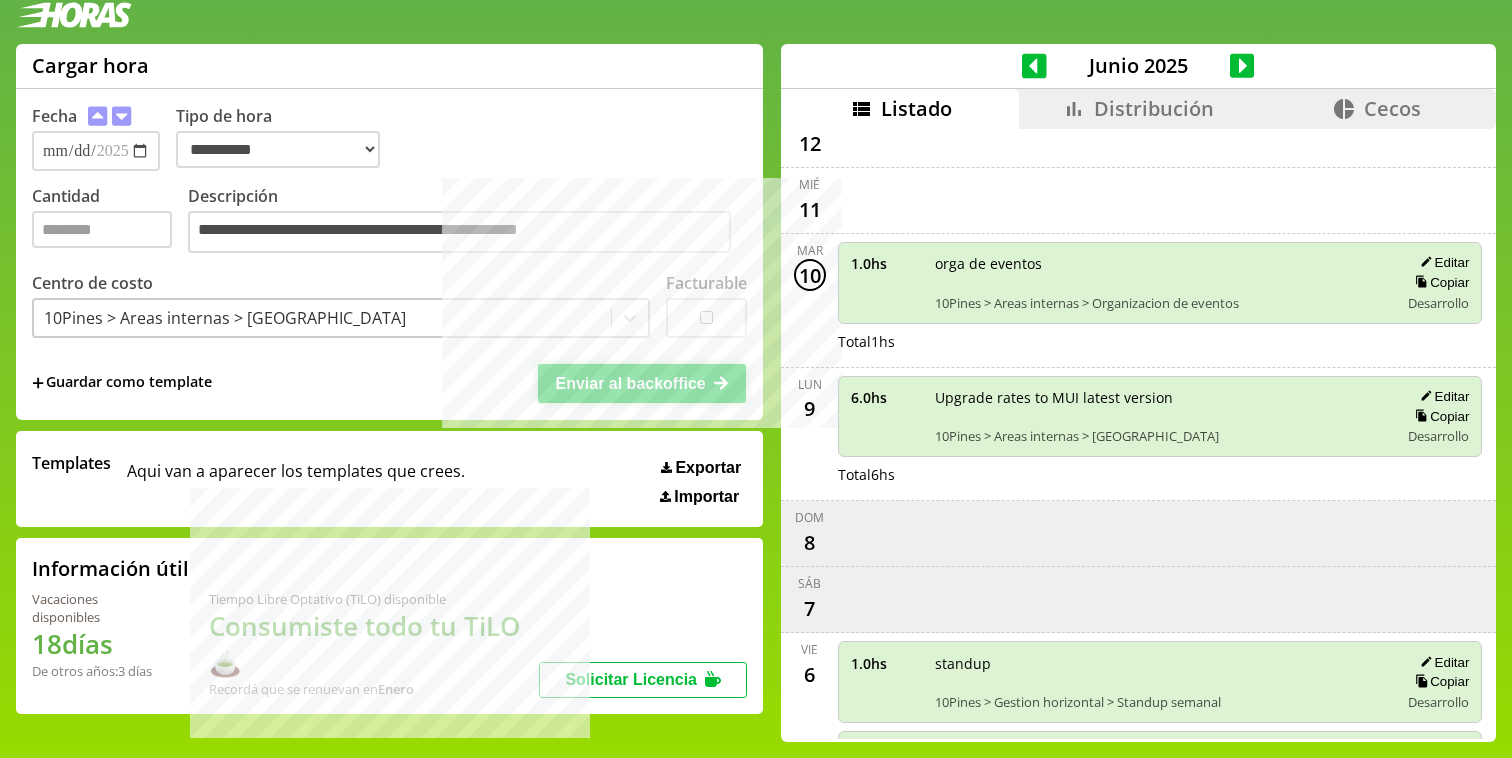 click 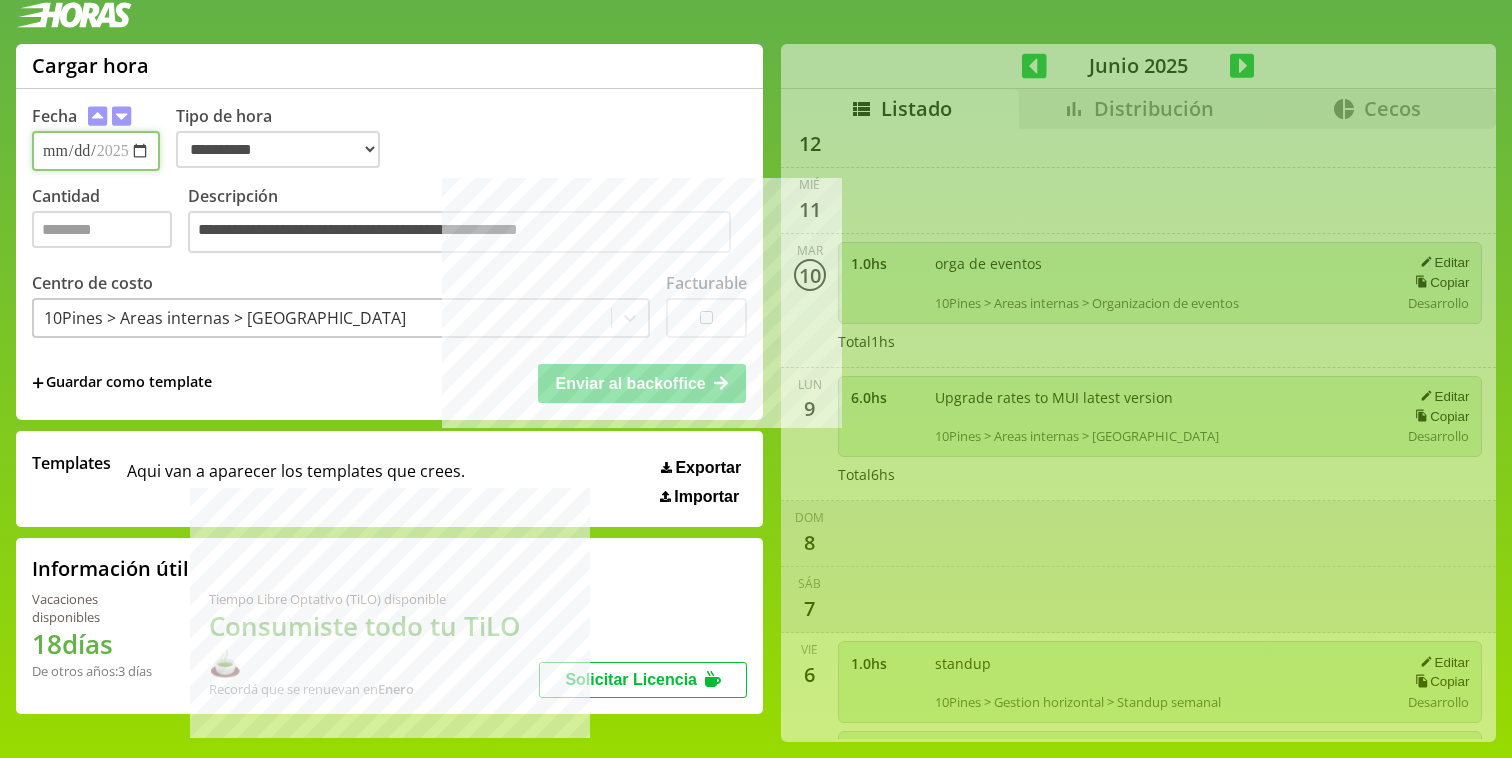 type 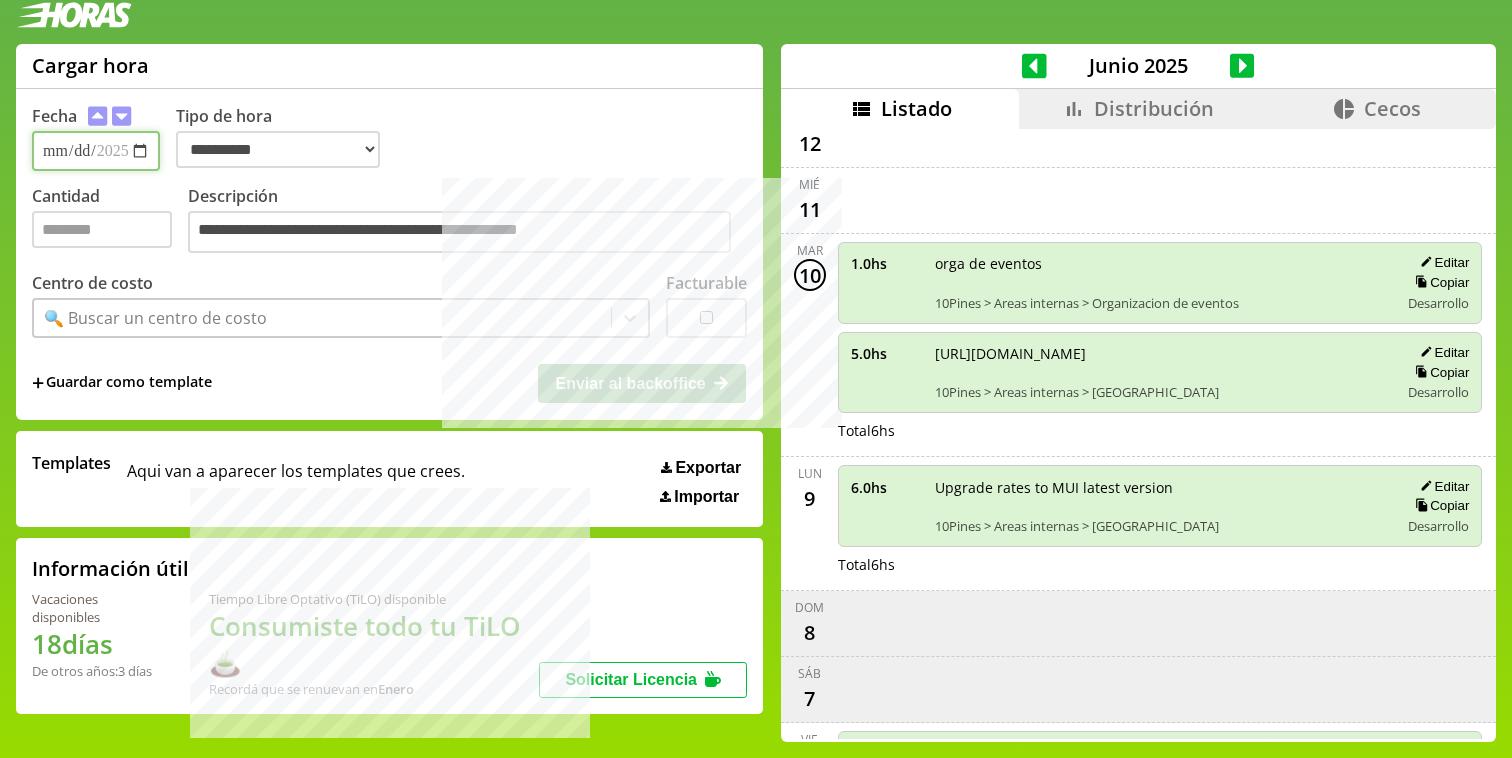 click on "**********" at bounding box center (96, 151) 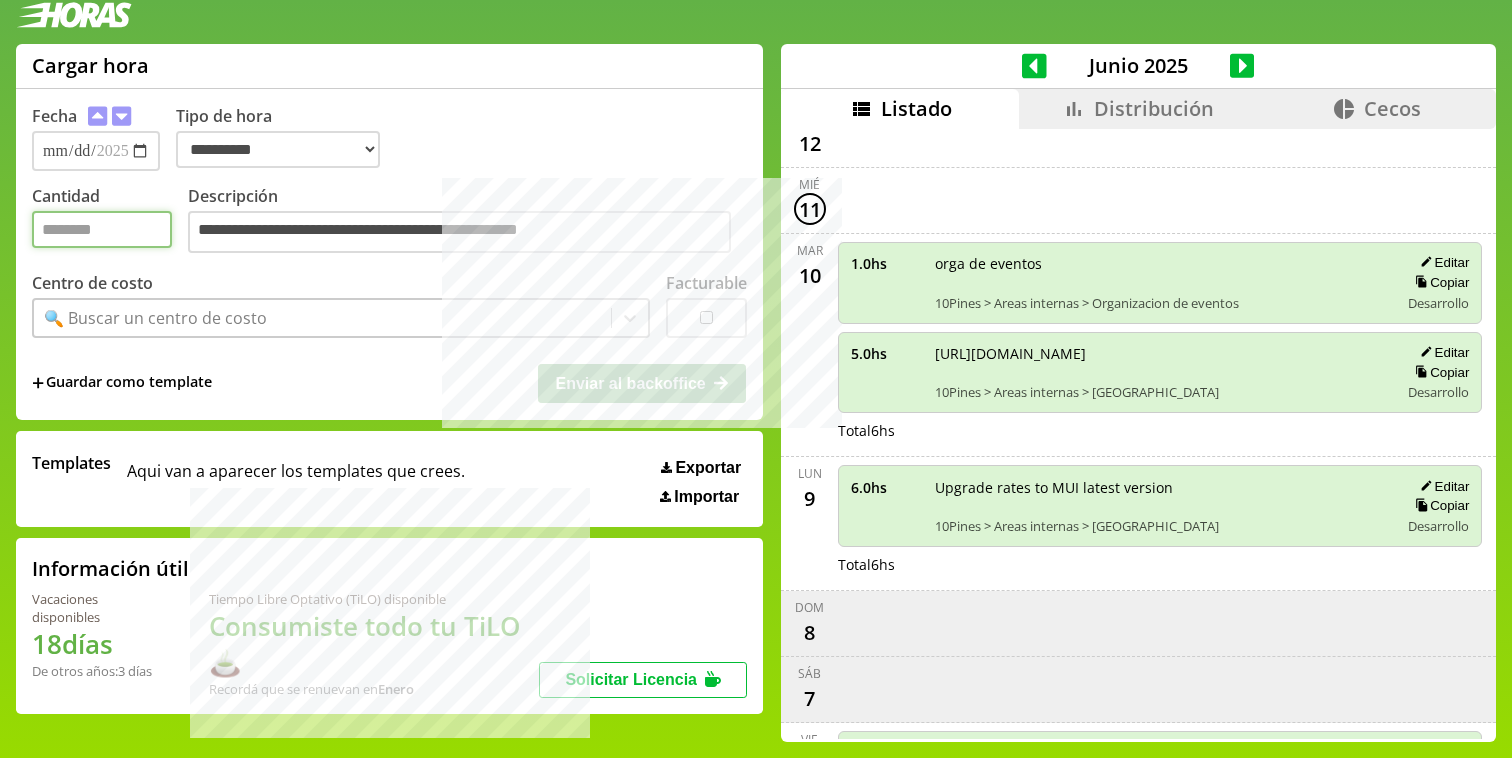 click on "Cantidad" at bounding box center [102, 229] 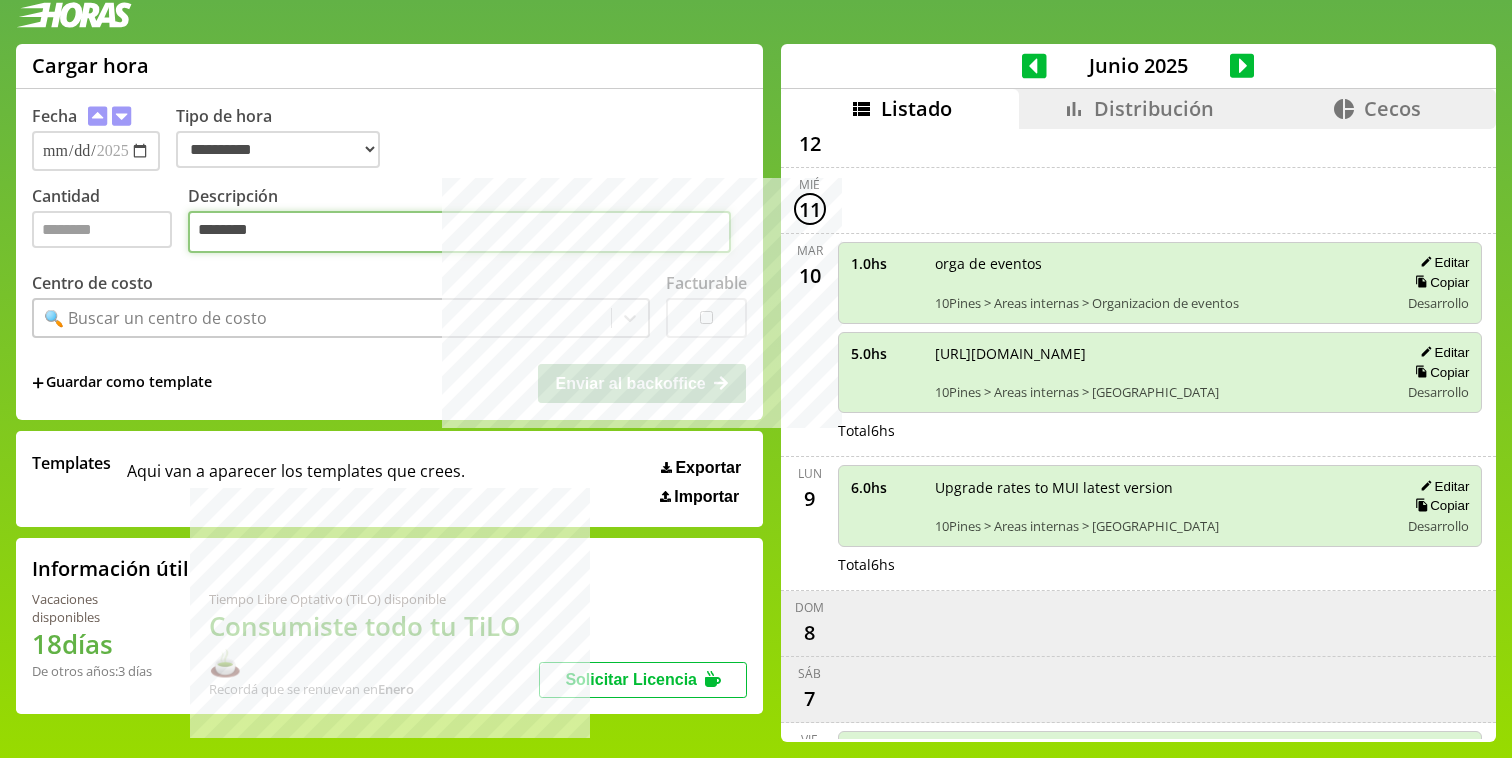 type on "********" 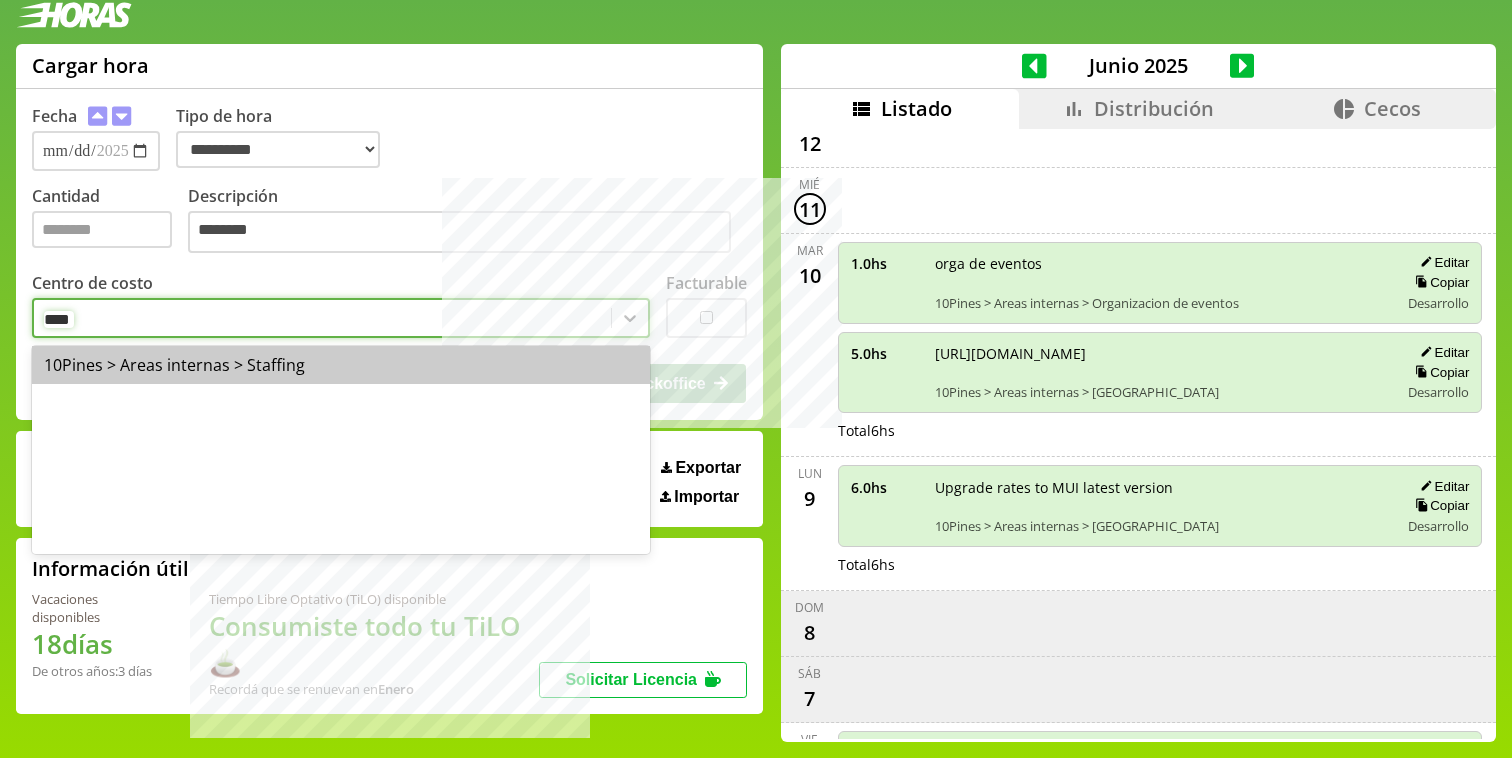 type on "*****" 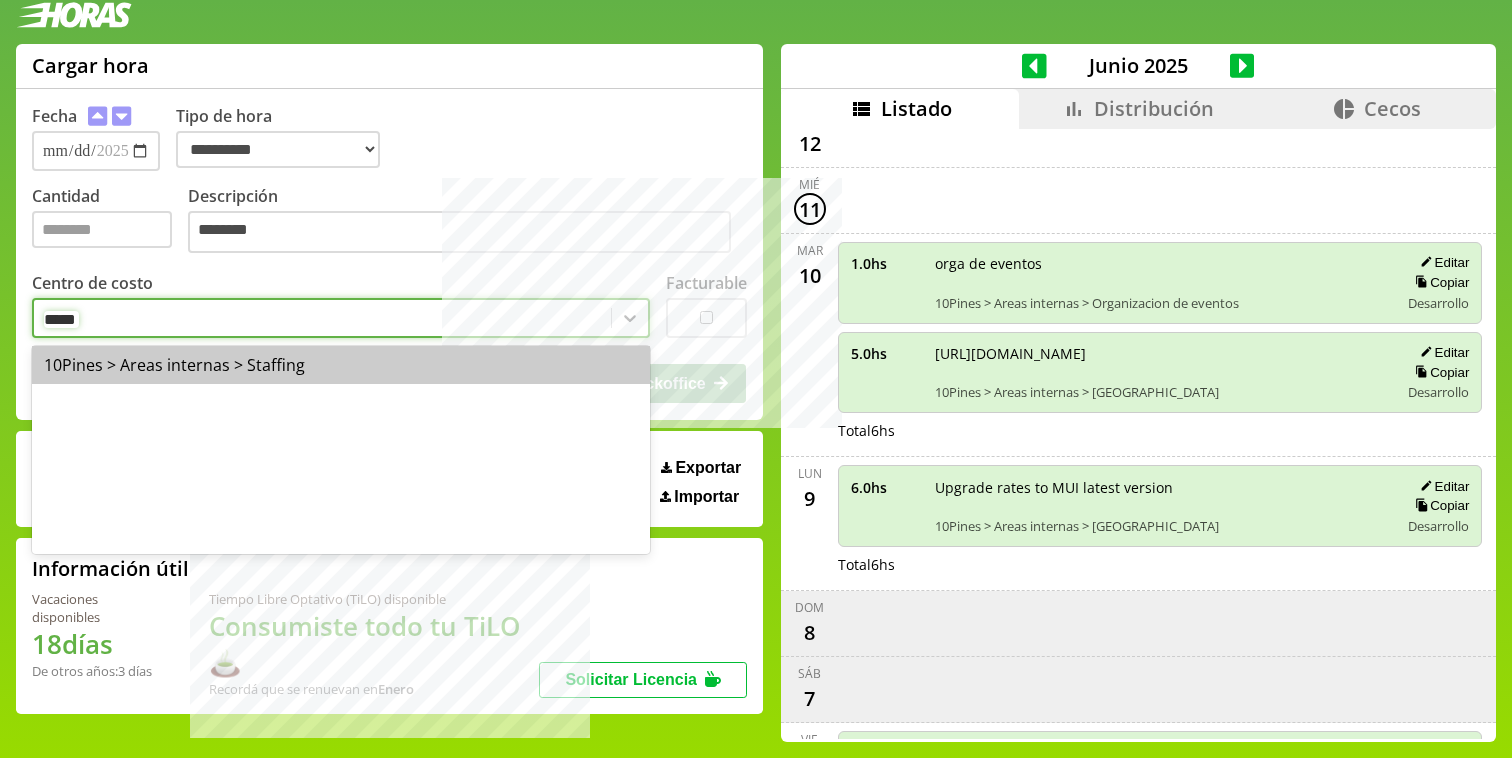 type 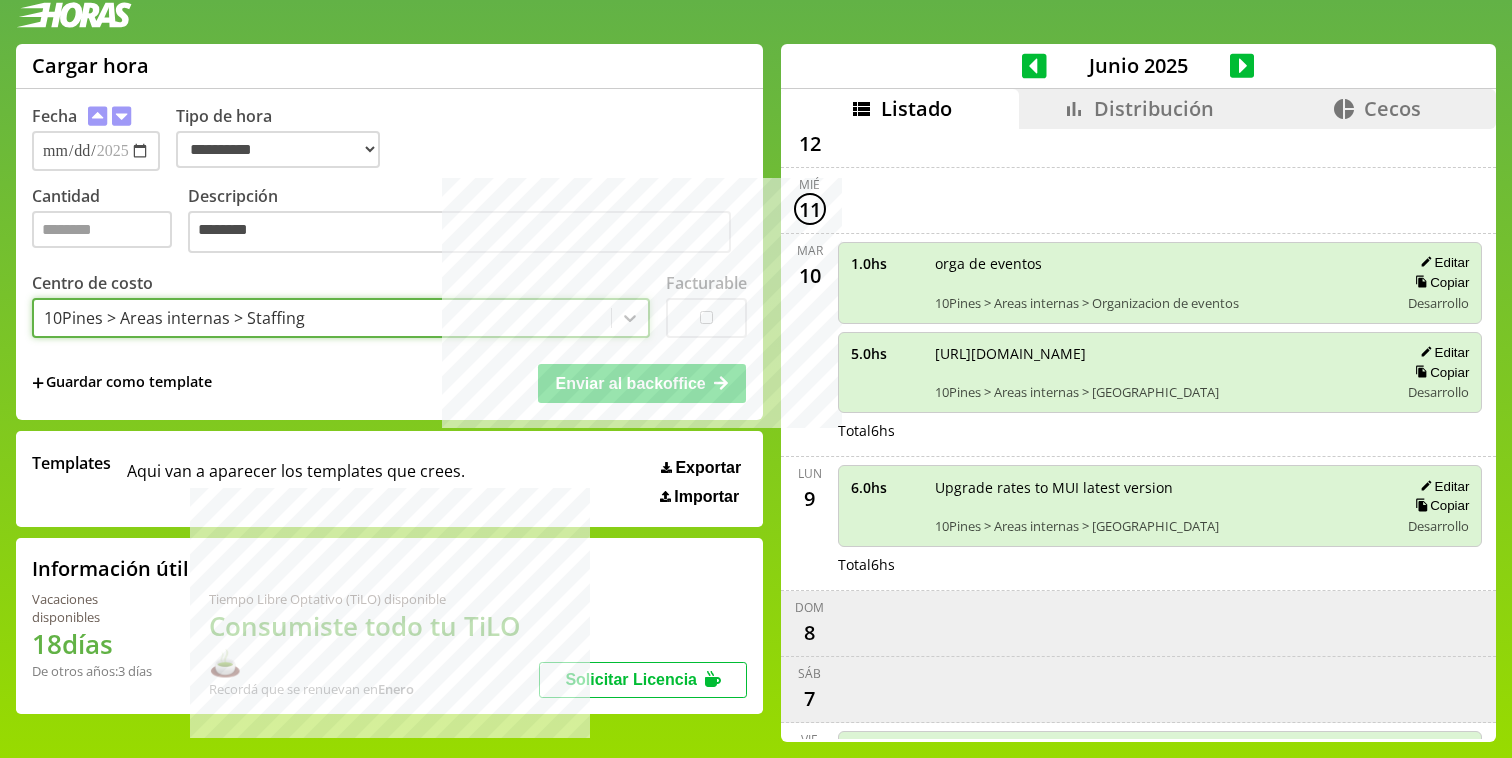 click on "**********" at bounding box center (389, 232) 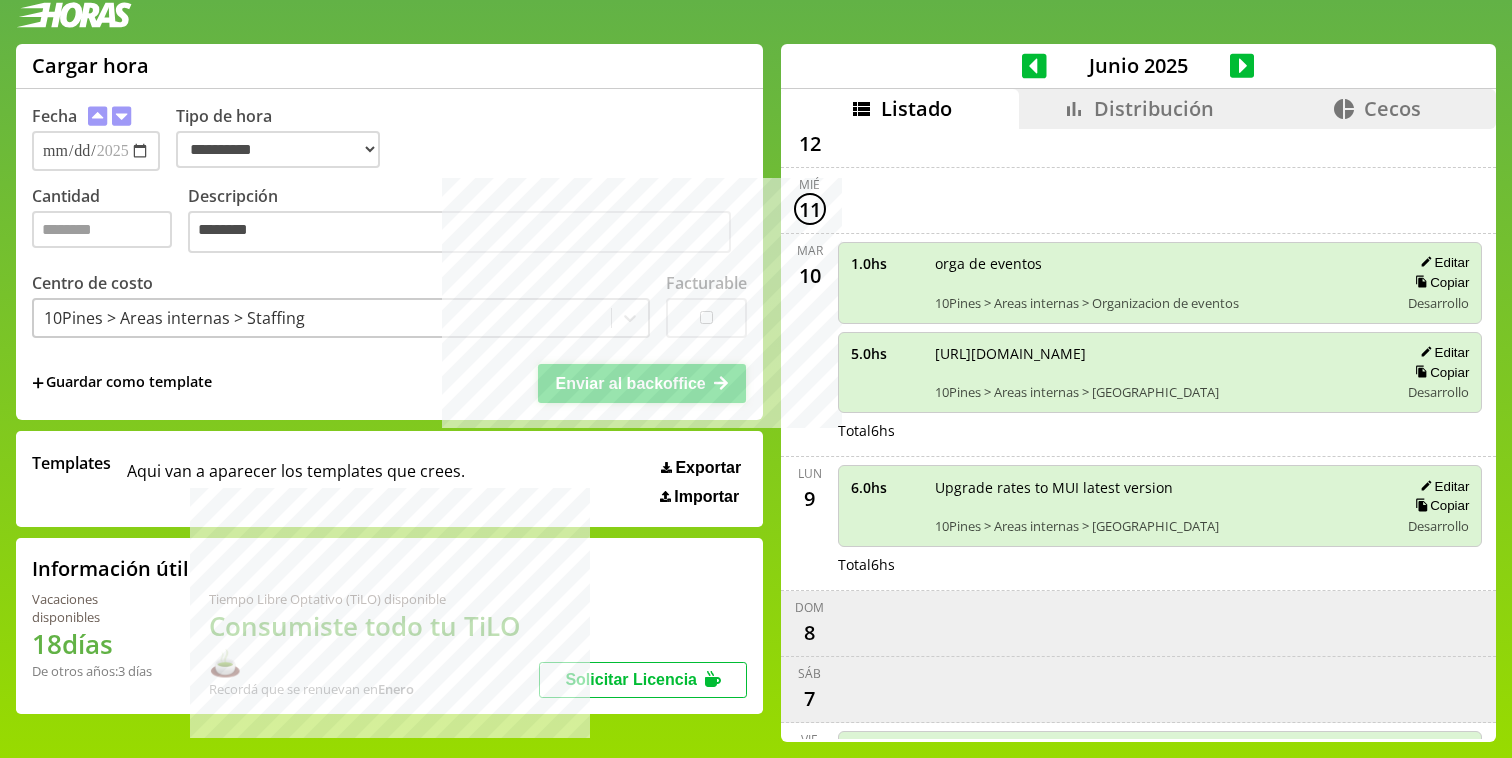 click on "Enviar al backoffice" at bounding box center (630, 383) 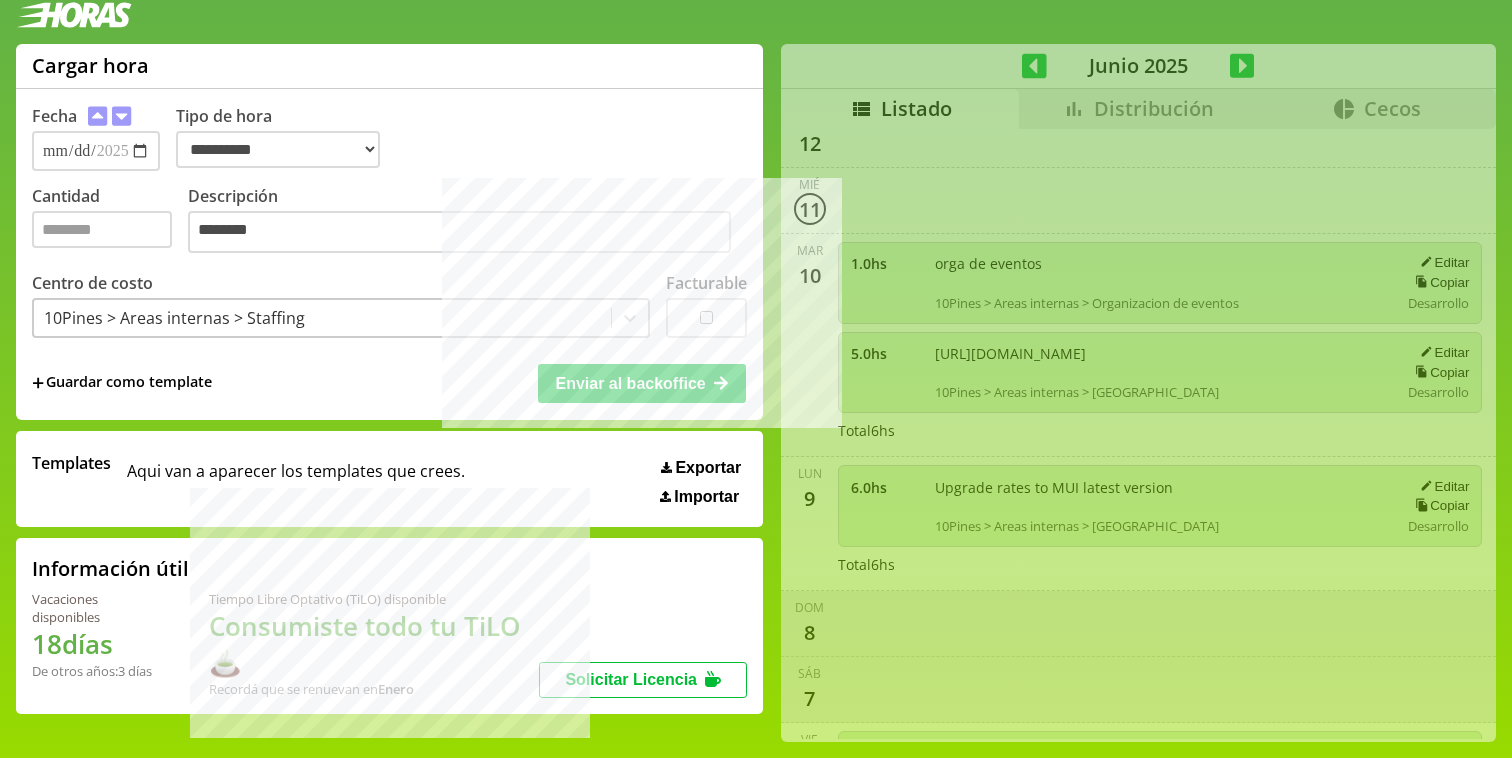 type 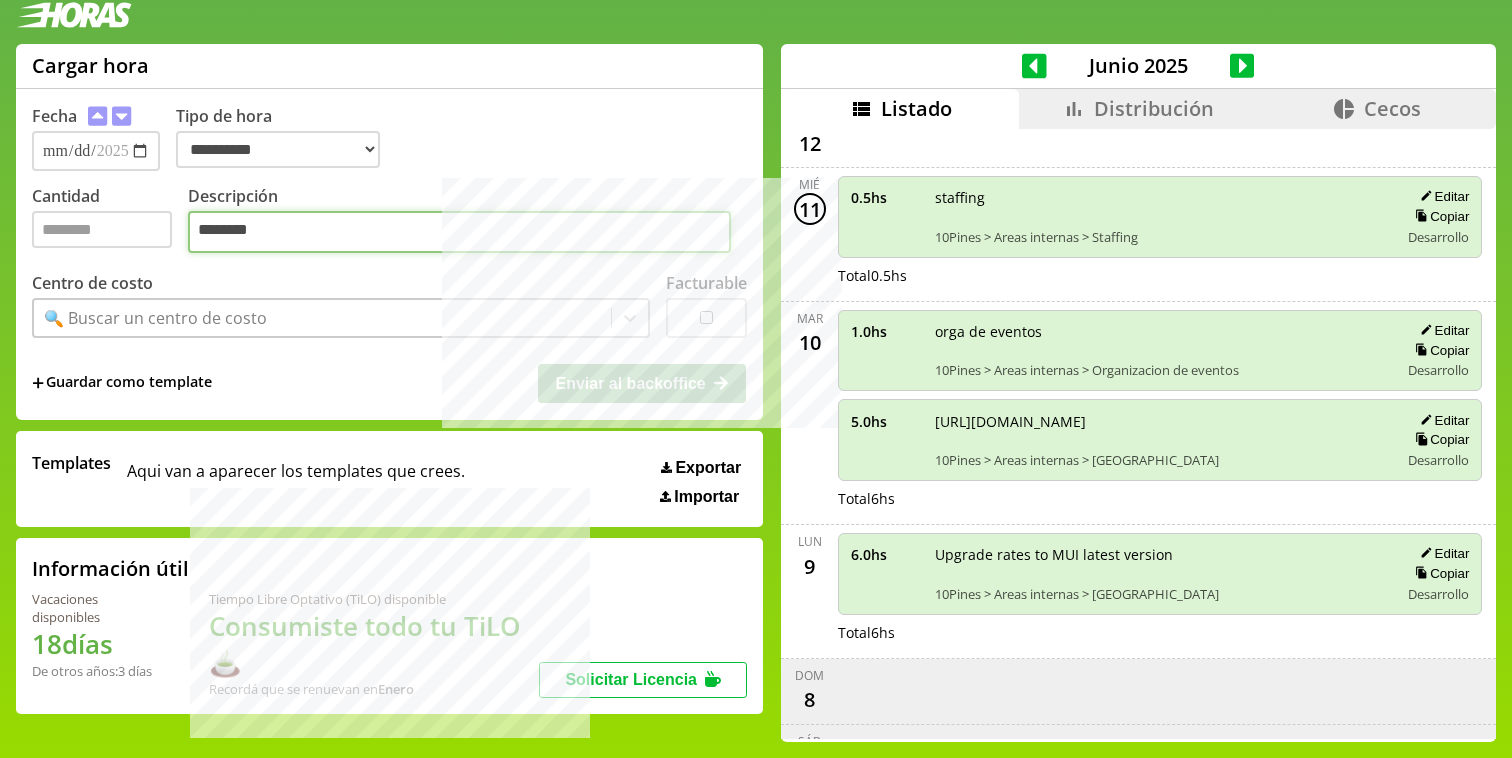 click on "********" at bounding box center [459, 232] 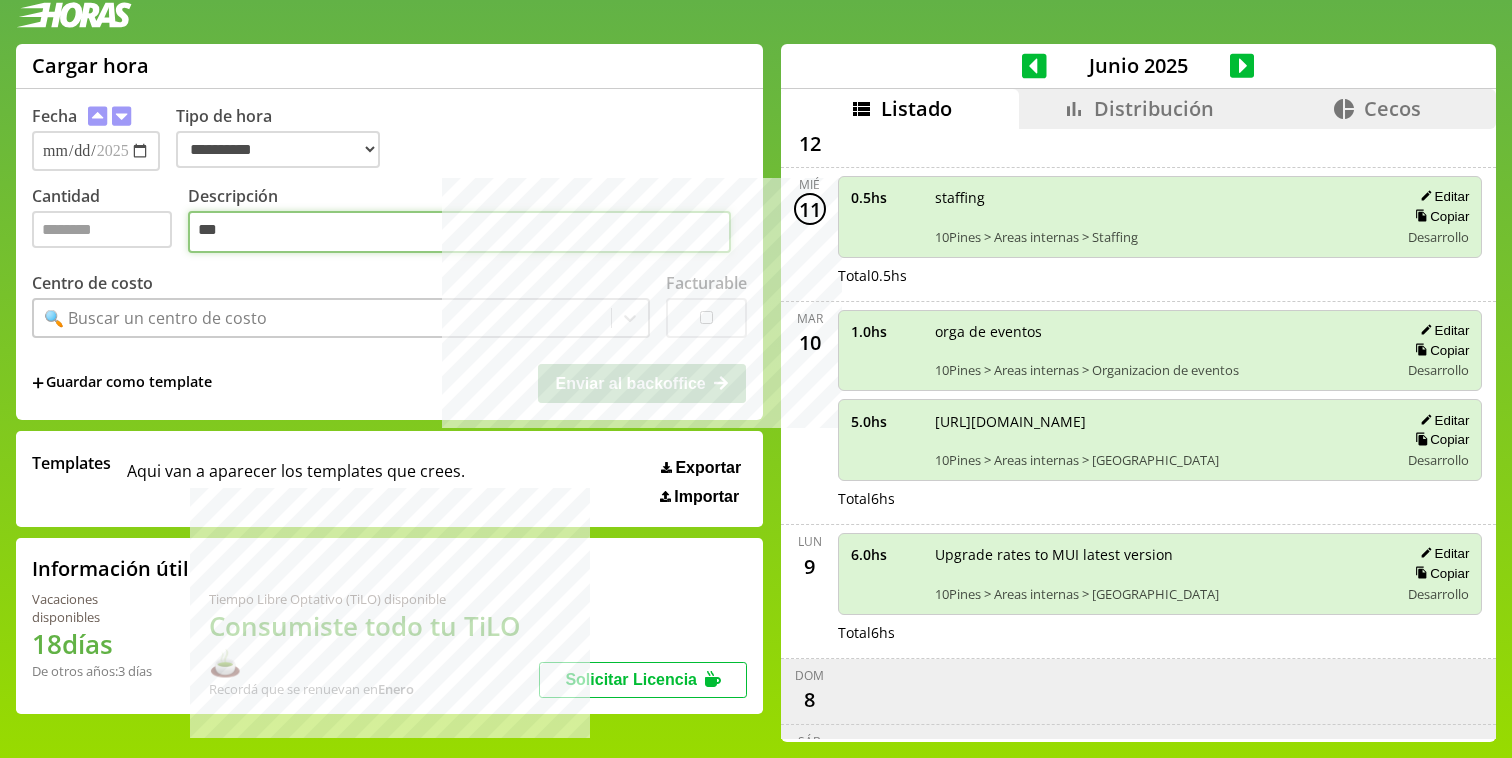 type on "***" 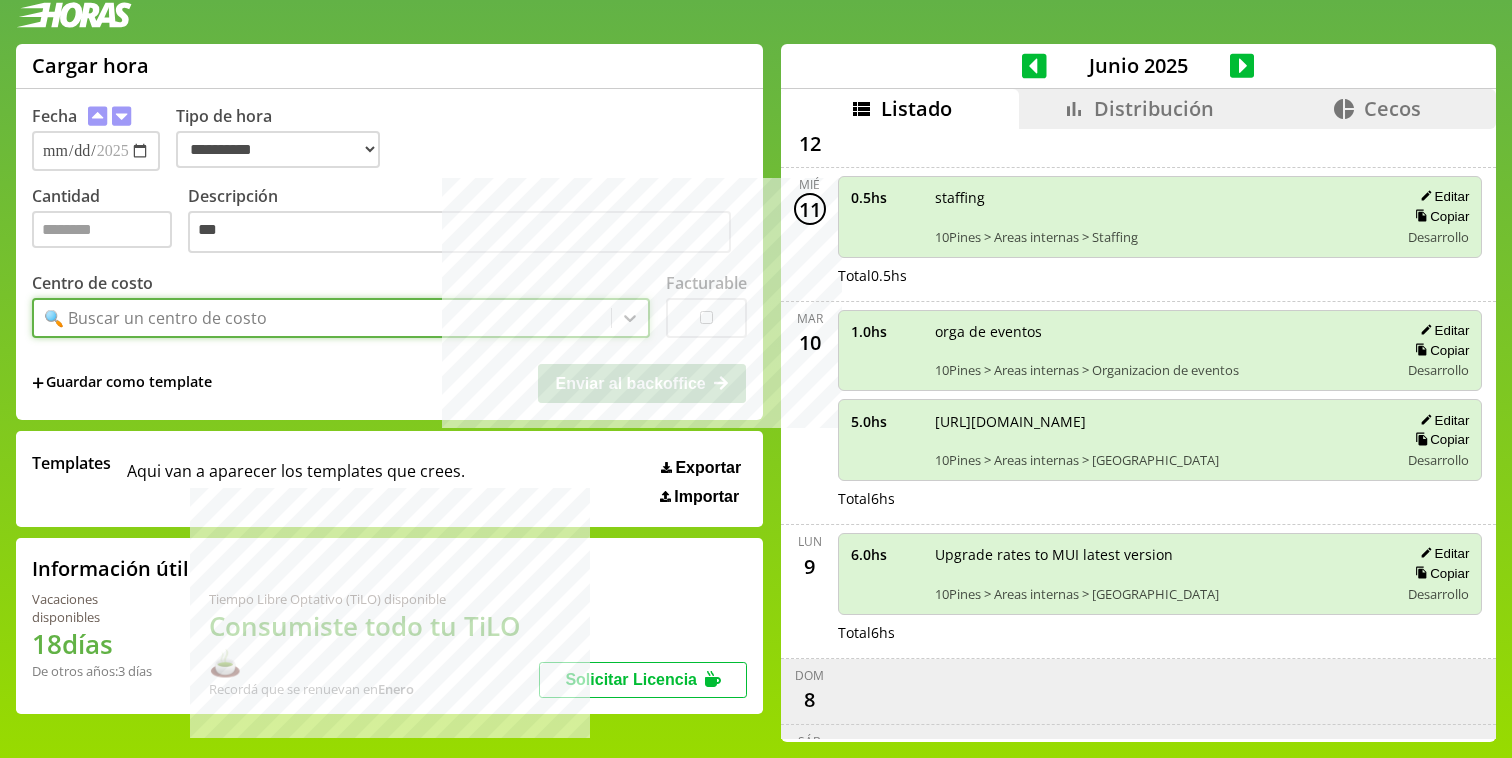 click on "Cantidad" at bounding box center [110, 221] 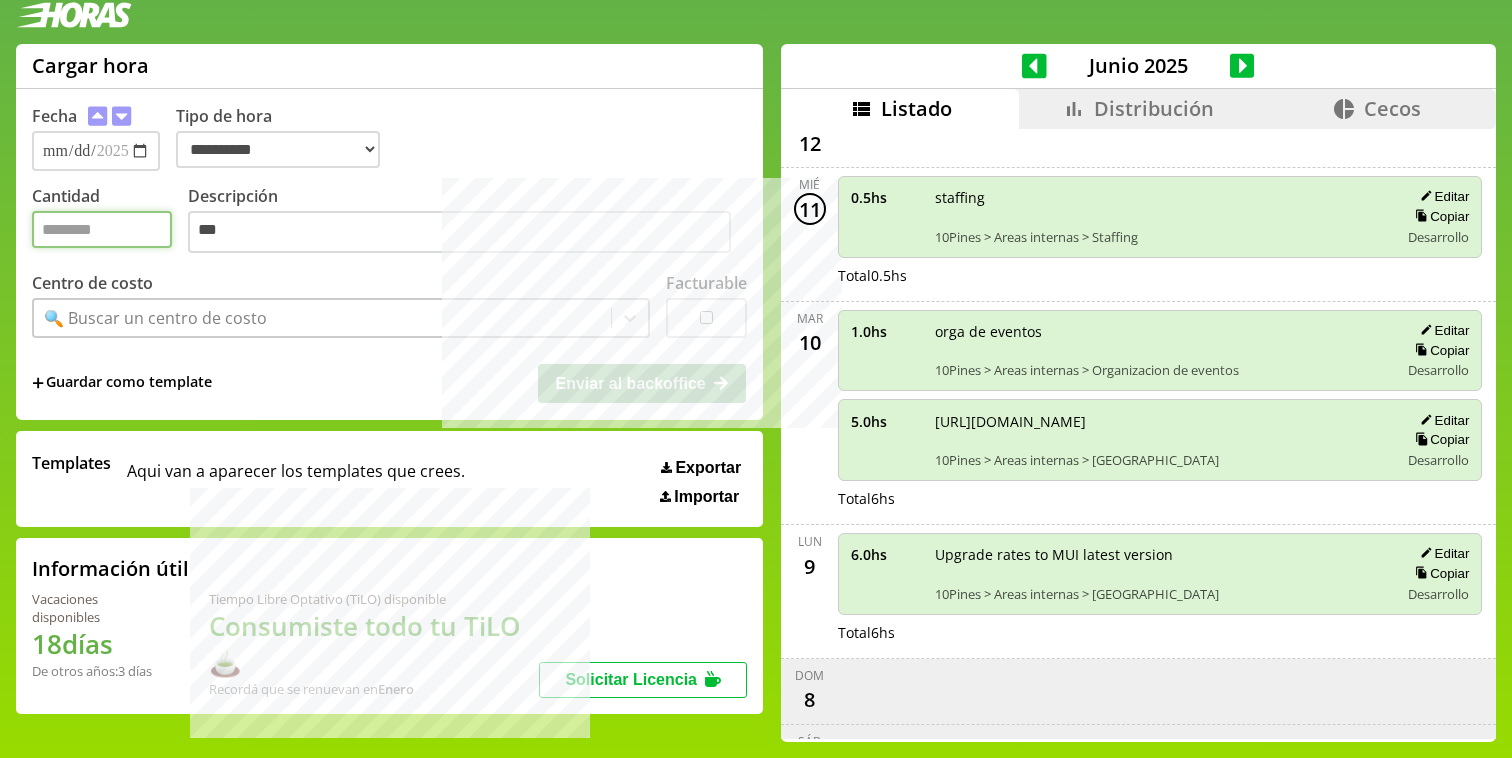 click on "Cantidad" at bounding box center (102, 229) 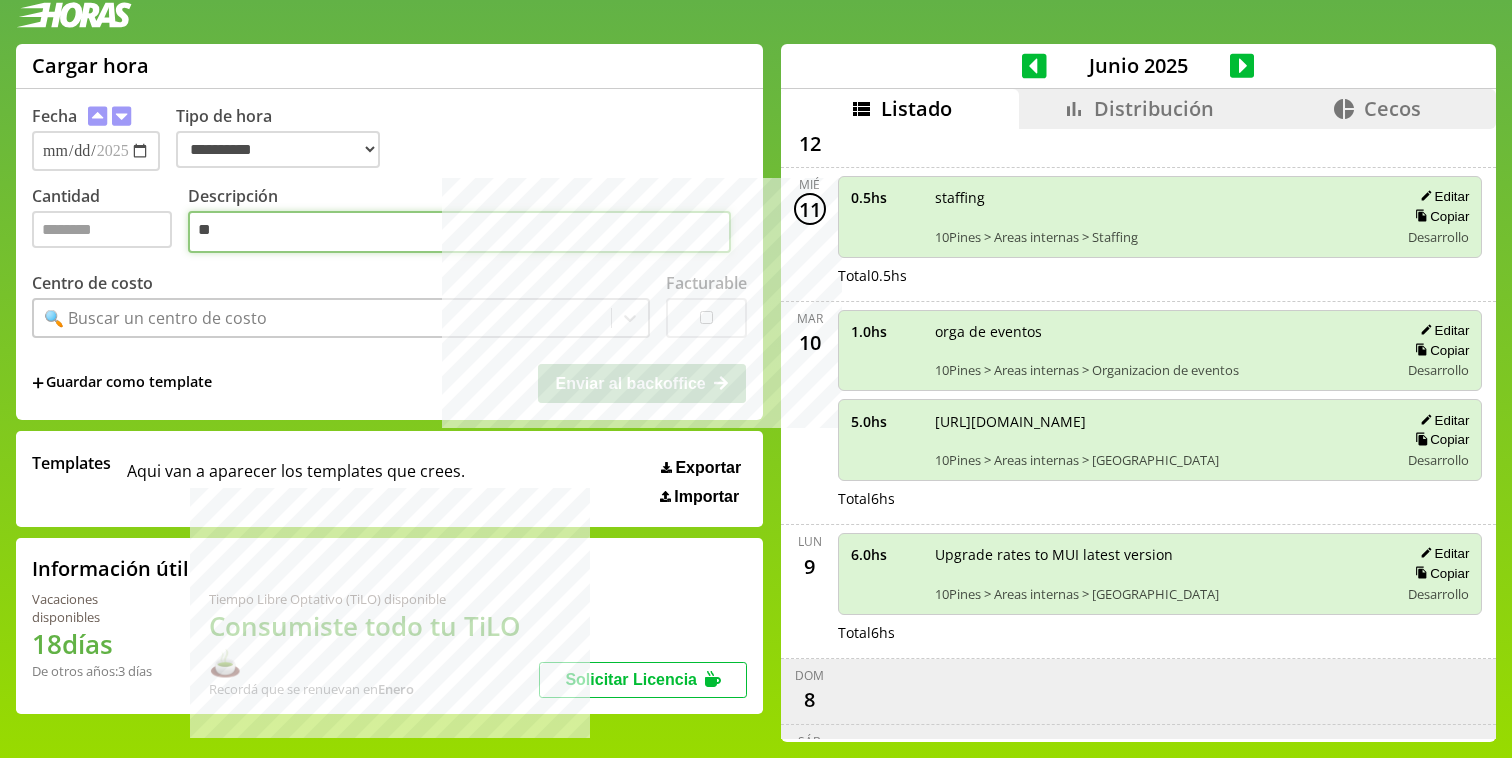 type on "*" 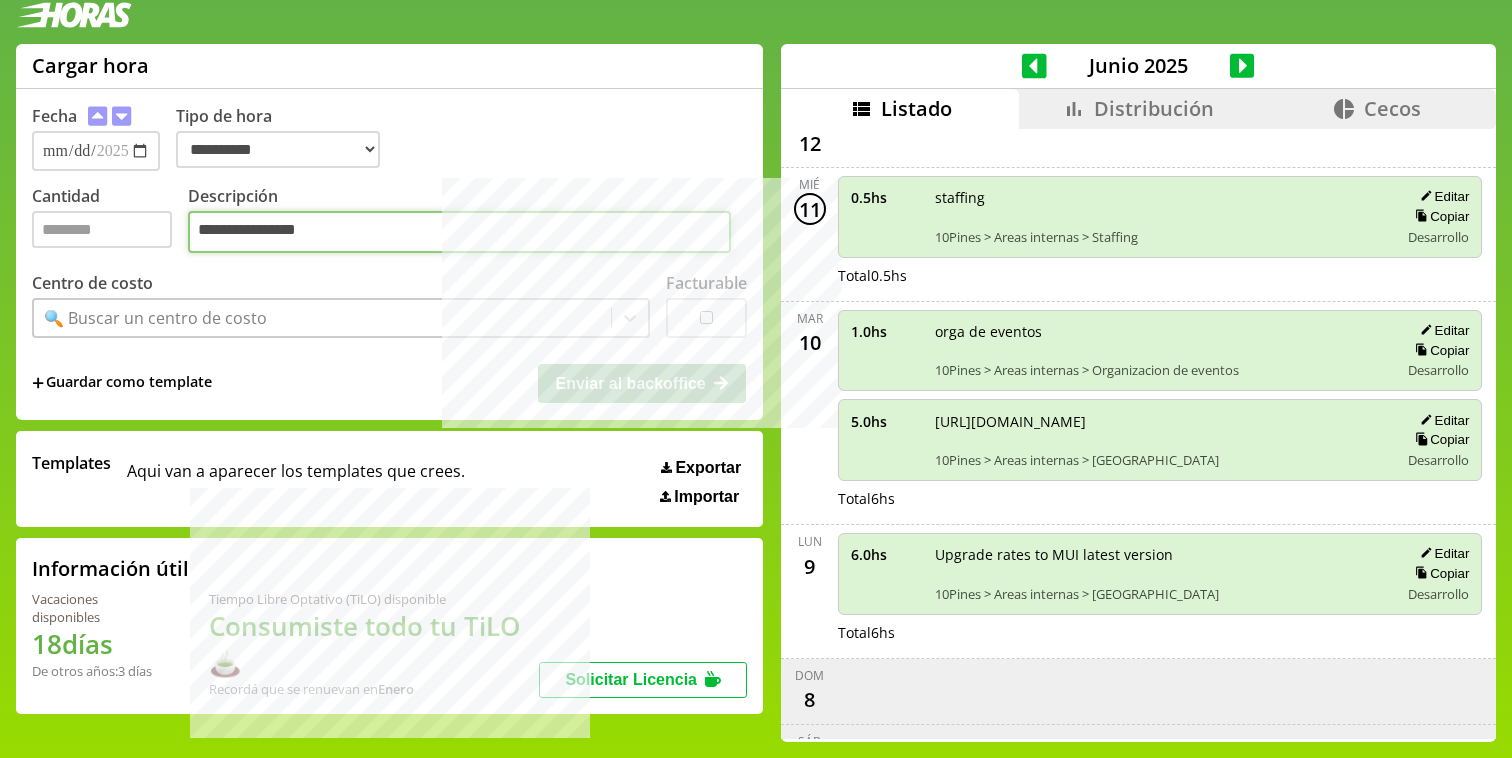 type on "**********" 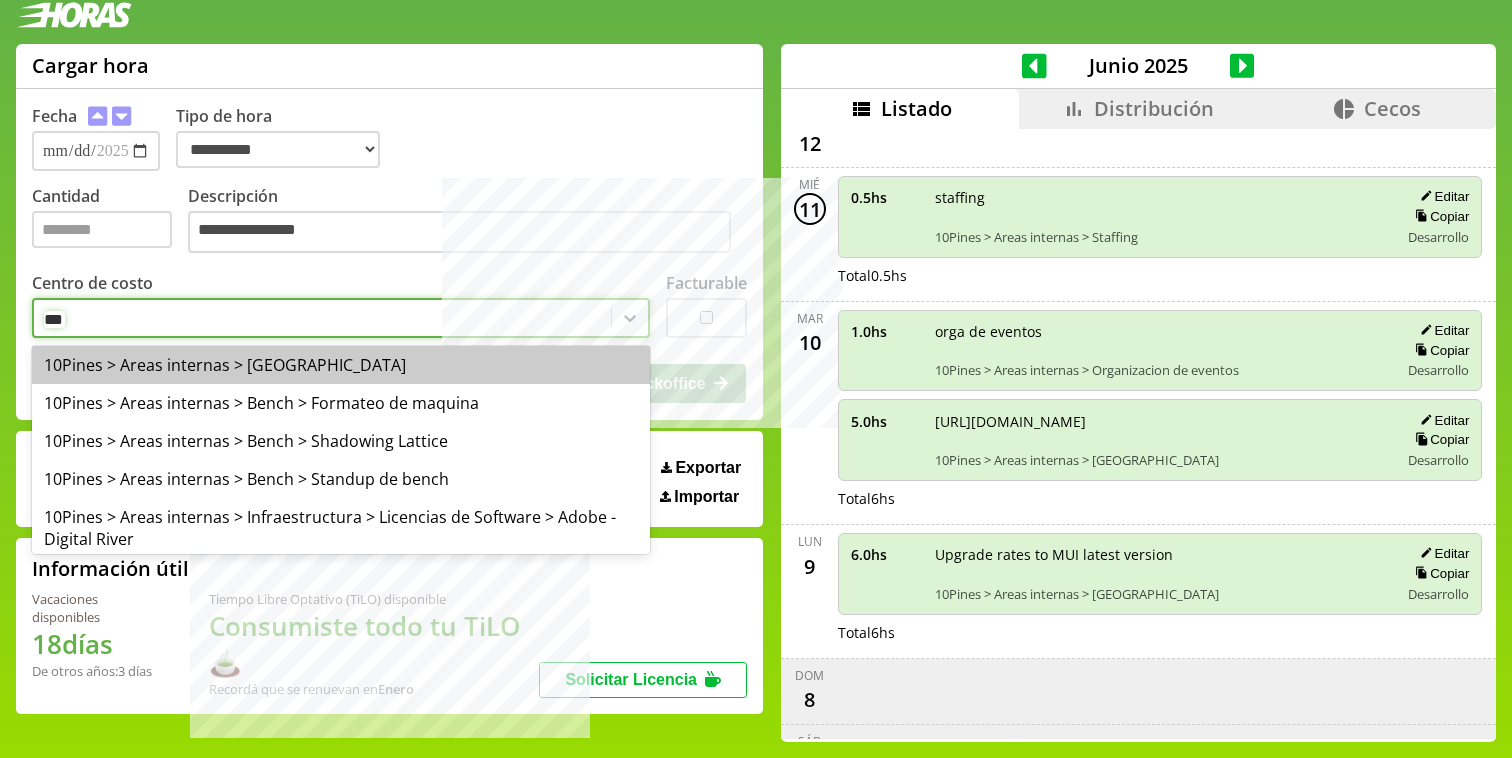 type on "****" 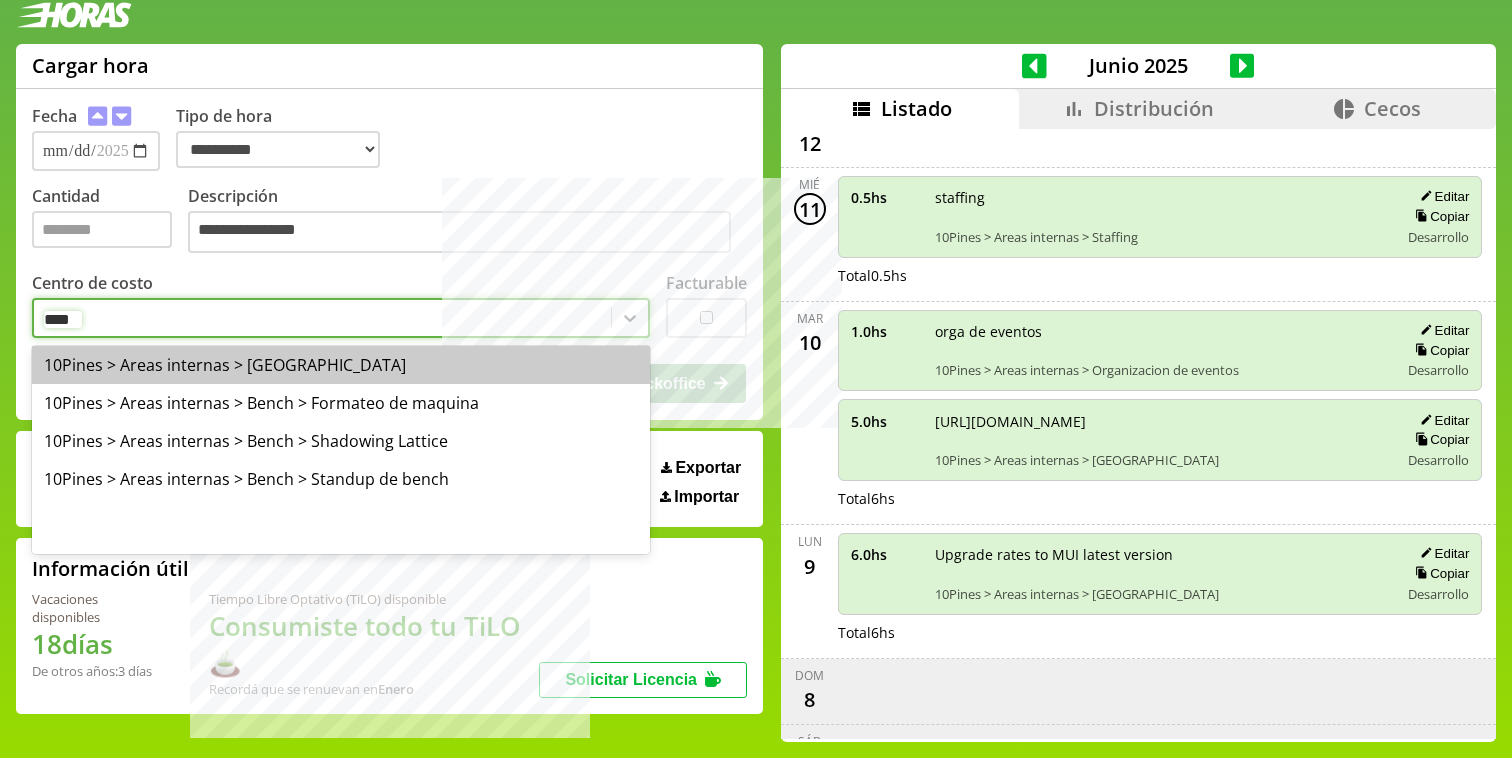 type 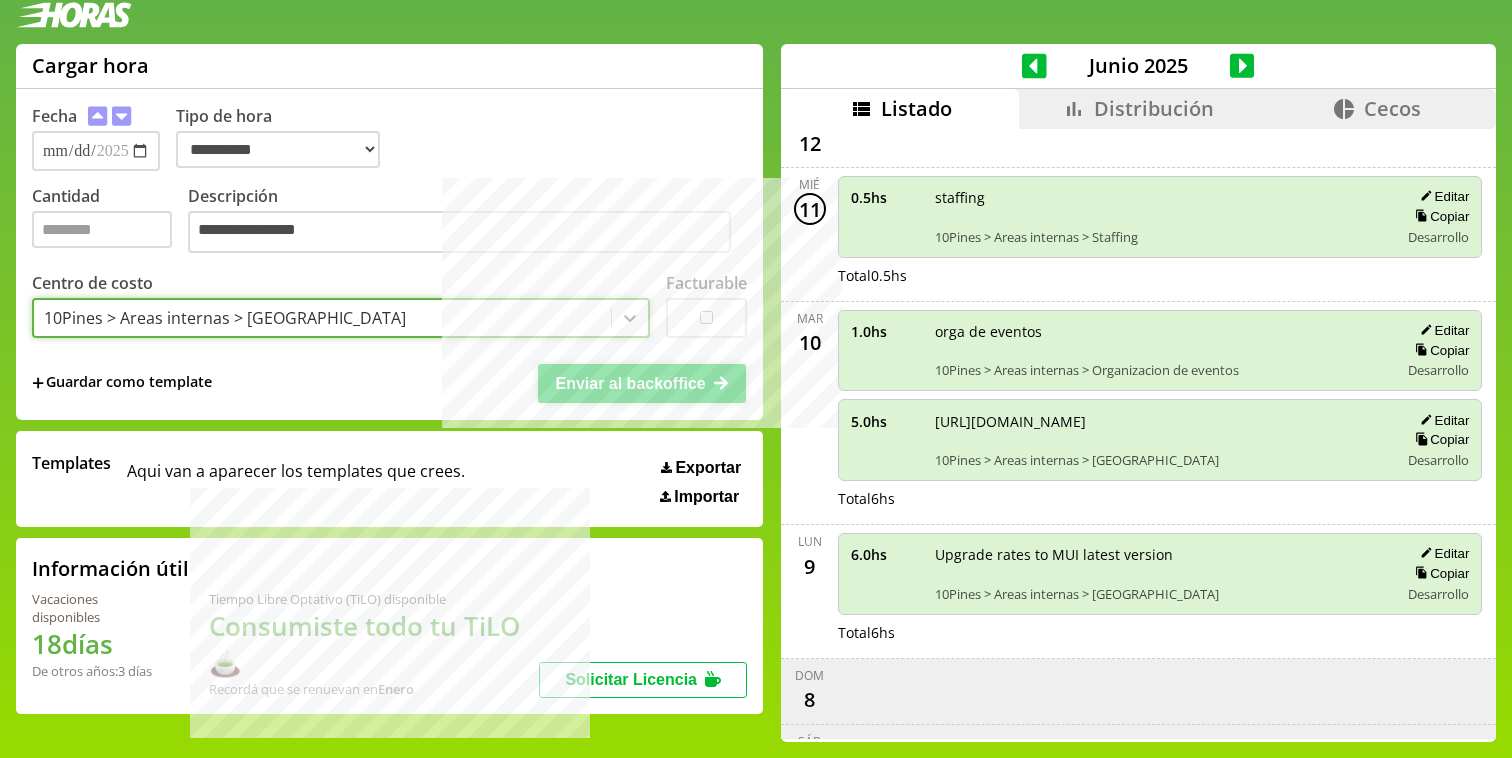 click on "Enviar al backoffice" at bounding box center (630, 383) 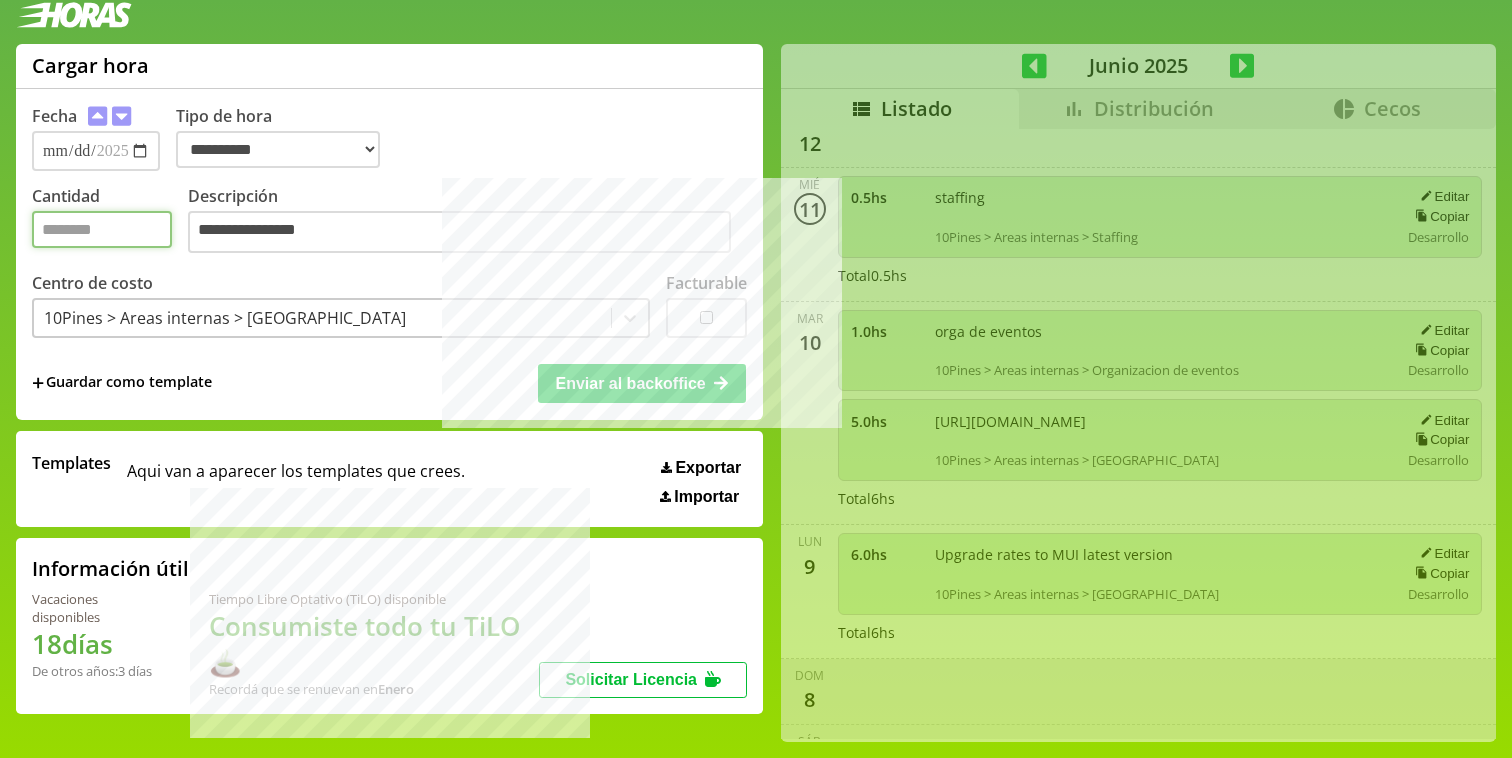 click on "***" at bounding box center (102, 229) 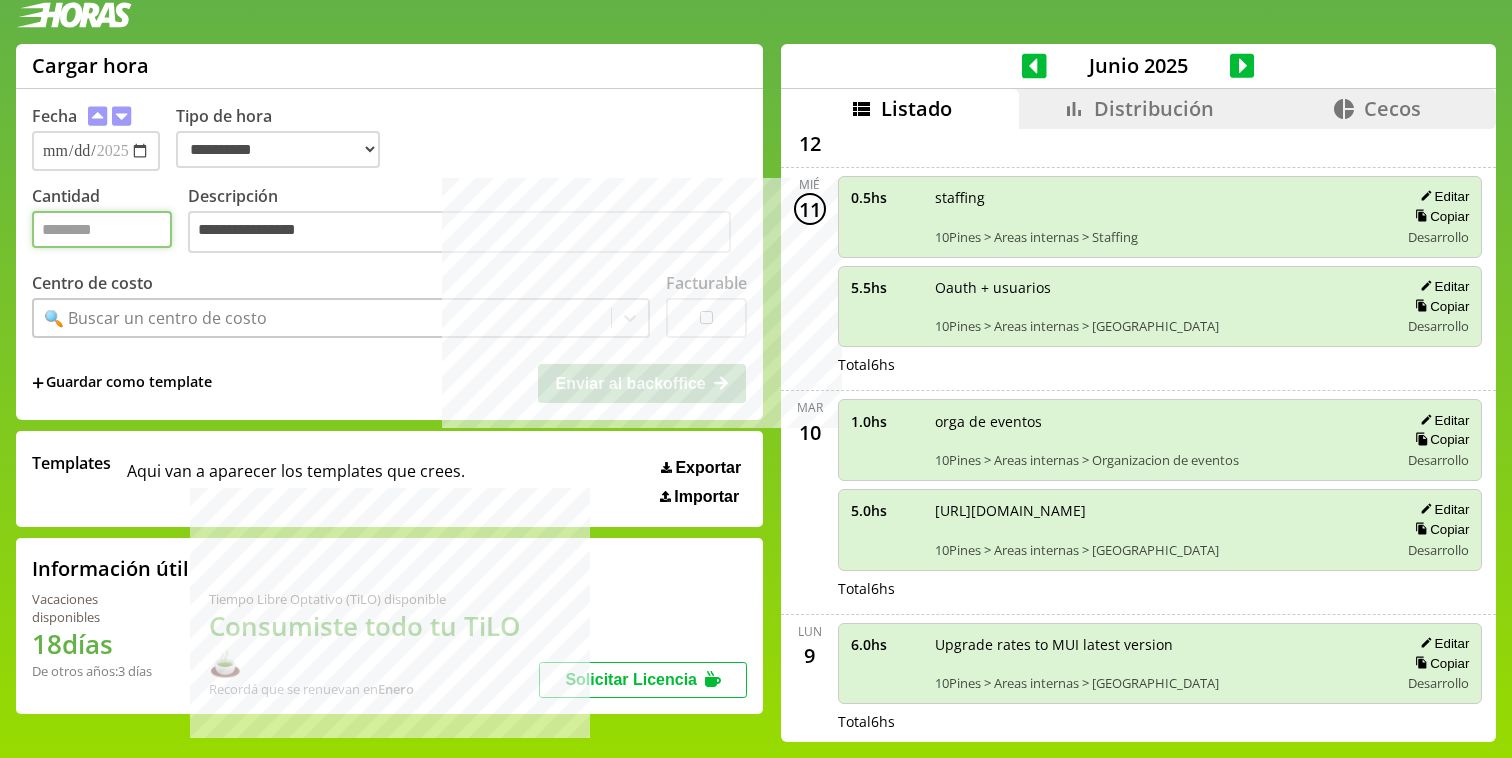 click on "Cantidad" at bounding box center (102, 229) 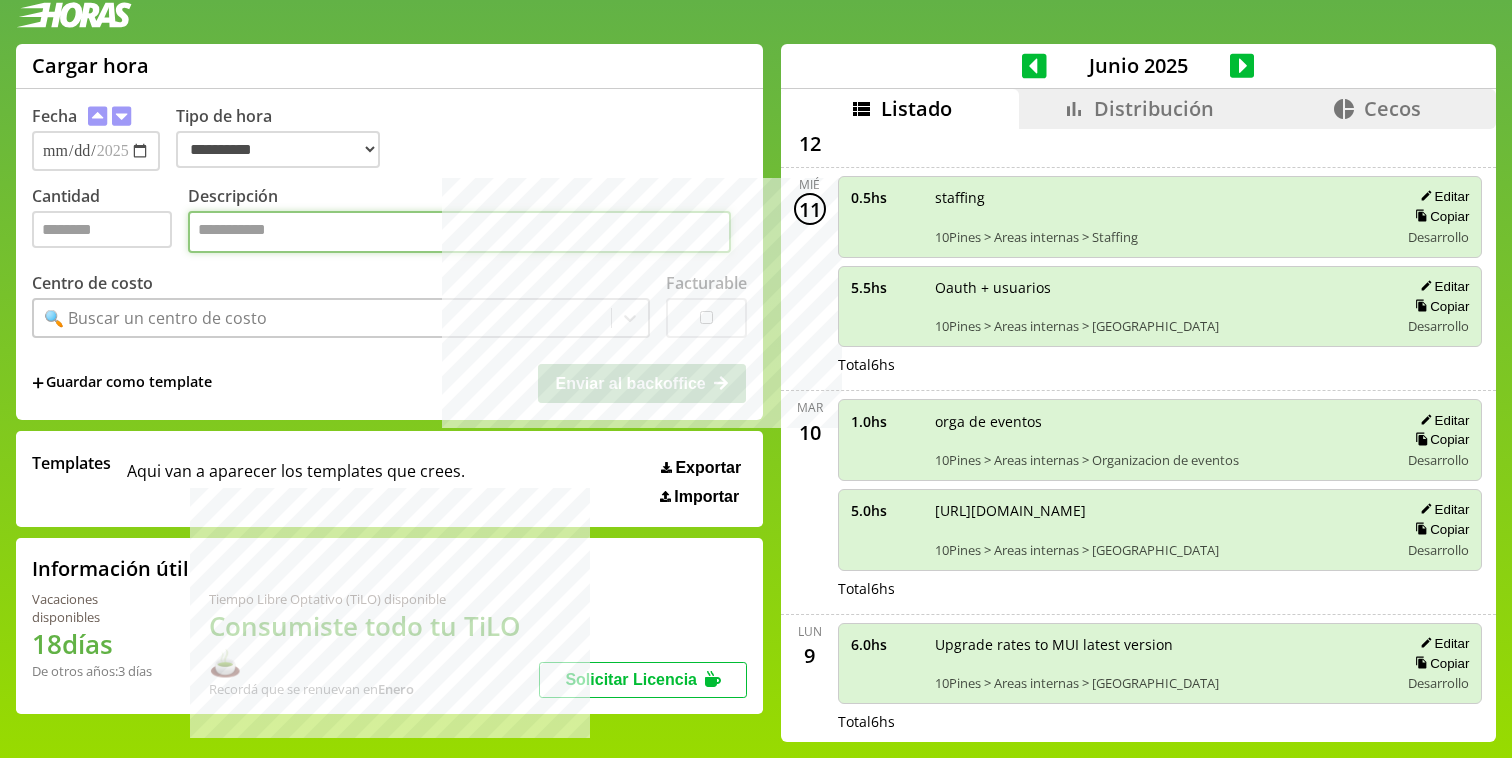 click on "Descripción" at bounding box center [459, 232] 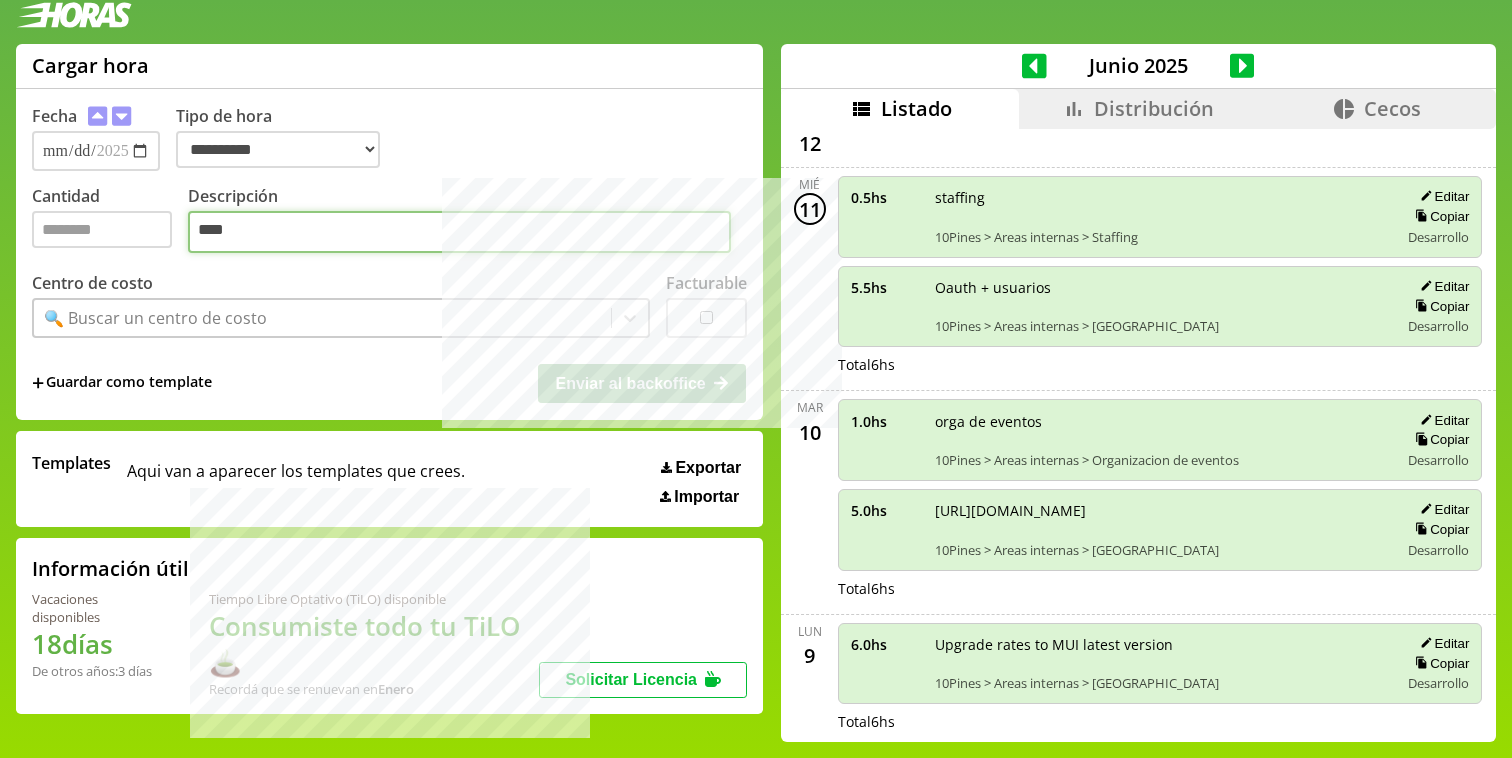 type on "***" 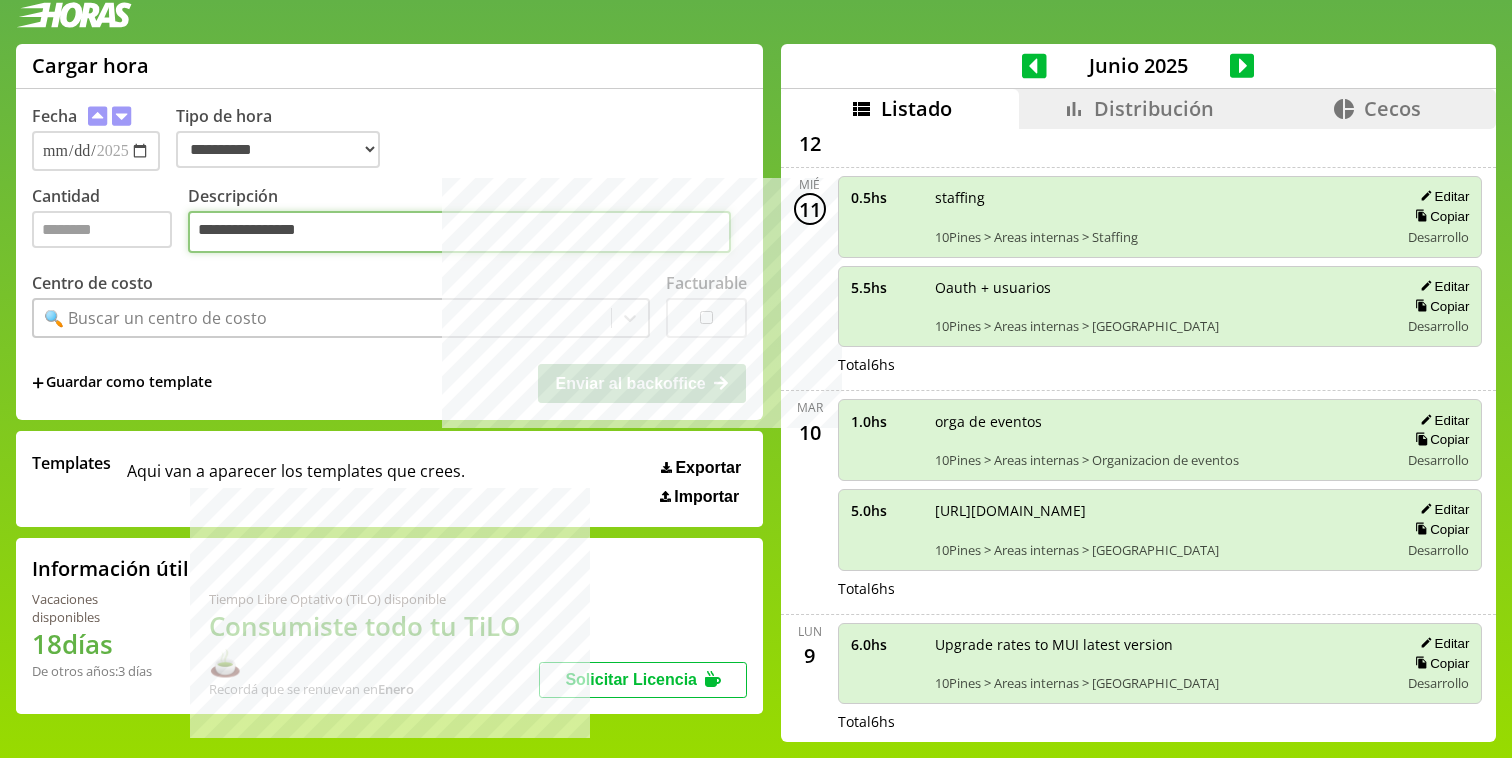 type on "**********" 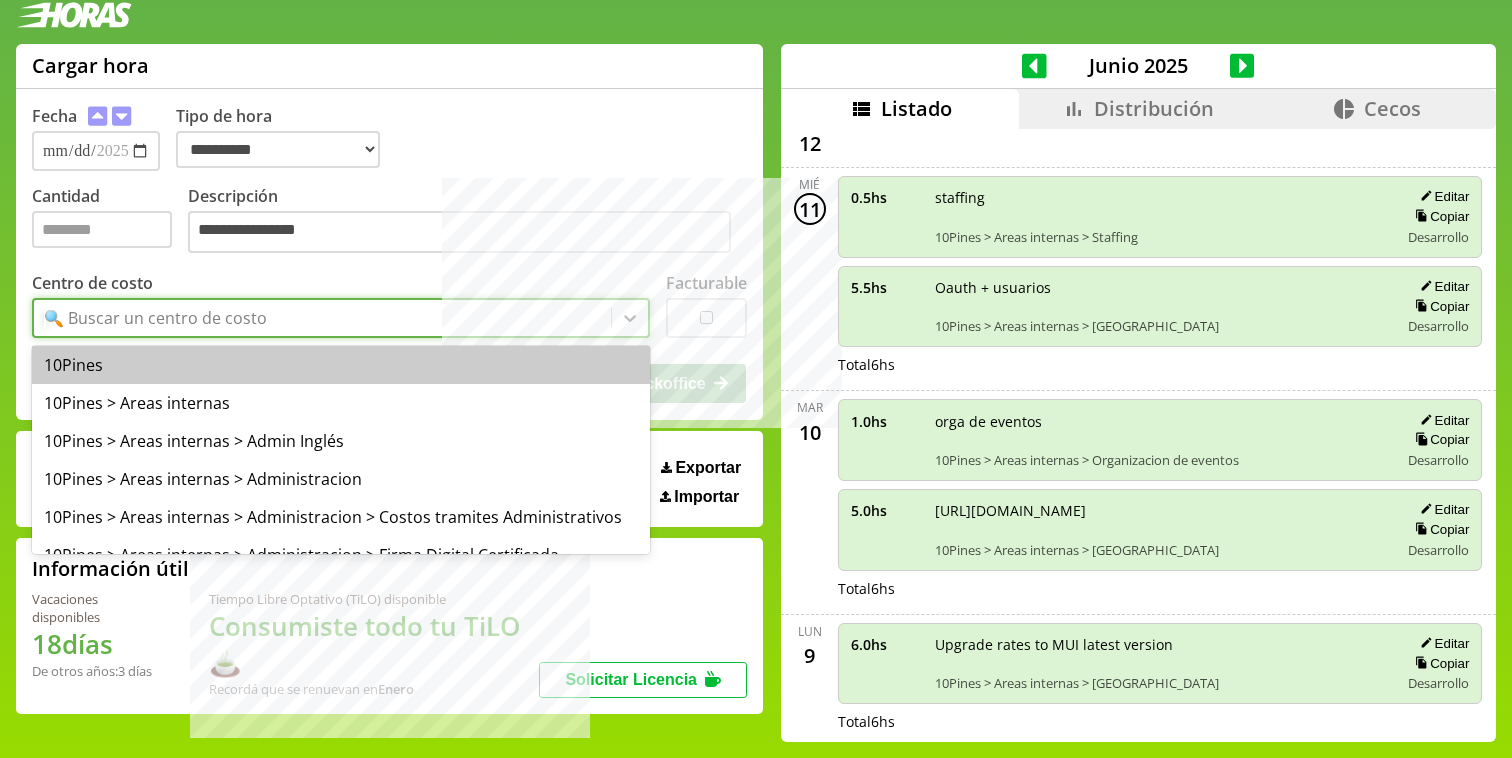 click on "🔍 Buscar un centro de costo" at bounding box center [322, 318] 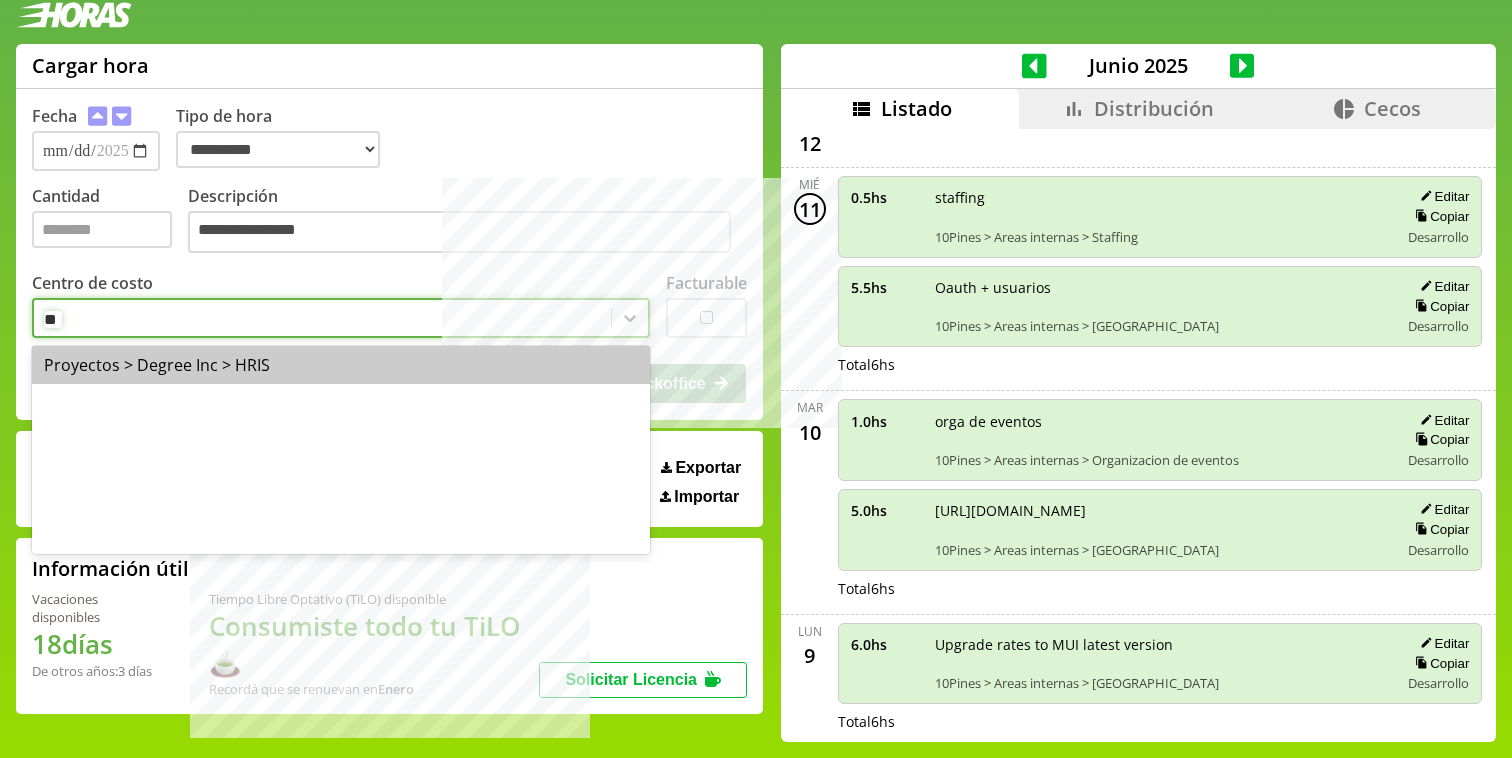 type on "*" 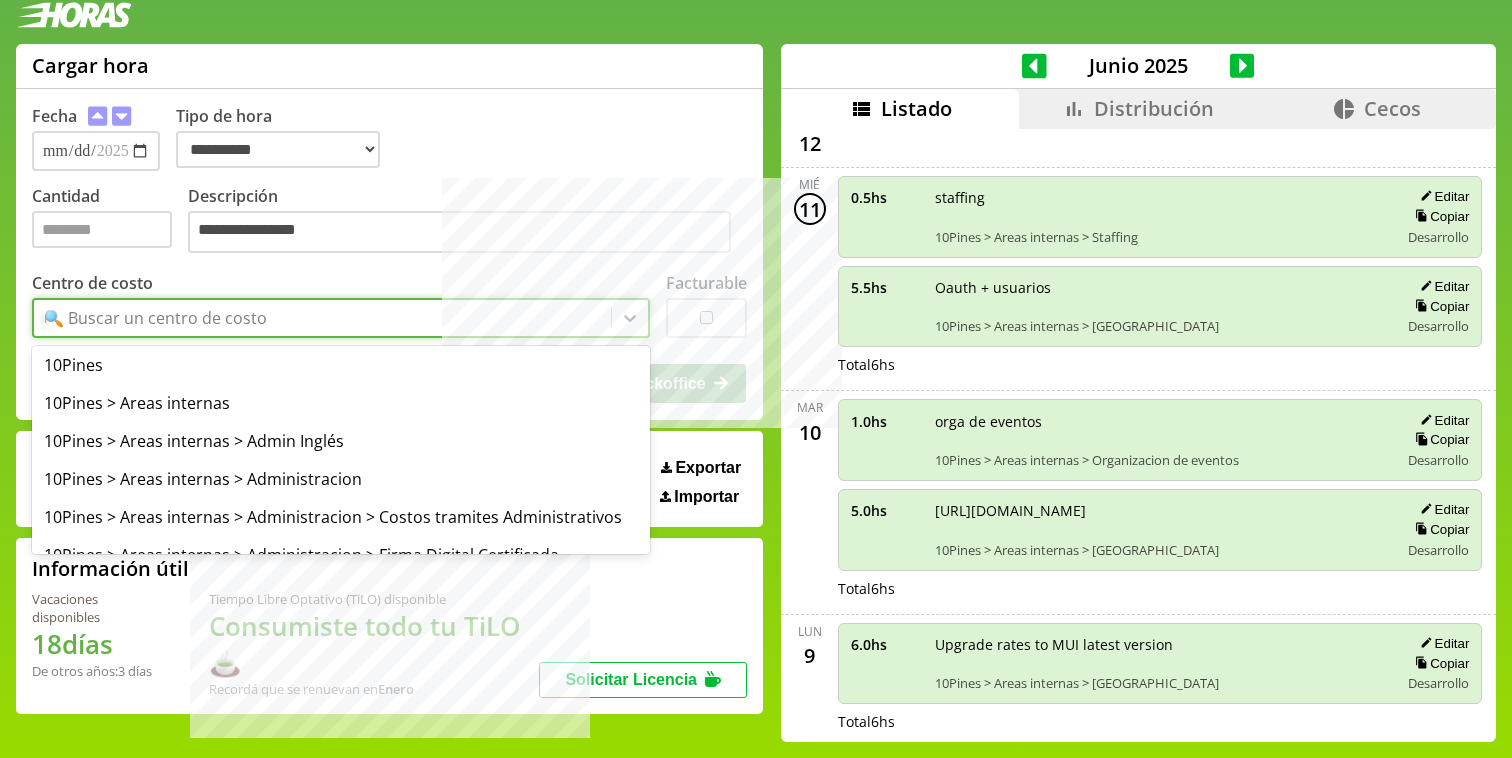 type on "**" 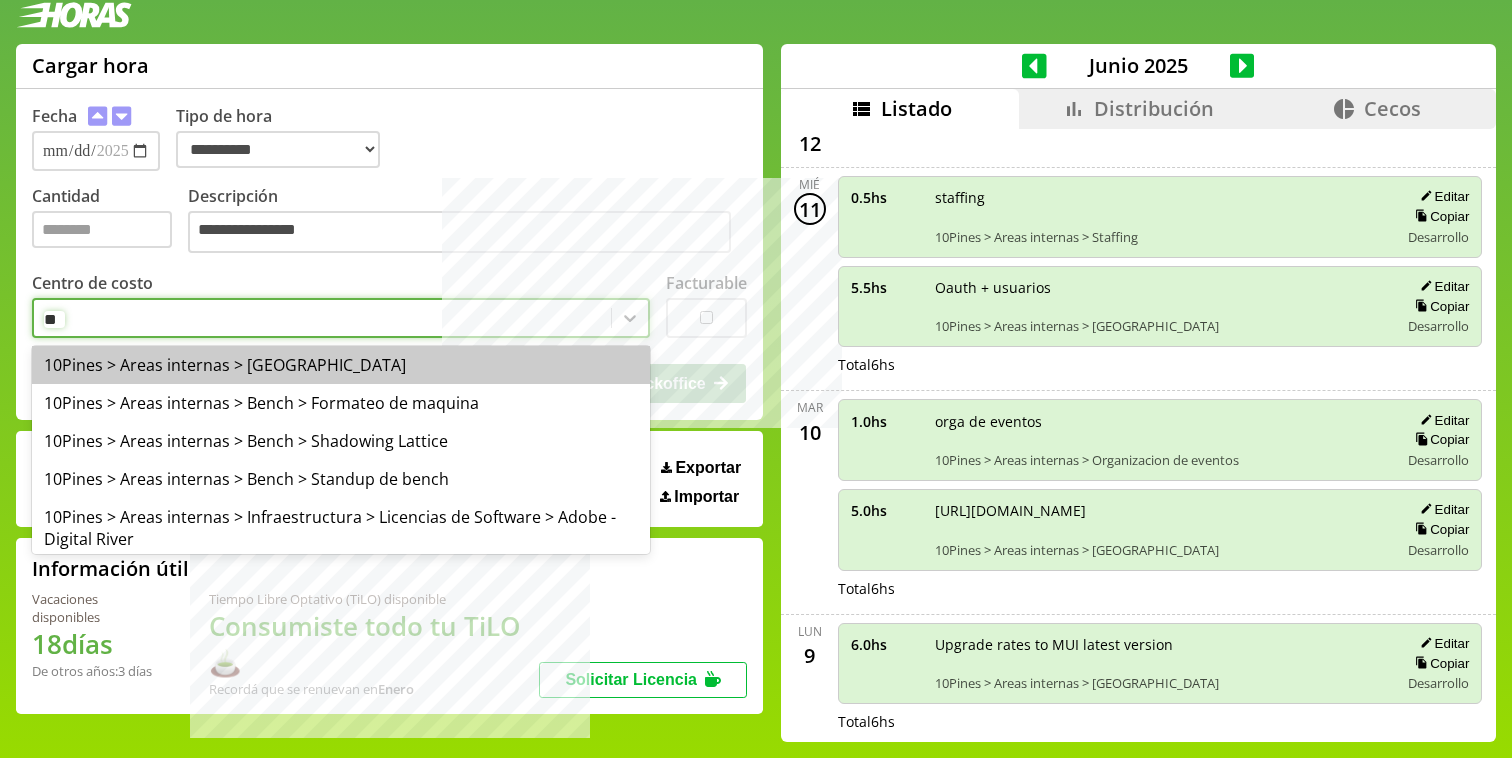 type 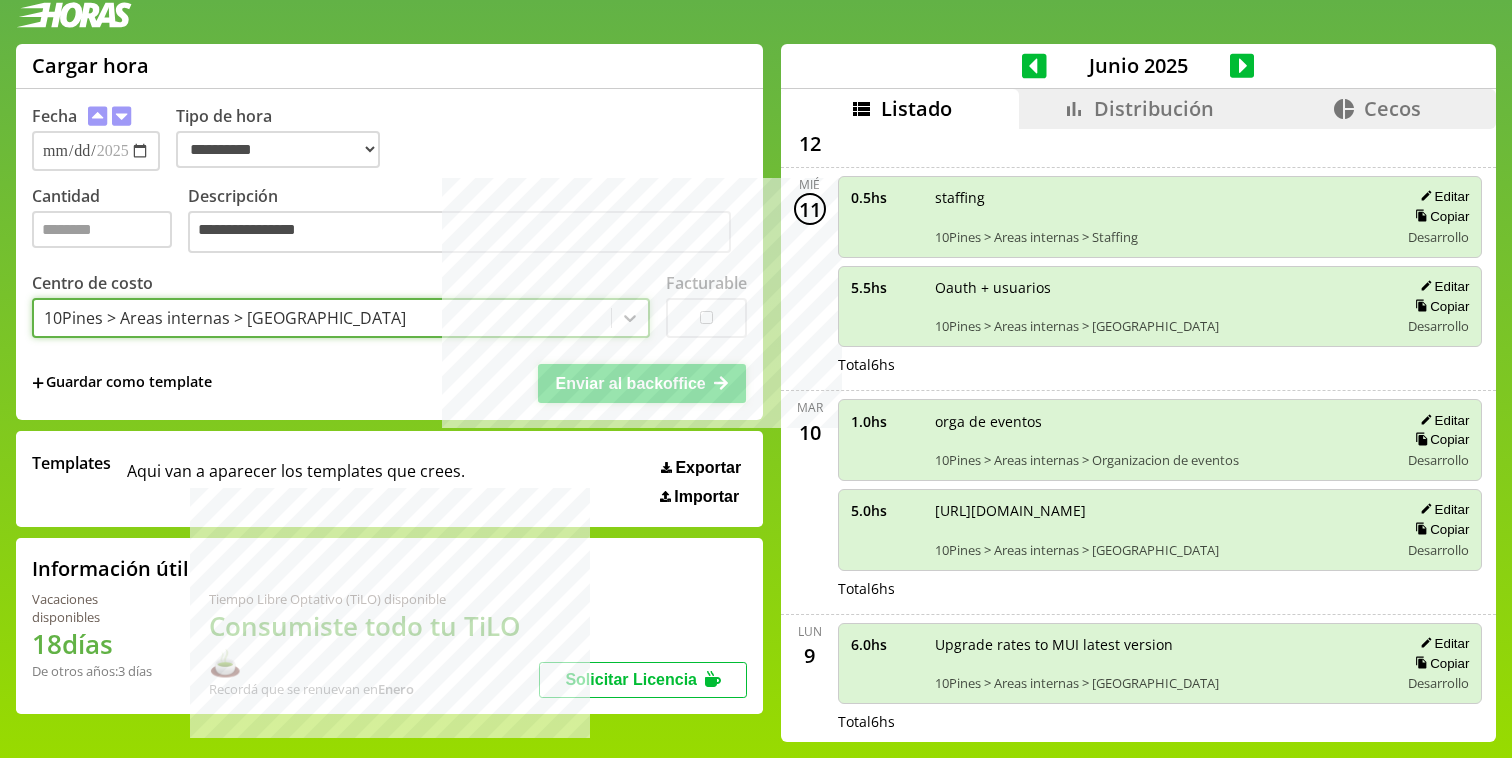 click on "Enviar al backoffice" at bounding box center [642, 383] 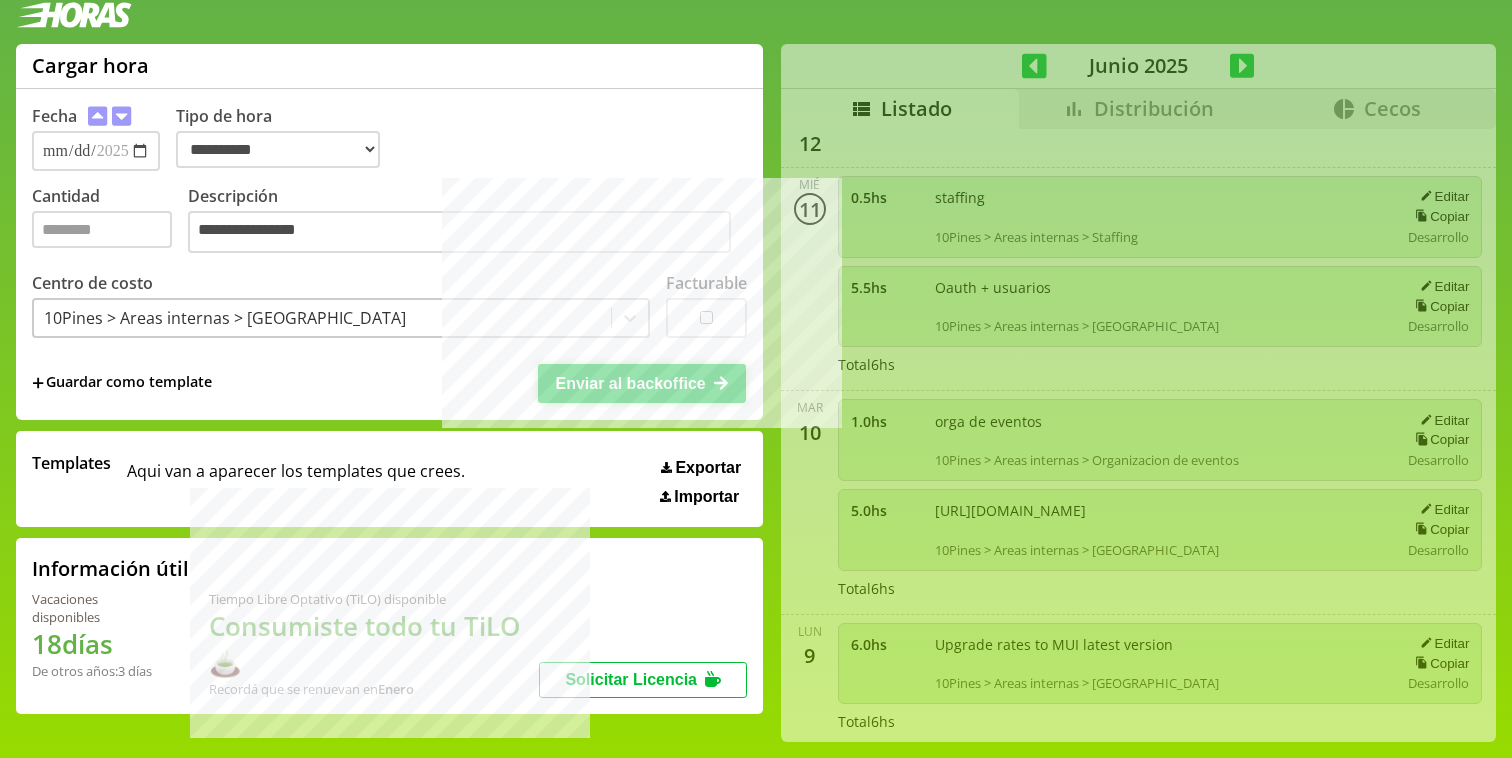 scroll, scrollTop: 0, scrollLeft: 0, axis: both 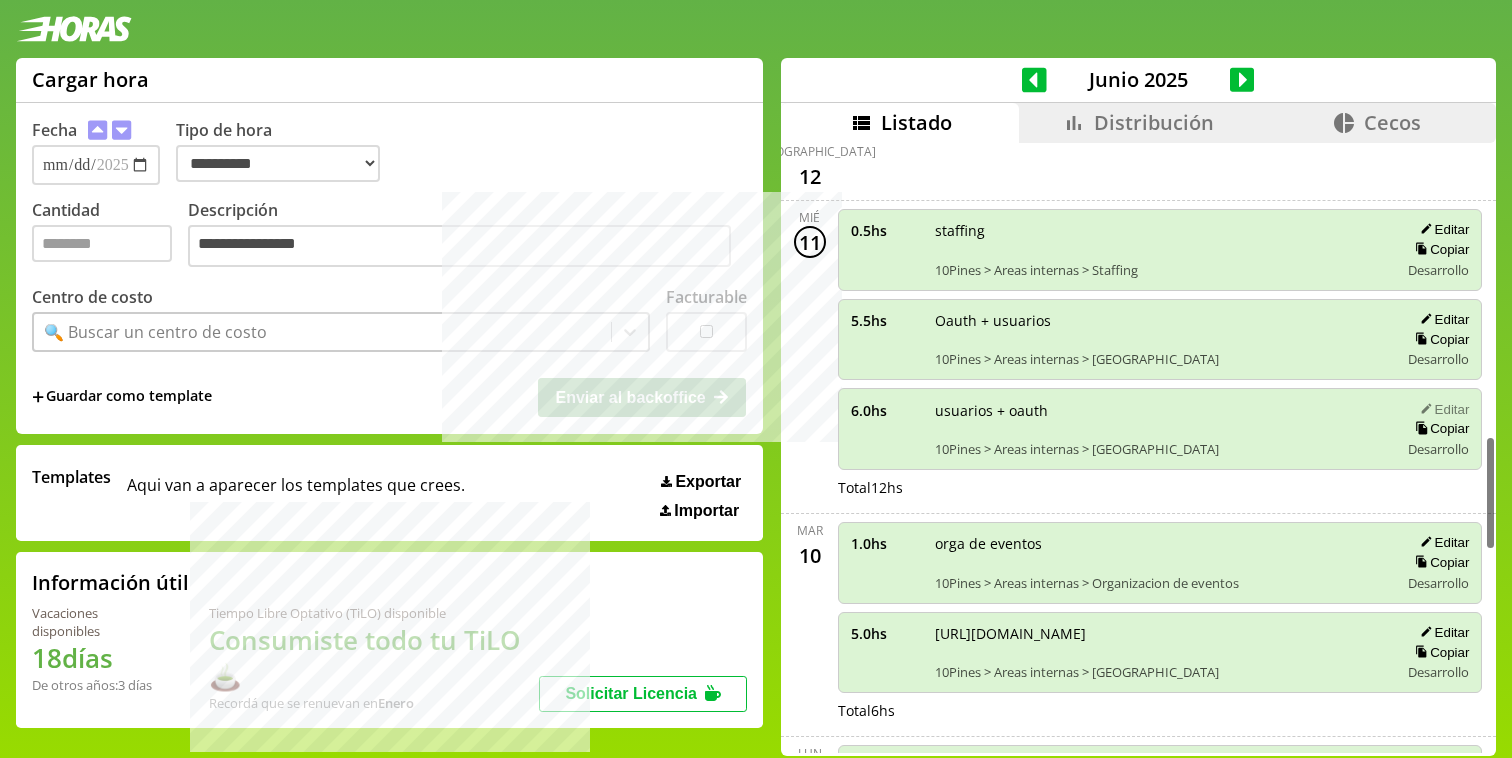 click 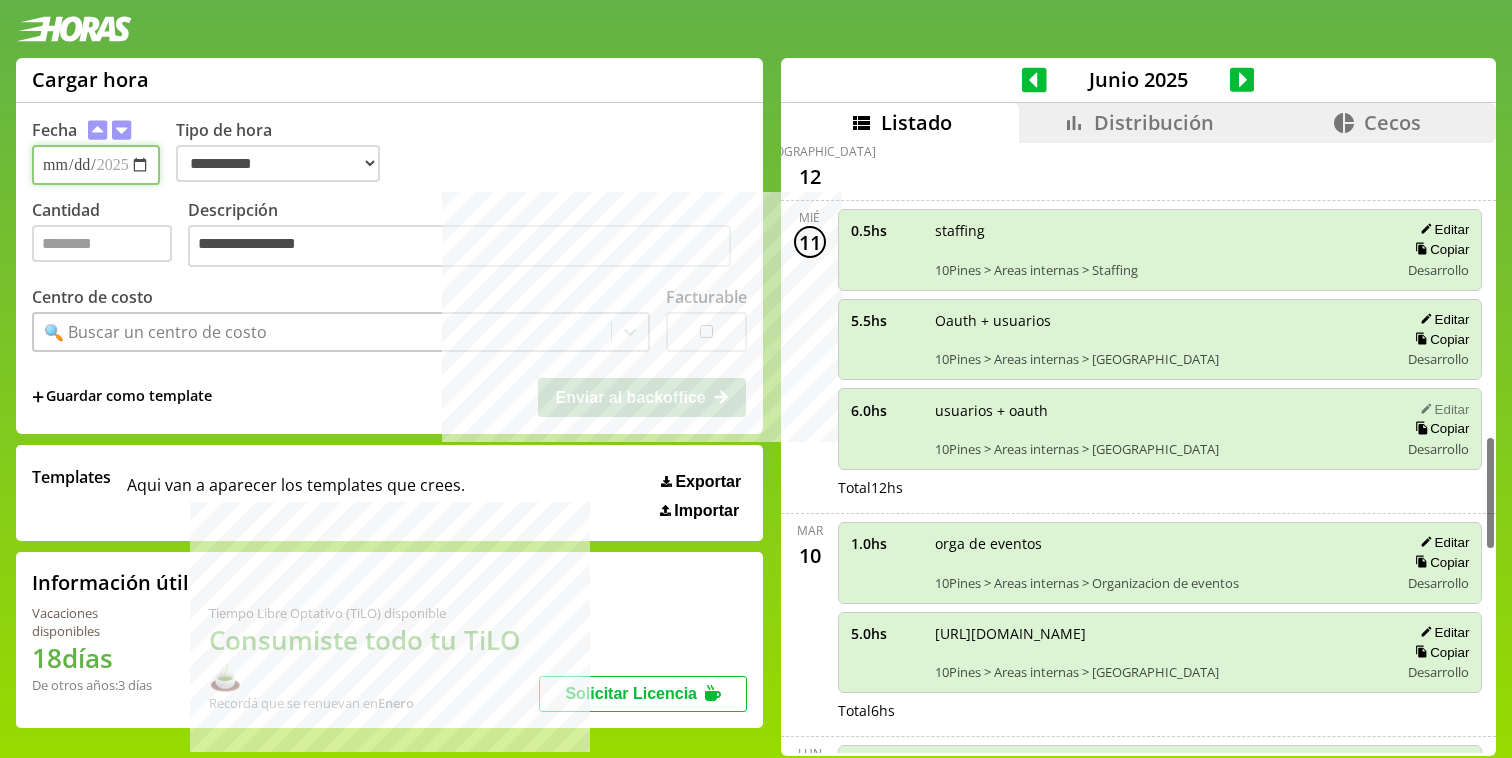 type on "*" 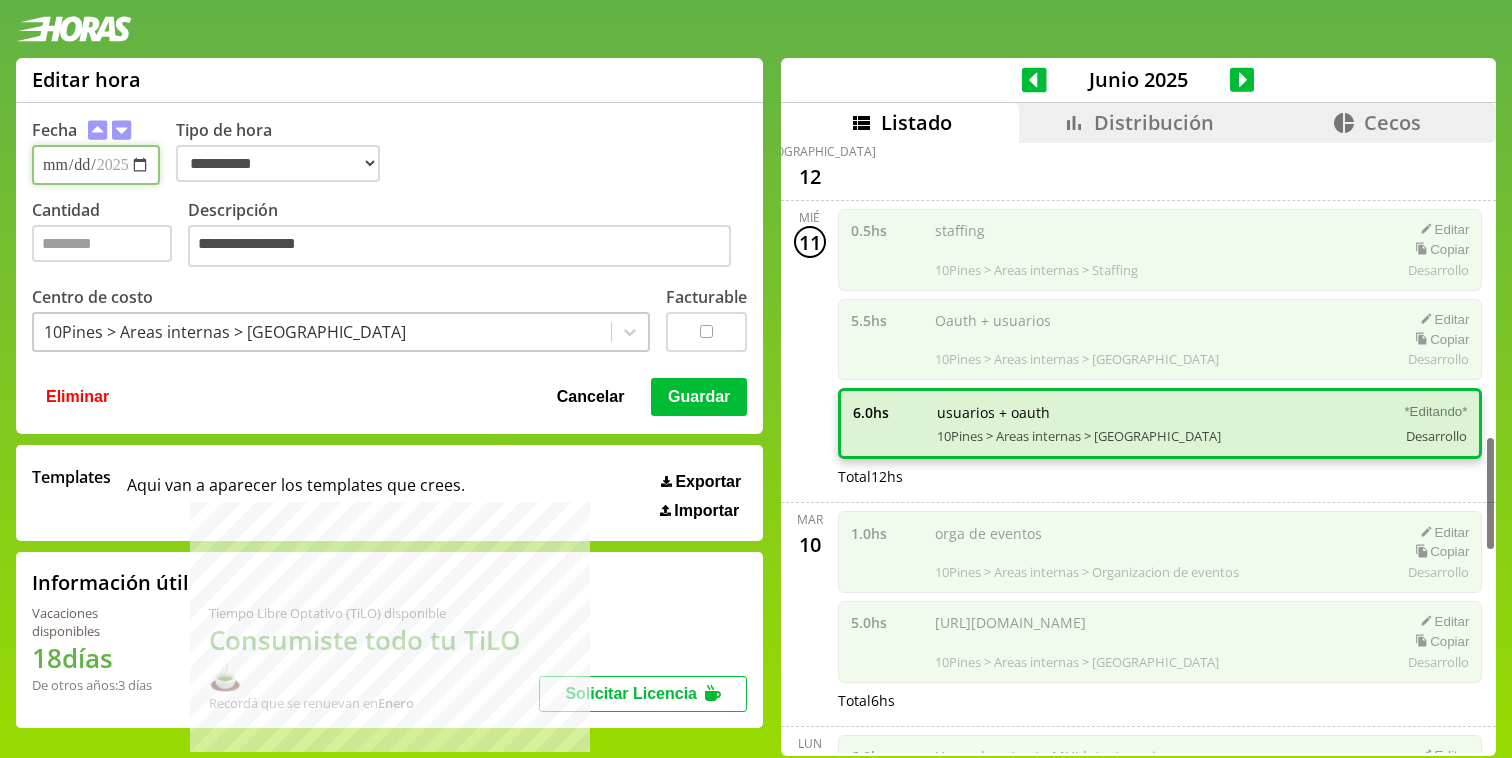 type on "**********" 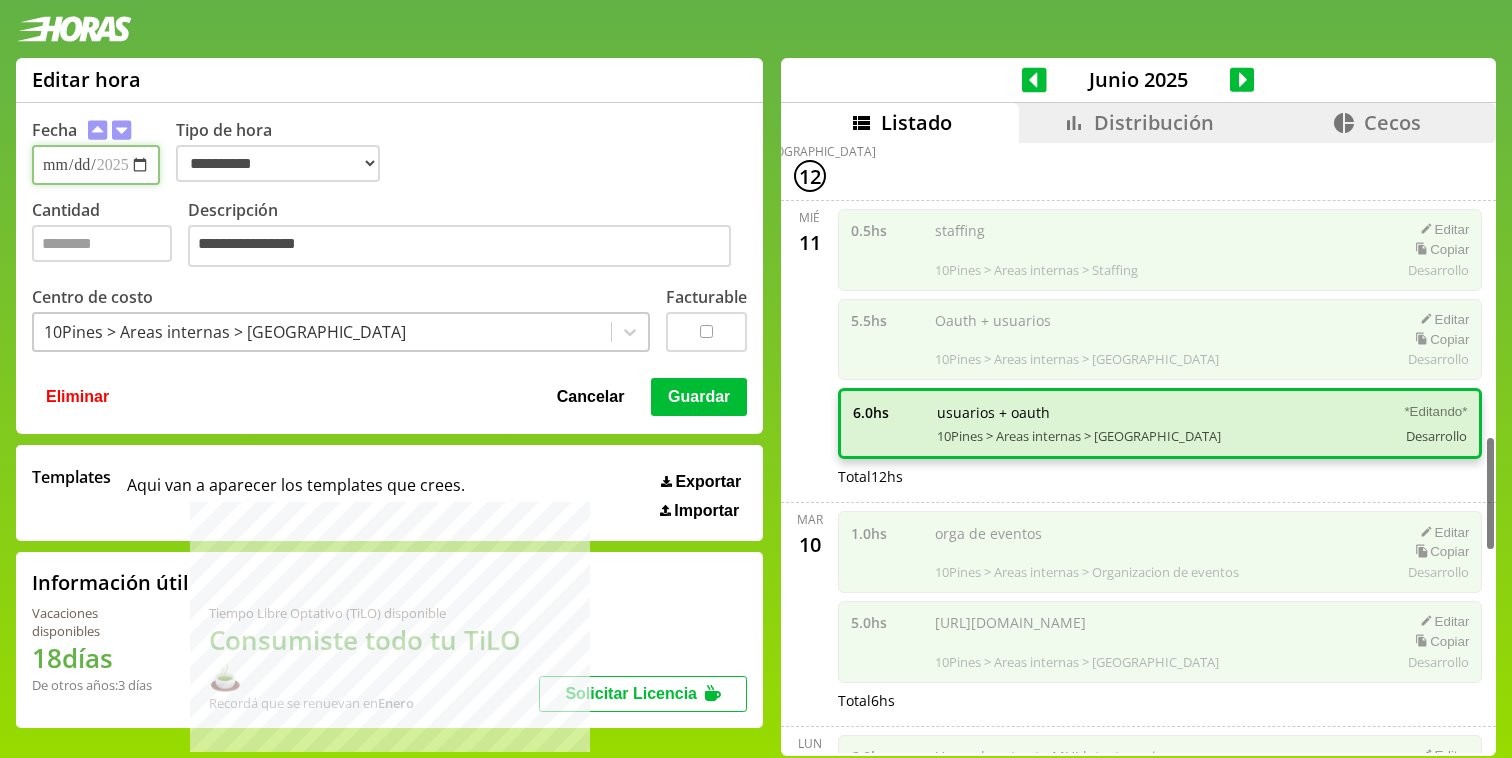 click on "Guardar" at bounding box center [699, 397] 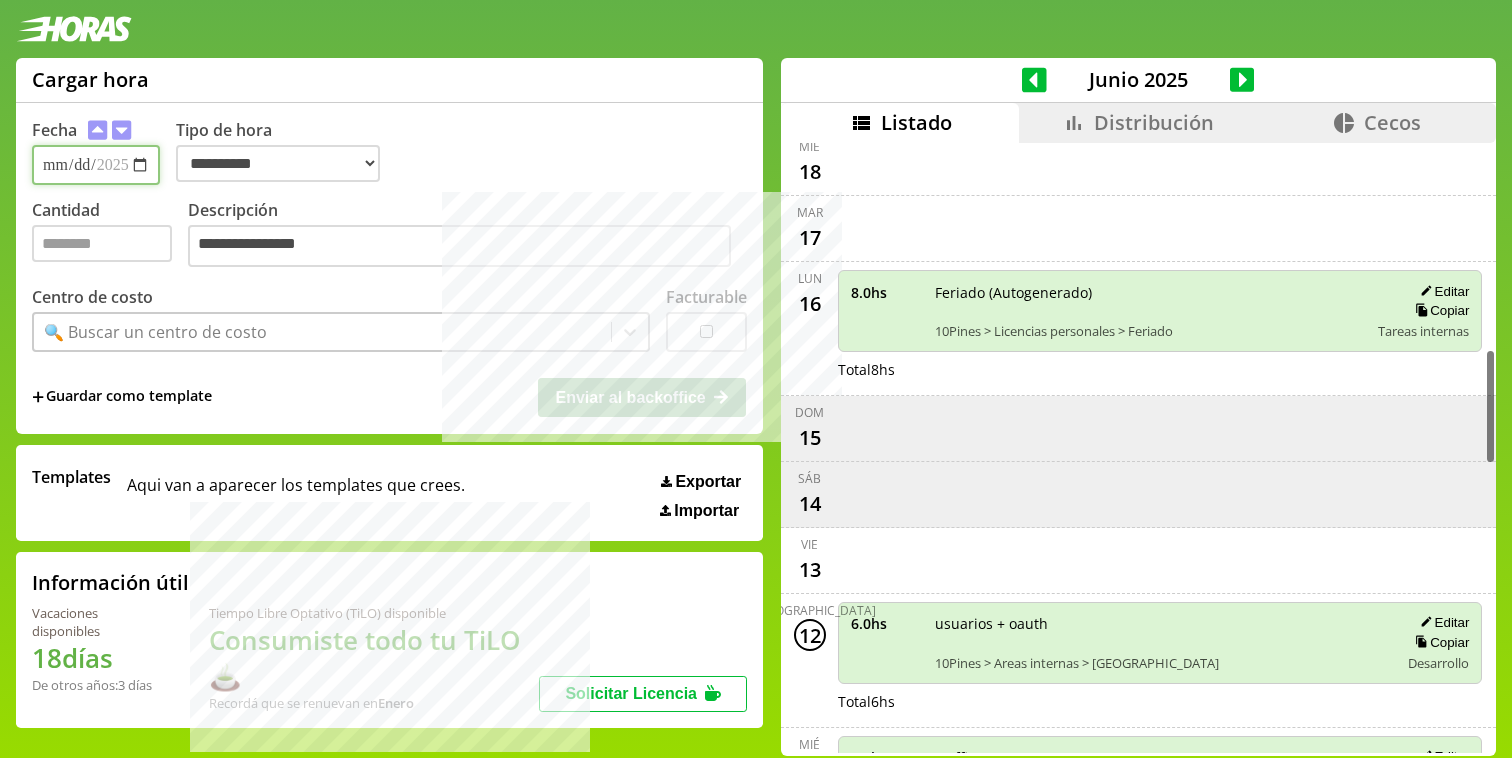 scroll, scrollTop: 1107, scrollLeft: 0, axis: vertical 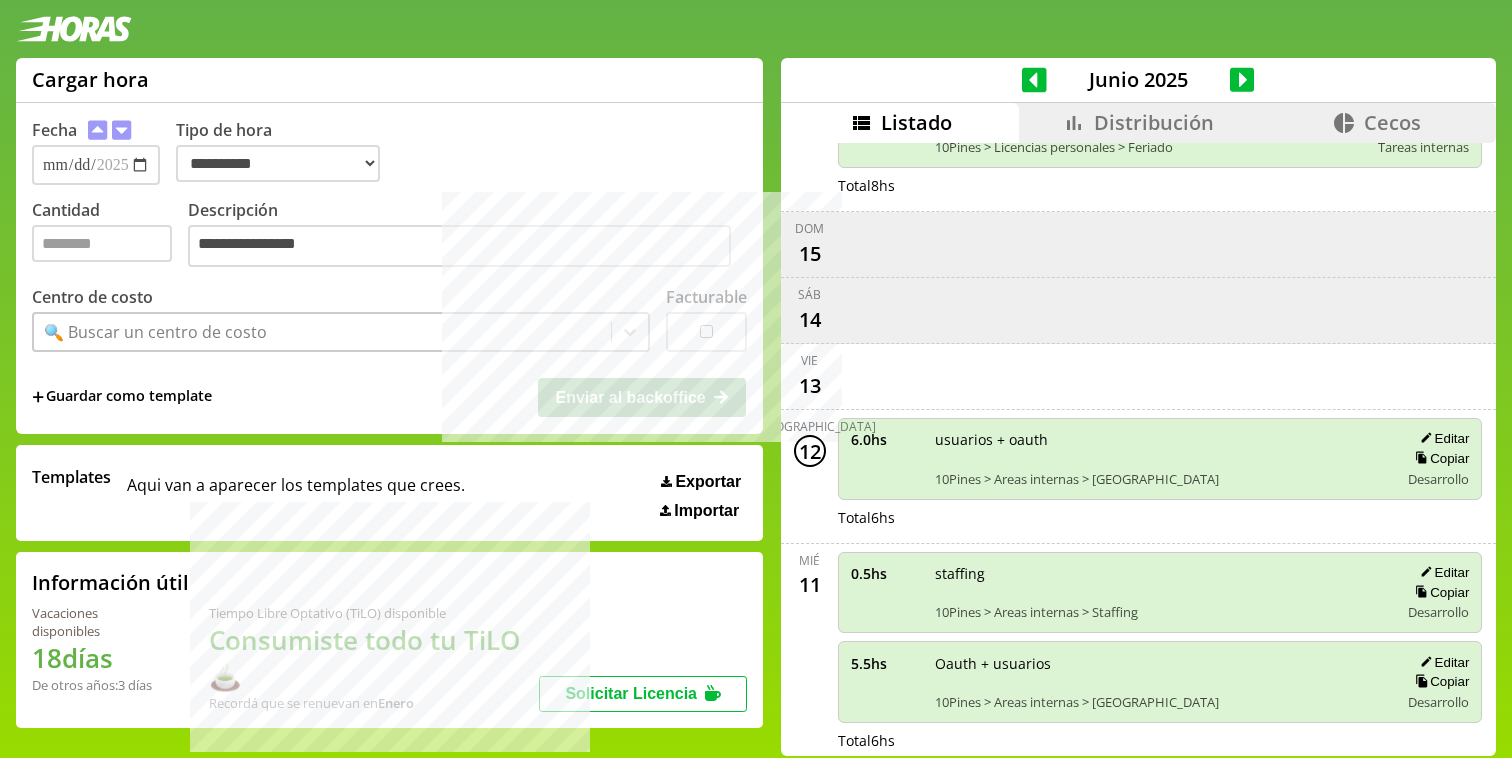 click at bounding box center (1160, 376) 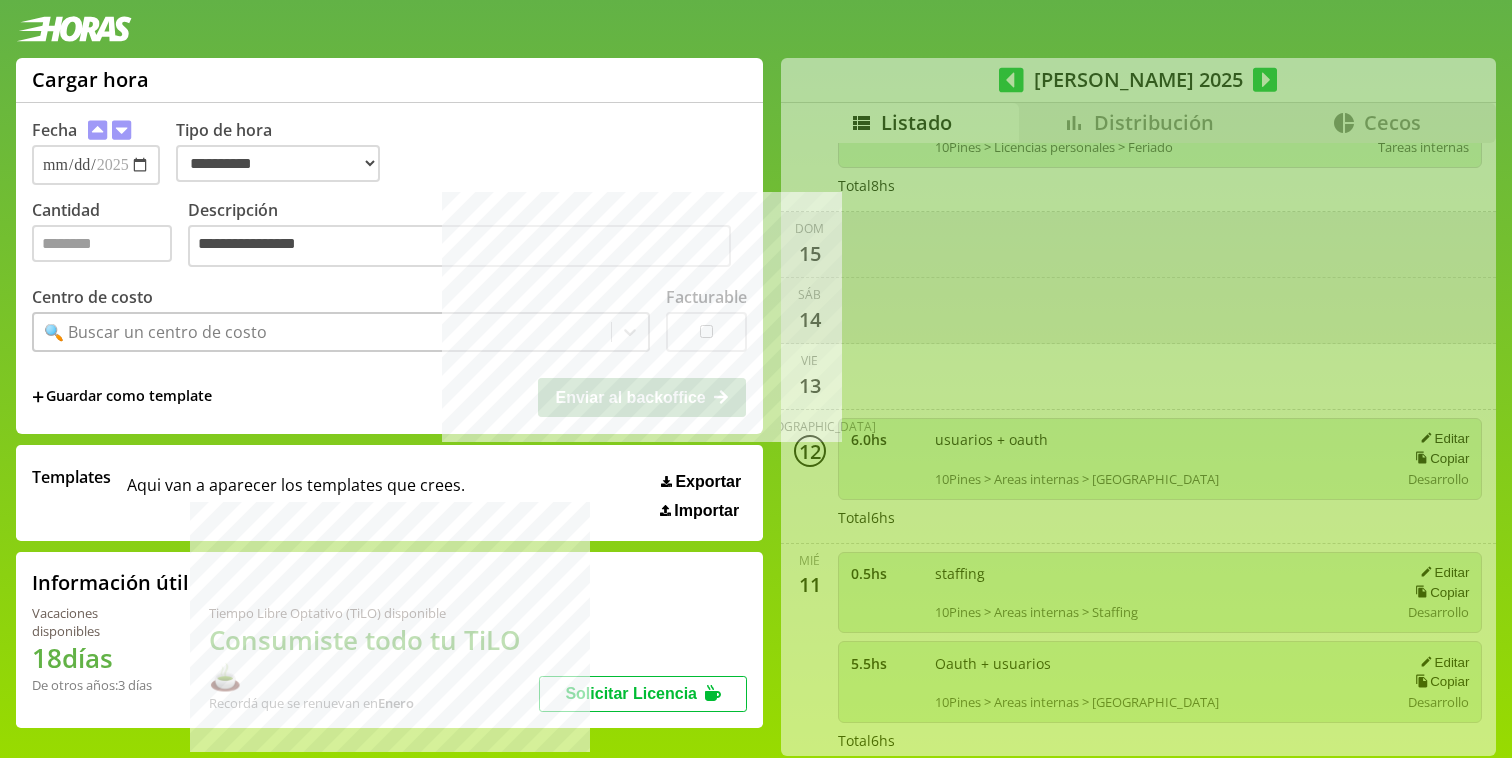 scroll, scrollTop: 1048, scrollLeft: 0, axis: vertical 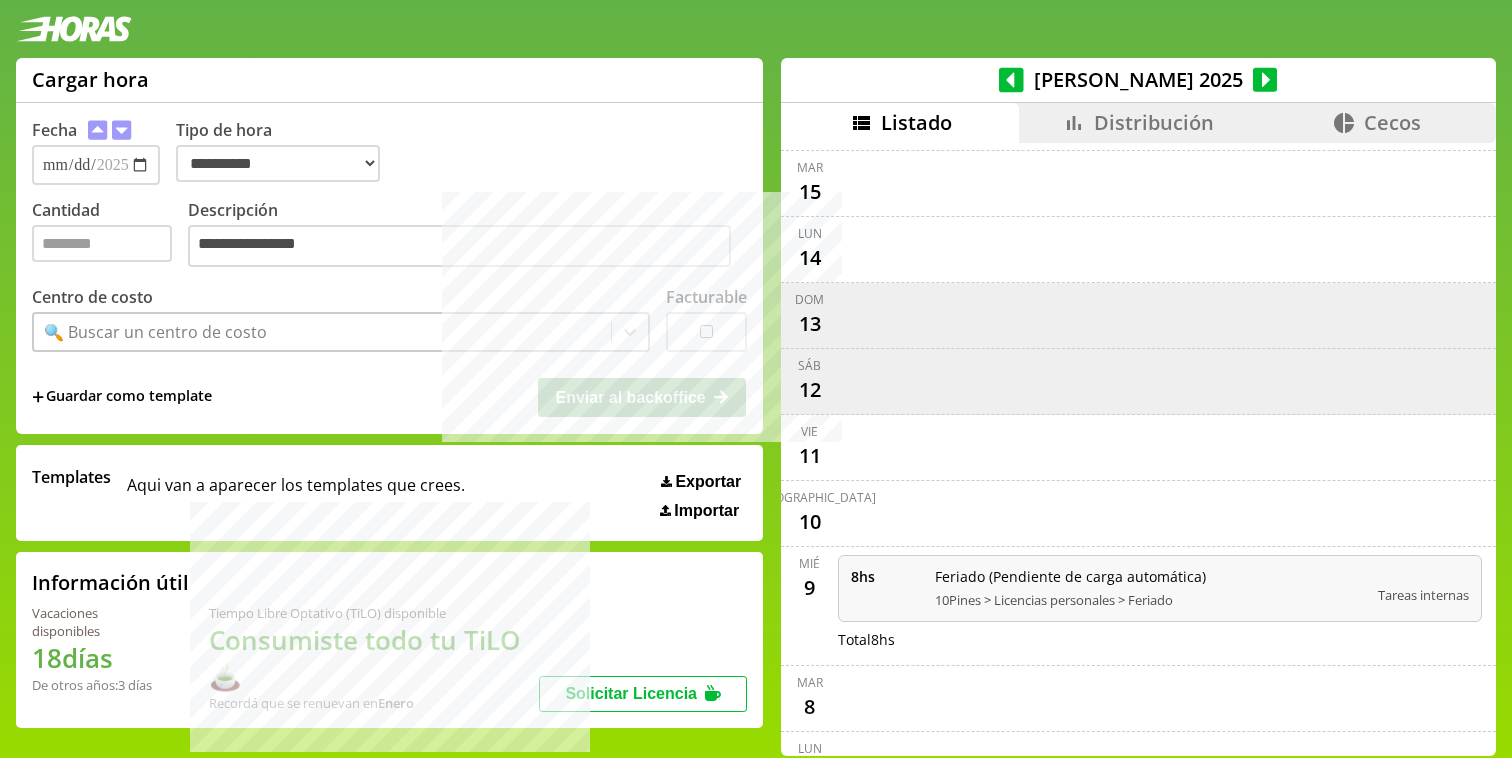 click 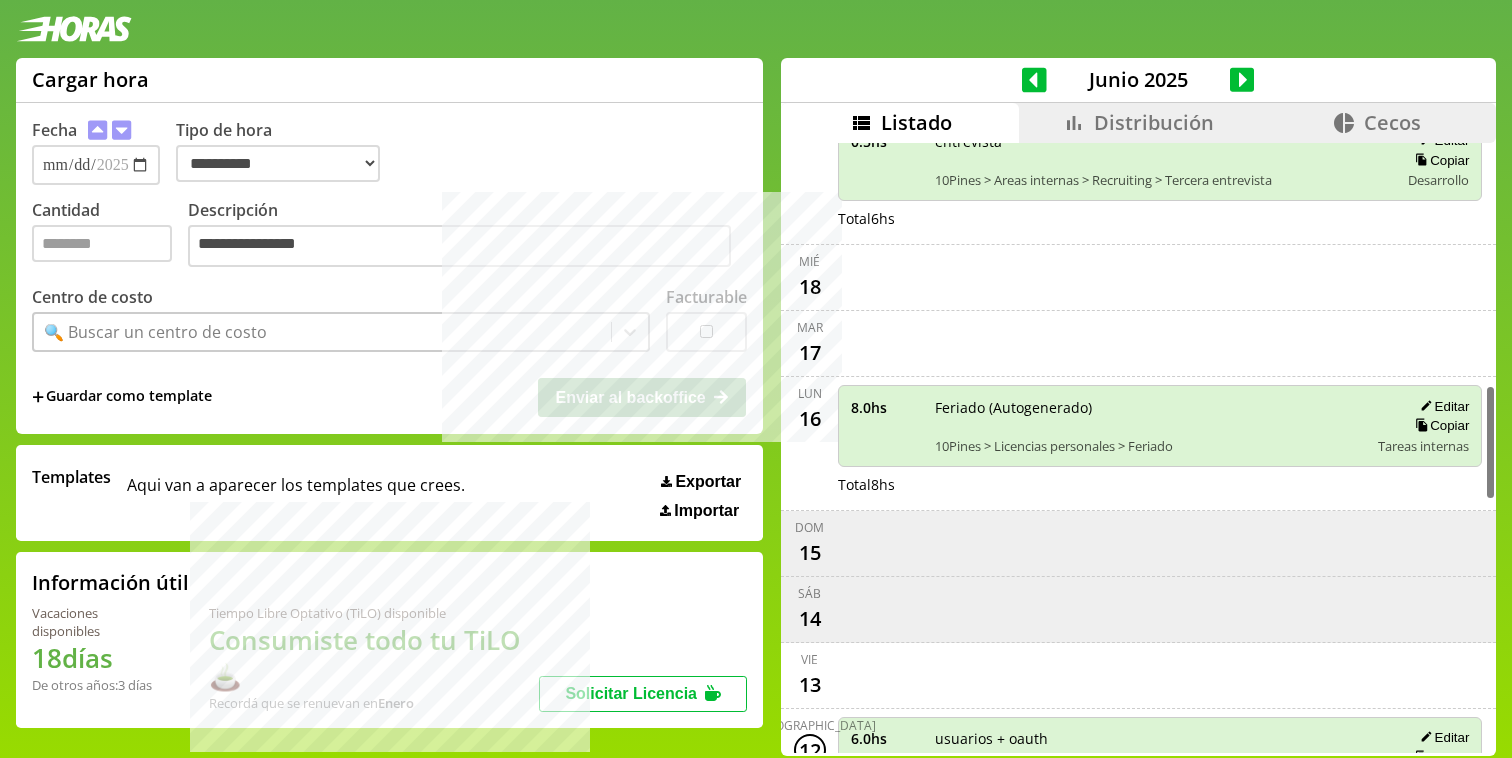 scroll, scrollTop: 1281, scrollLeft: 0, axis: vertical 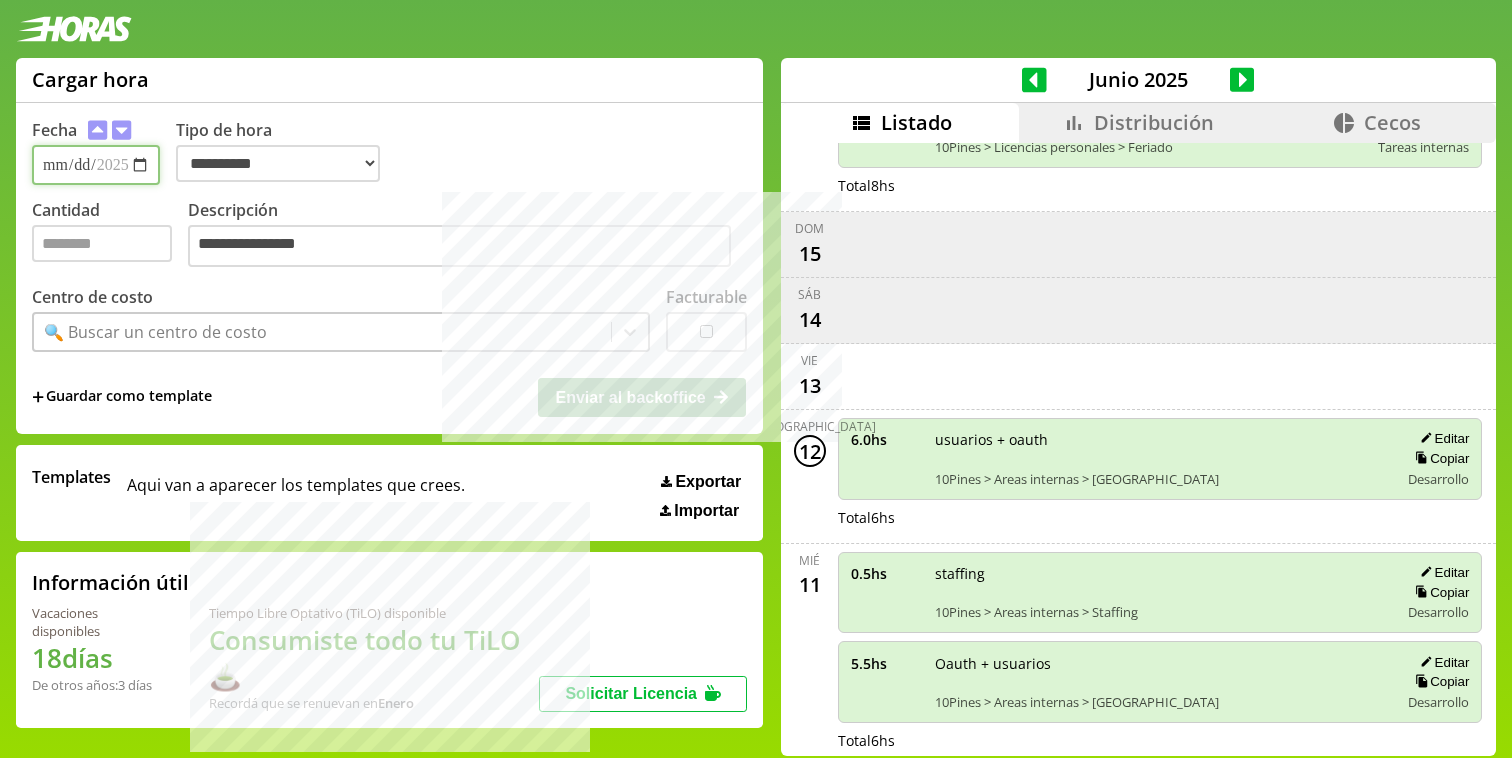 click on "**********" at bounding box center (96, 165) 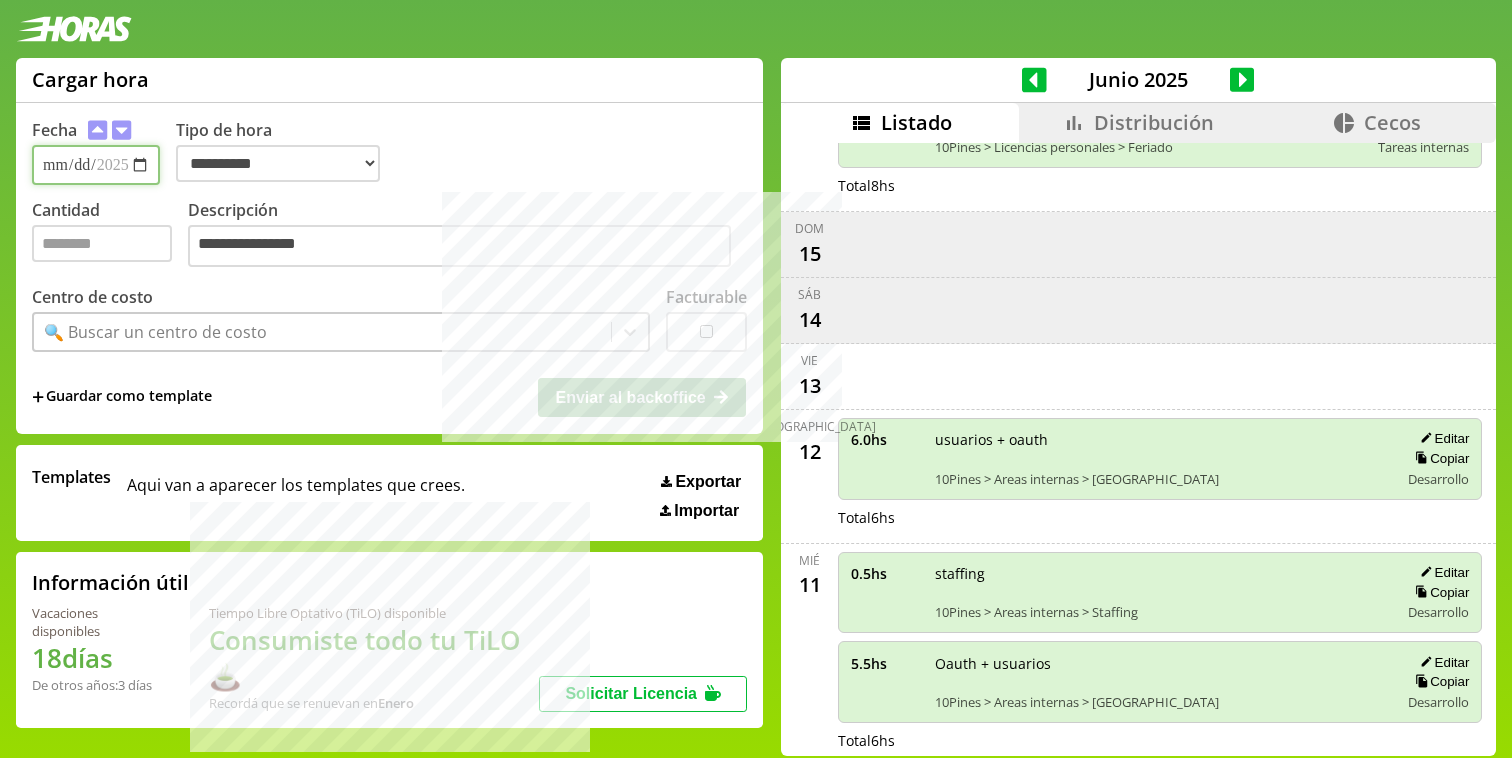 type on "**********" 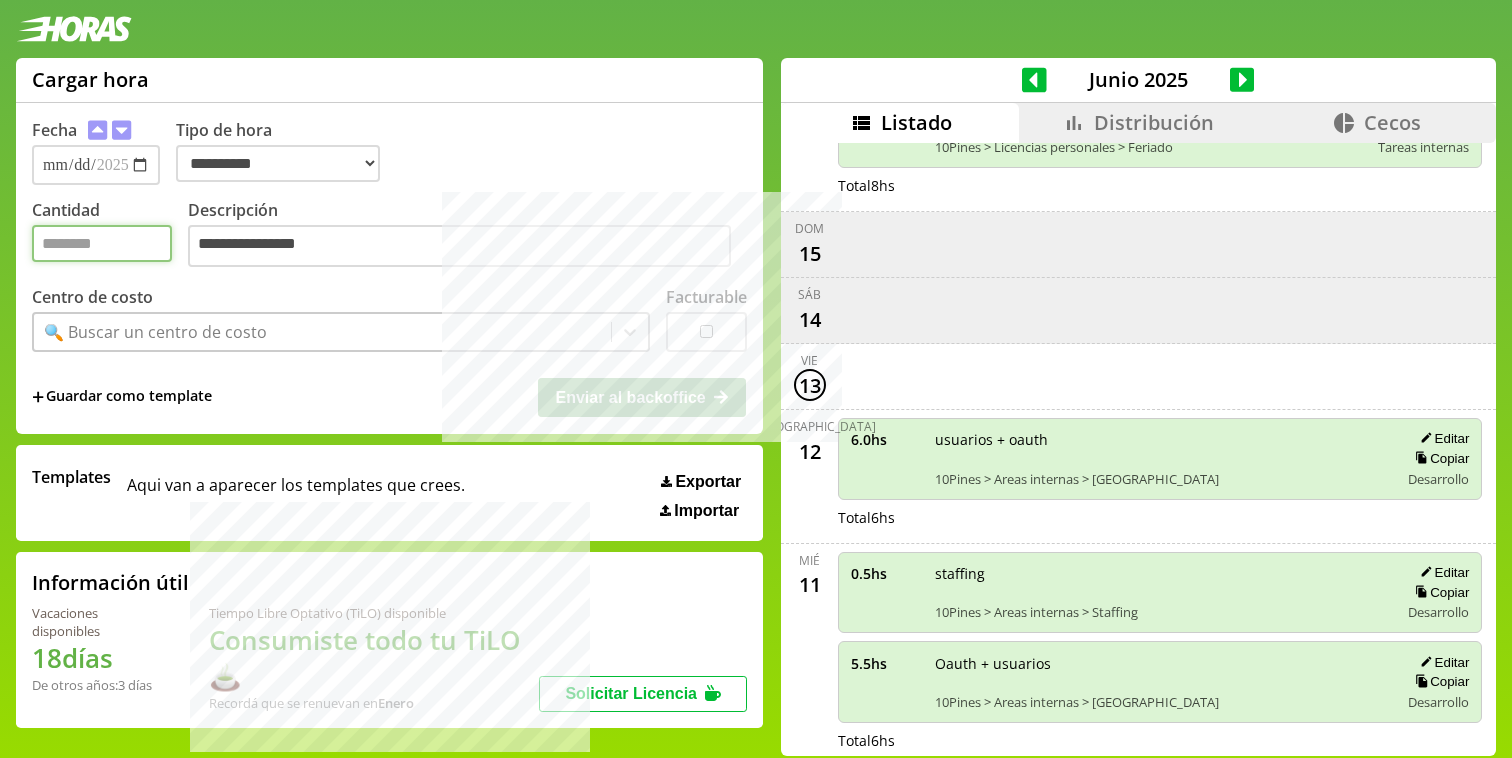 click on "Cantidad" at bounding box center [102, 243] 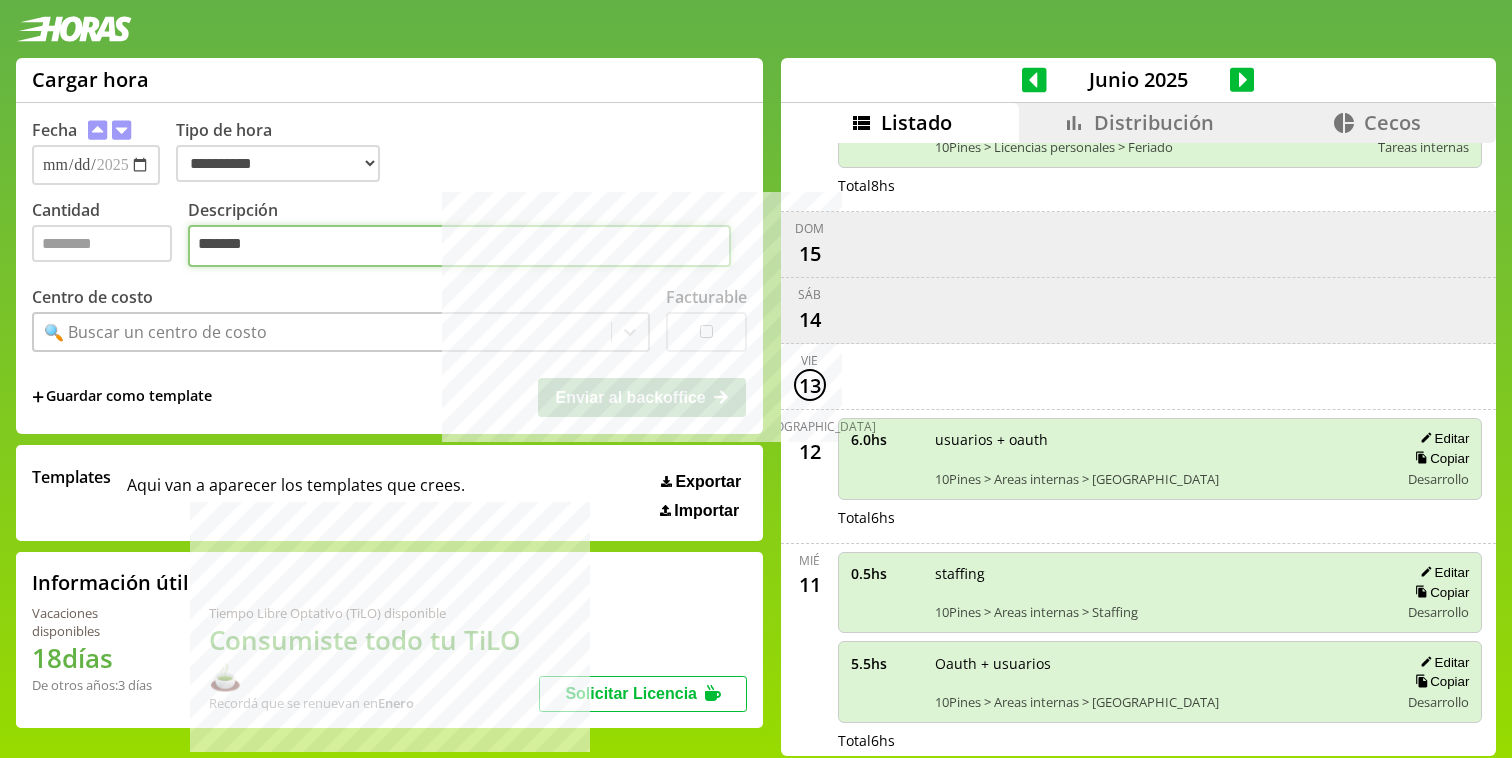 type on "*******" 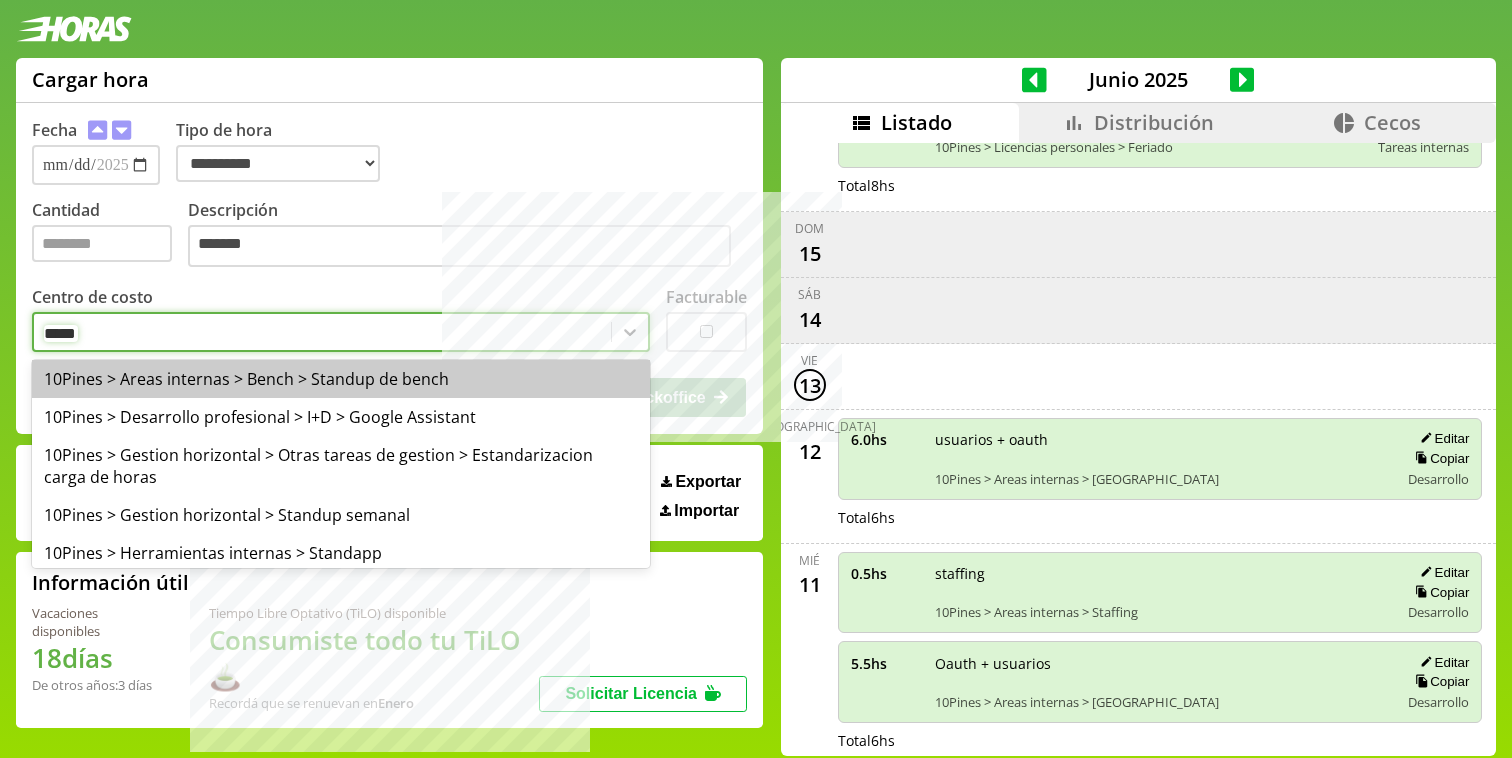 type on "******" 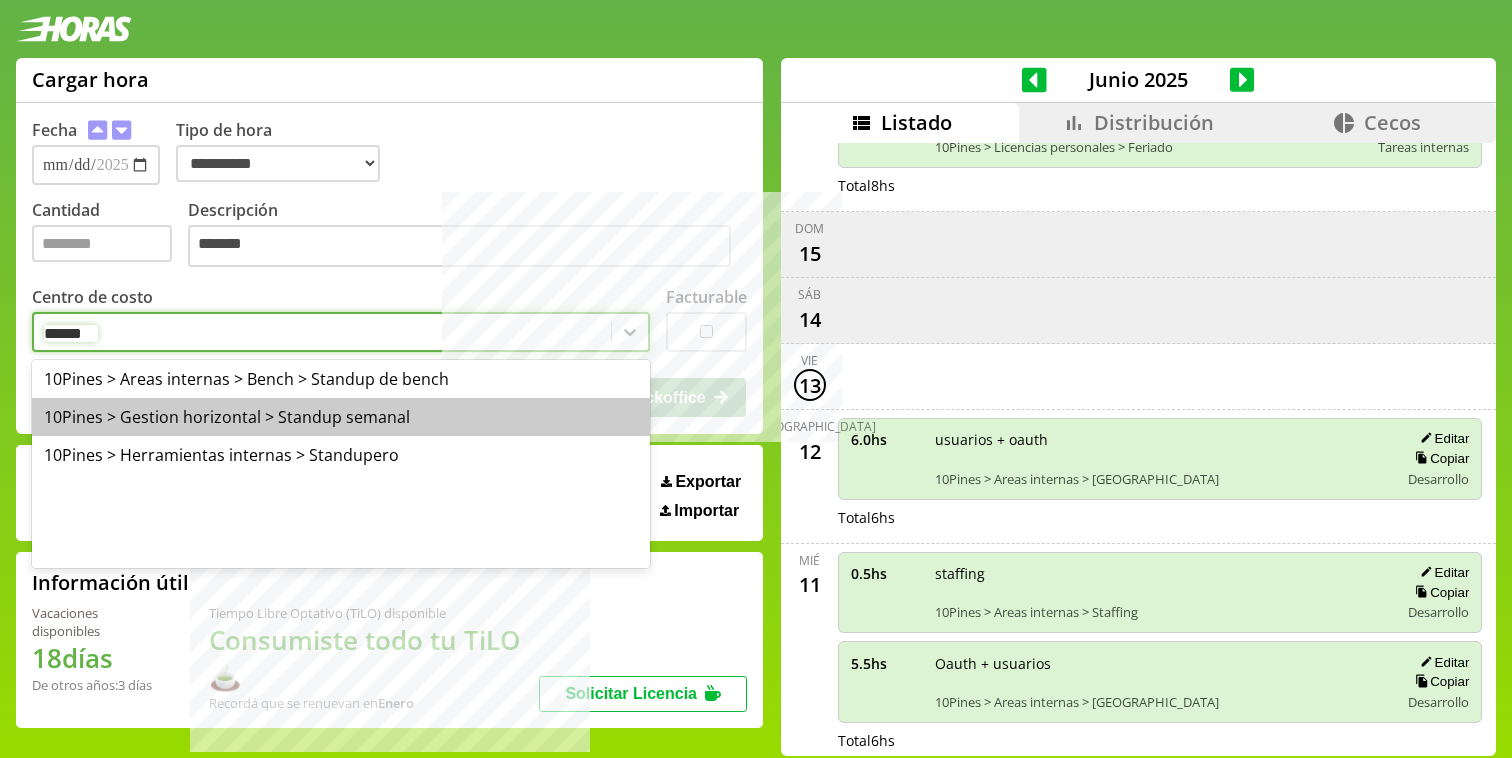 type 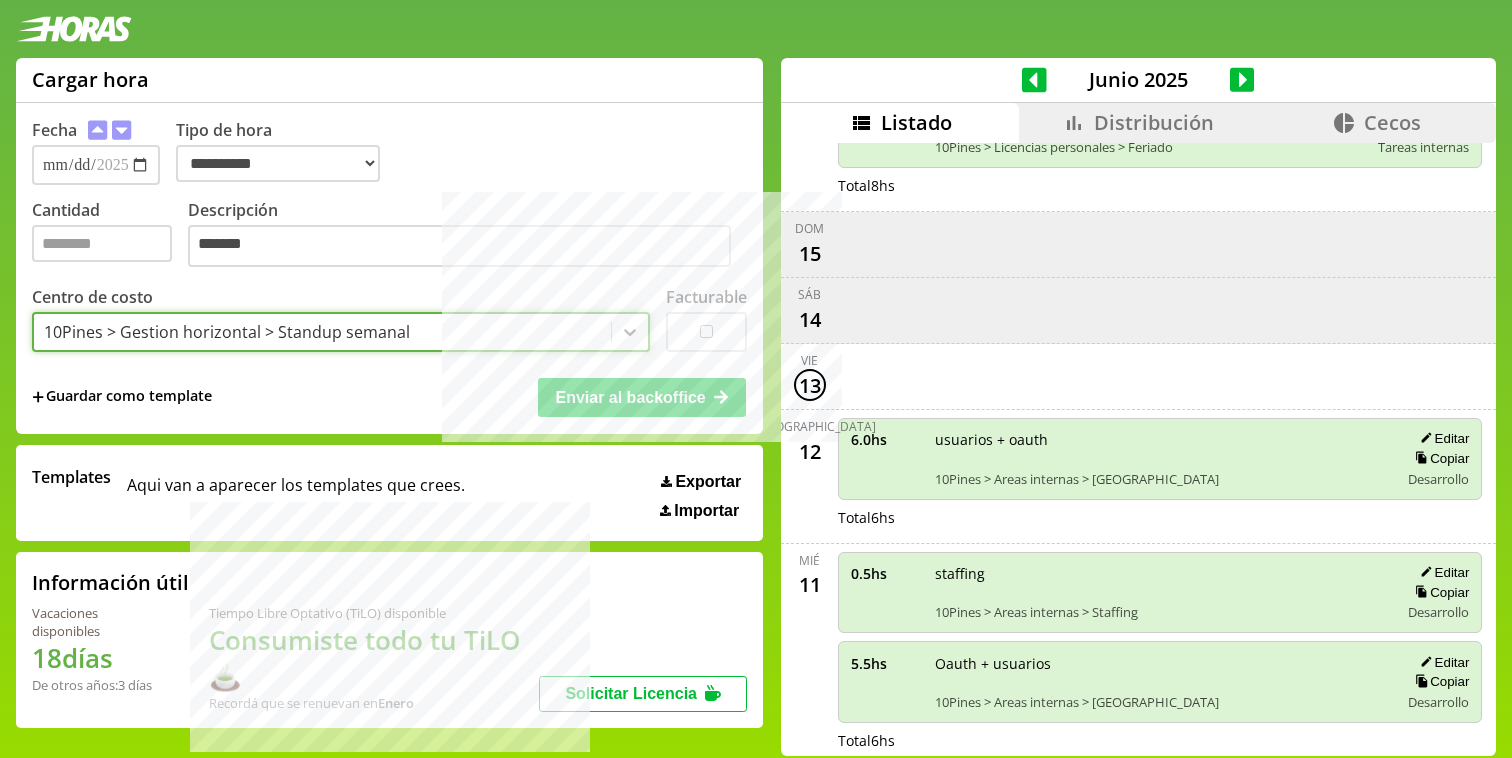 click on "Enviar al backoffice" at bounding box center [642, 397] 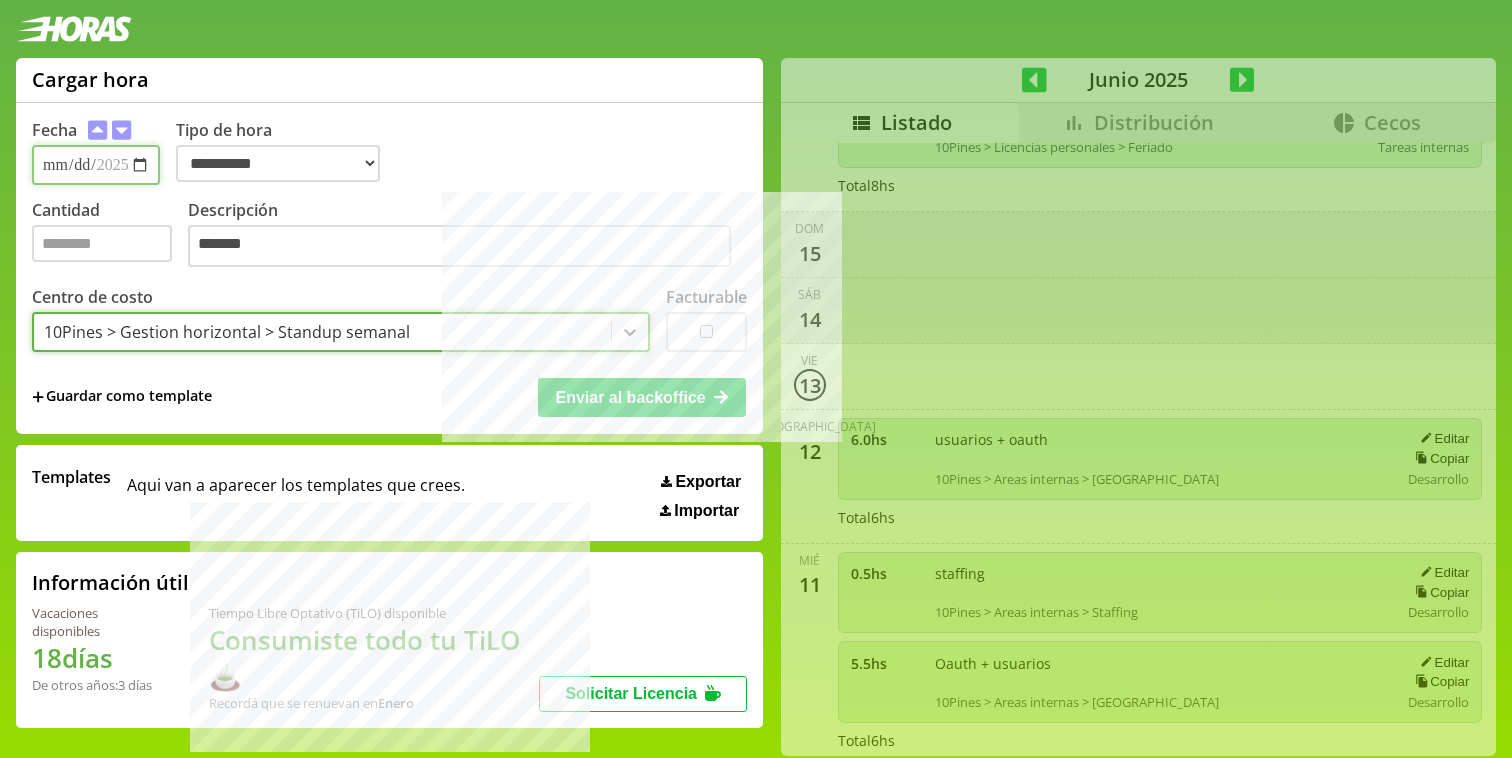 type 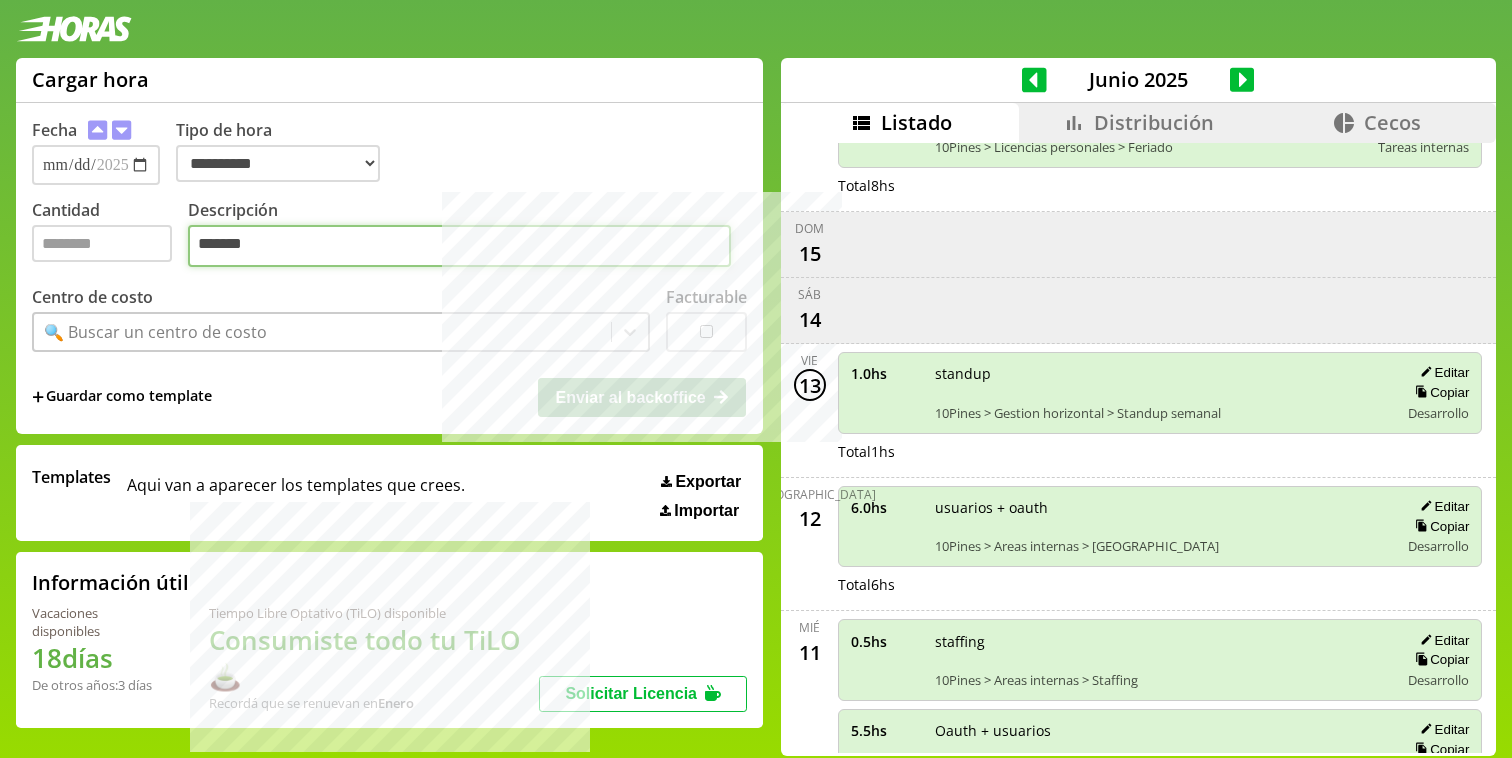 click on "*******" at bounding box center (459, 246) 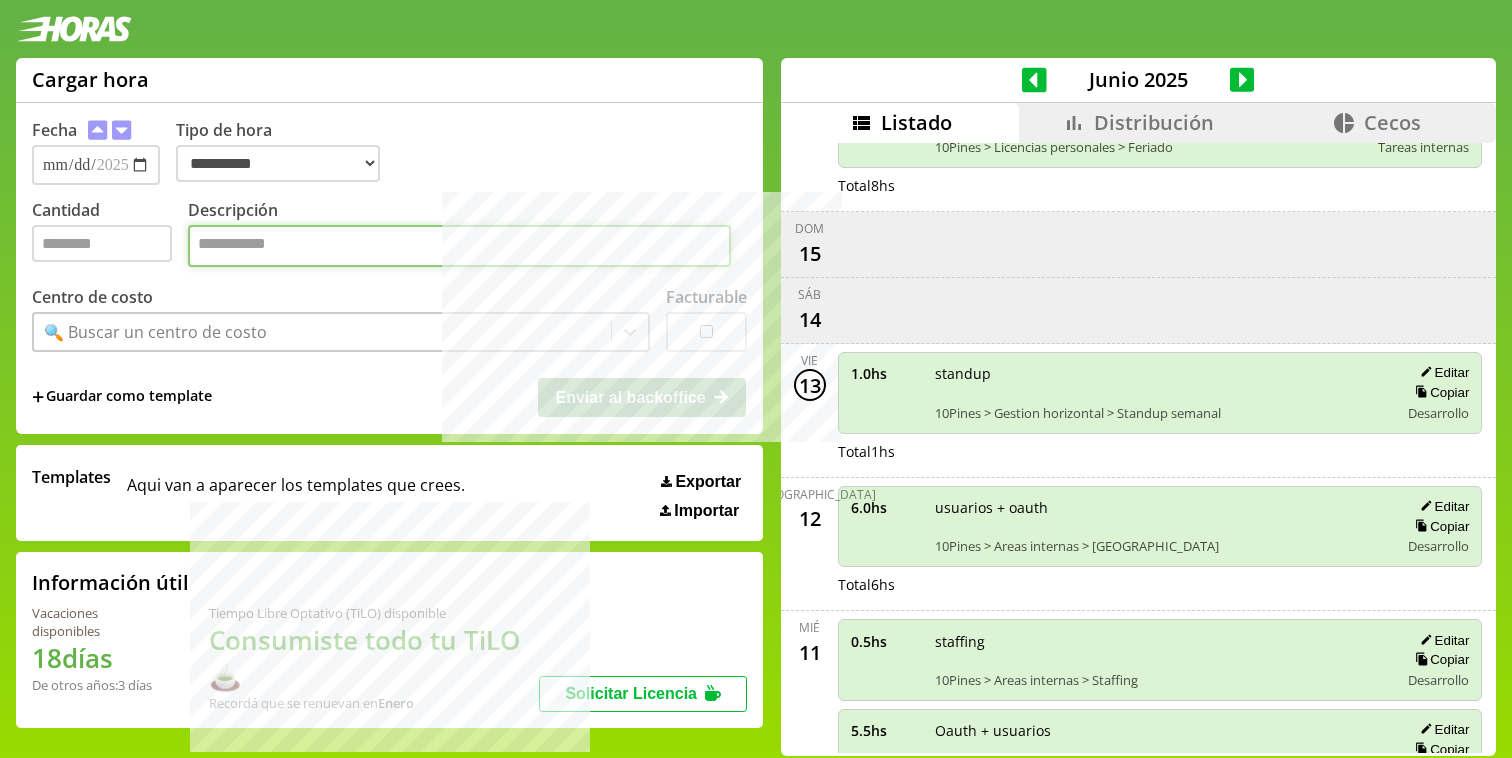 paste on "**********" 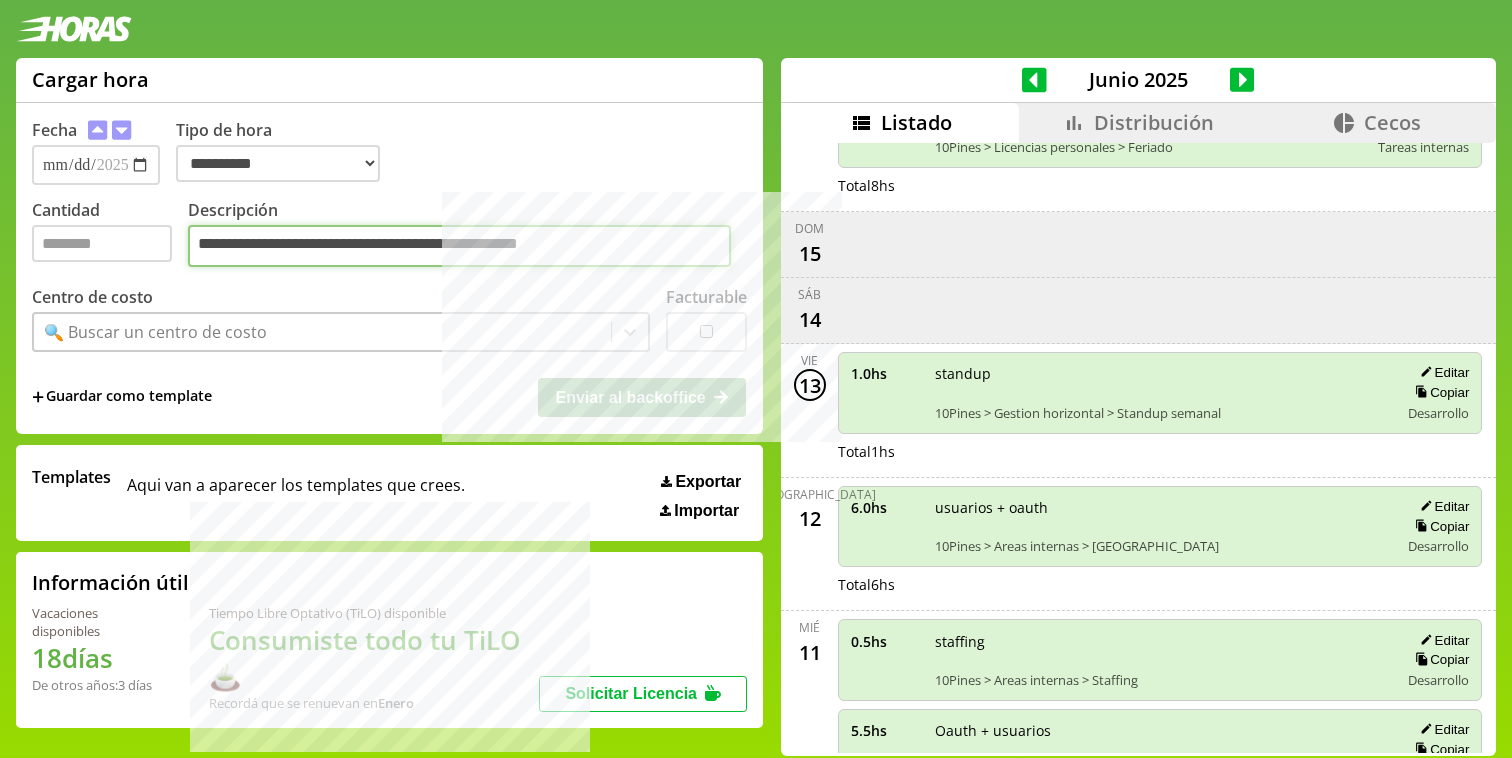 type on "**********" 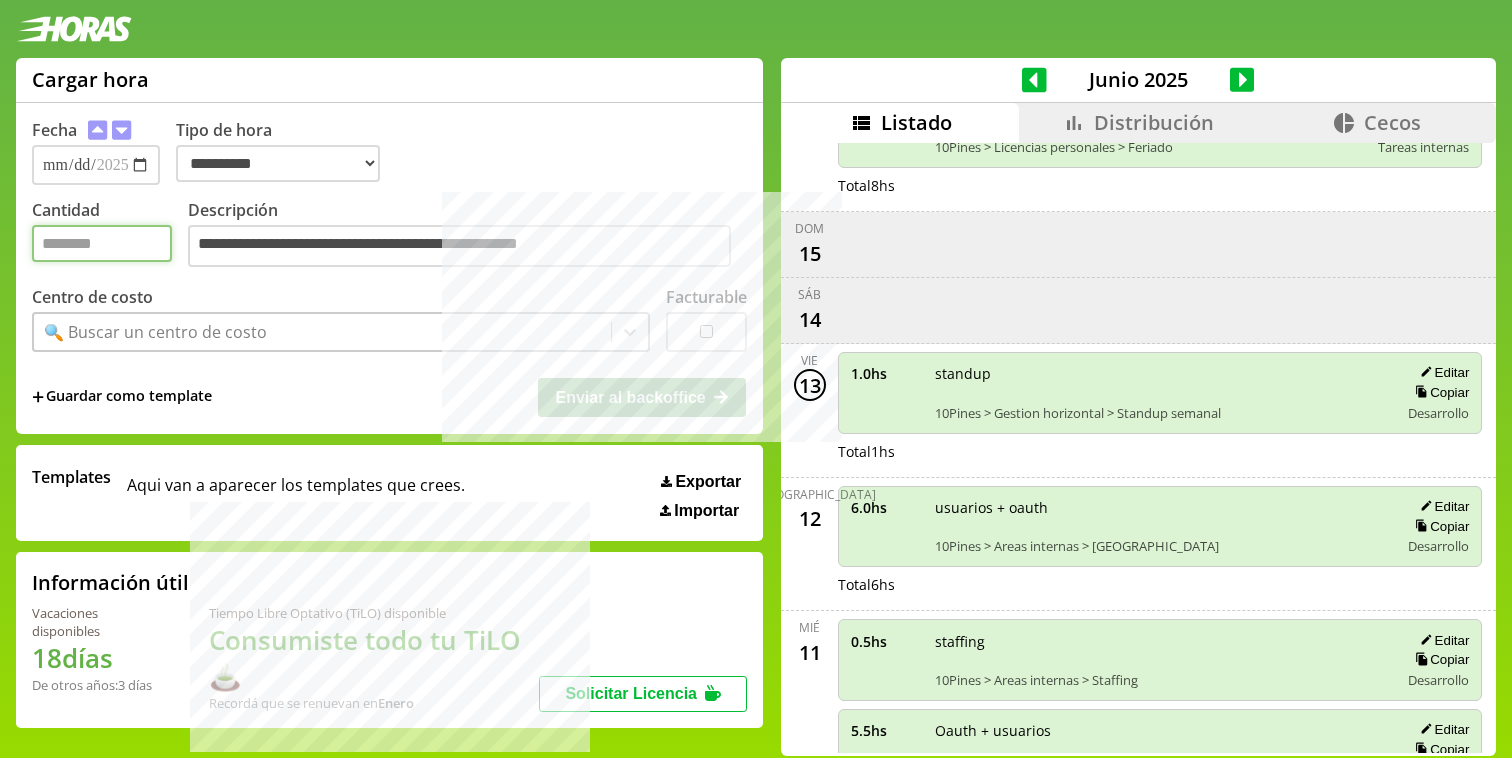 click on "Cantidad" at bounding box center [102, 243] 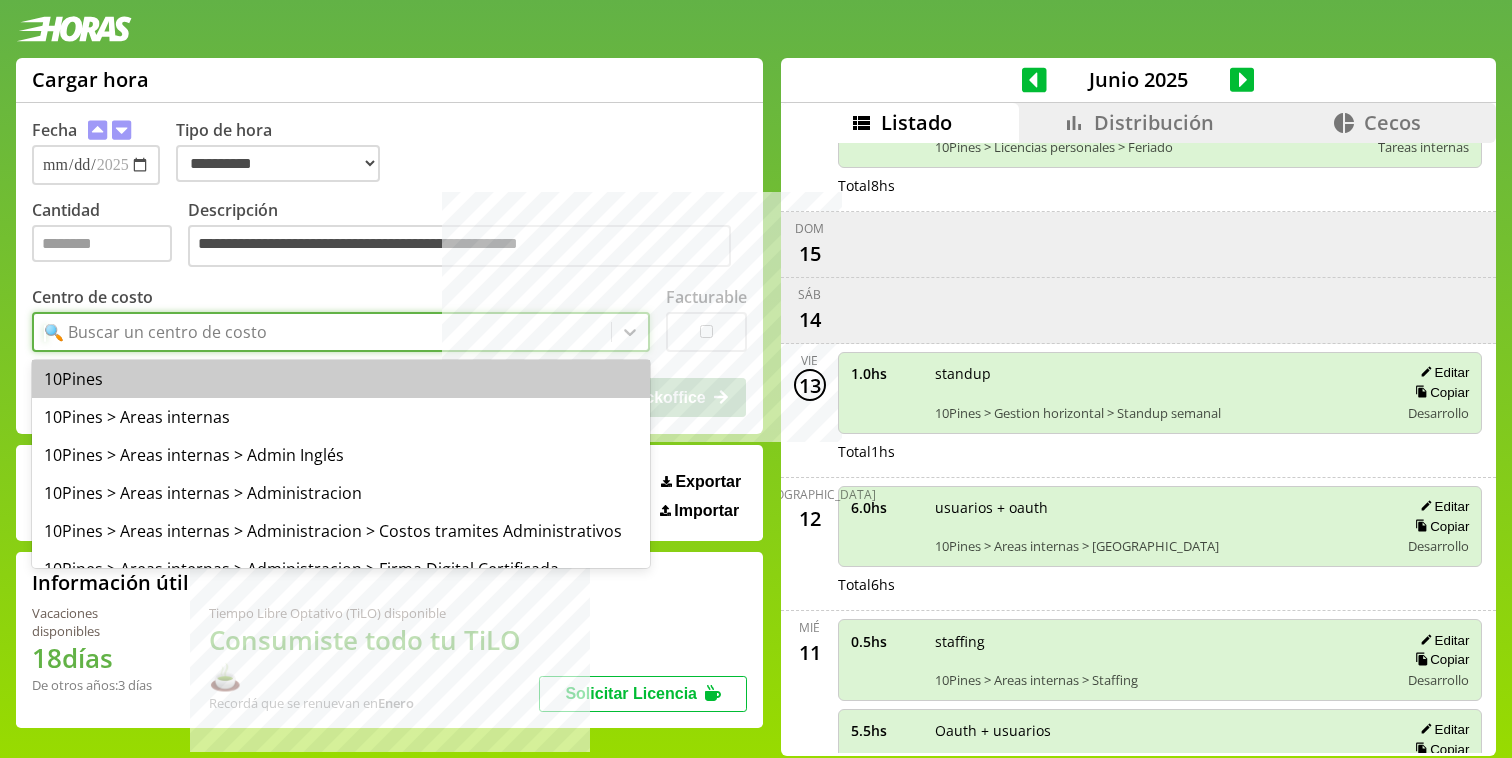 click on "🔍 Buscar un centro de costo" at bounding box center [341, 332] 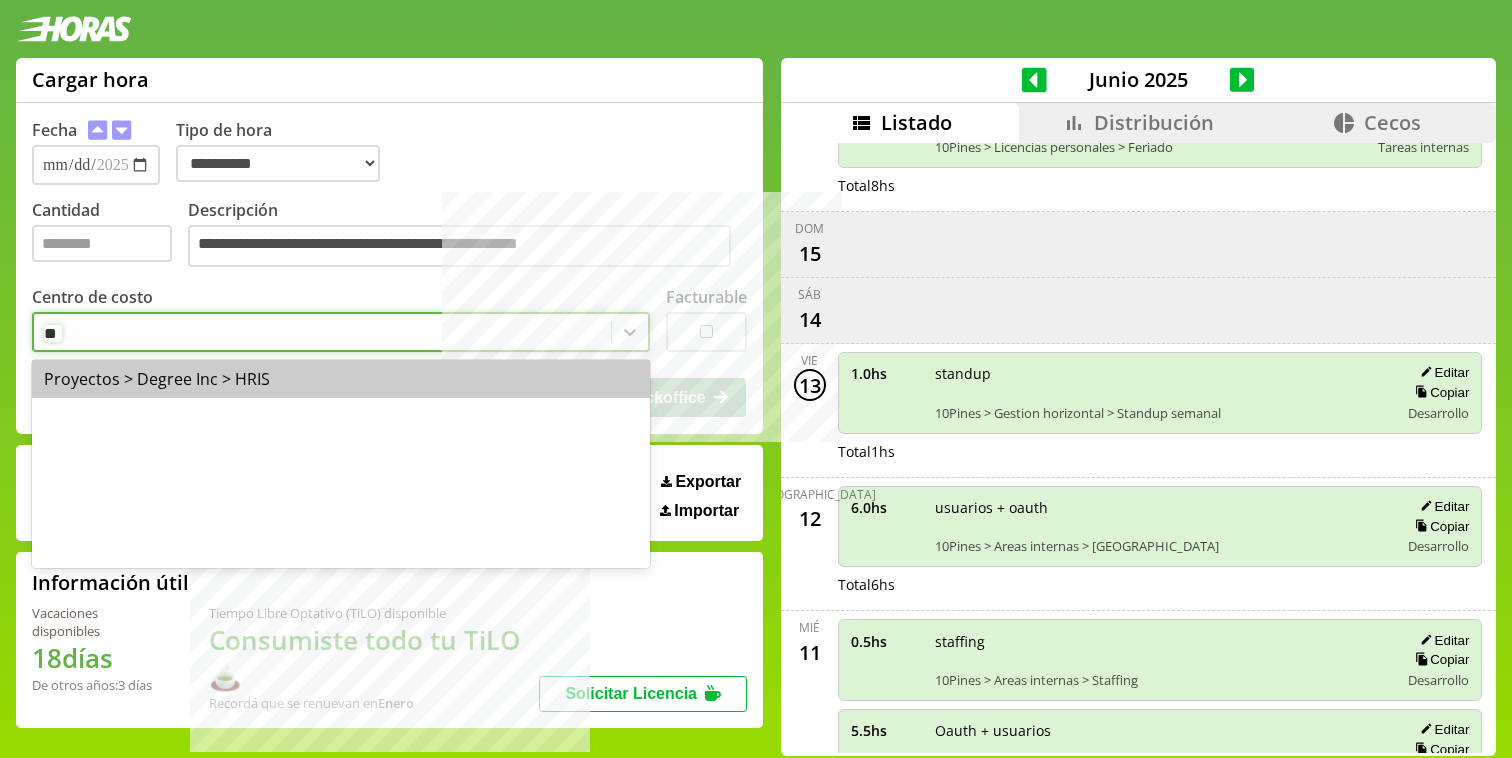 type on "*" 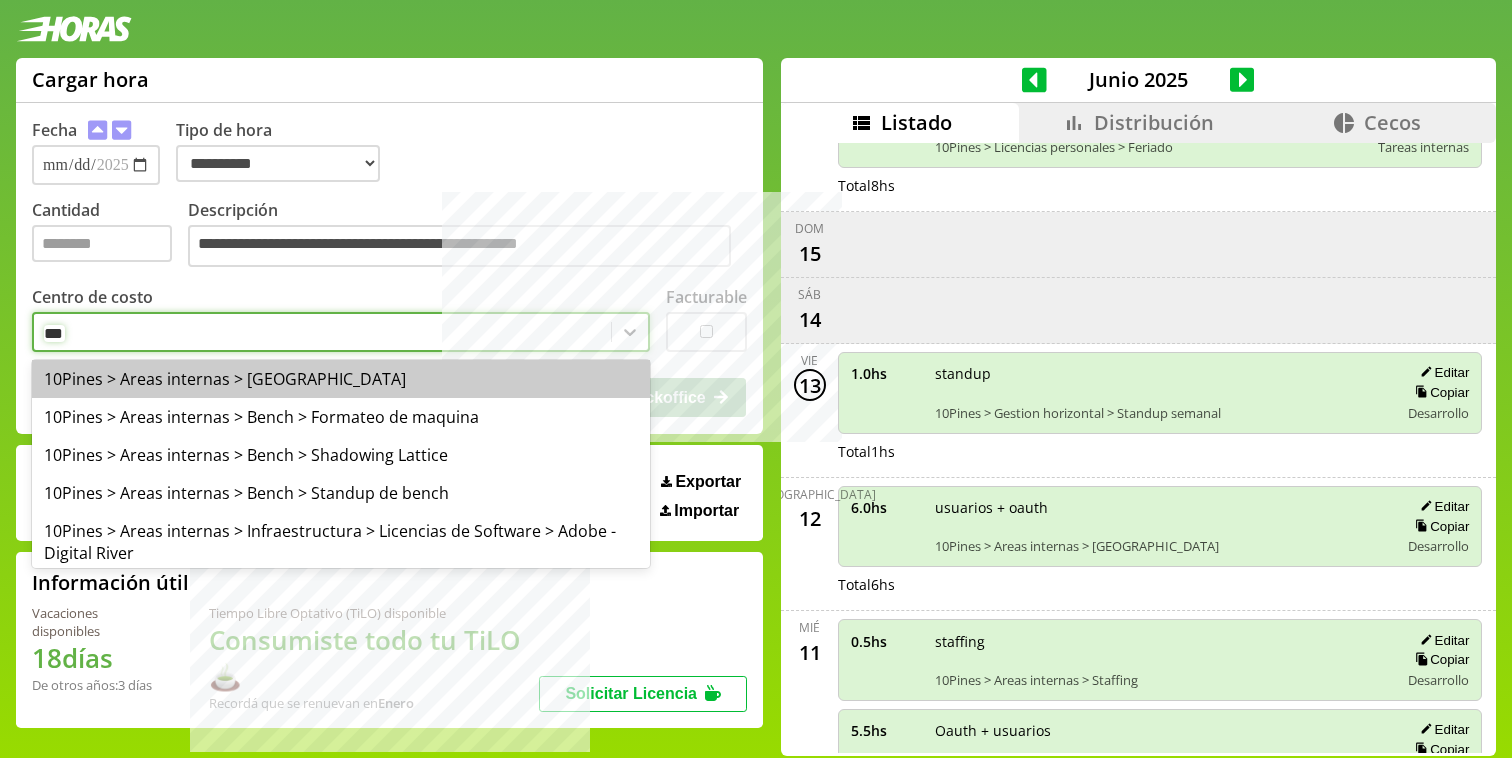 type on "****" 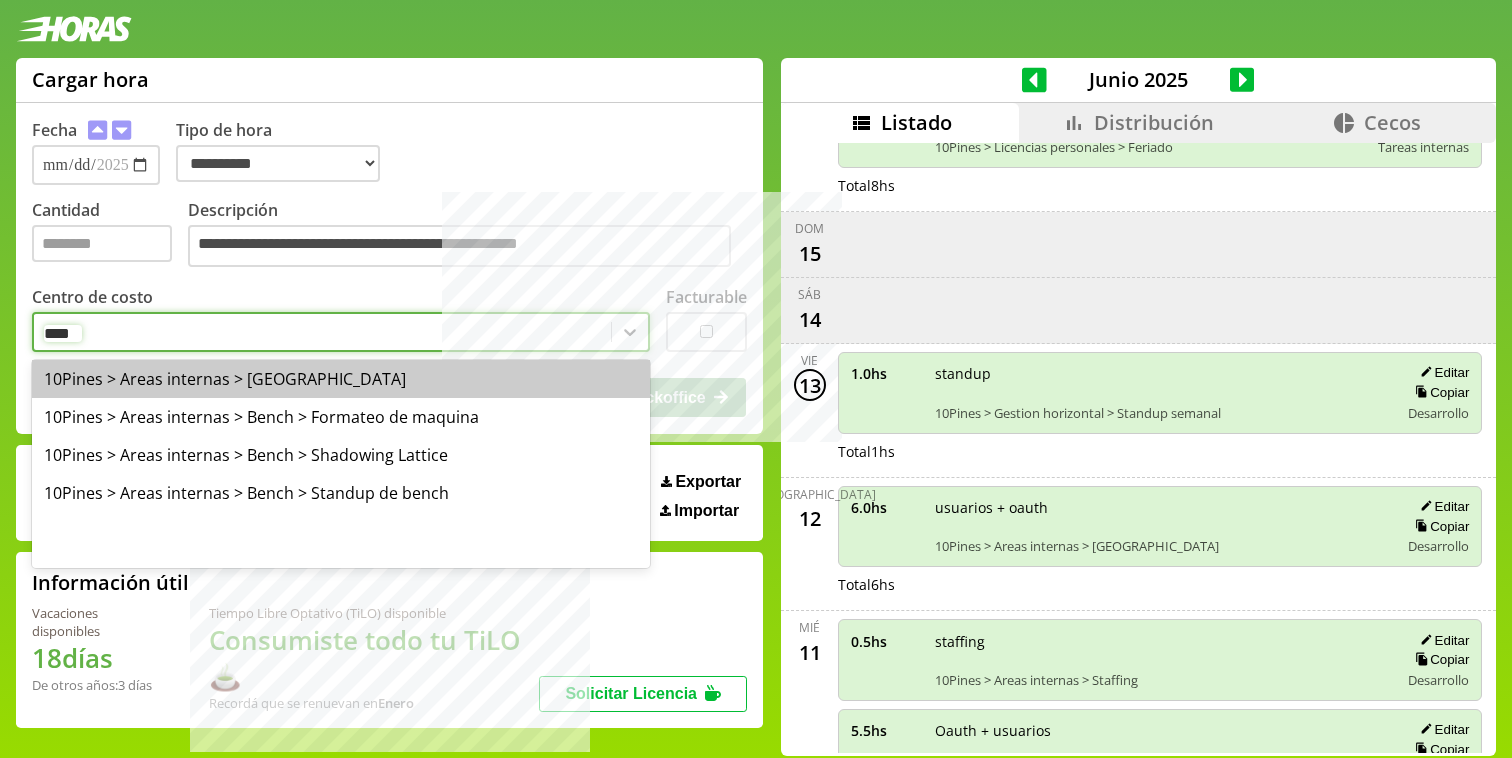 type 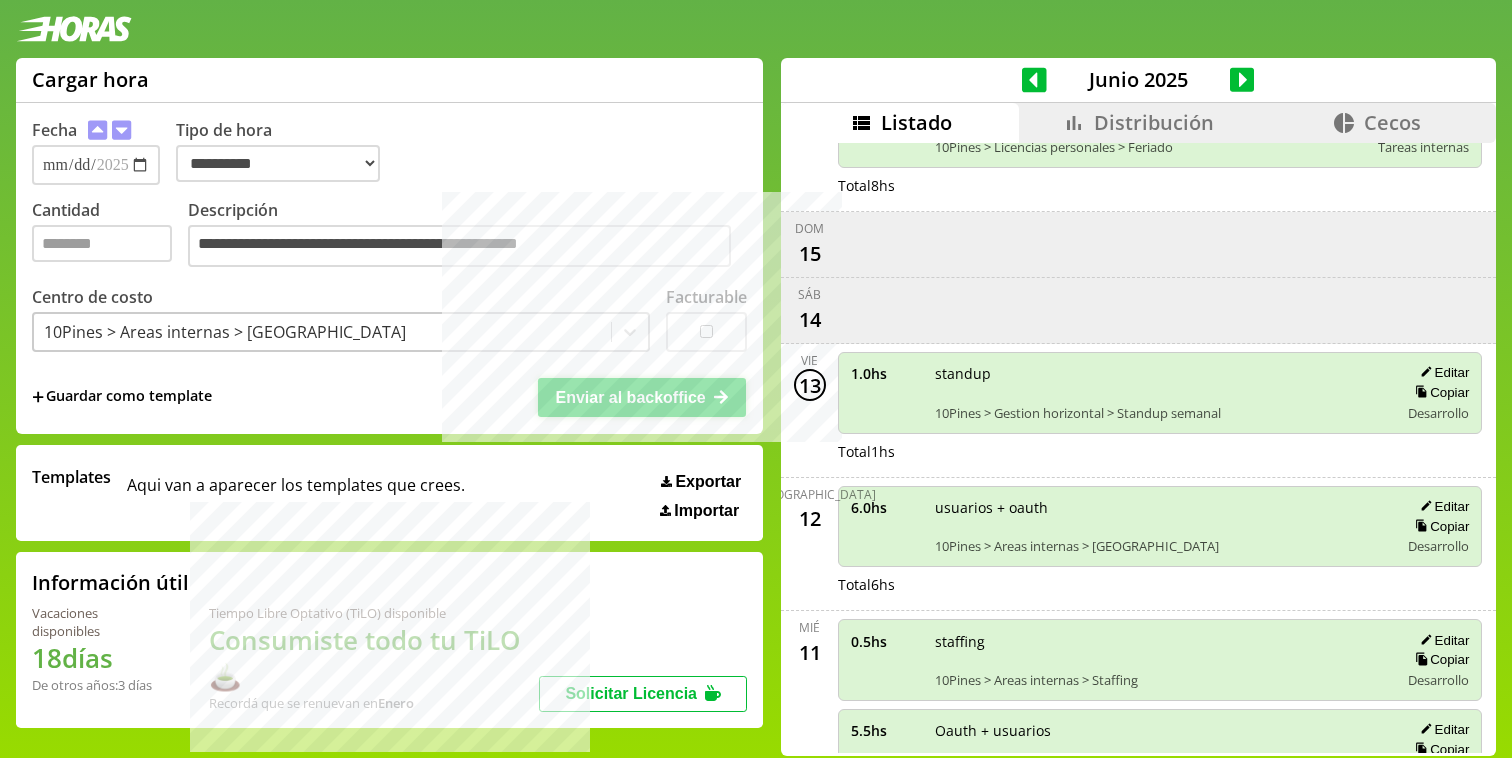 click on "Enviar al backoffice" at bounding box center [630, 397] 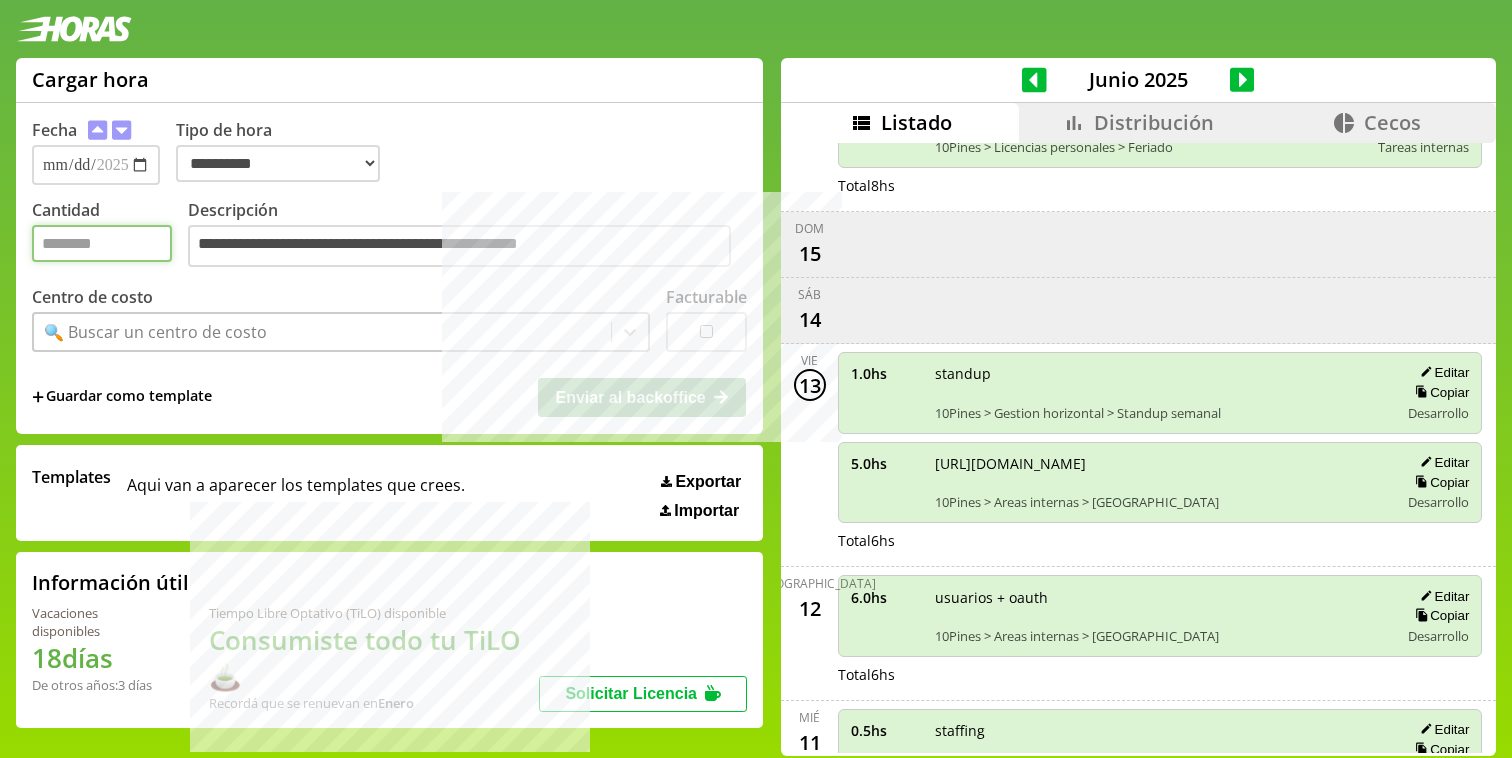 click on "**********" at bounding box center [389, 268] 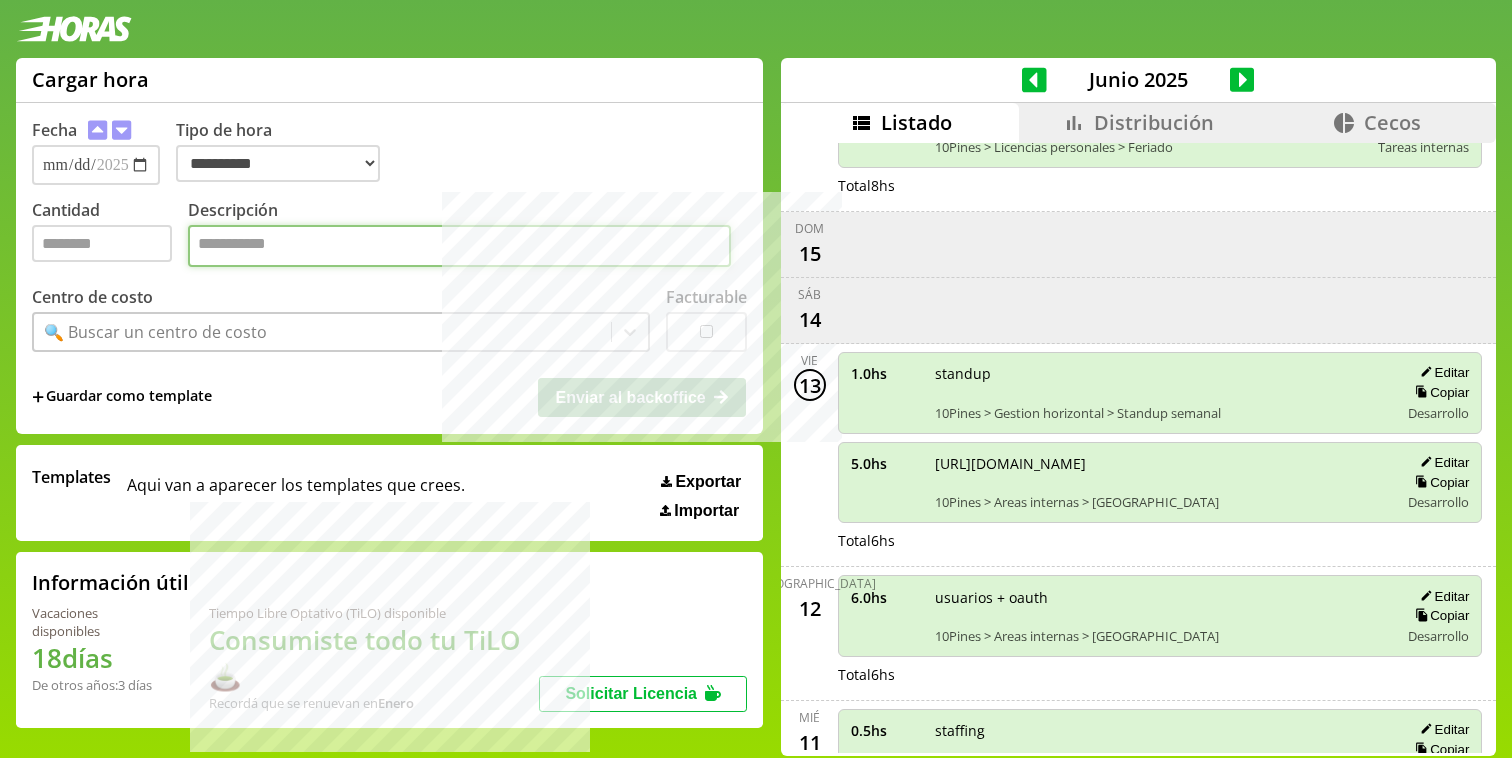 paste on "**********" 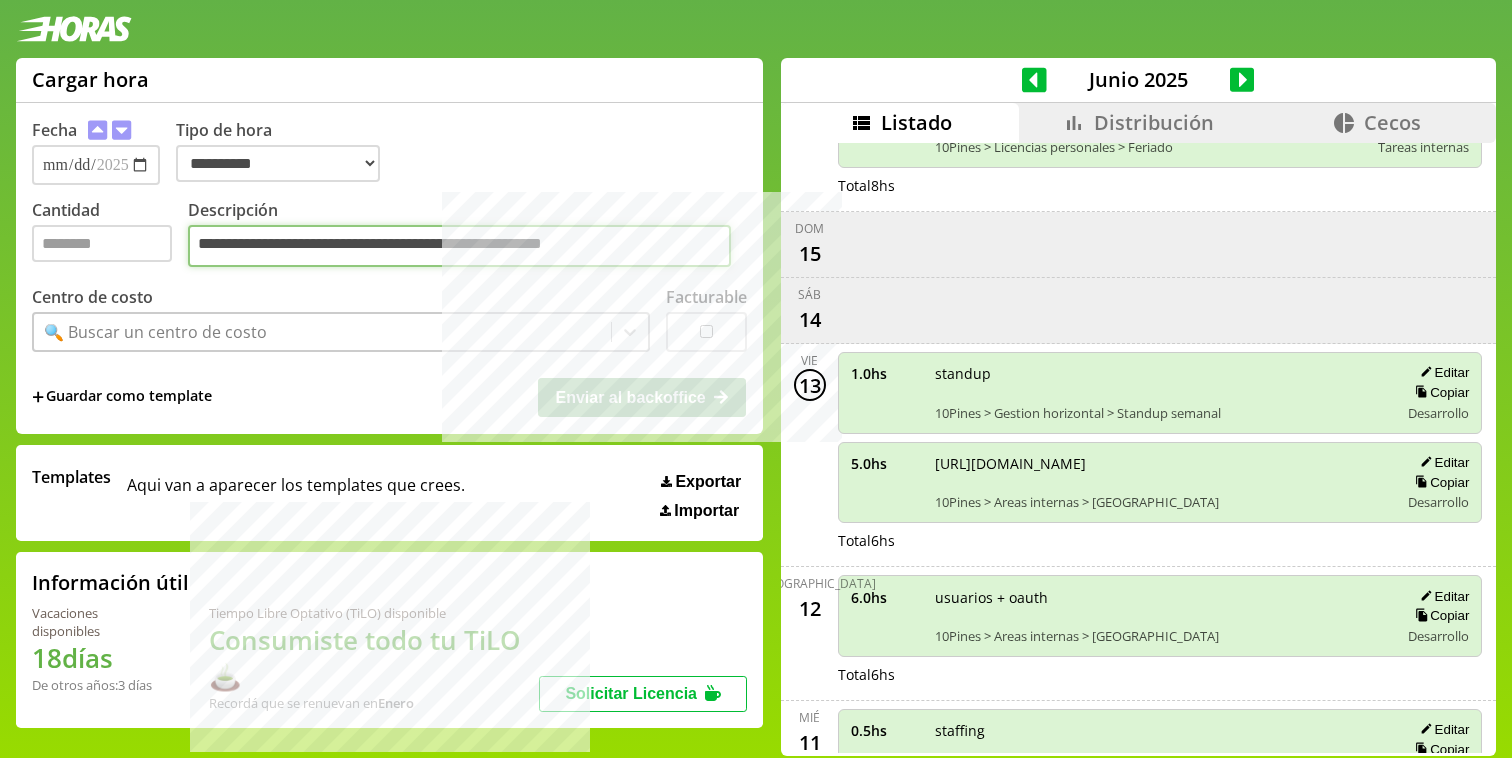 paste on "**********" 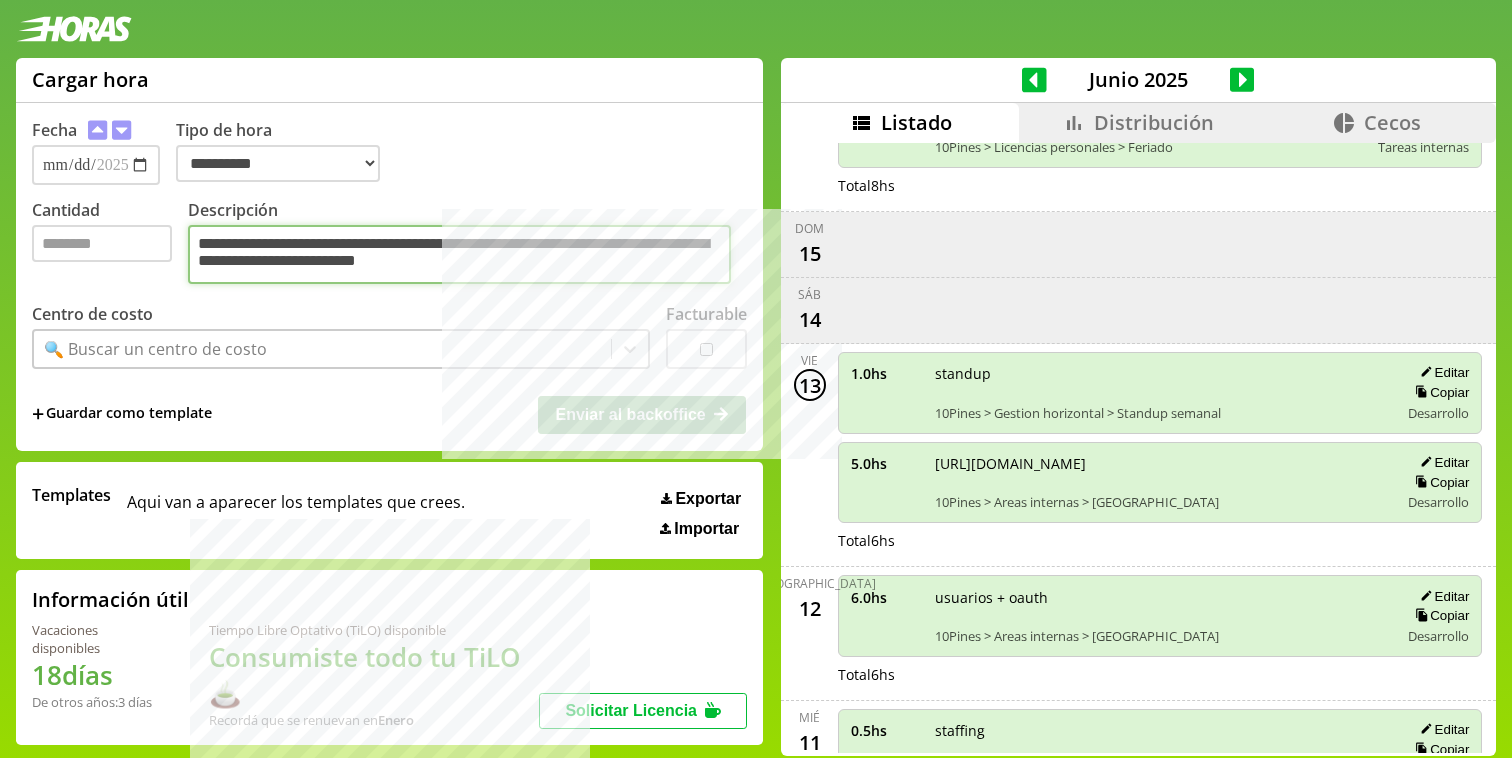 type on "**********" 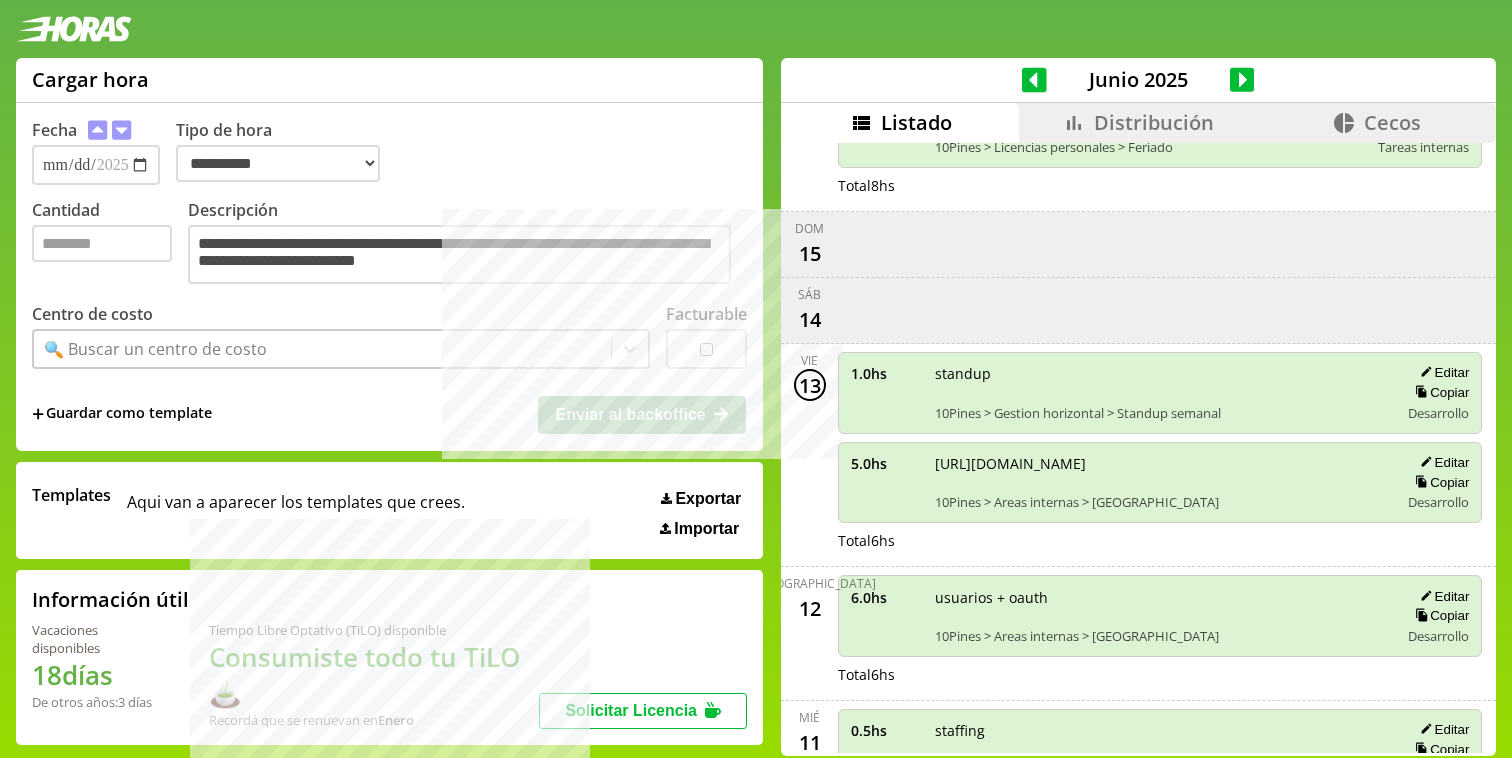 click on "🔍 Buscar un centro de costo" at bounding box center (155, 349) 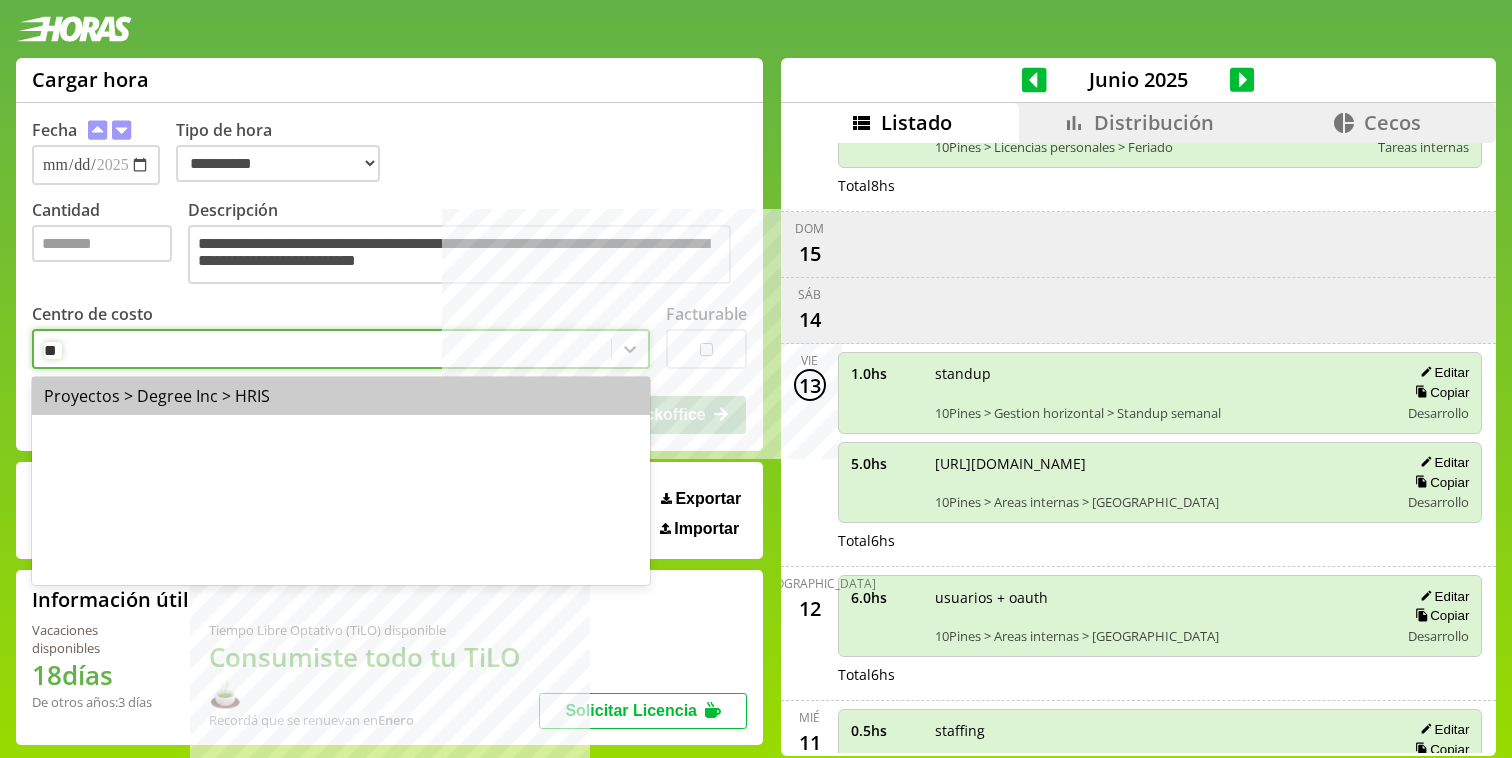 type on "*" 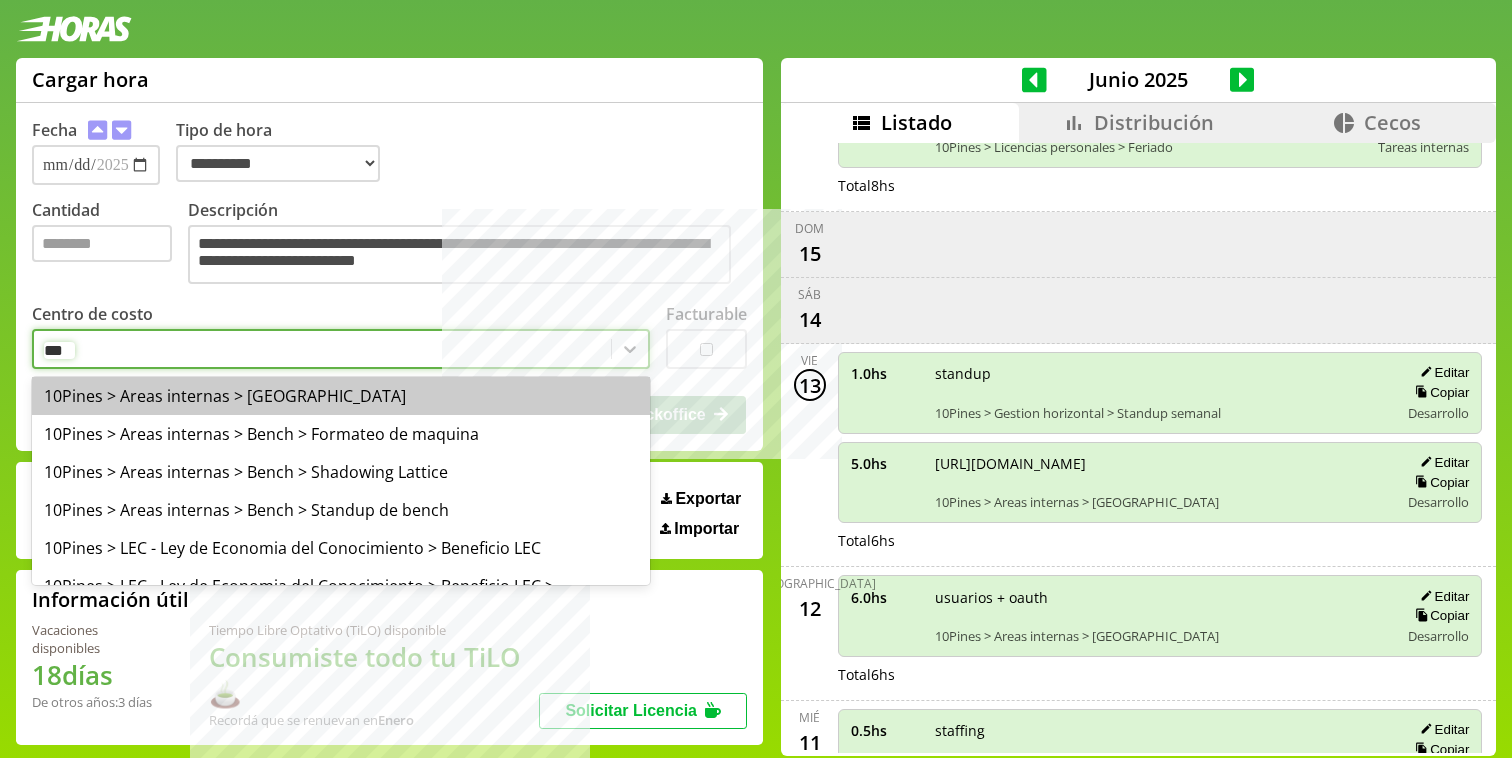 type on "****" 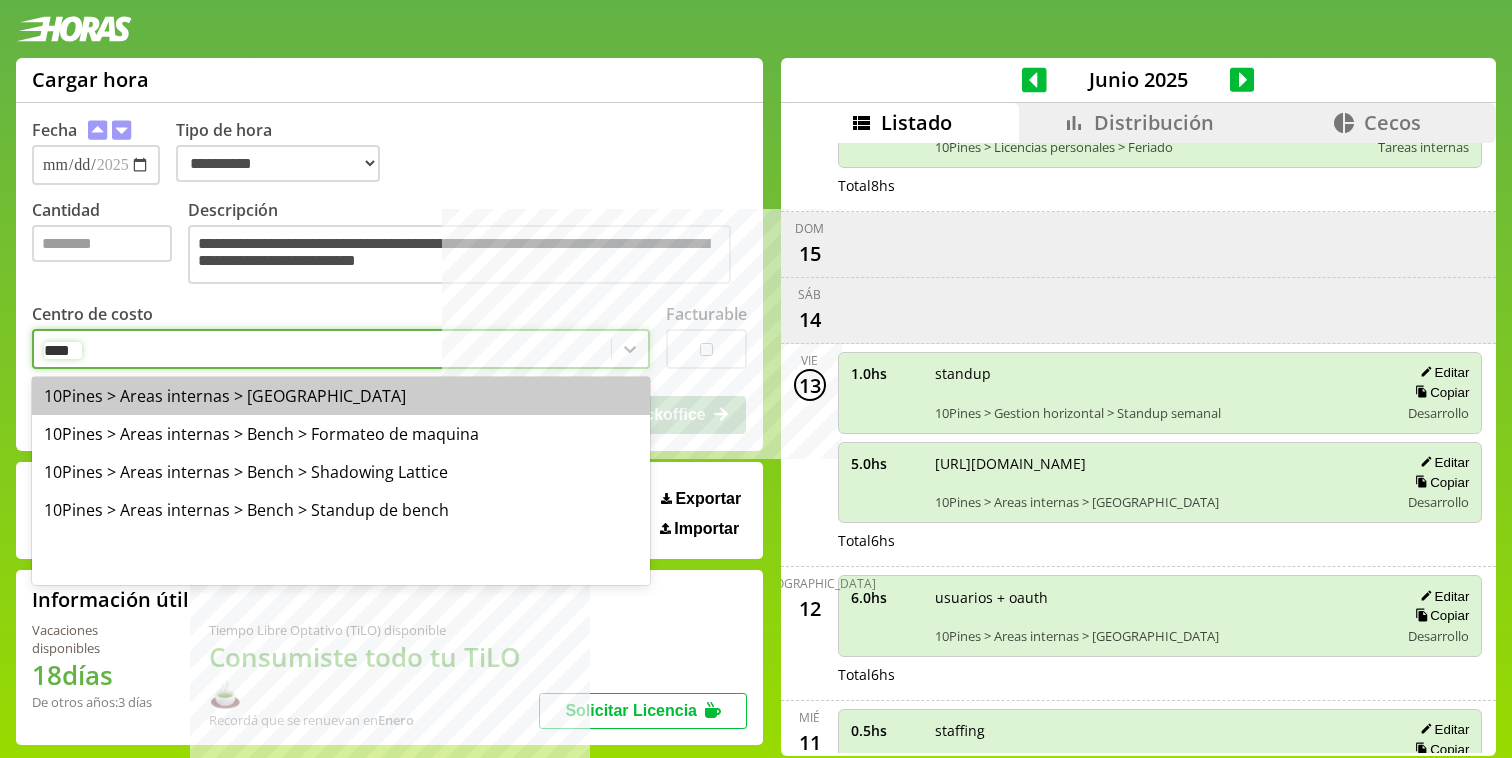 type 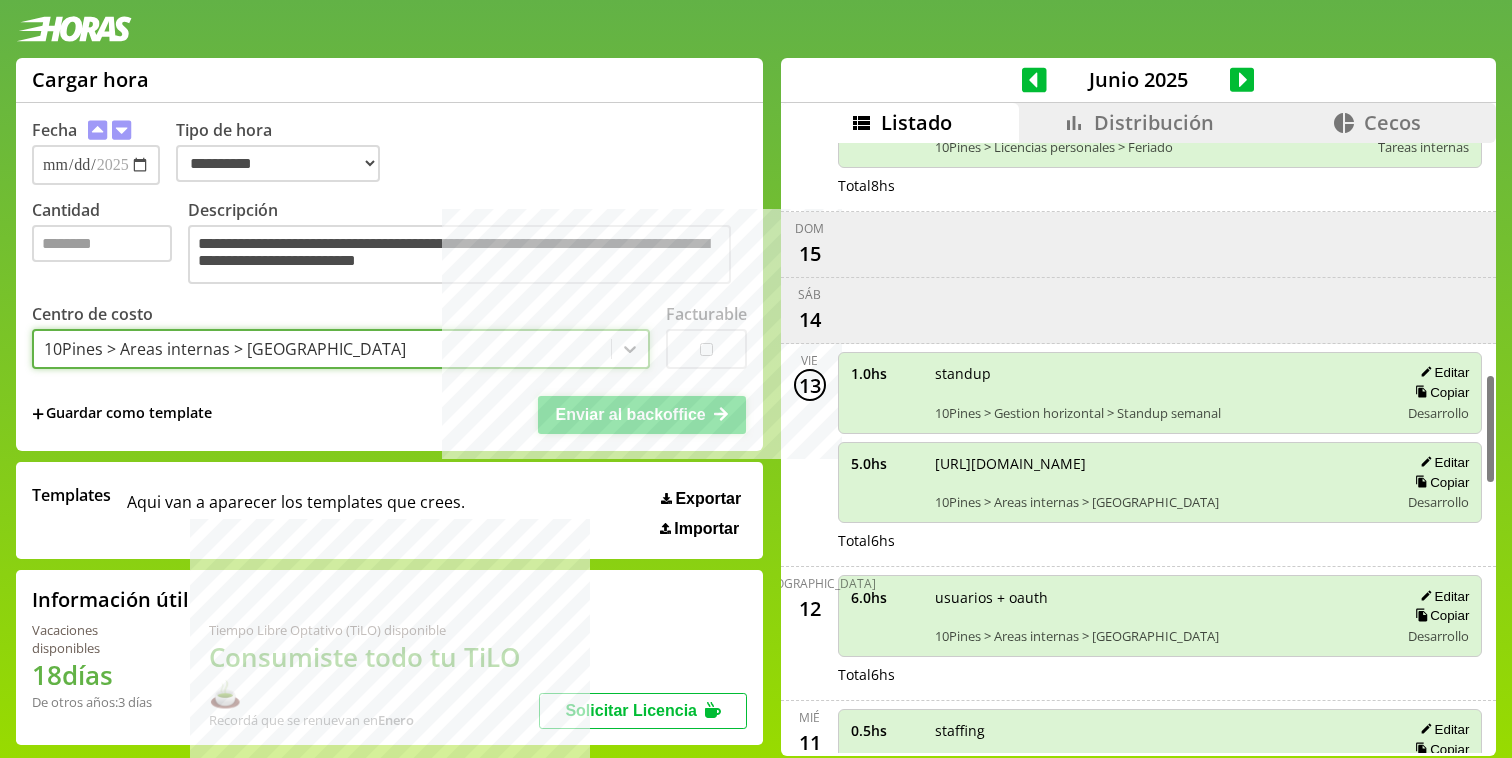 click on "Enviar al backoffice" at bounding box center [642, 415] 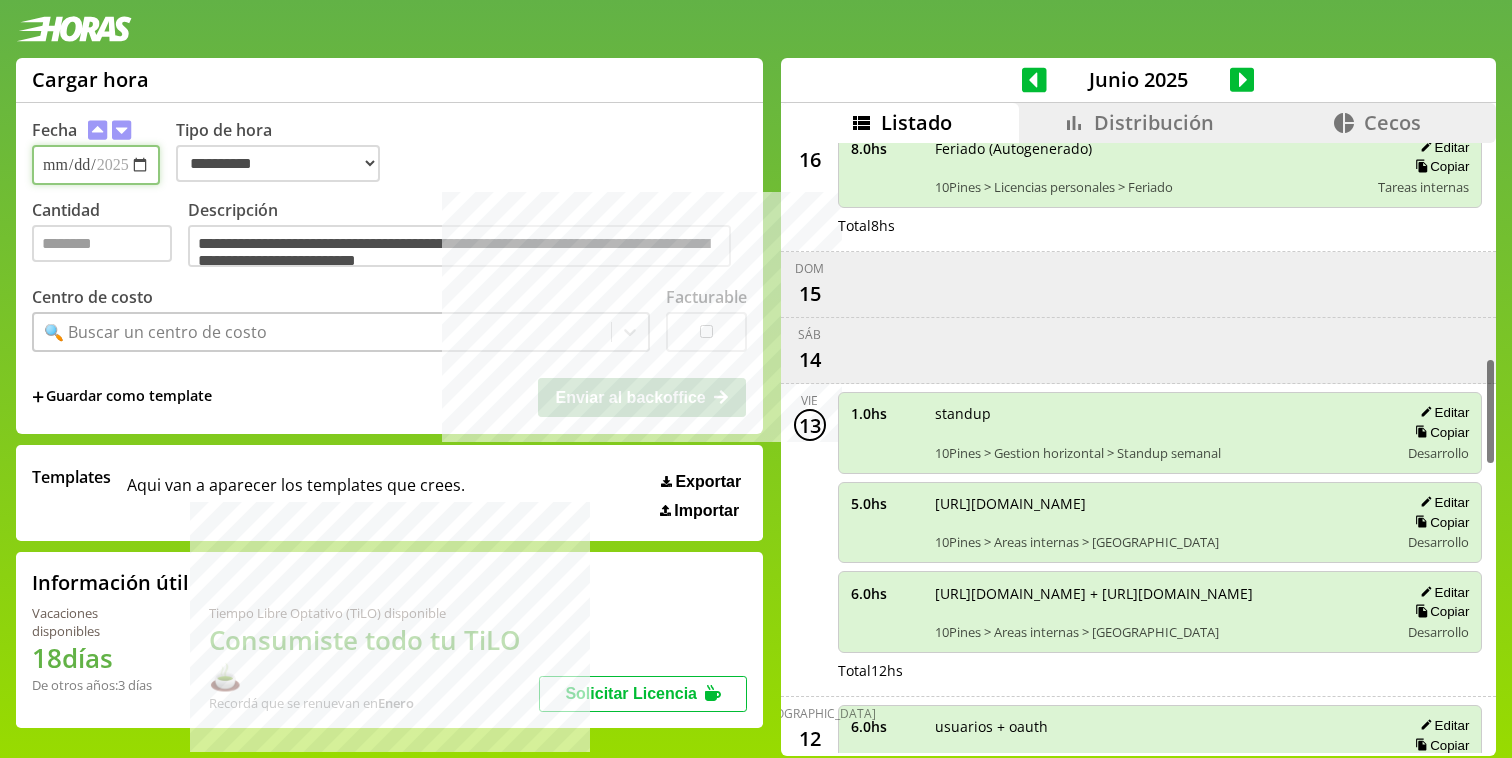 scroll, scrollTop: 1214, scrollLeft: 0, axis: vertical 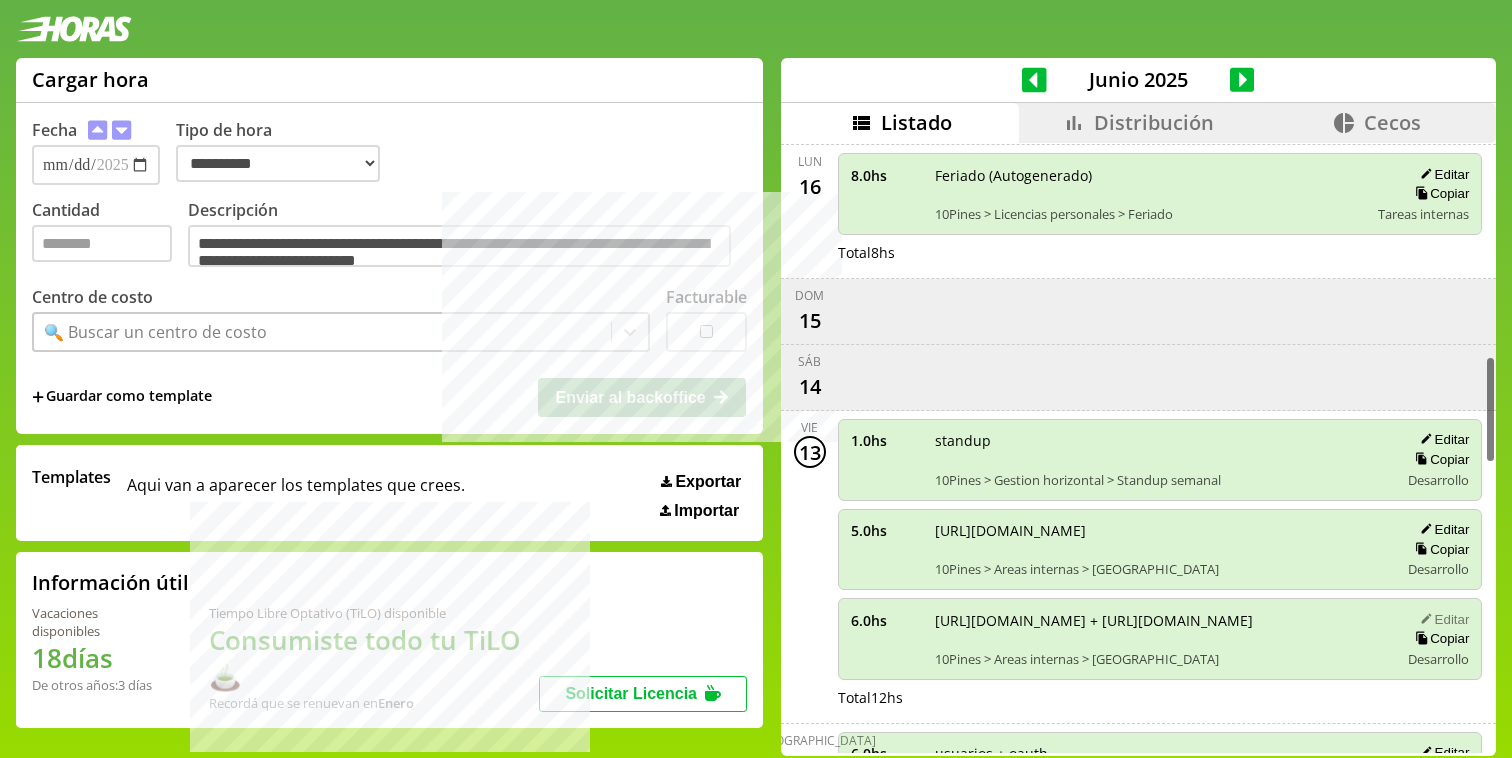 click on "Editar" at bounding box center (1441, 619) 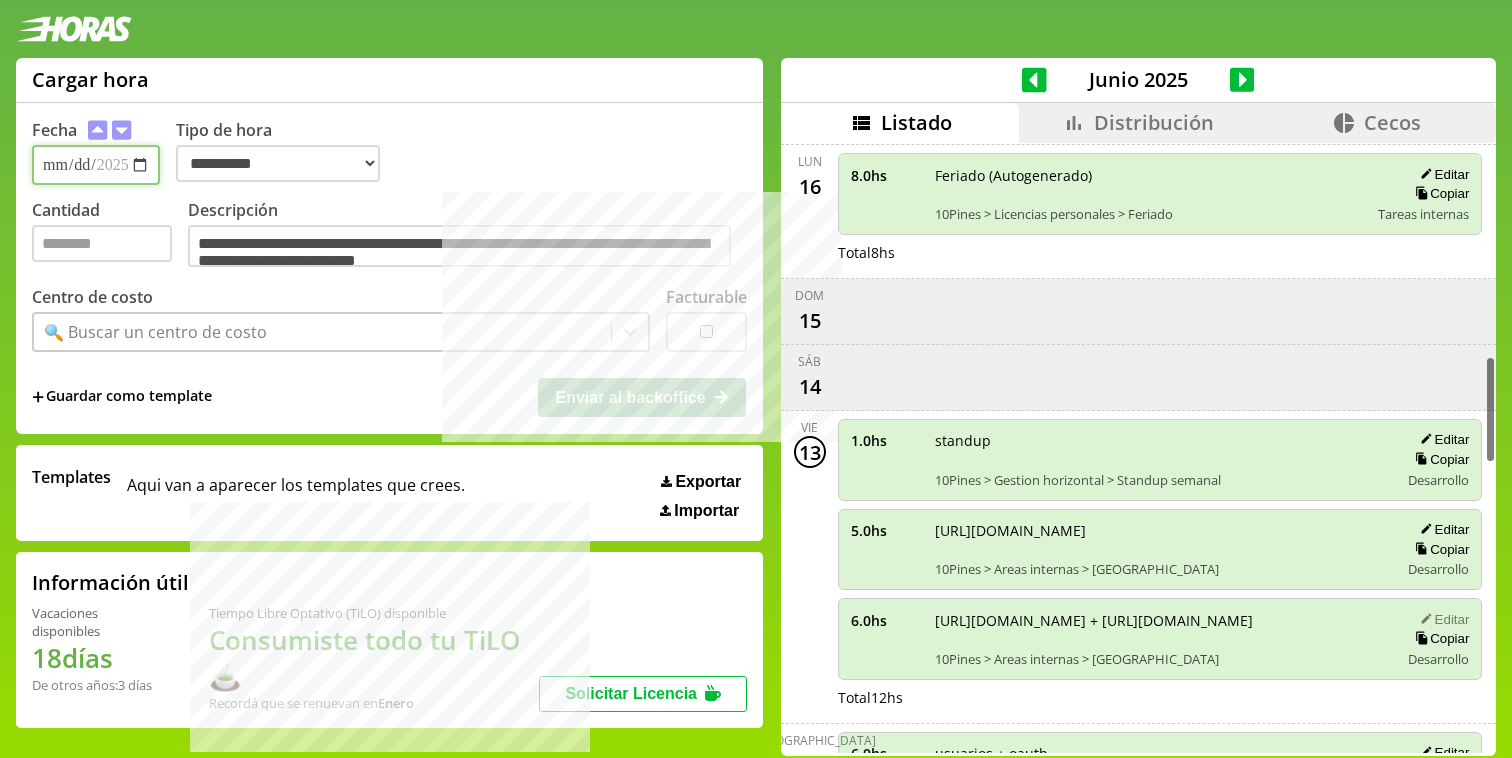 type on "*" 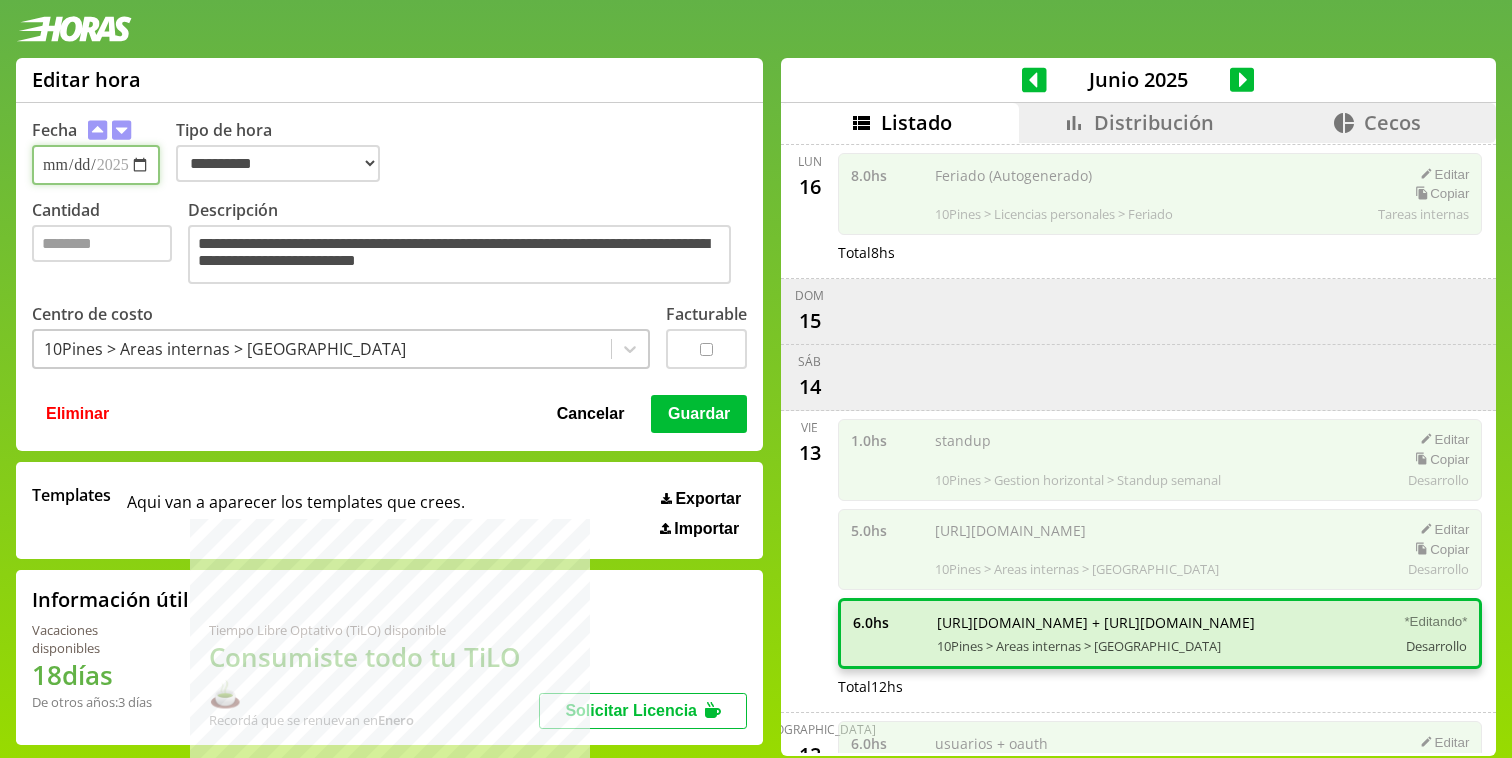 type on "**********" 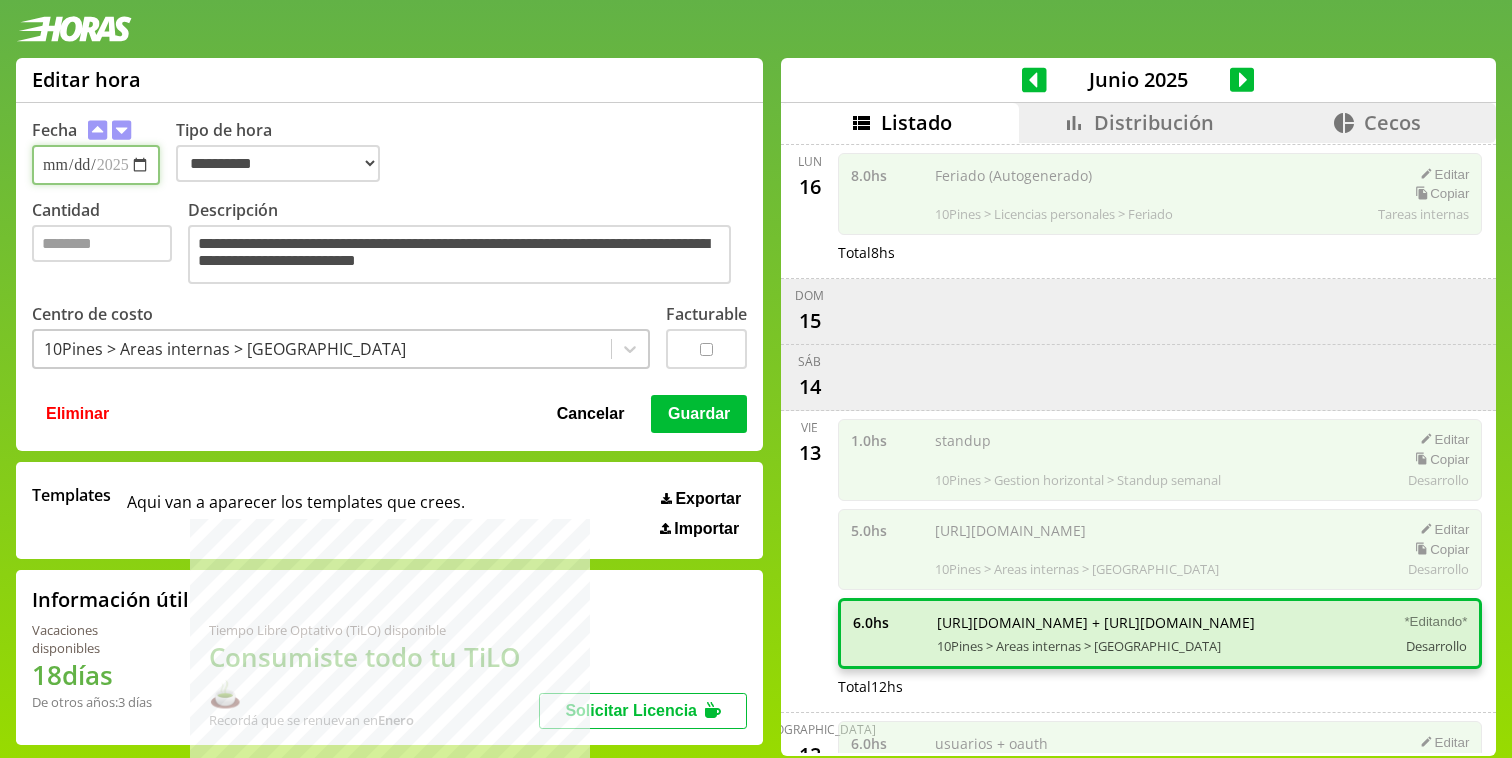 click on "Guardar" at bounding box center [699, 414] 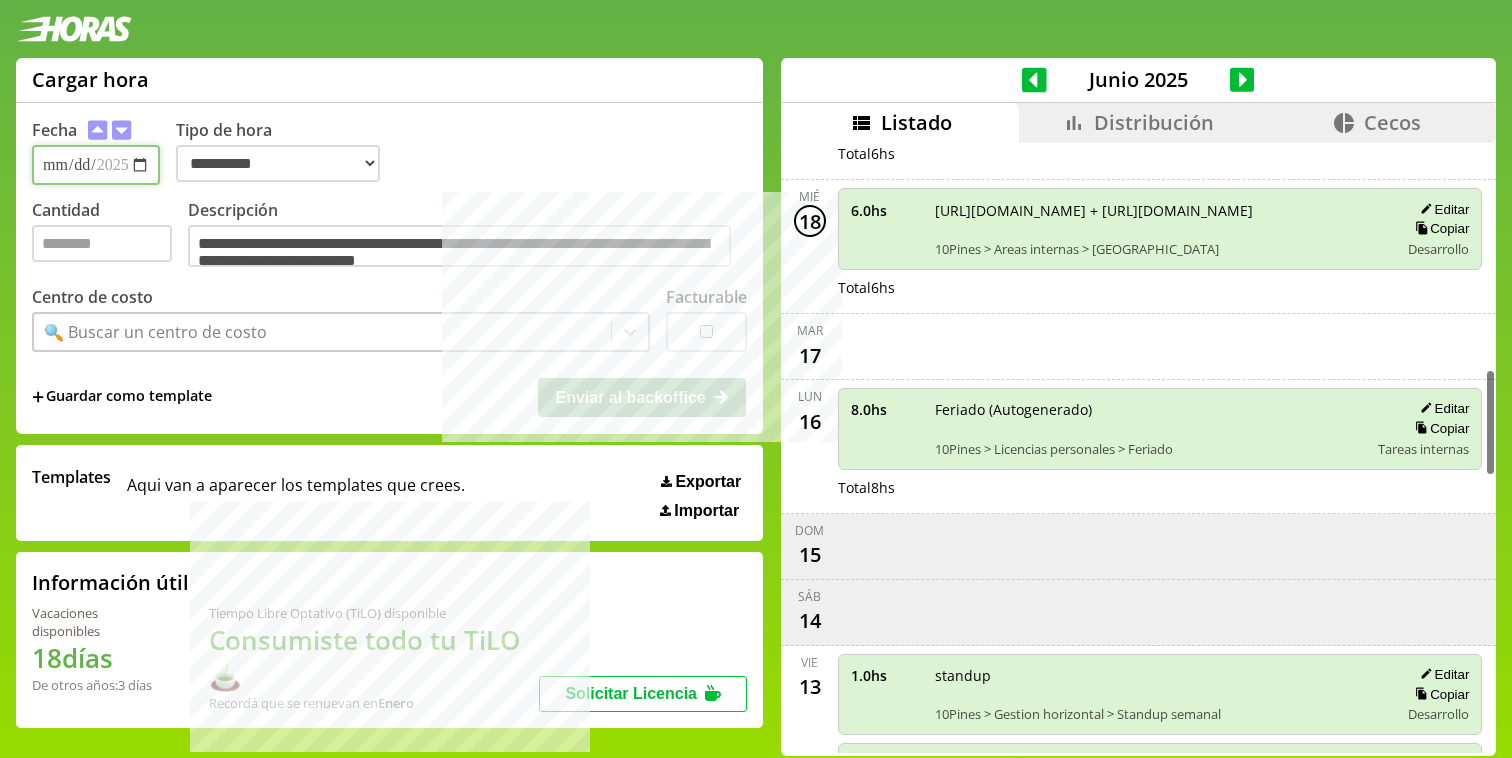 scroll, scrollTop: 941, scrollLeft: 0, axis: vertical 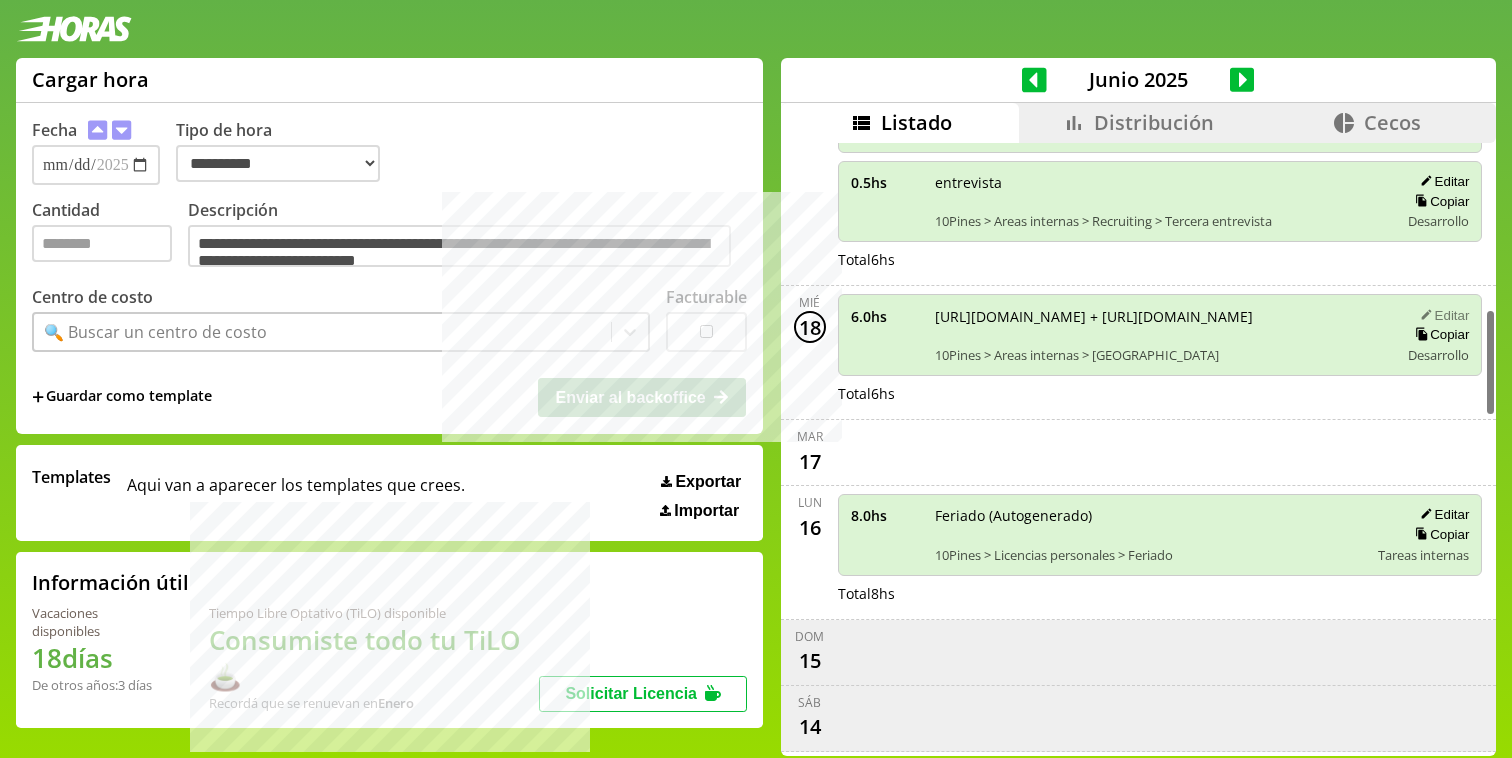 click on "Editar" at bounding box center (1441, 315) 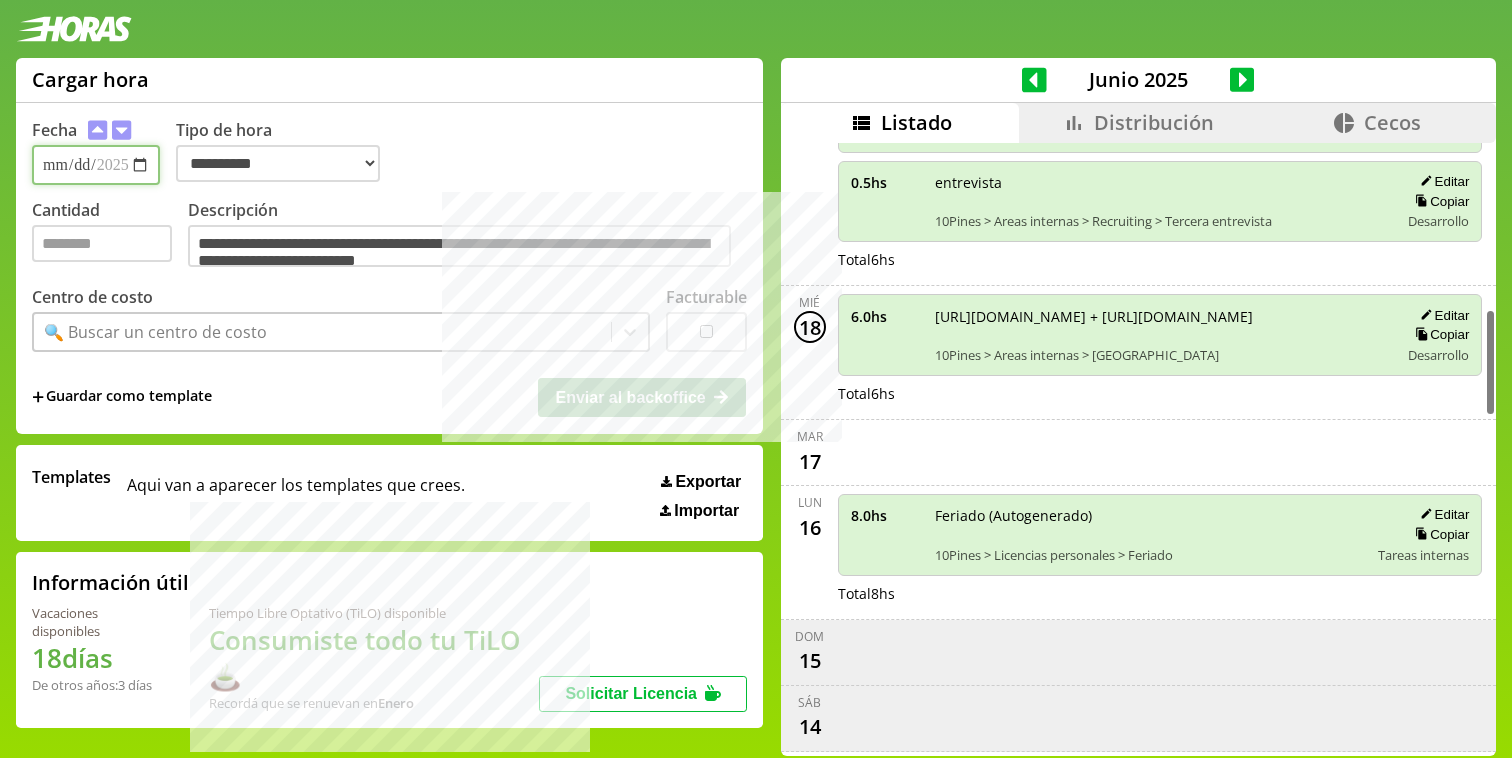type on "*" 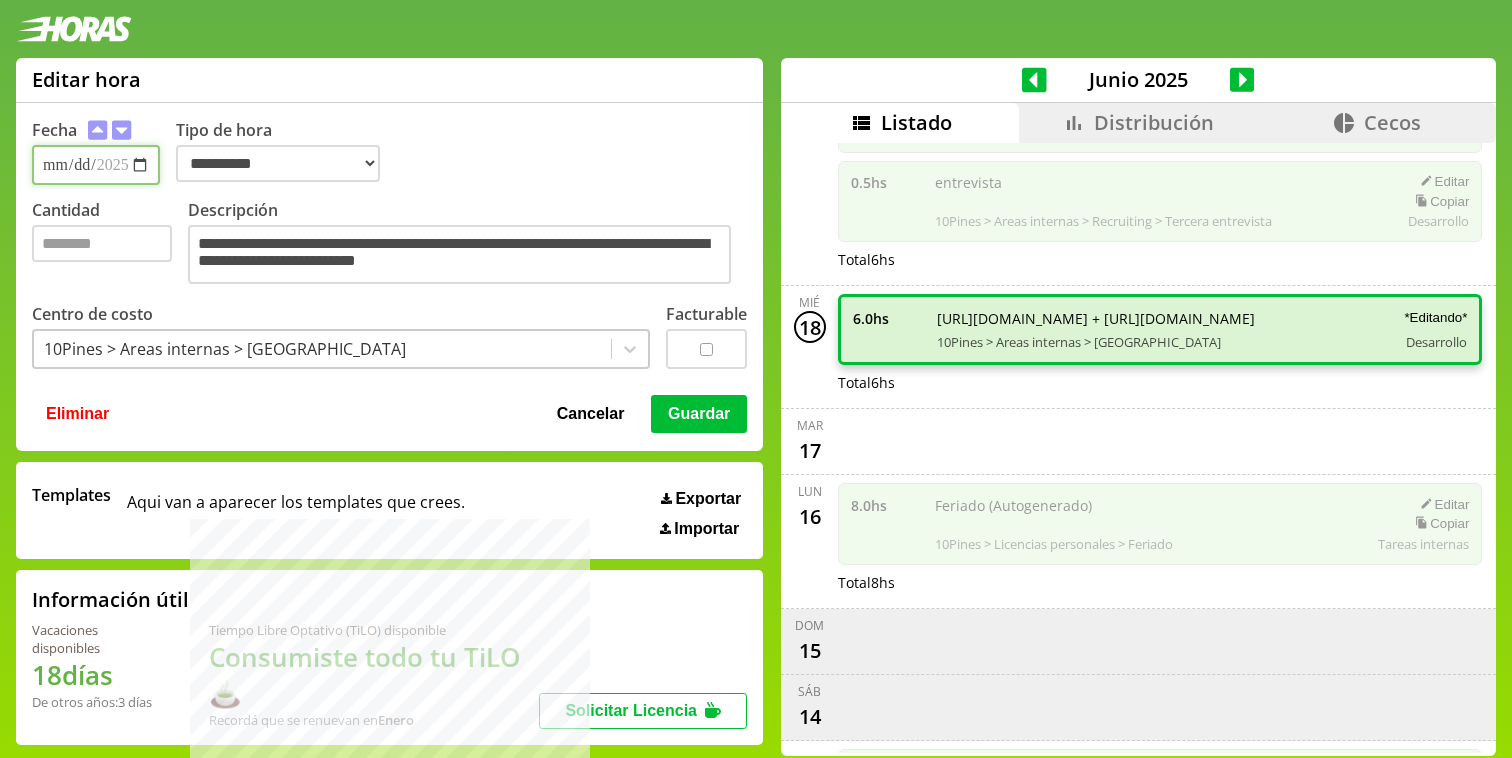 type on "**********" 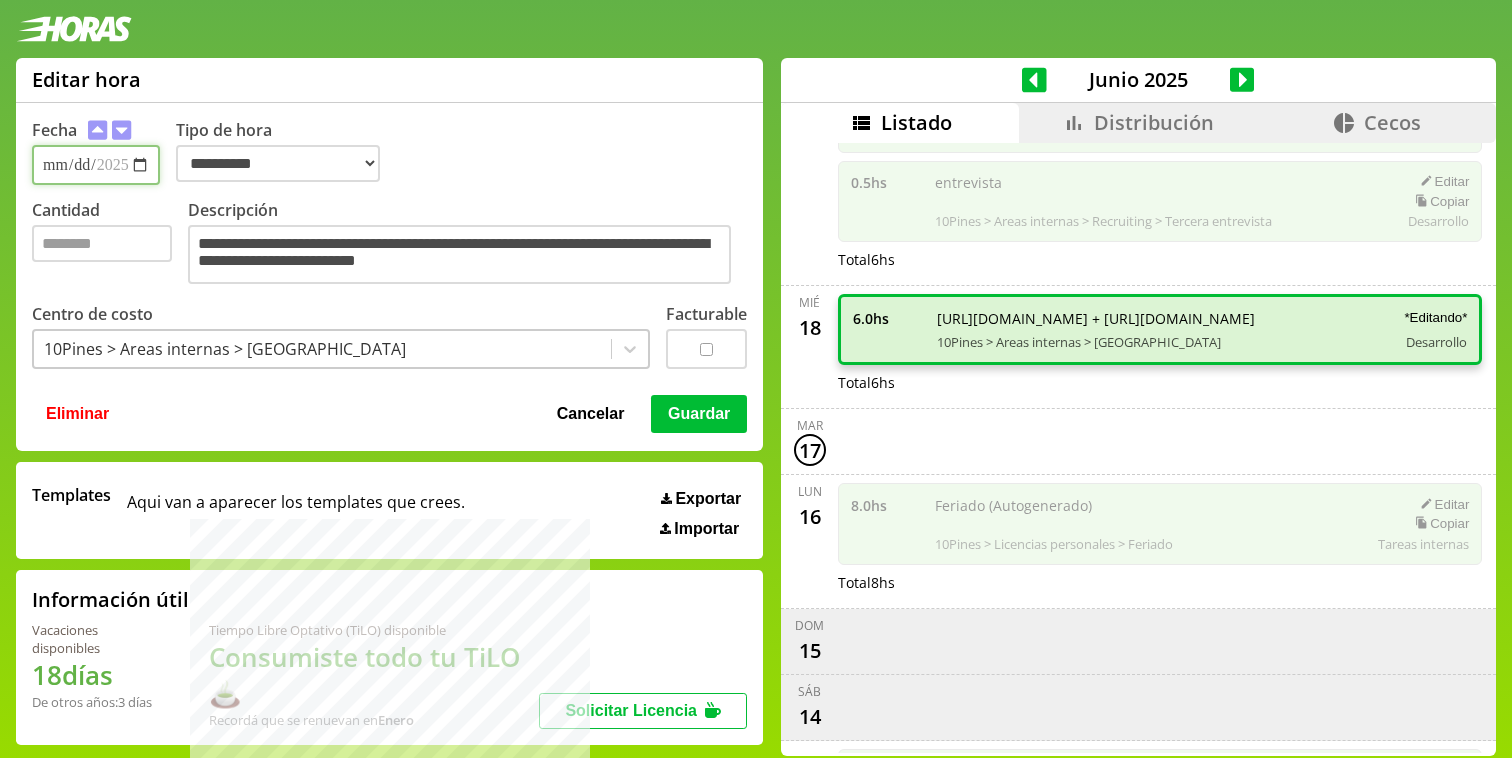 click on "Guardar" at bounding box center [699, 414] 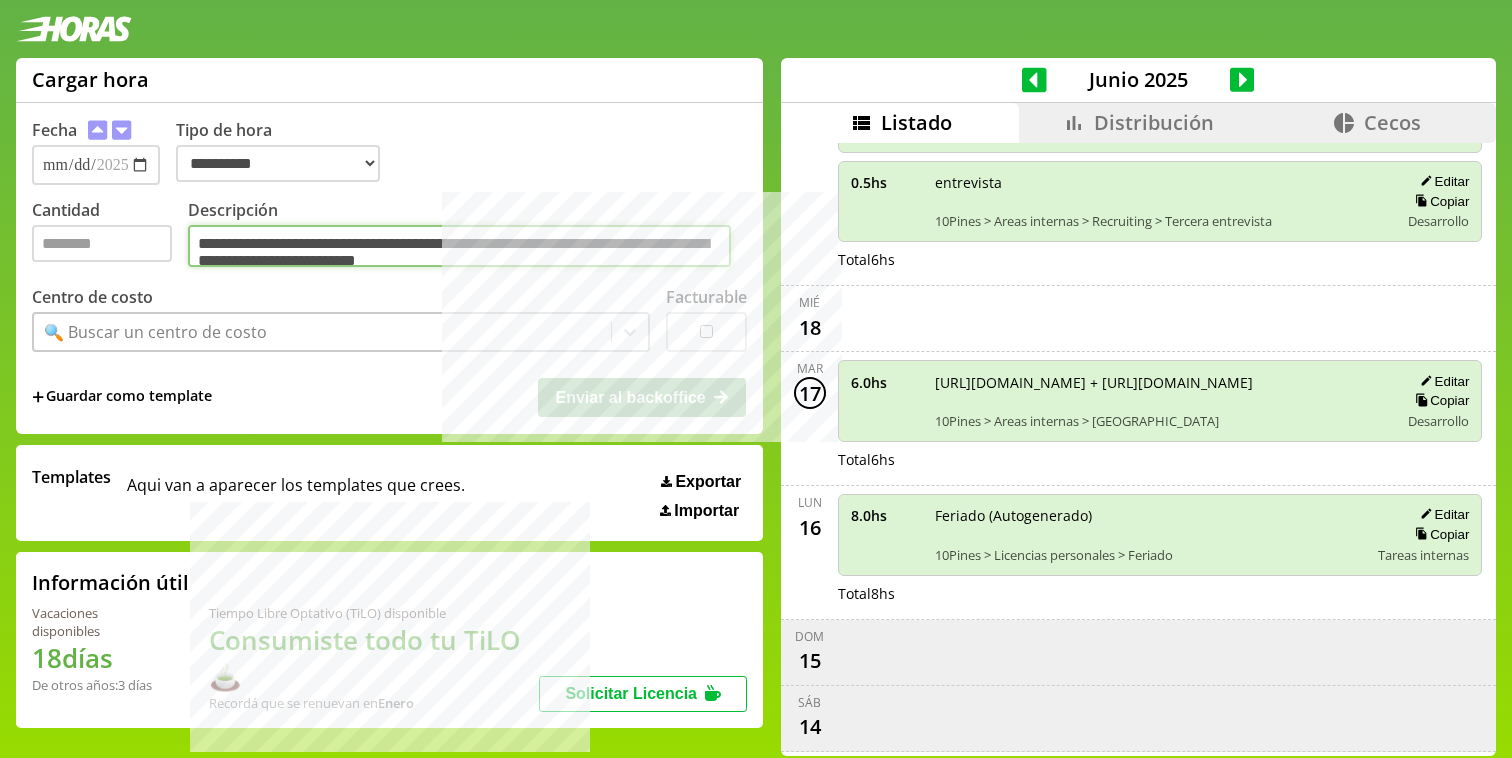 click on "**********" at bounding box center (459, 246) 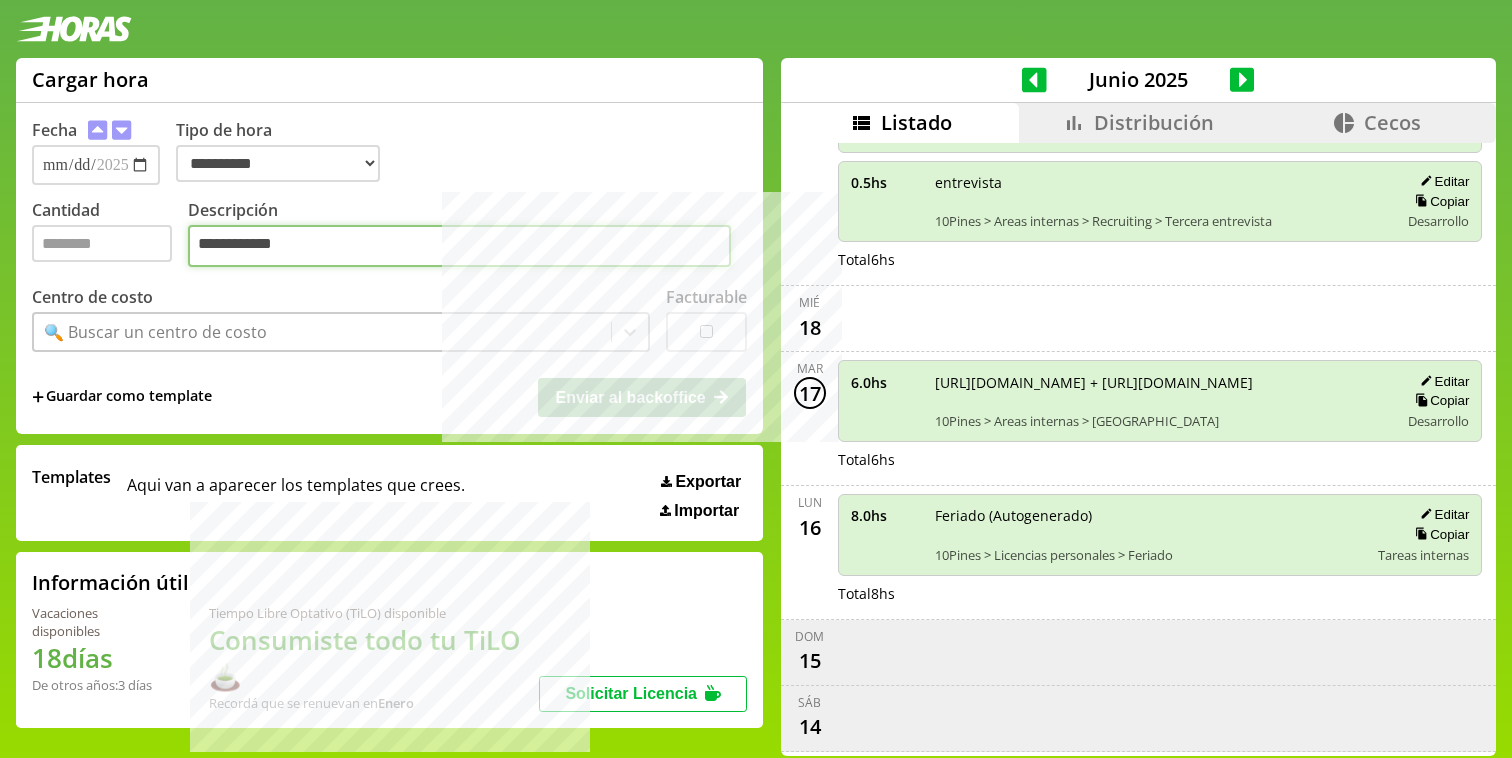 paste on "**********" 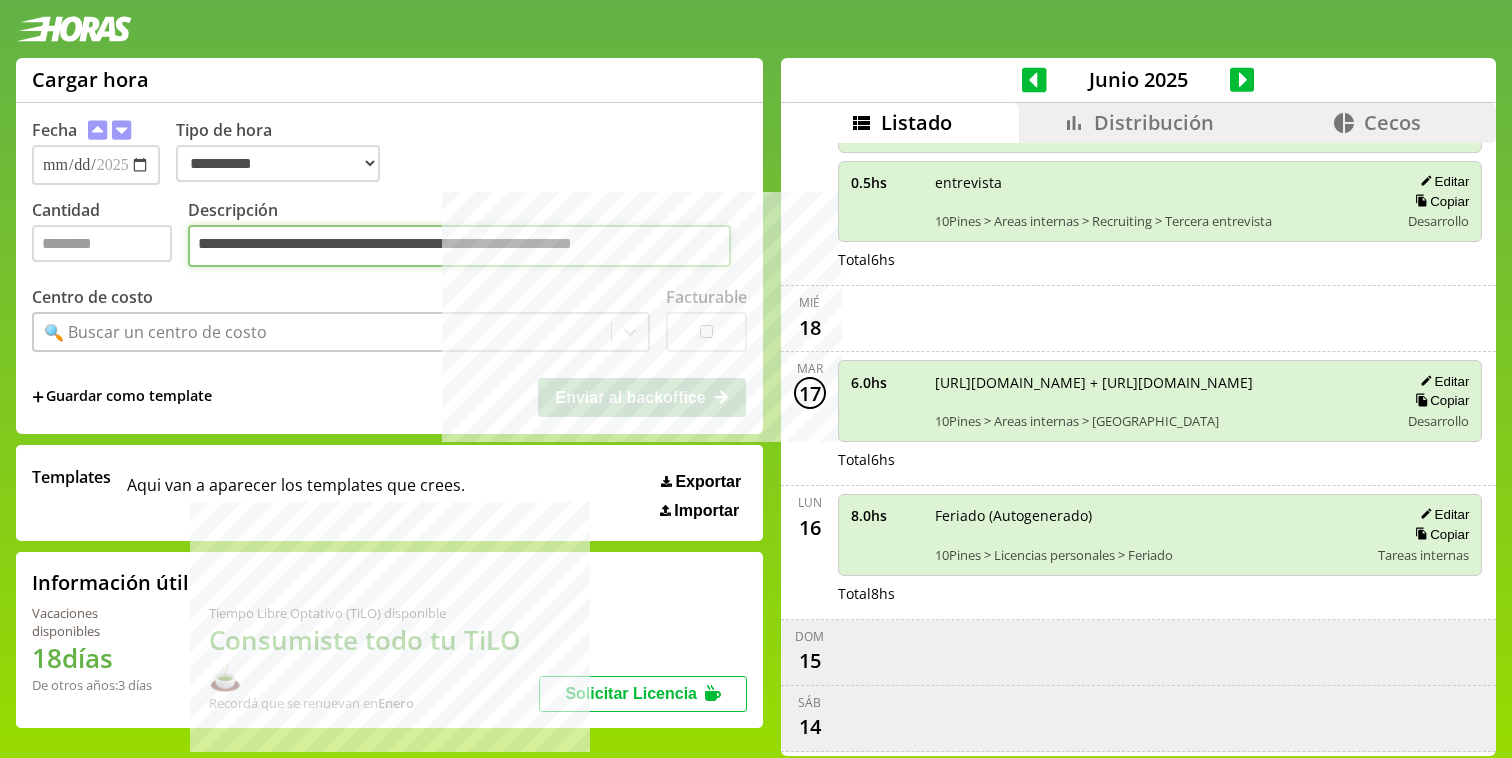 type on "**********" 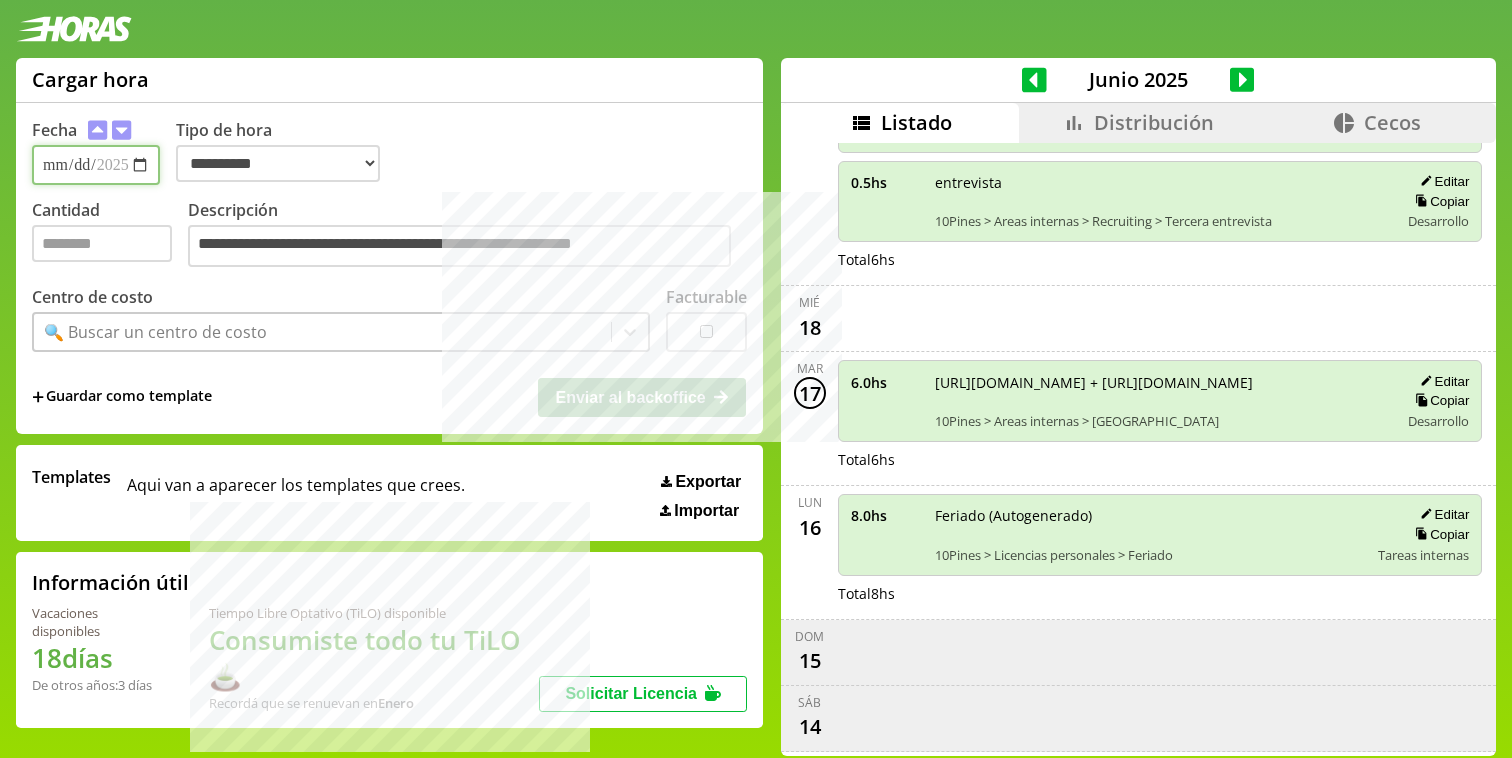 click on "**********" at bounding box center (96, 165) 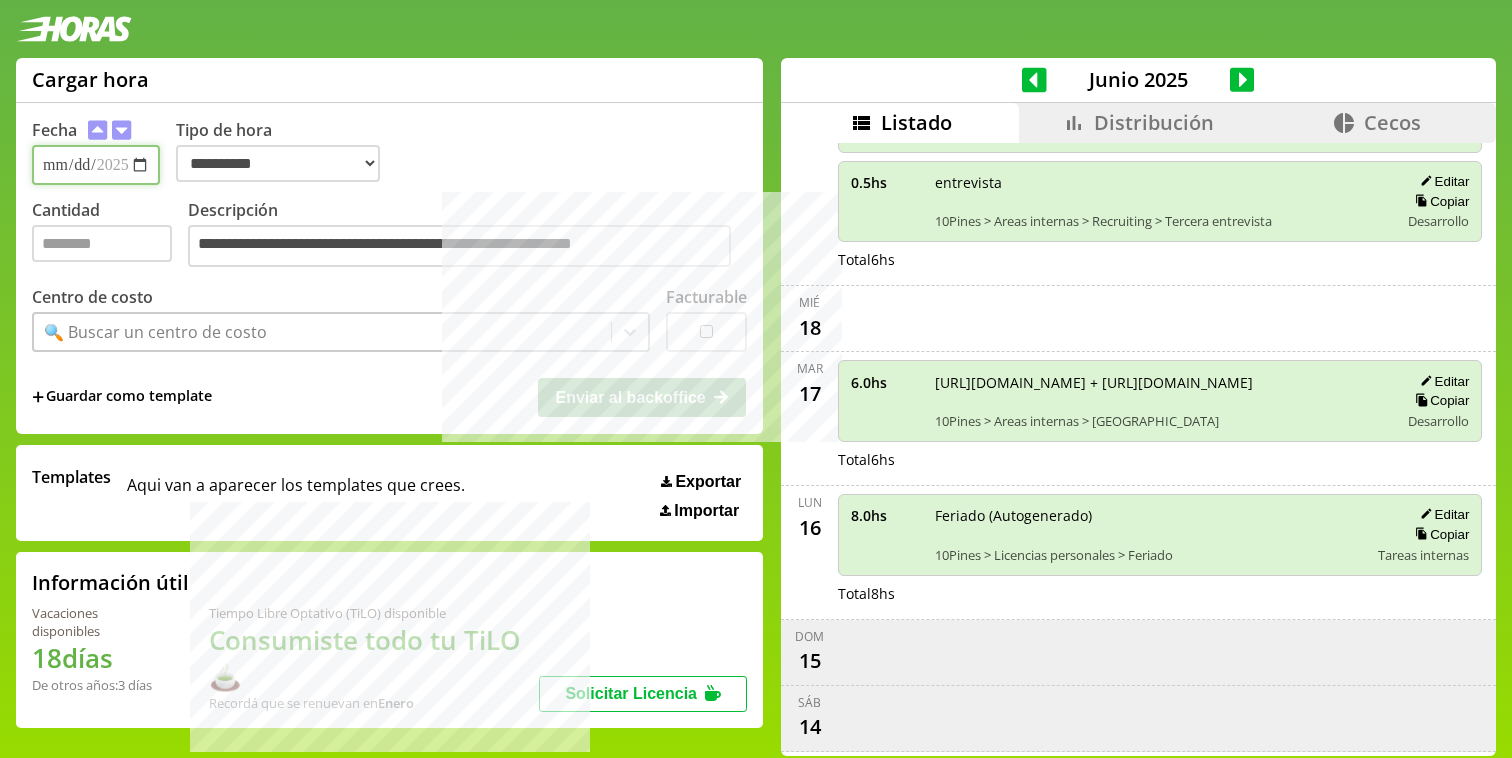 type on "**********" 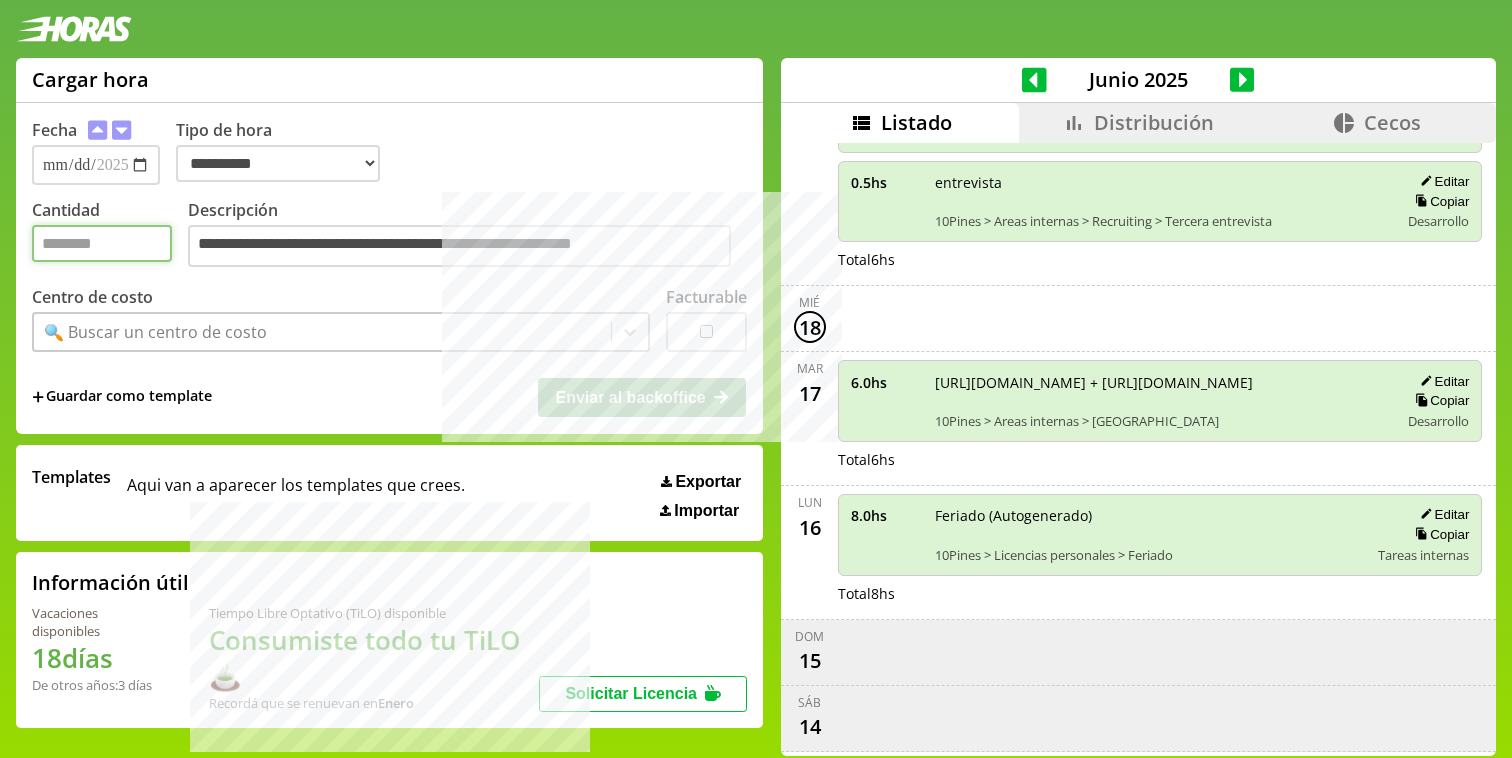 click on "Cantidad" at bounding box center (102, 243) 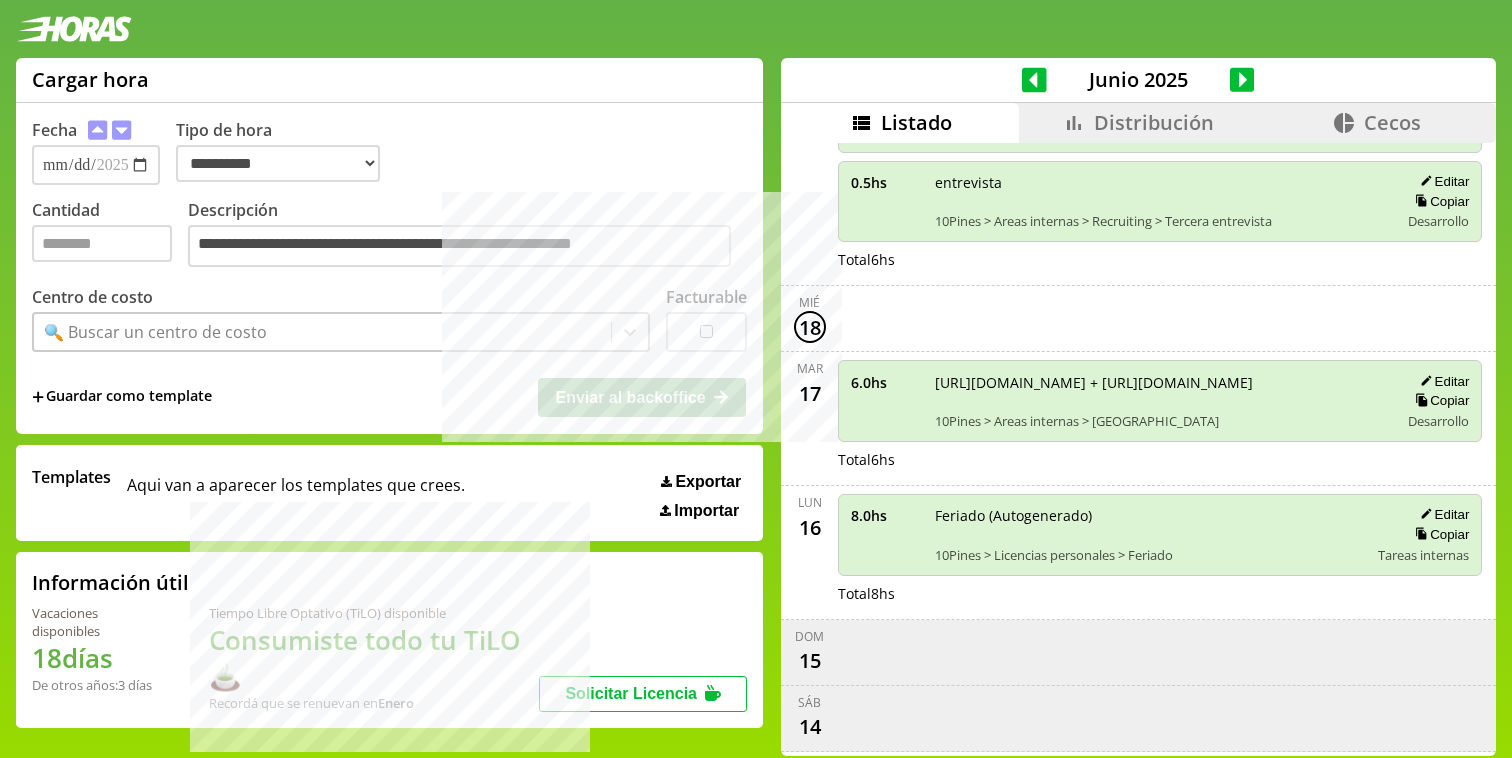 click on "🔍 Buscar un centro de costo" at bounding box center [155, 332] 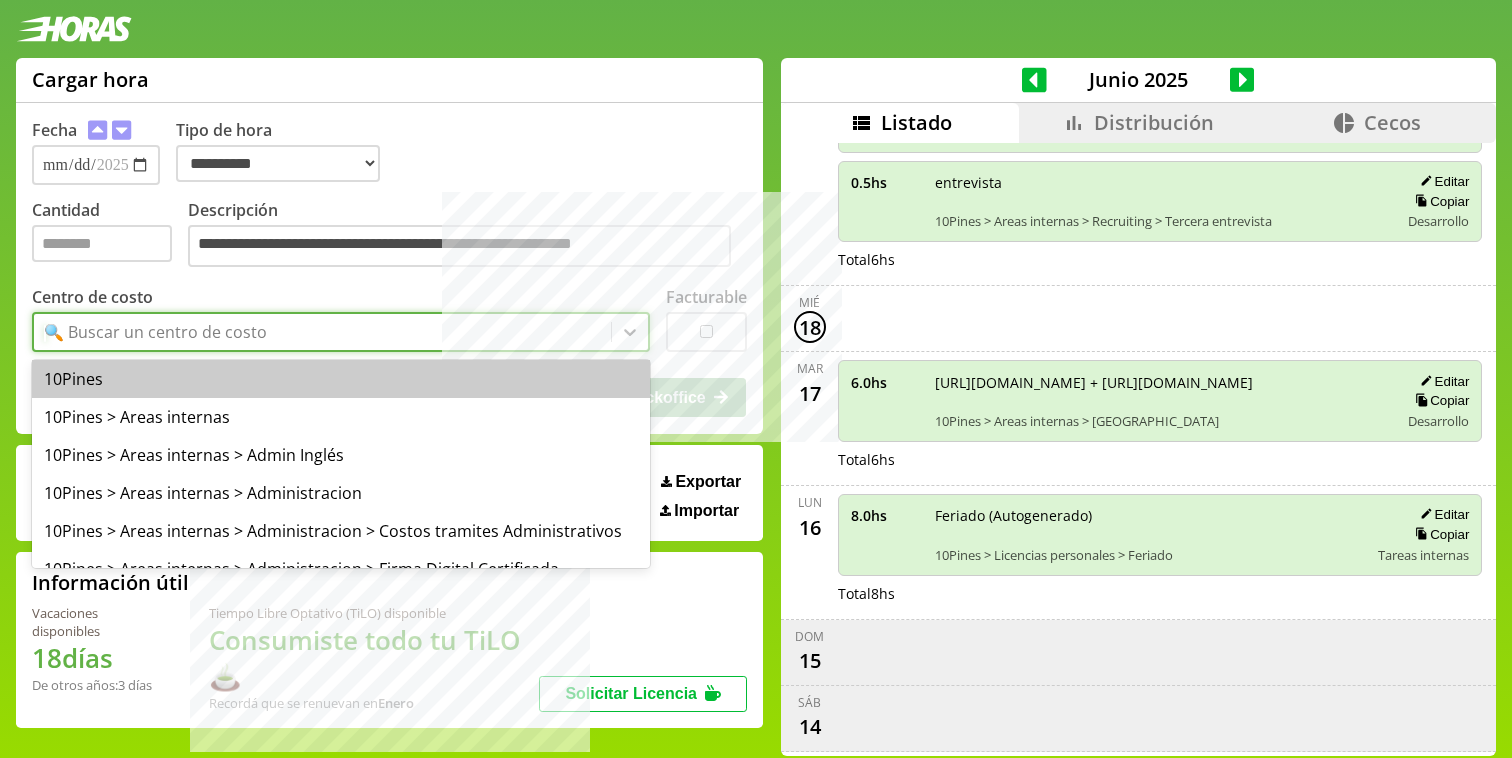 type on "*" 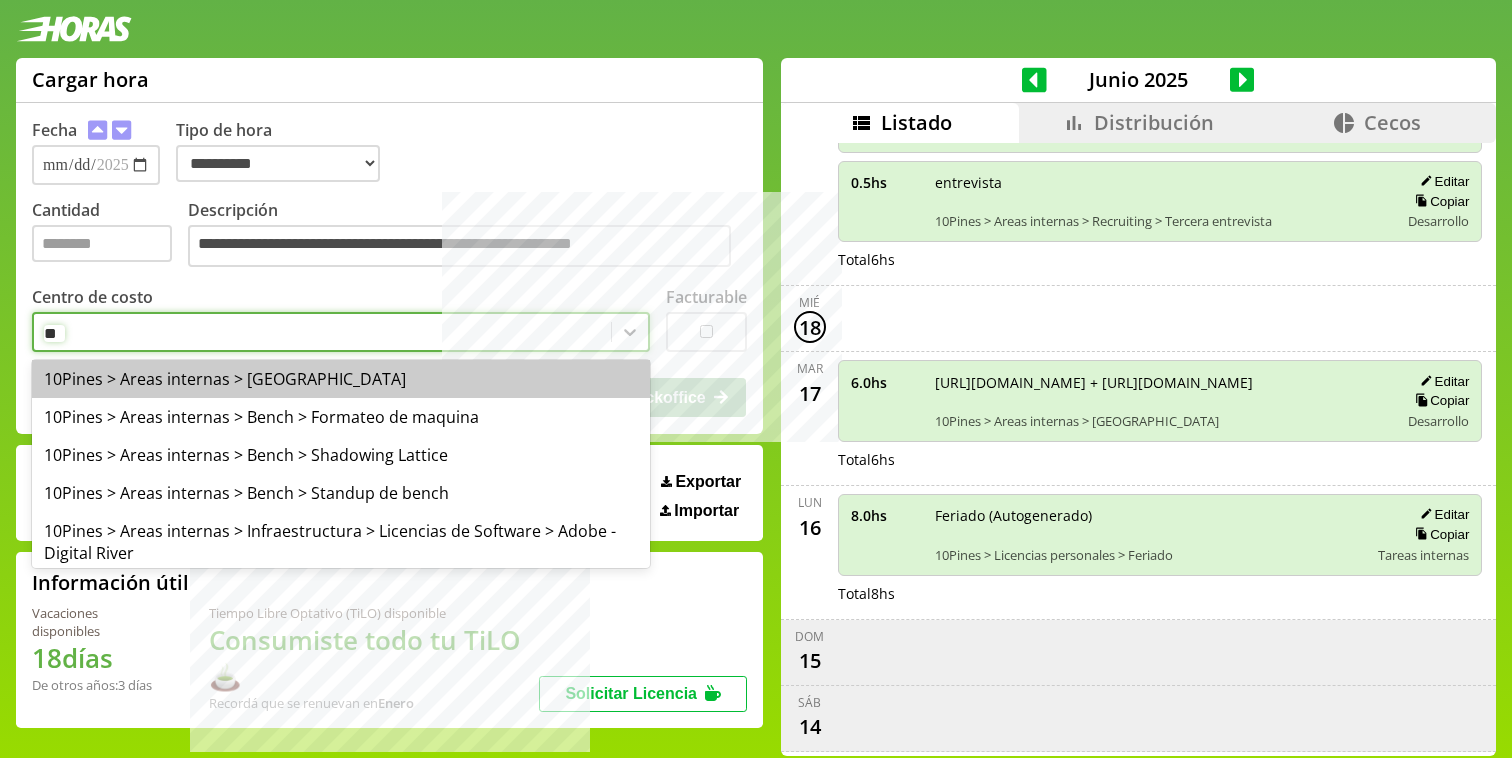 type on "***" 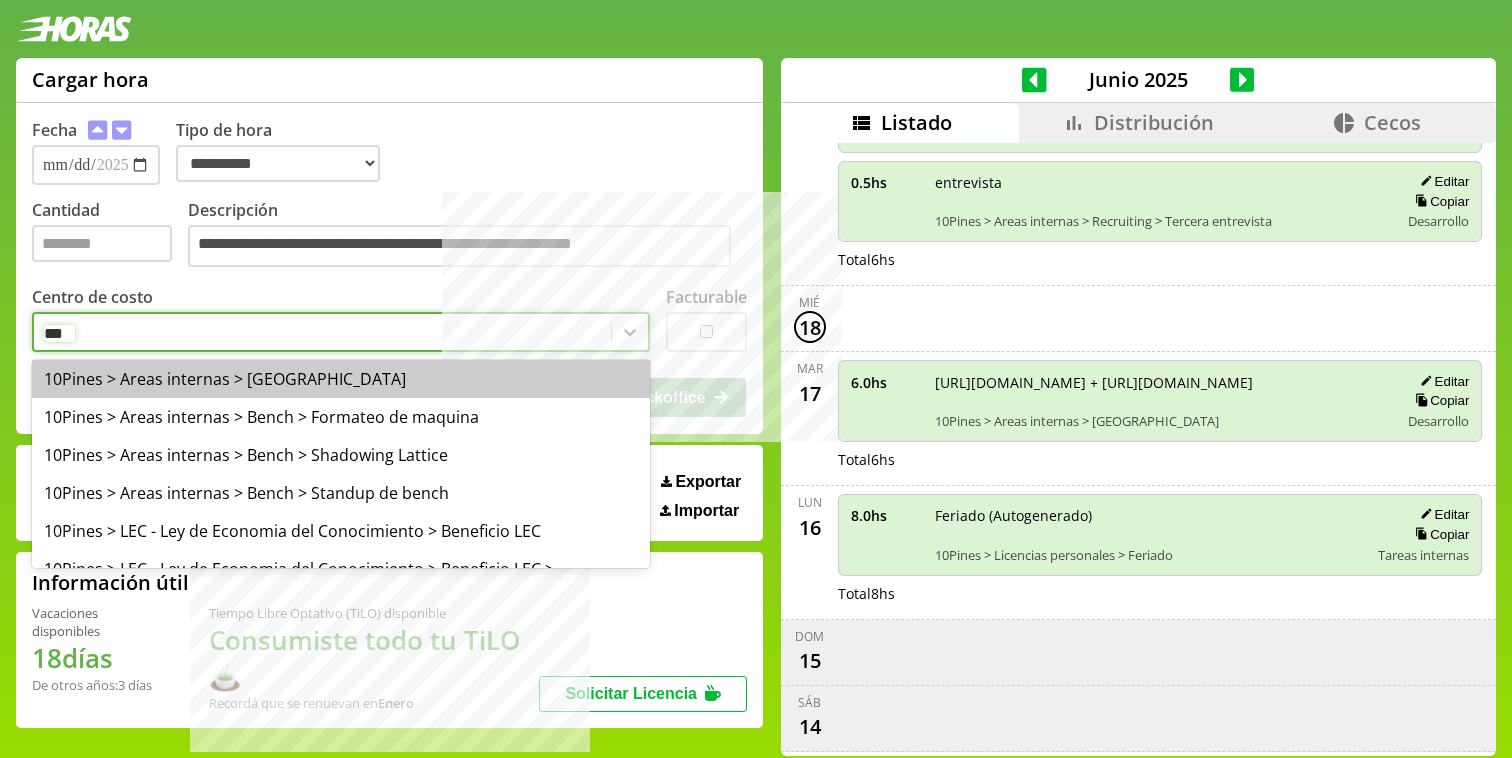 type 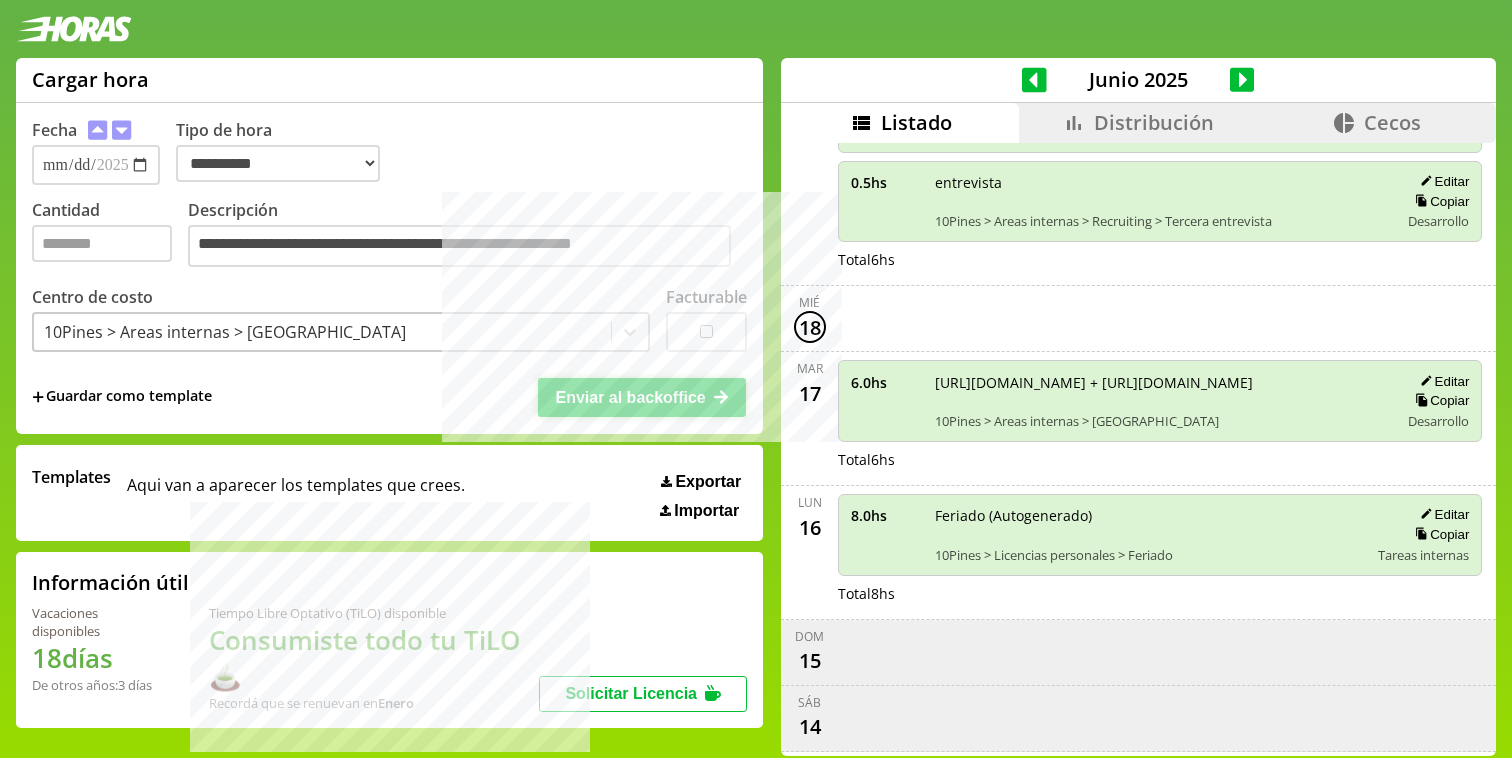 click on "Enviar al backoffice" at bounding box center (630, 397) 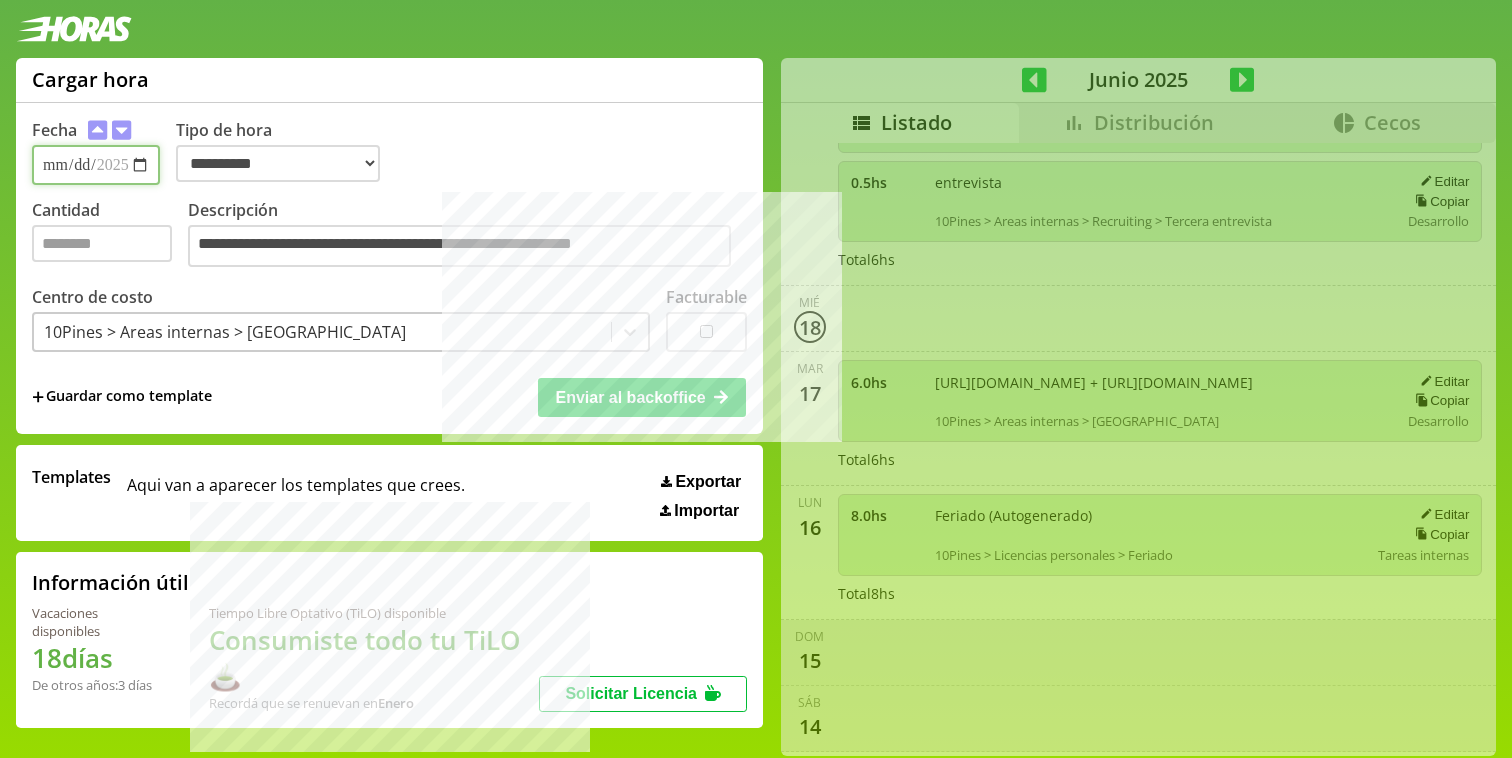 type 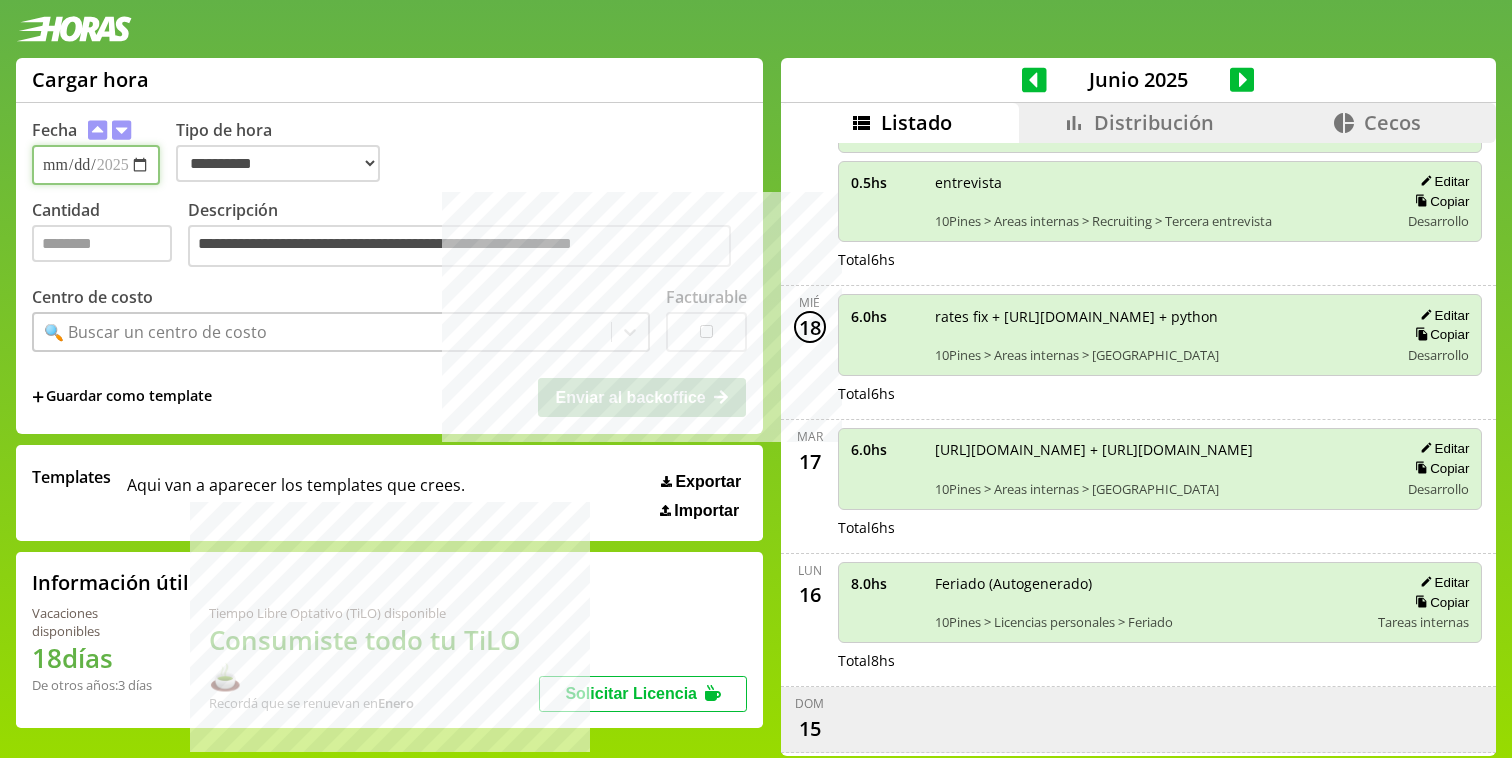 click on "**********" at bounding box center (96, 165) 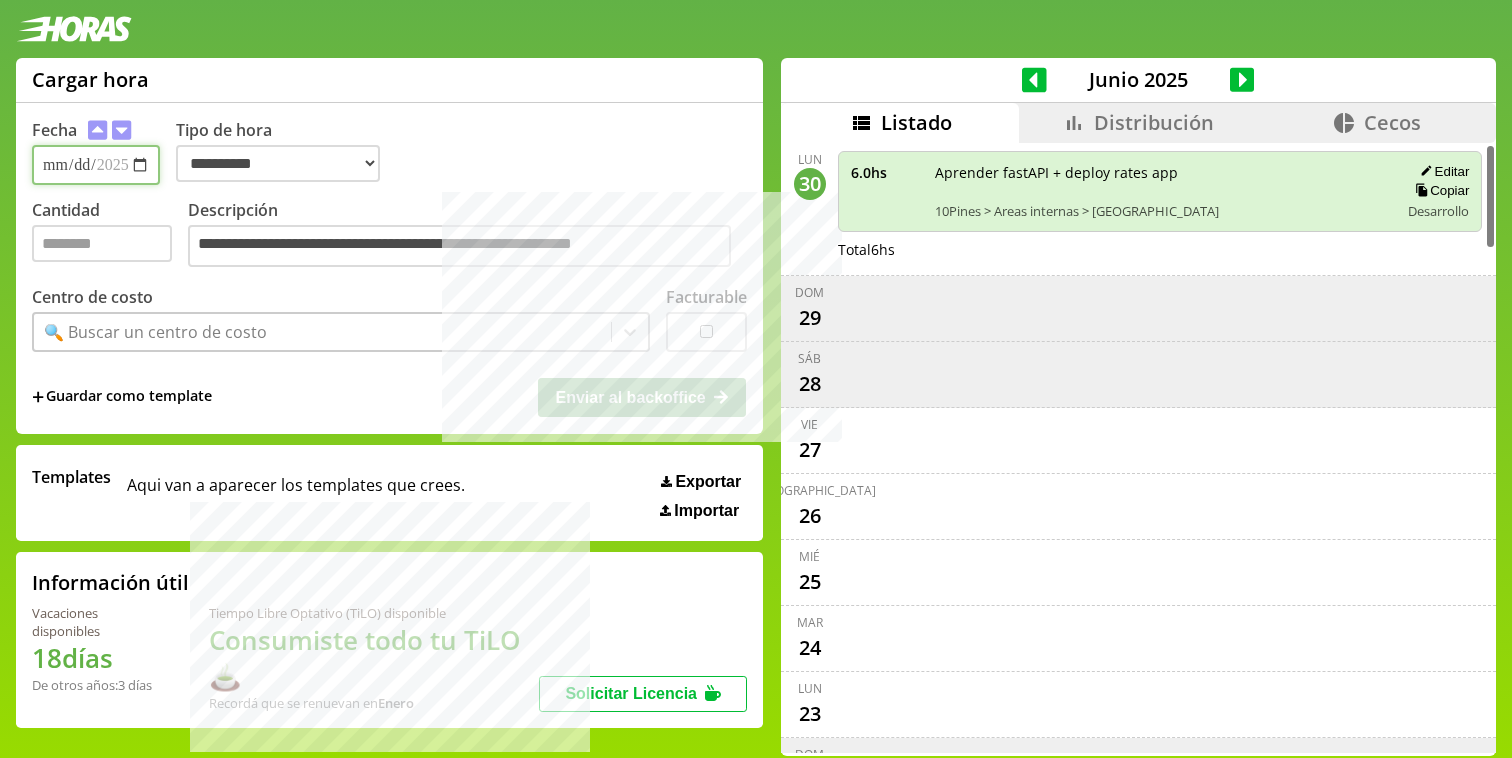 scroll, scrollTop: 0, scrollLeft: 0, axis: both 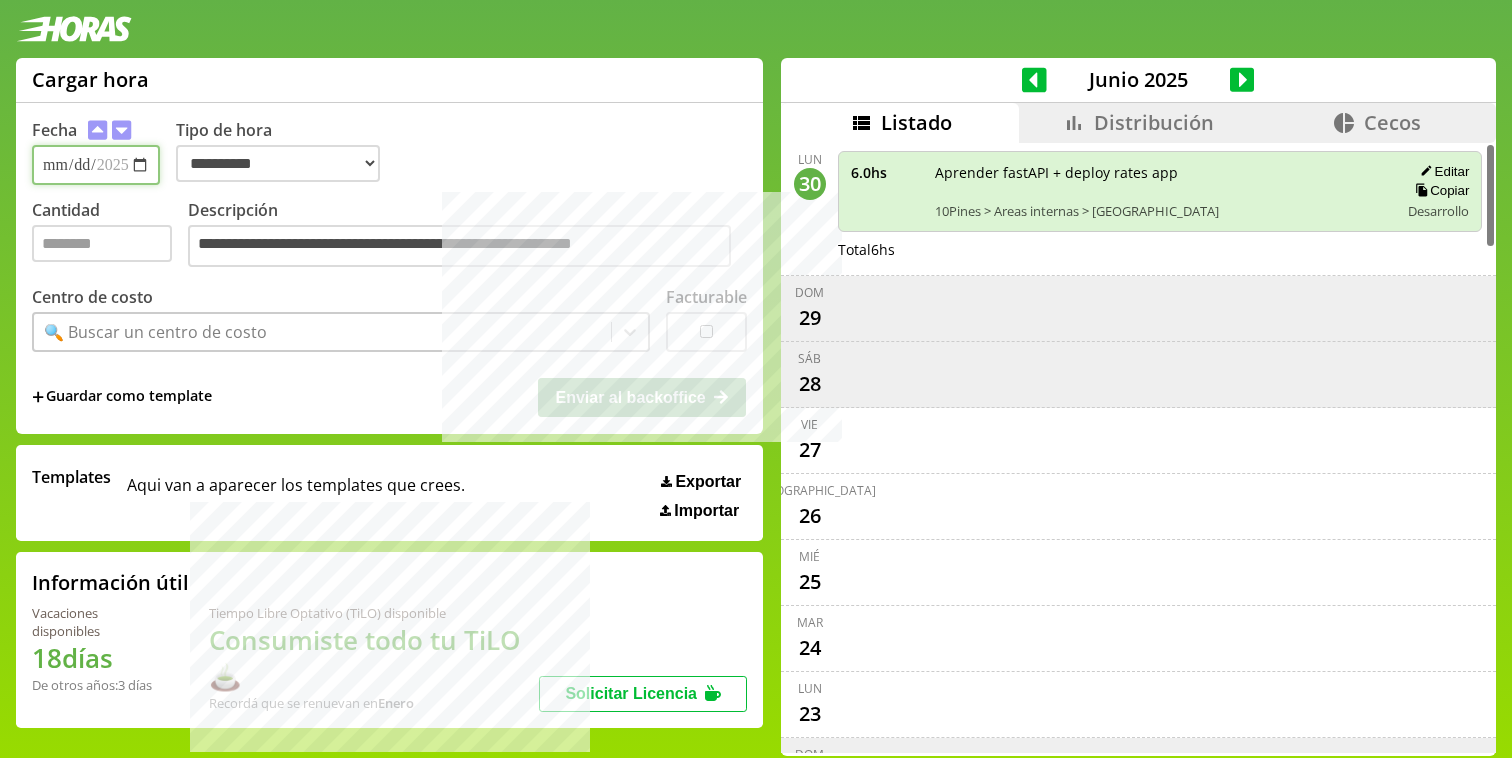 type on "**********" 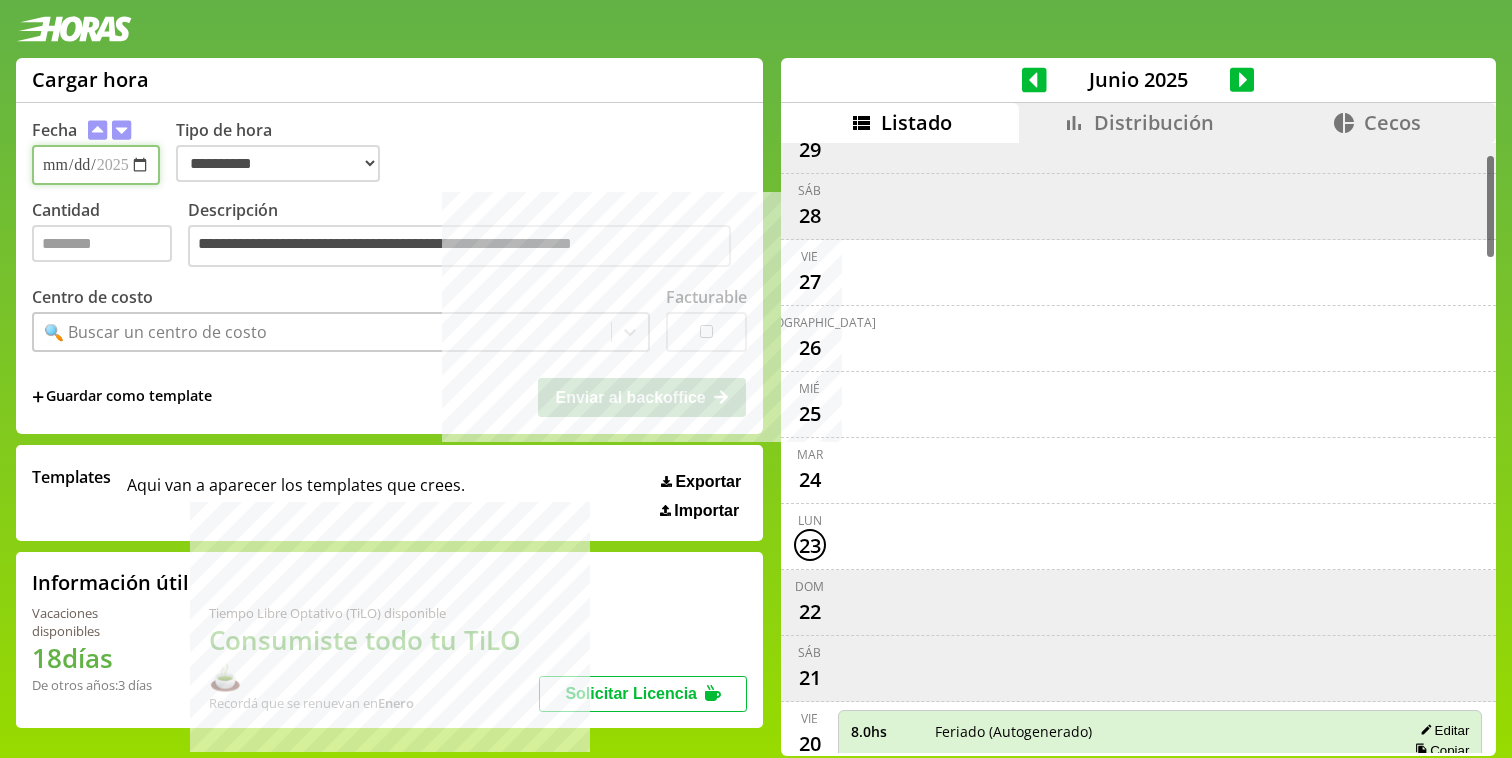 scroll, scrollTop: 235, scrollLeft: 0, axis: vertical 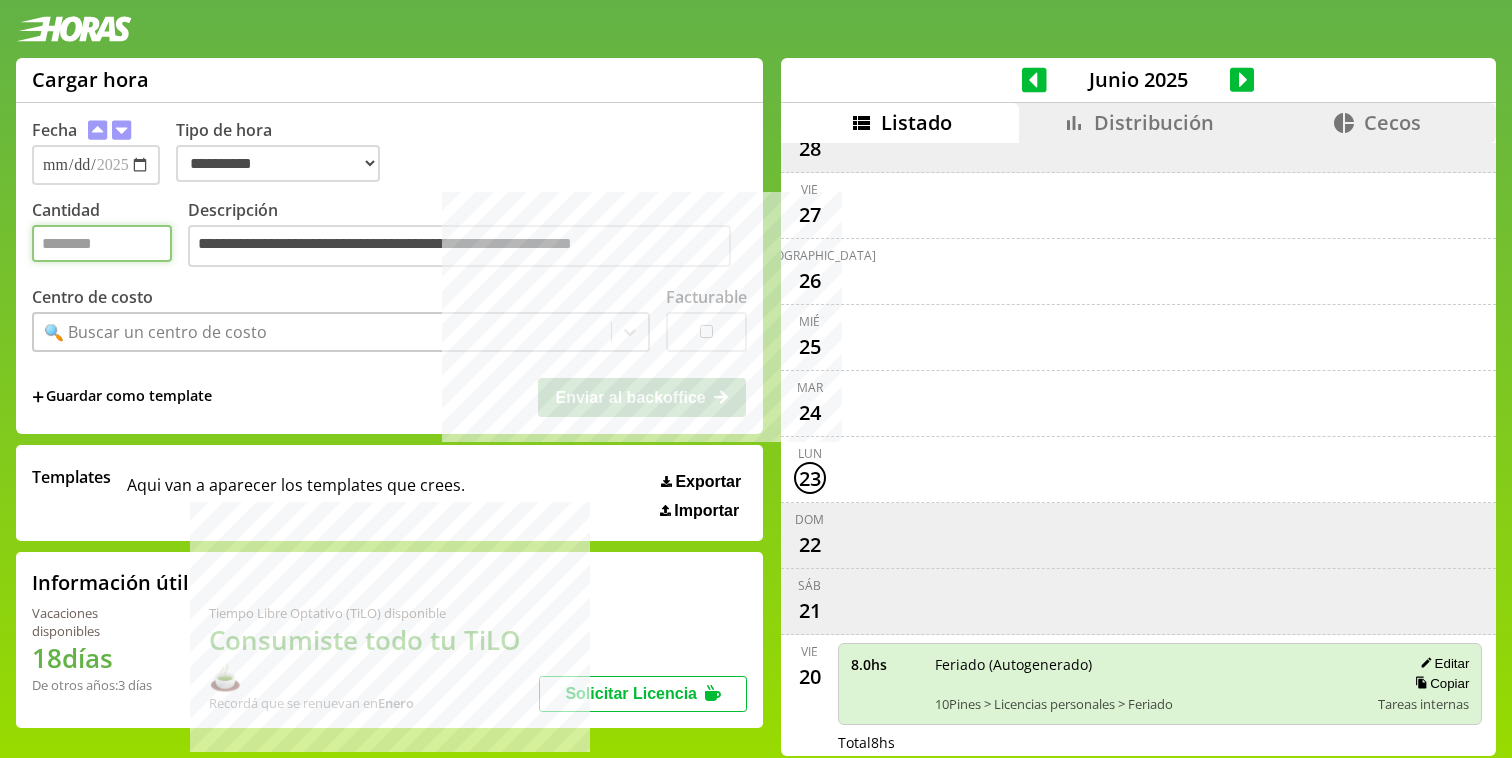 click on "Cantidad" at bounding box center (102, 243) 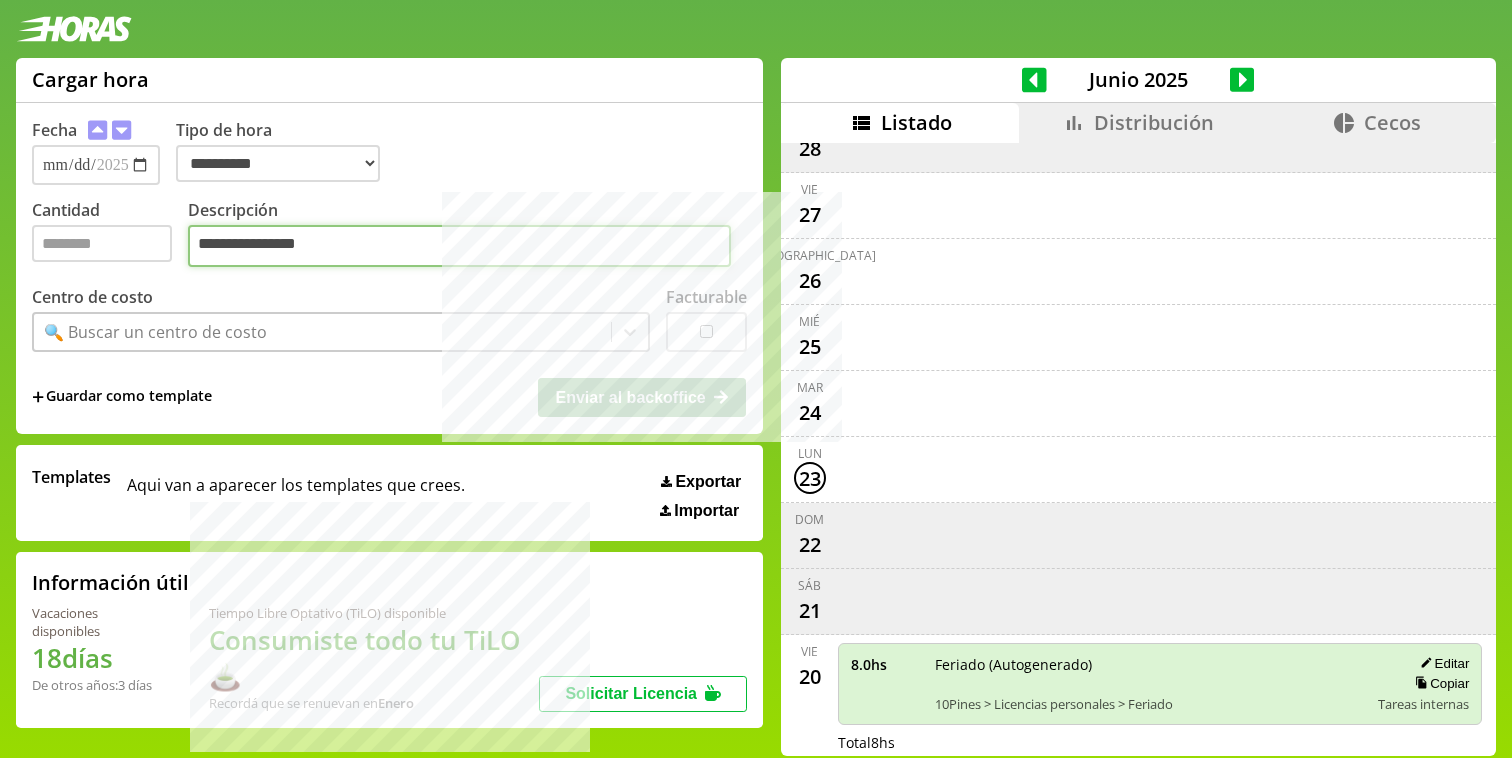 type on "**********" 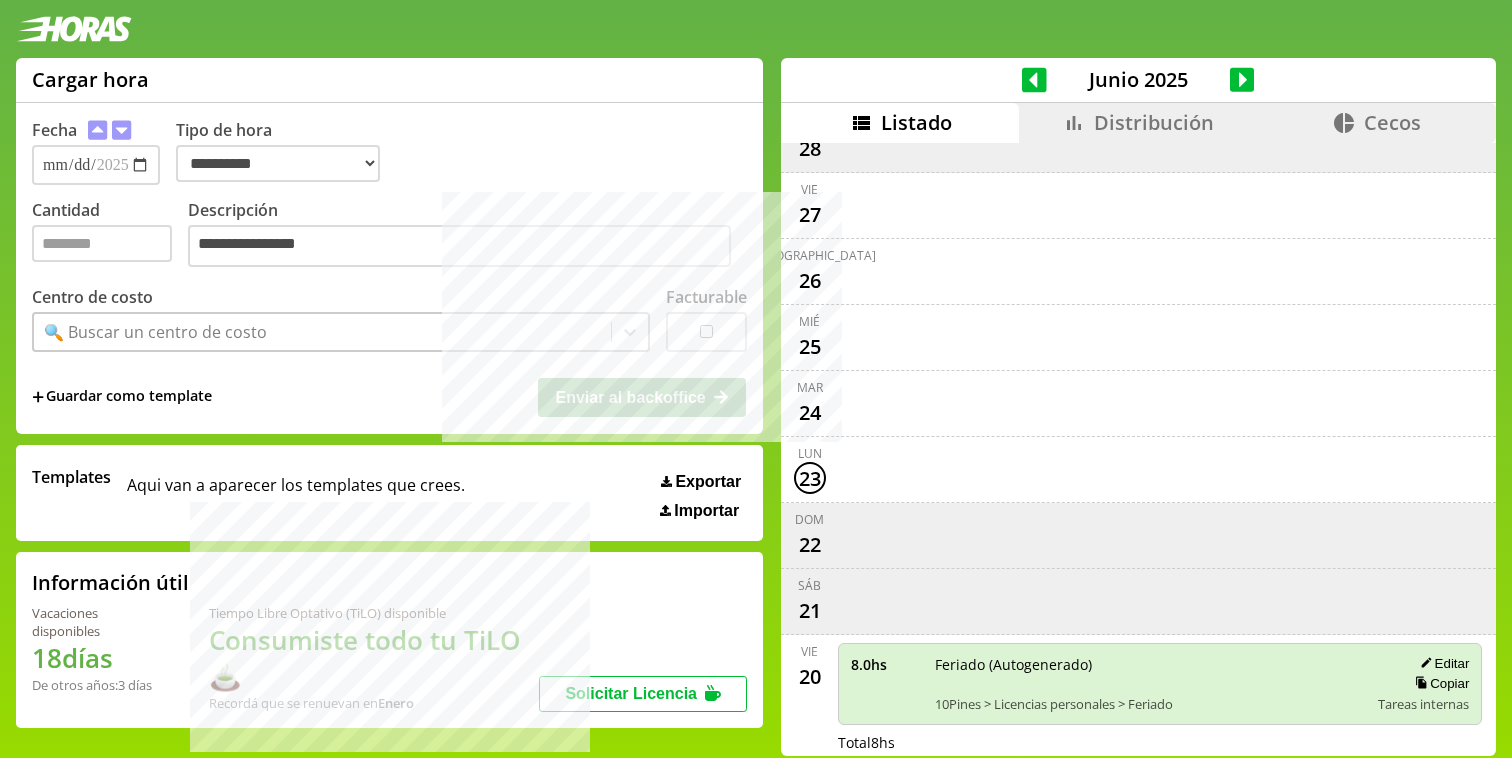 click on "**********" at bounding box center (389, 268) 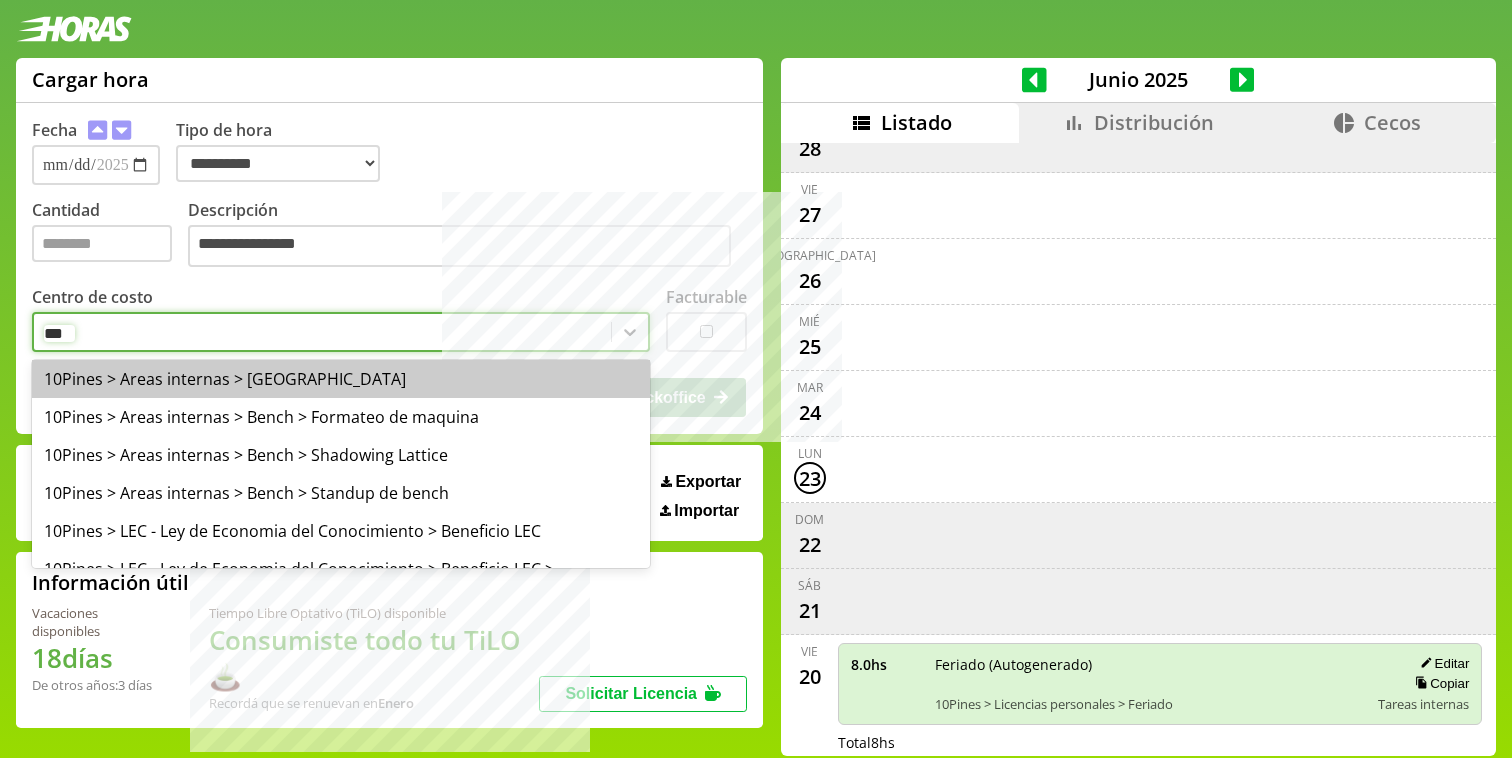 type on "****" 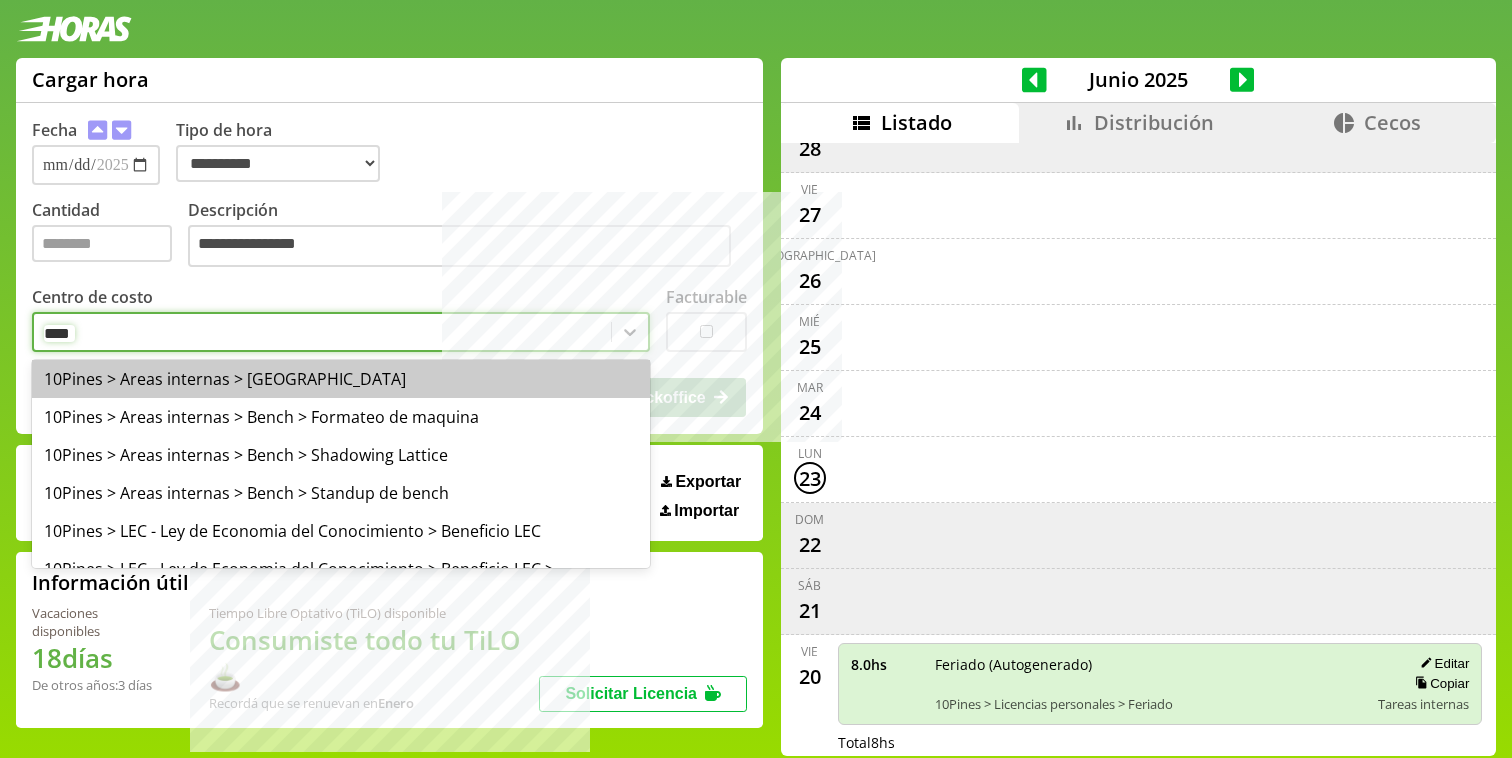type 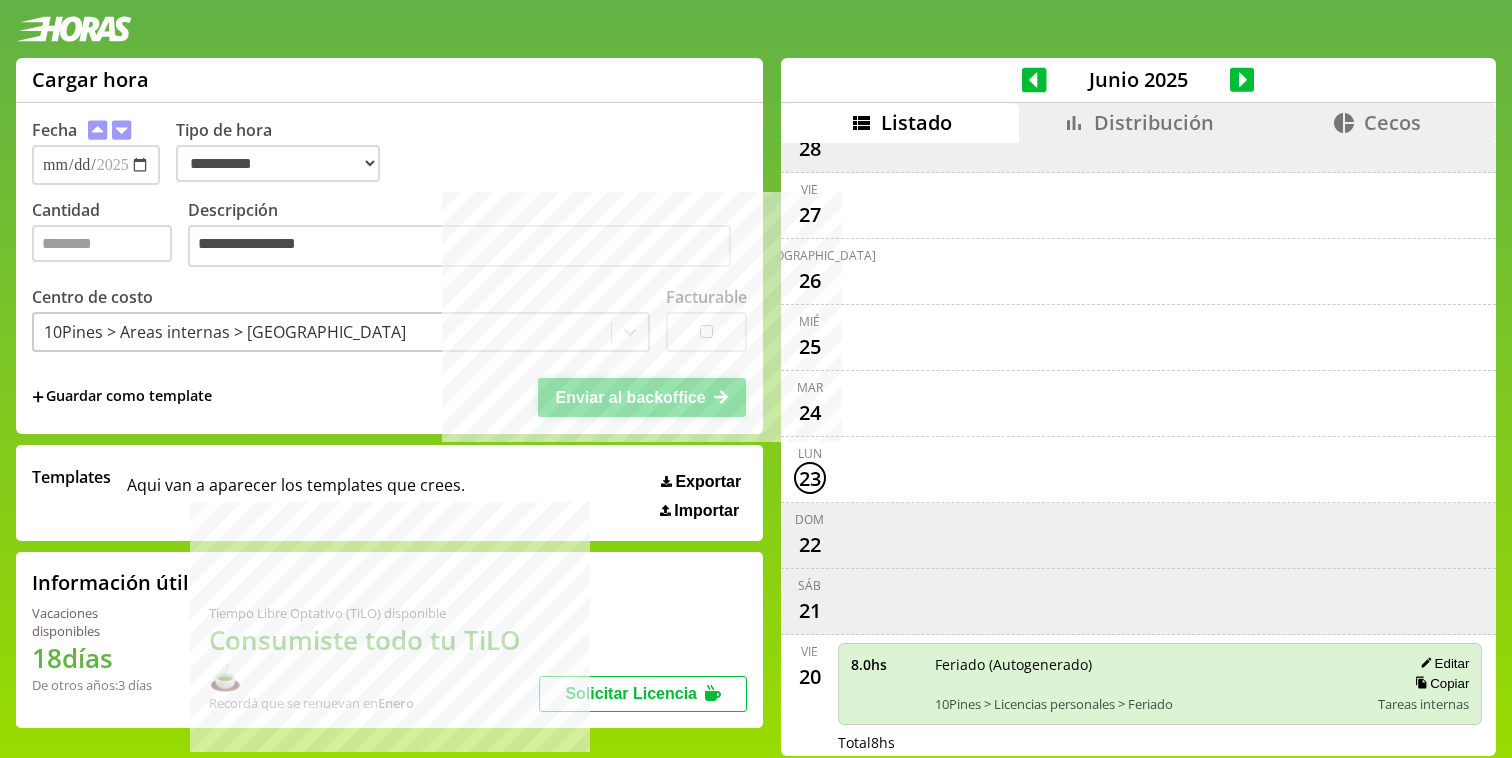 click on "Enviar al backoffice" at bounding box center [642, 397] 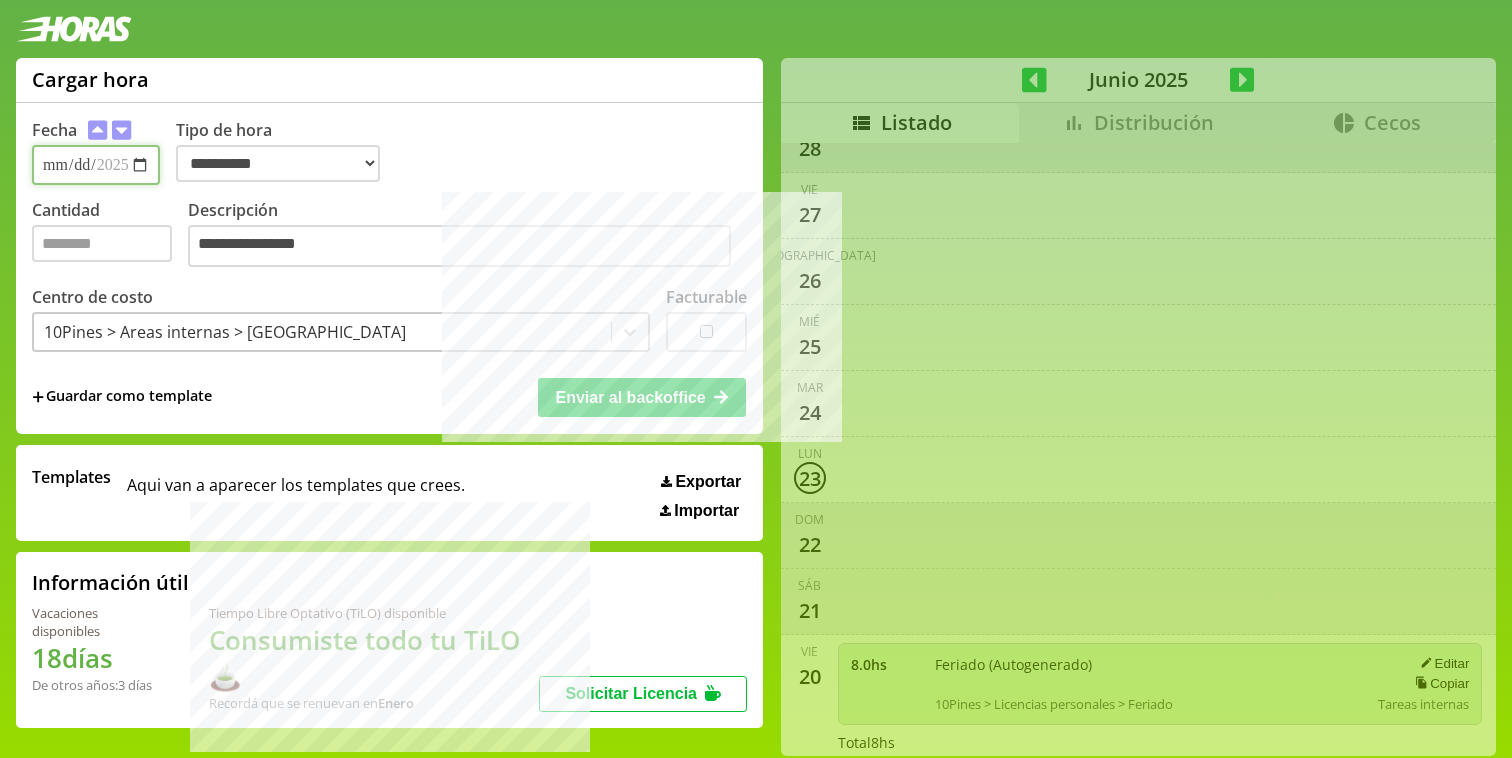 click on "**********" at bounding box center [96, 165] 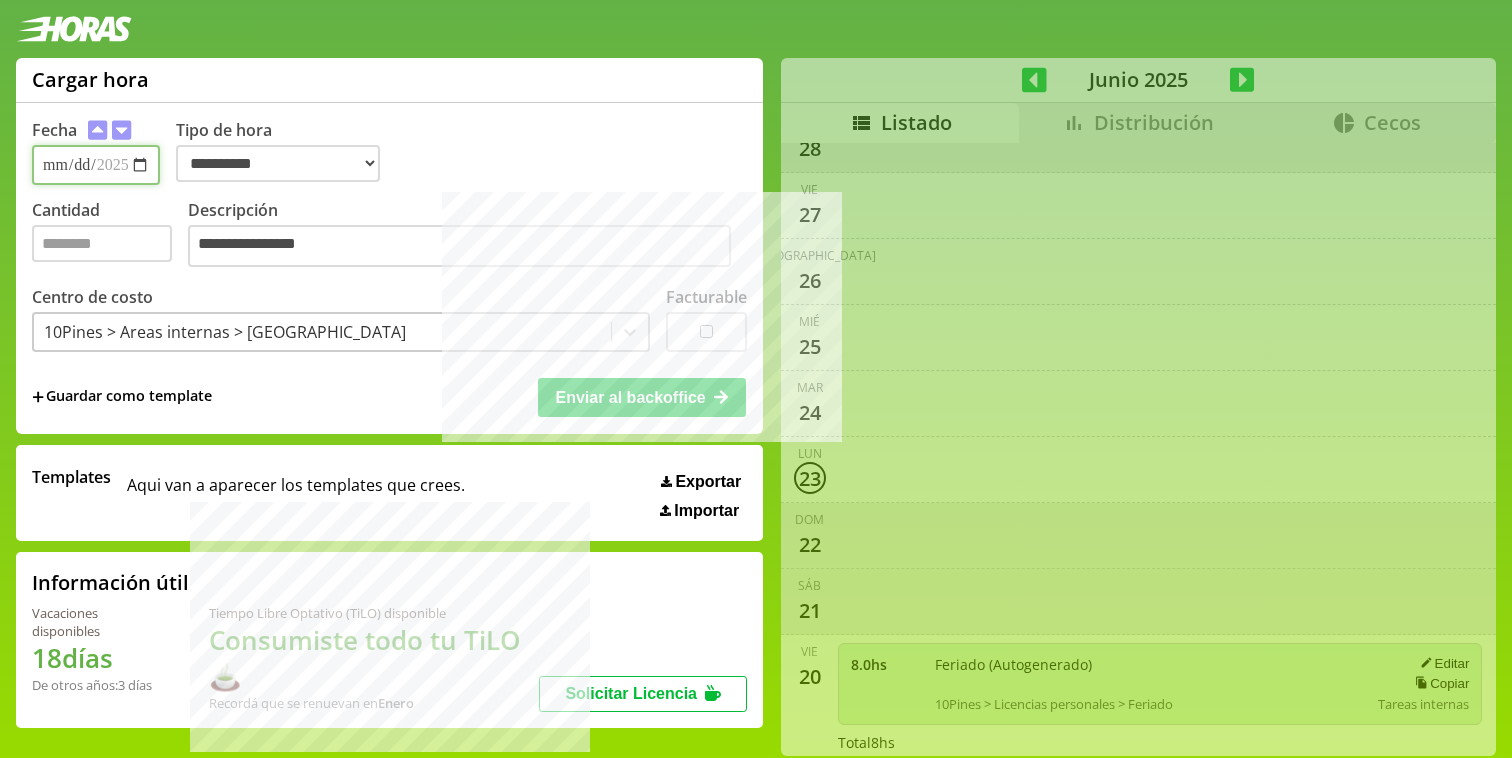 type 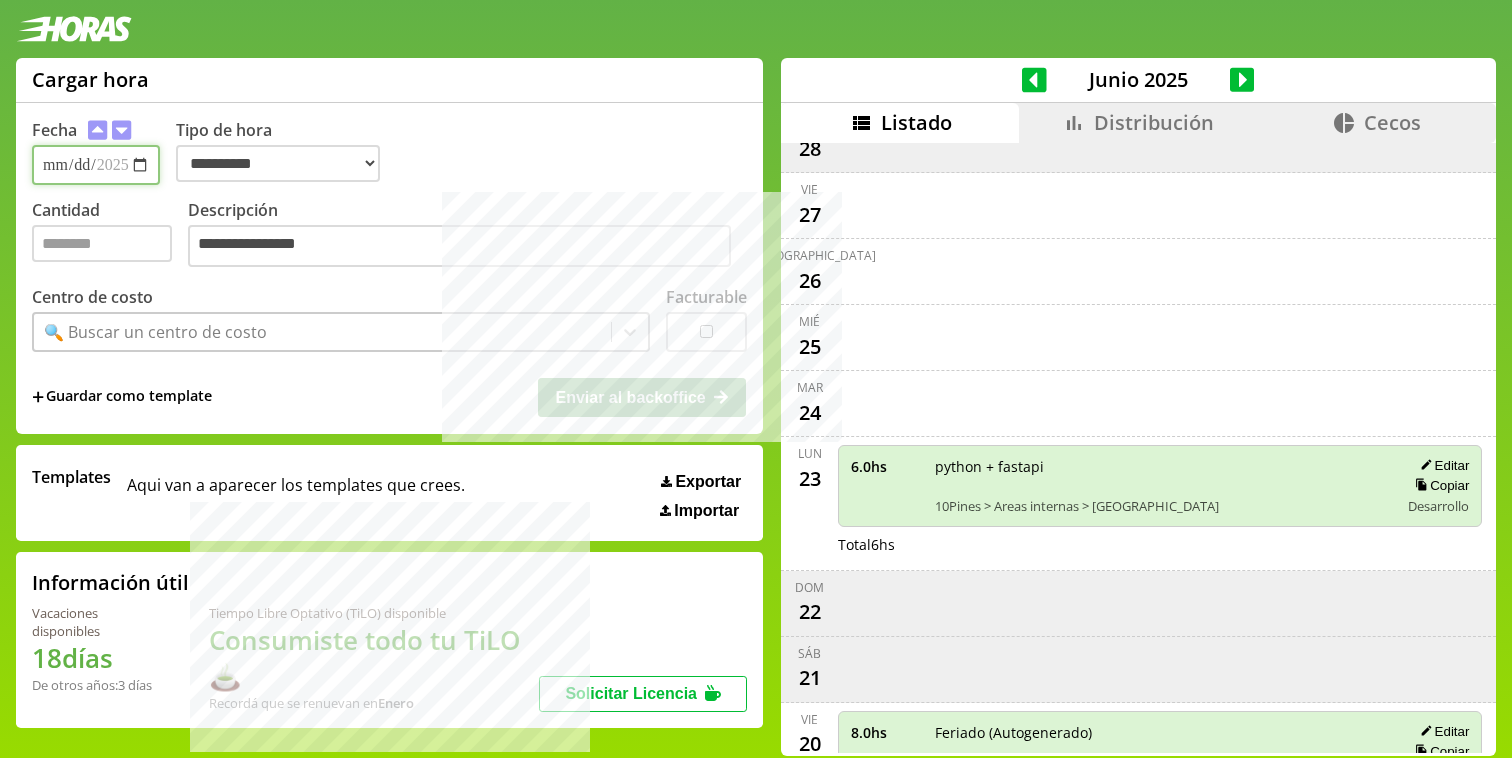 type on "**********" 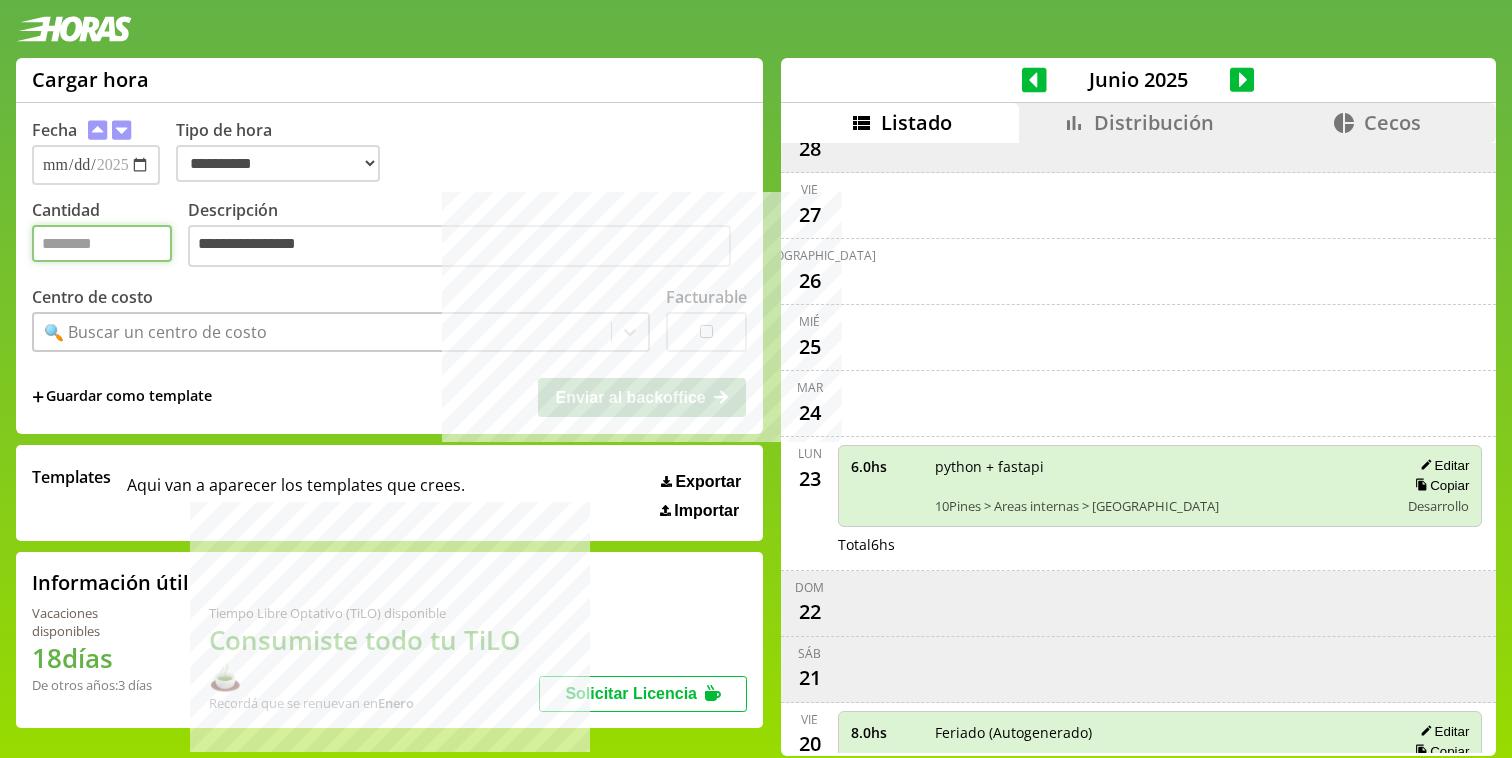 click on "Cantidad" at bounding box center [102, 243] 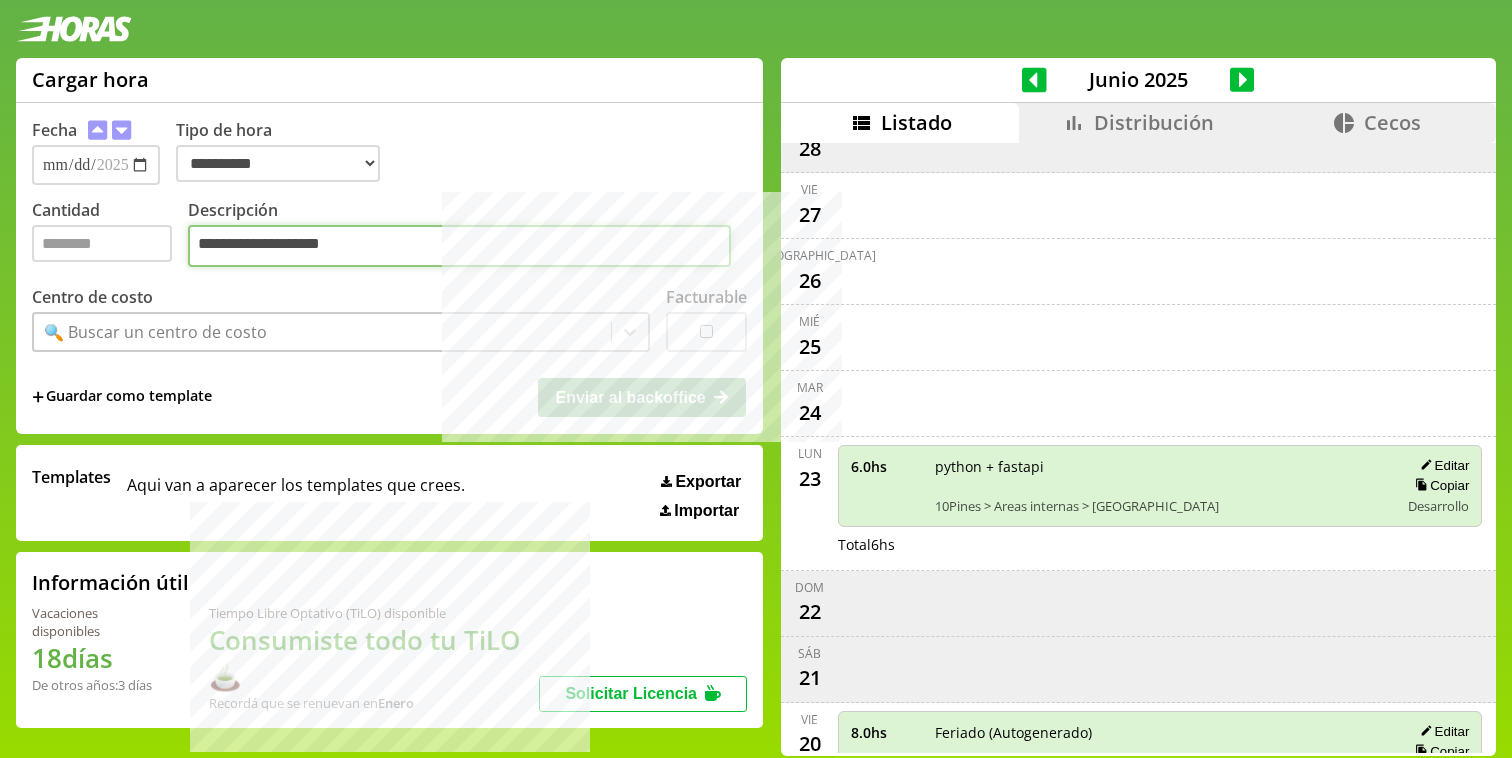 type on "**********" 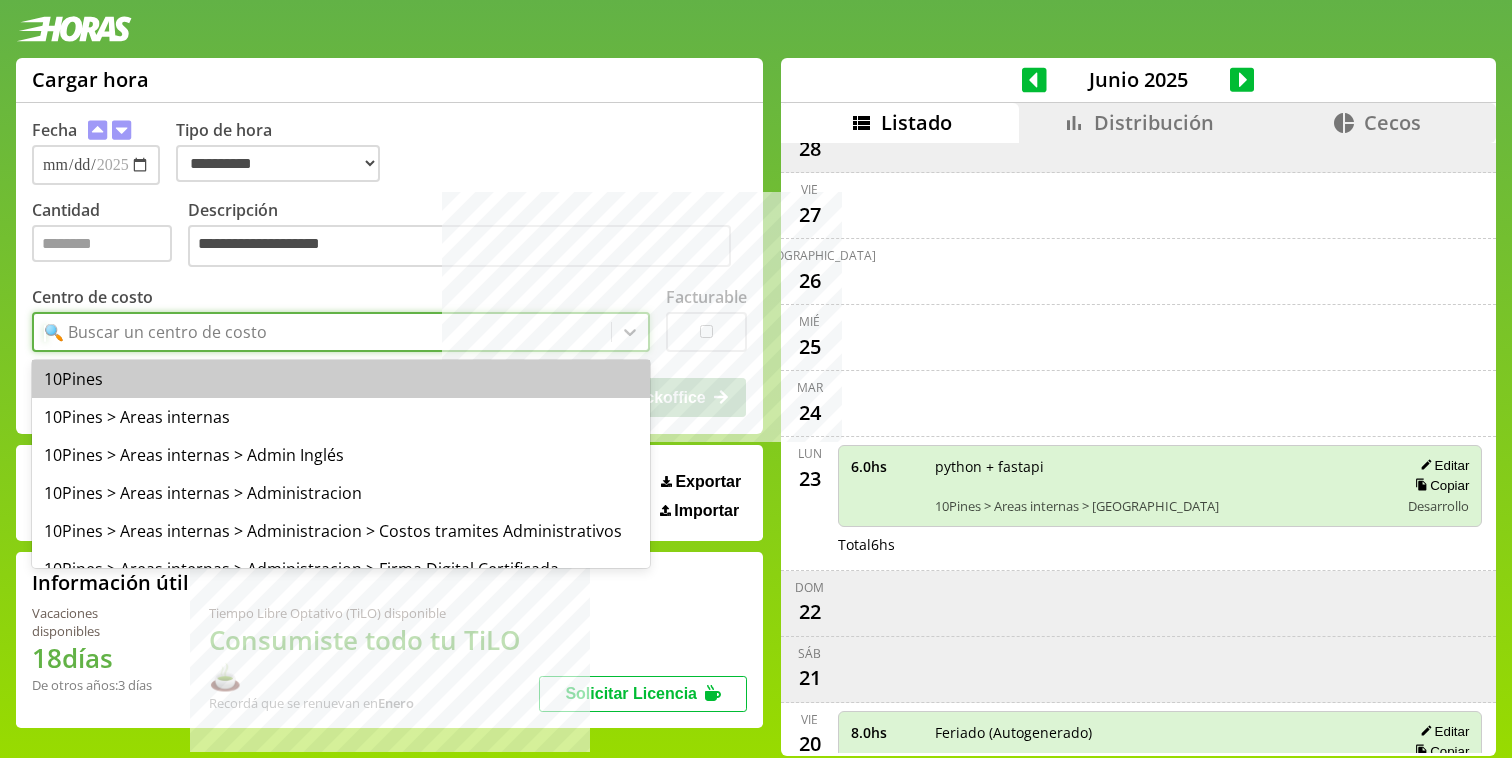 click on "🔍 Buscar un centro de costo" at bounding box center [155, 332] 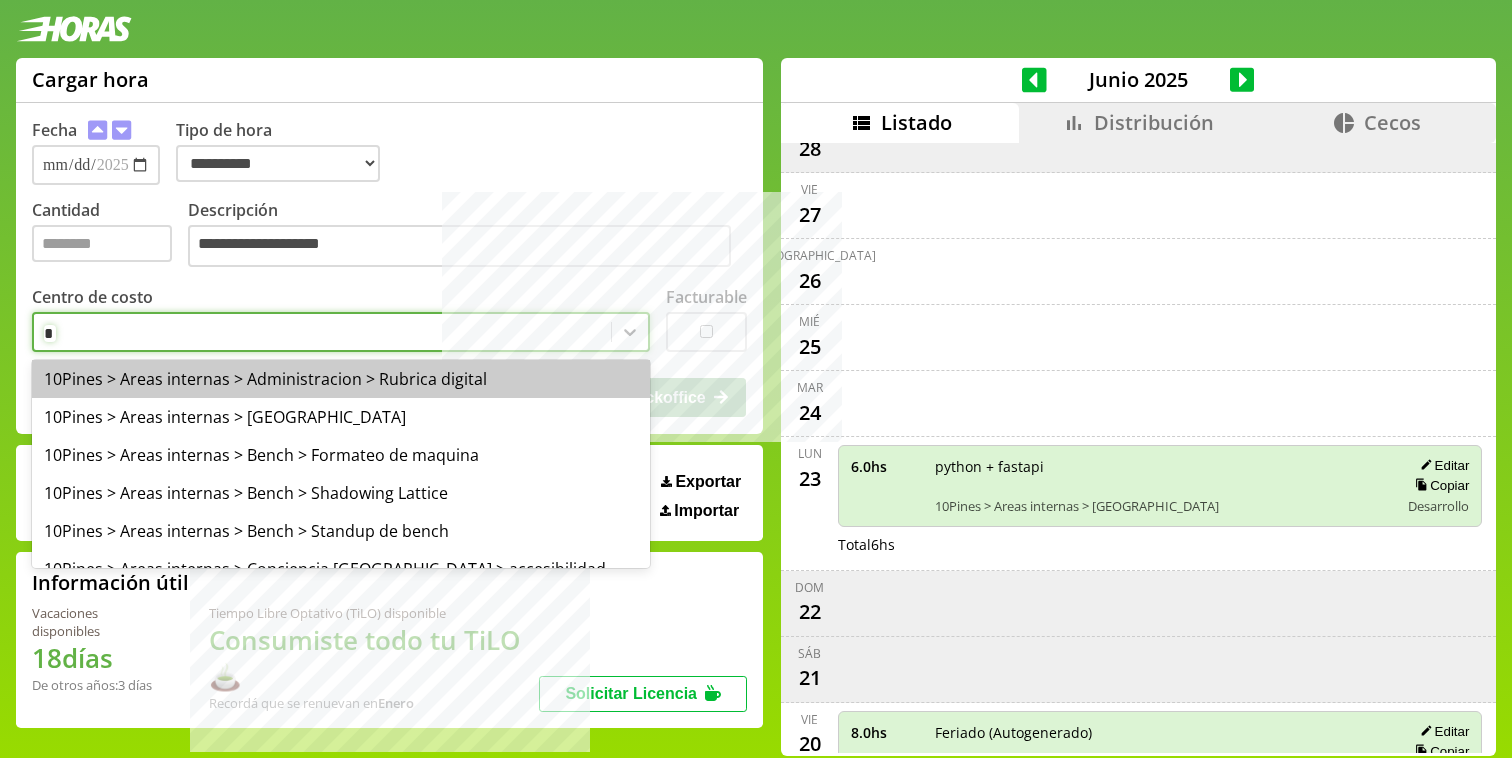 type on "**" 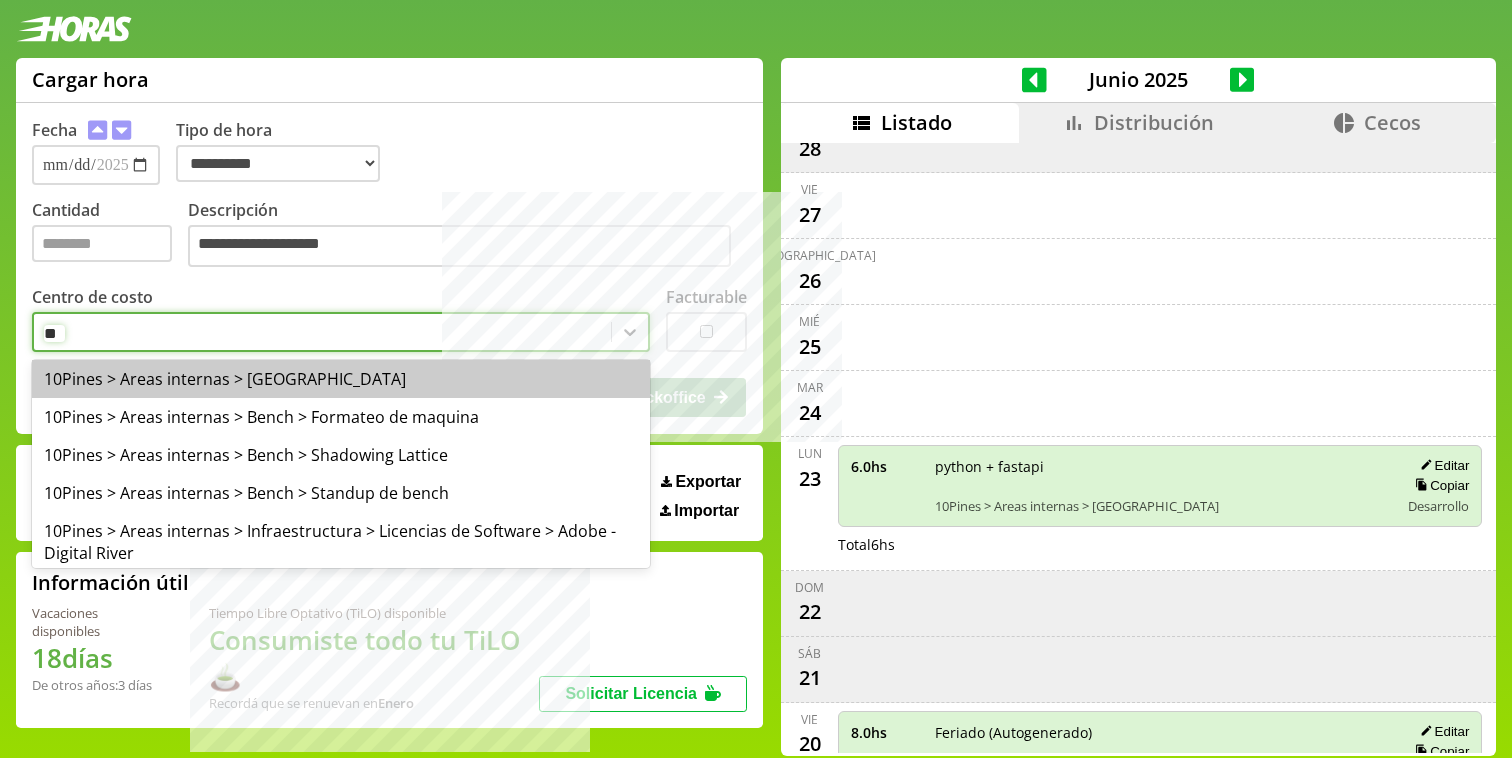 type 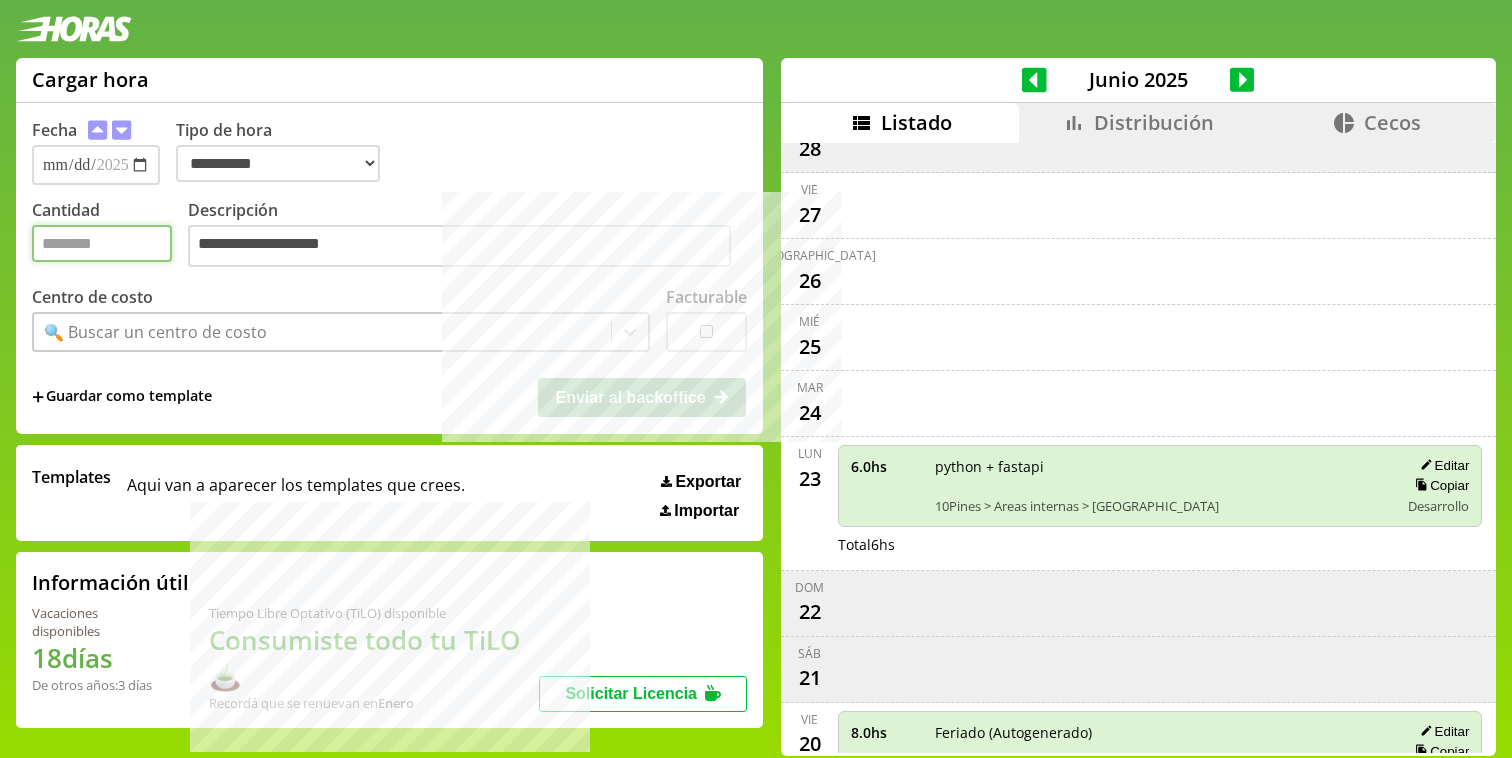 click on "*" at bounding box center [102, 243] 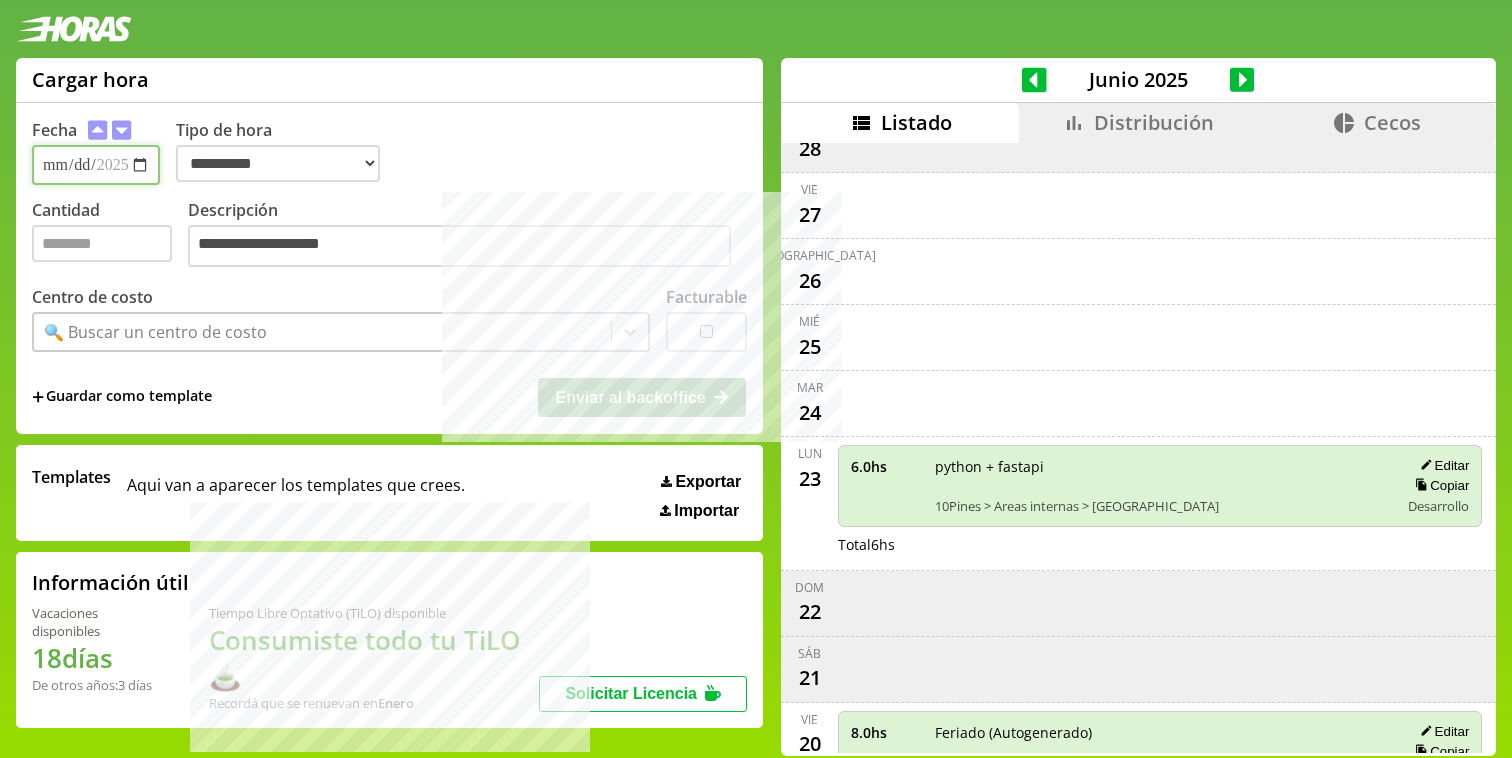 click on "**********" at bounding box center (96, 165) 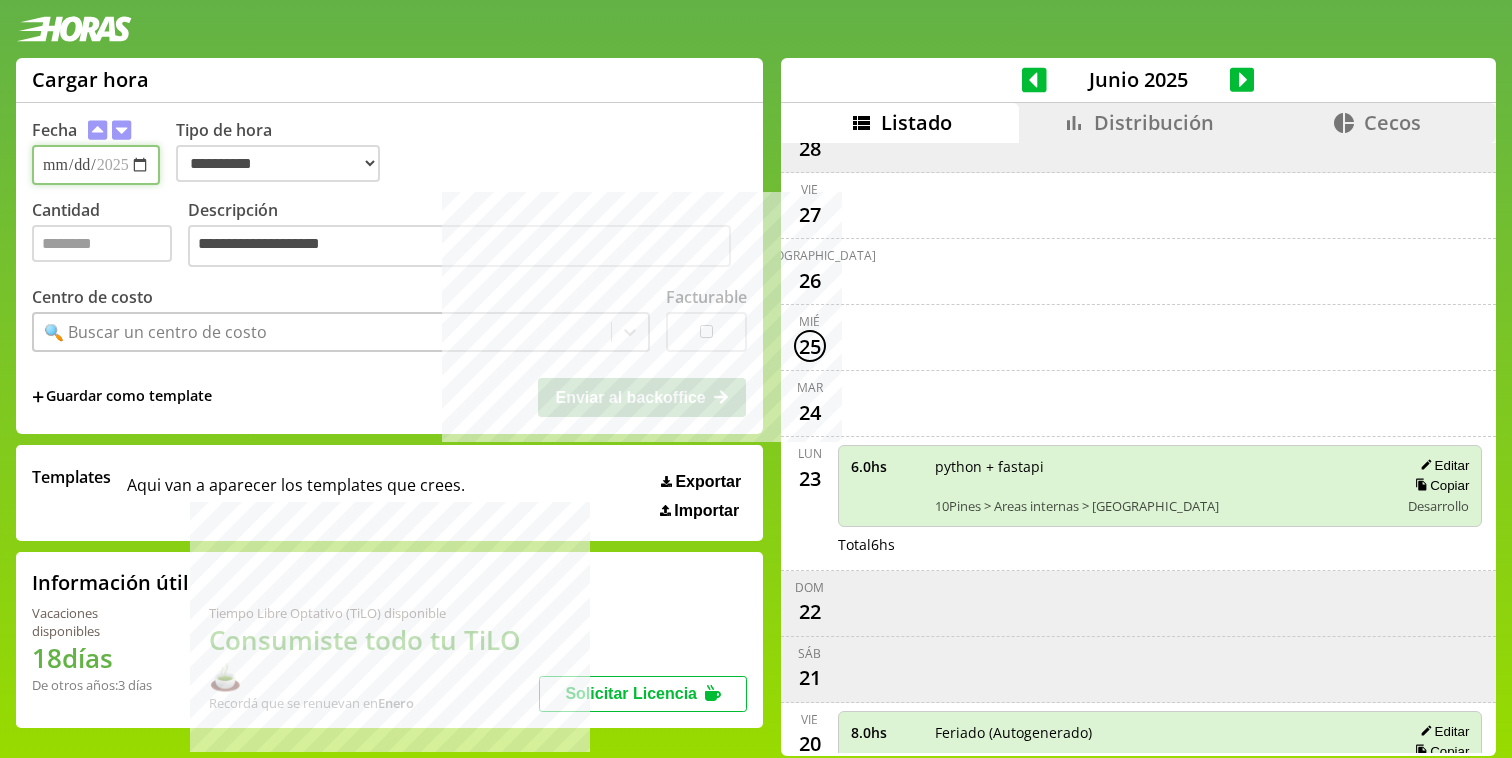 type on "**********" 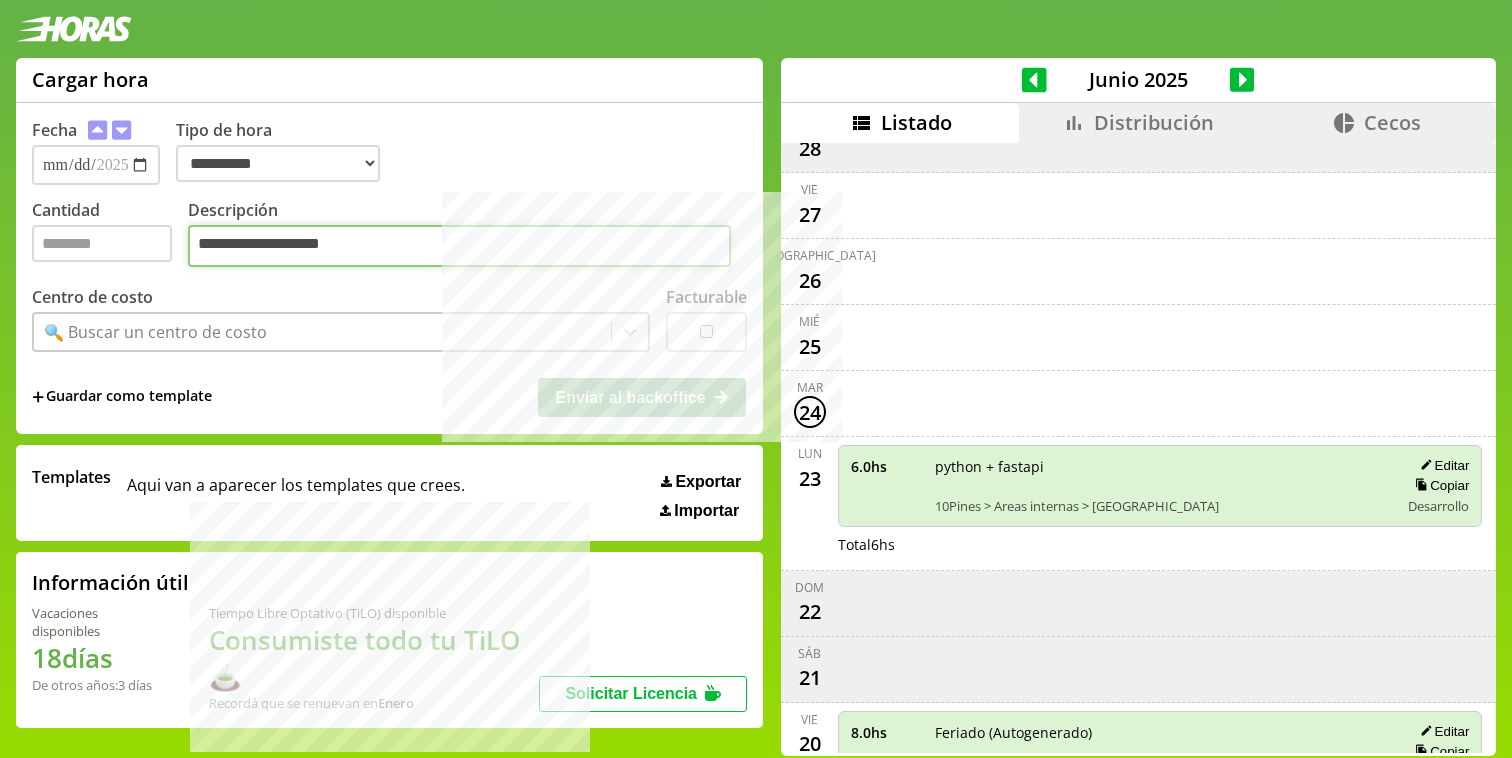 click on "**********" at bounding box center (459, 246) 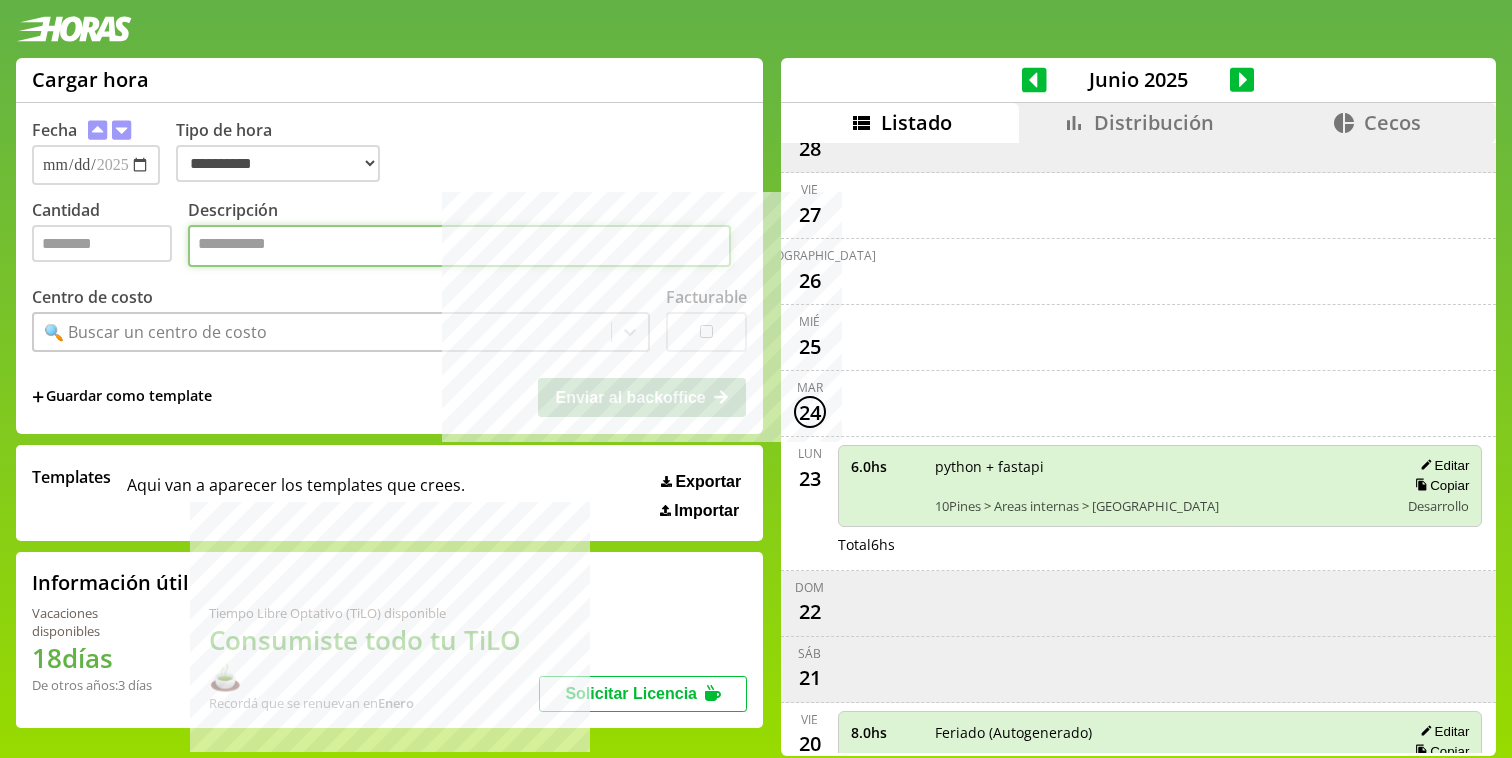 paste on "**********" 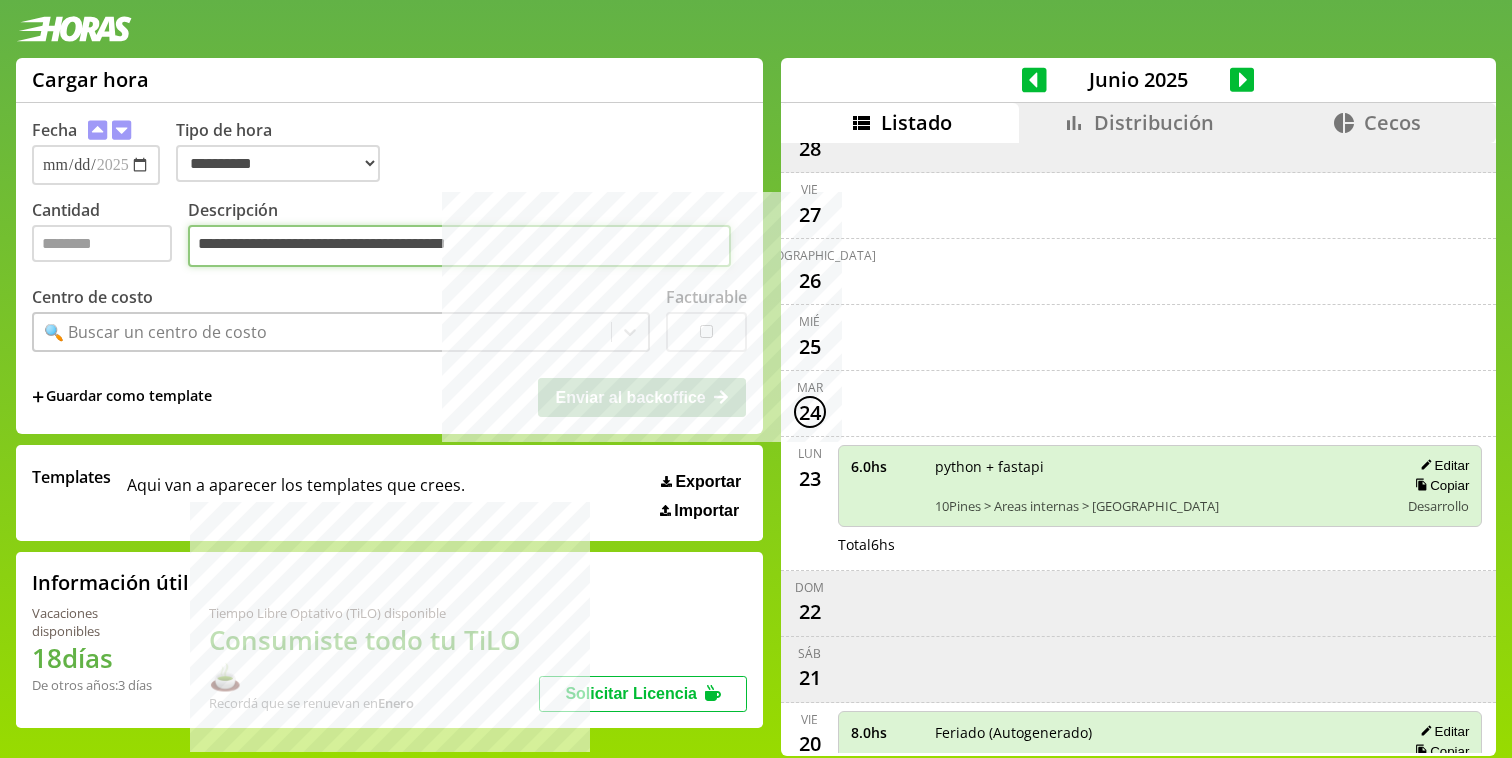 type on "**********" 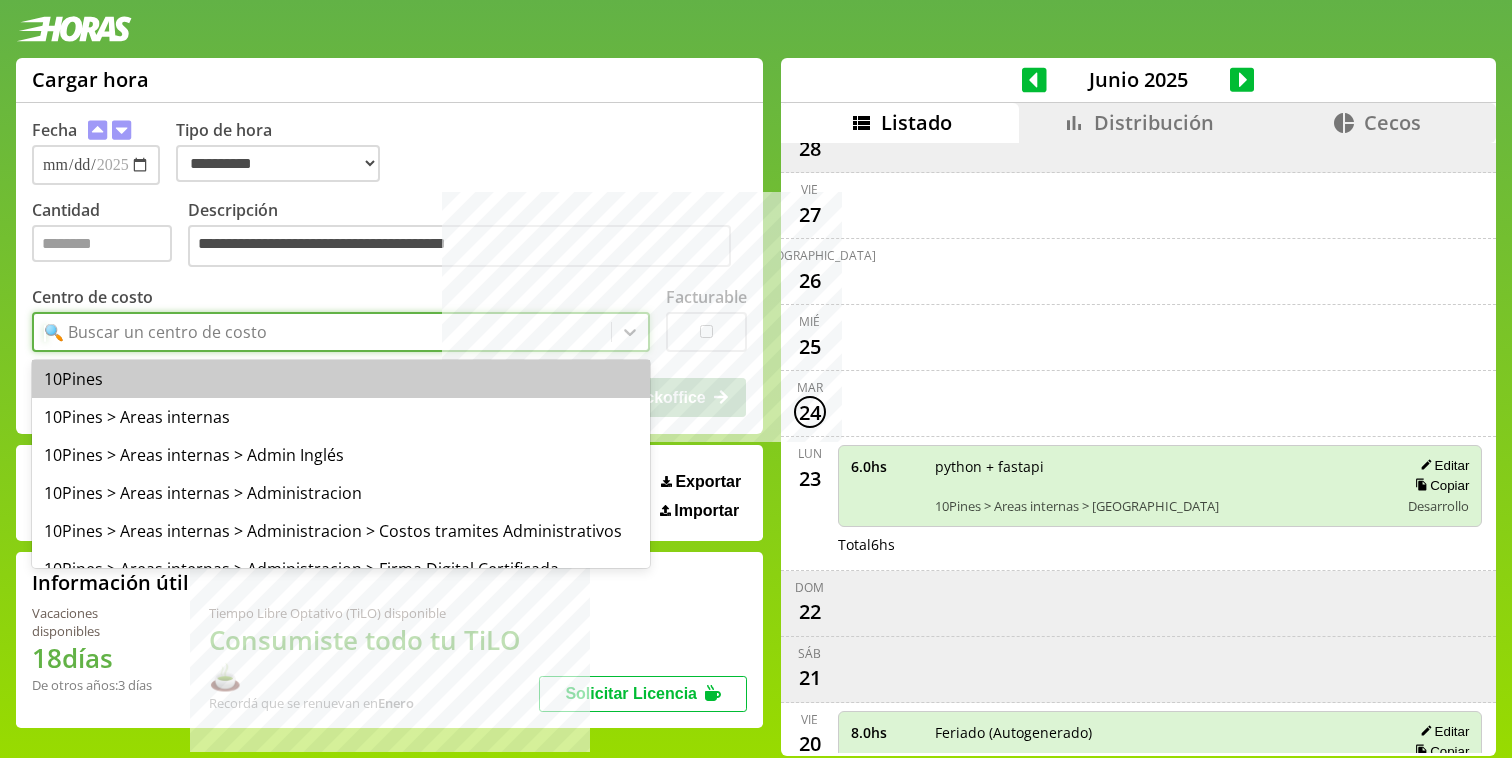click on "🔍 Buscar un centro de costo" at bounding box center [322, 332] 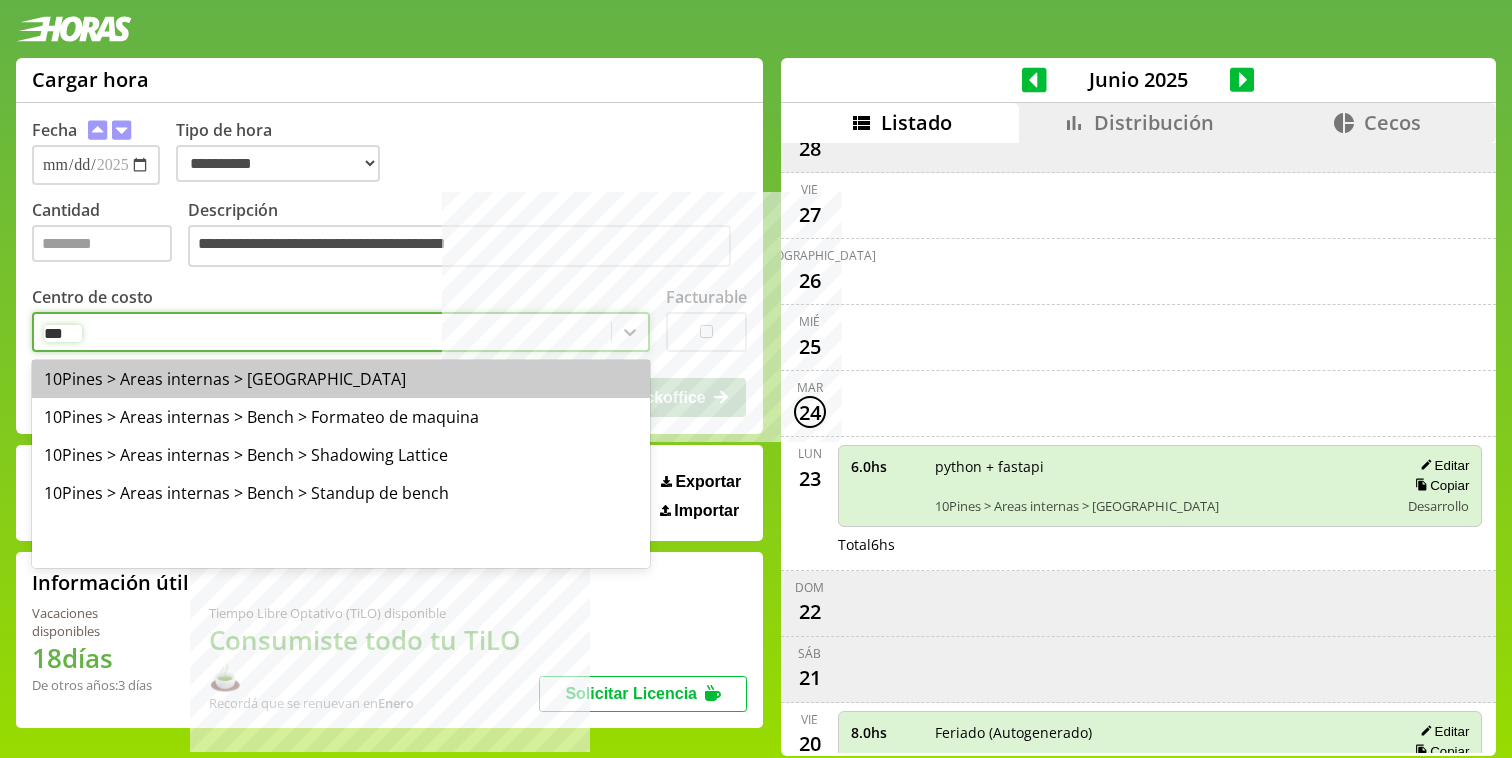 type on "****" 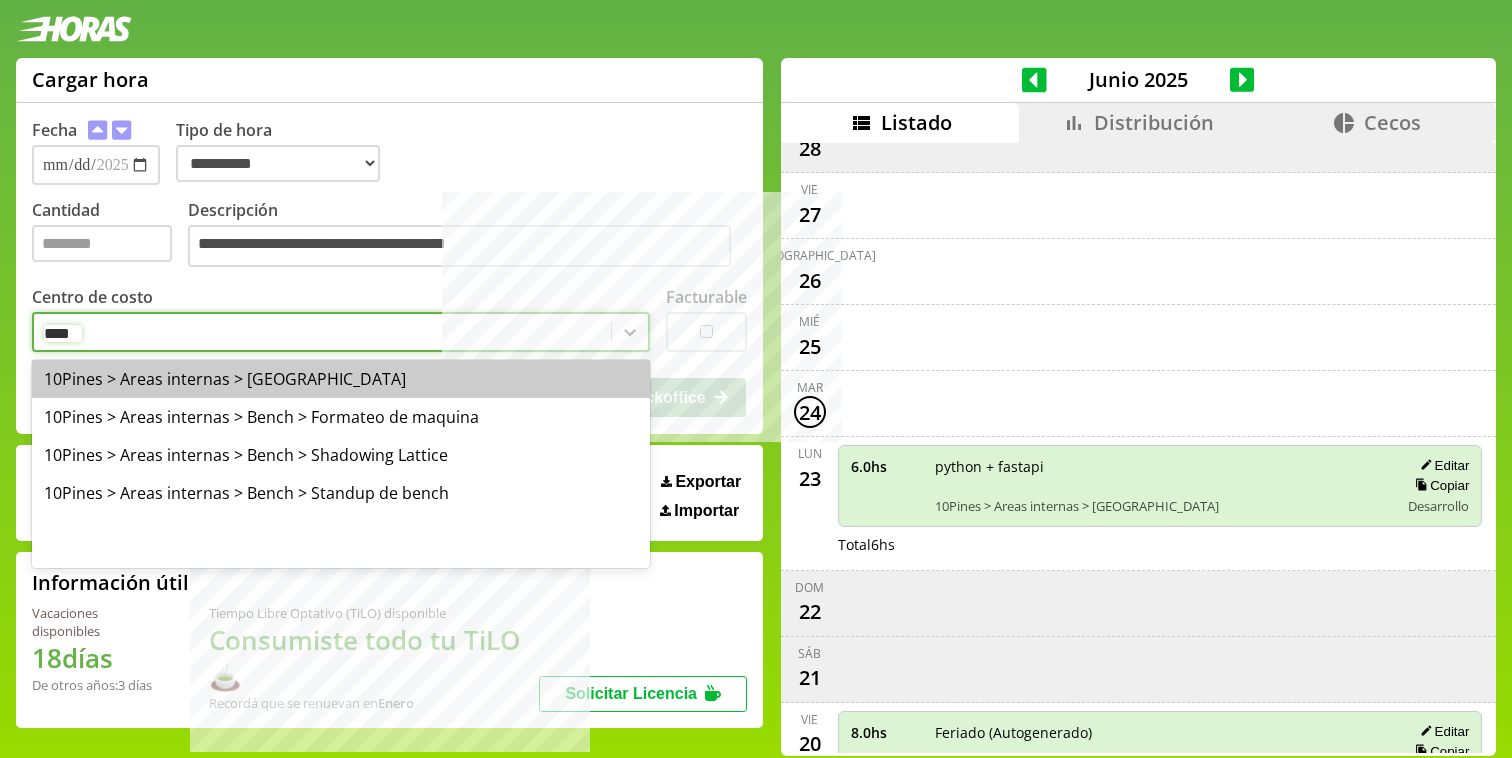type 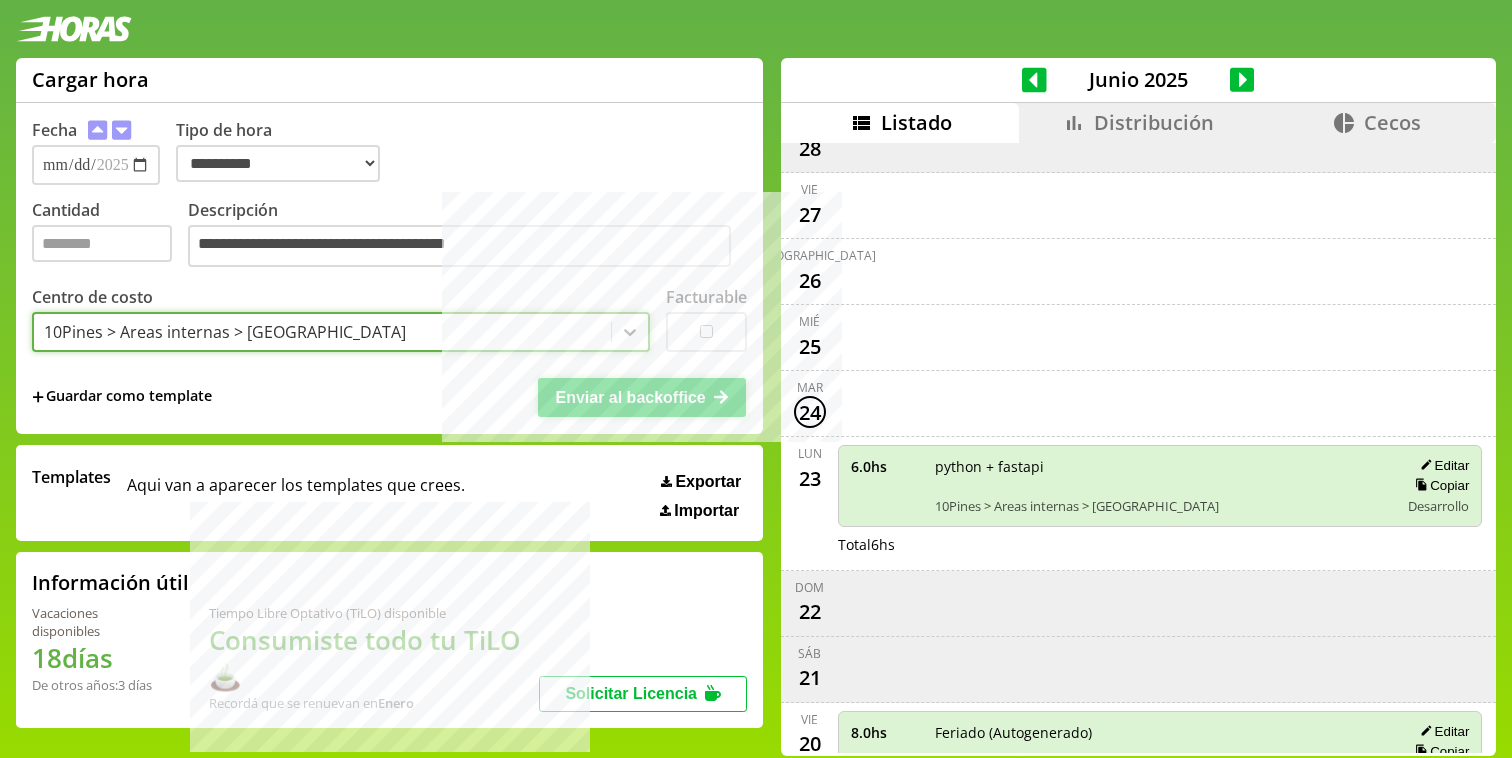 click on "Enviar al backoffice" at bounding box center [630, 397] 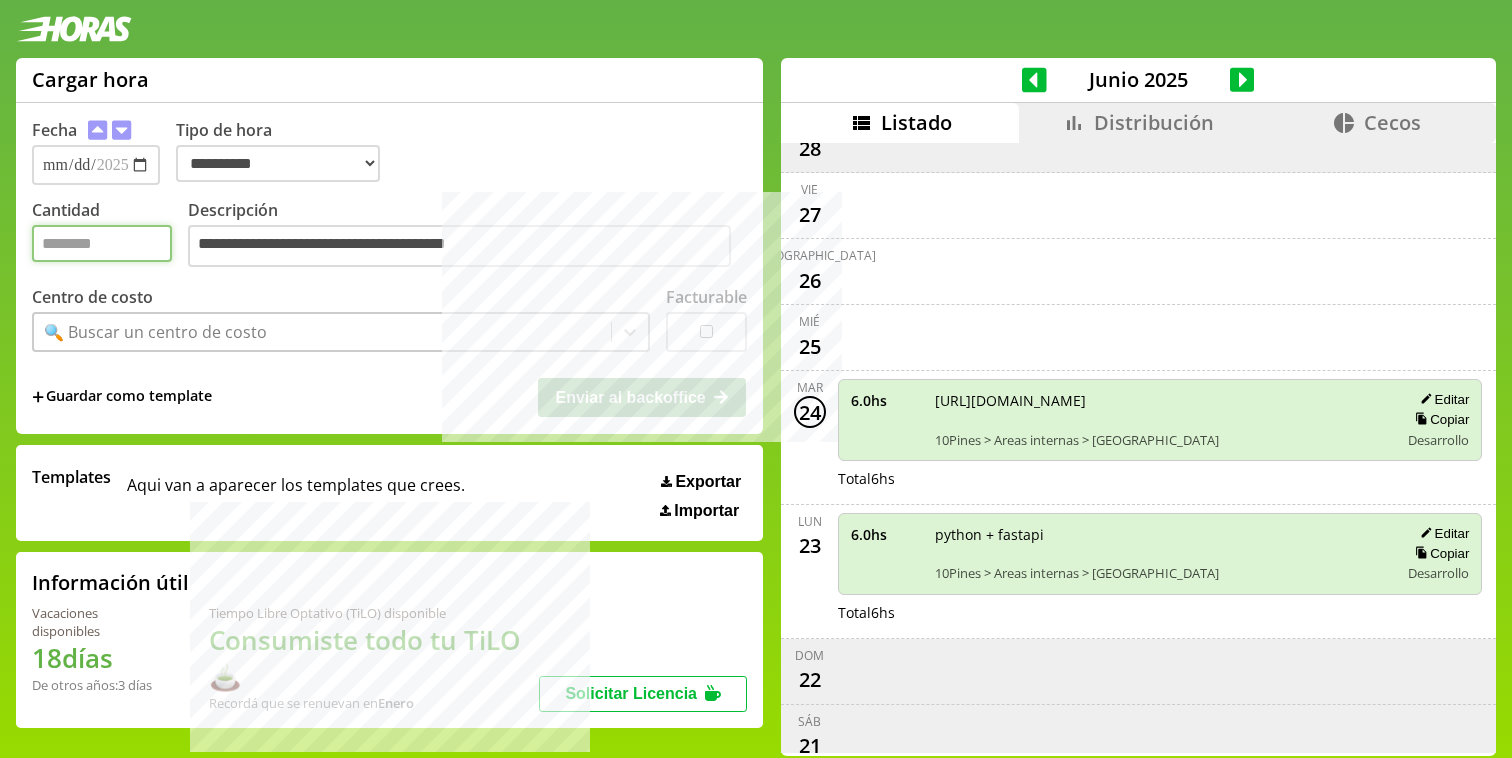 click on "Cantidad" at bounding box center (102, 243) 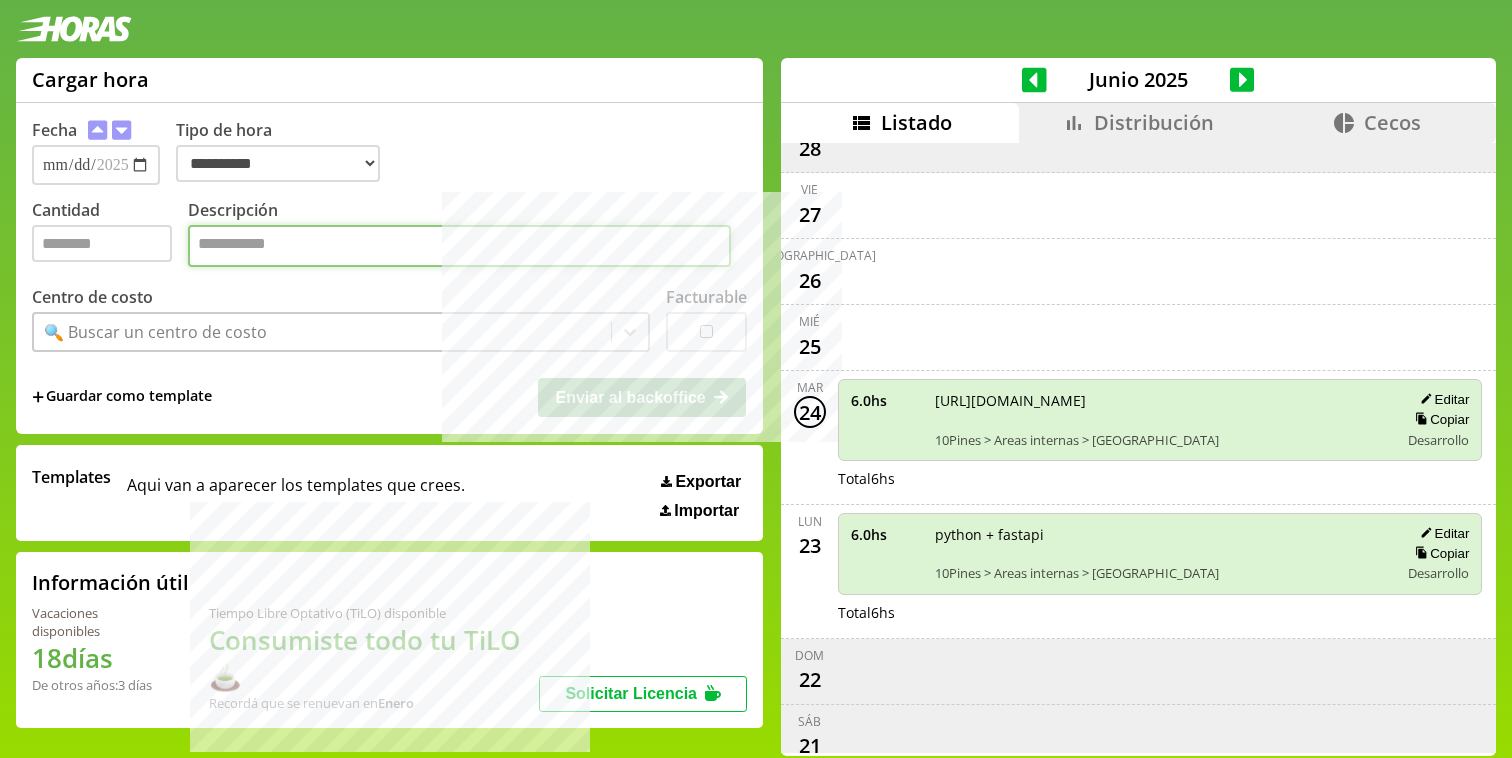 paste on "**********" 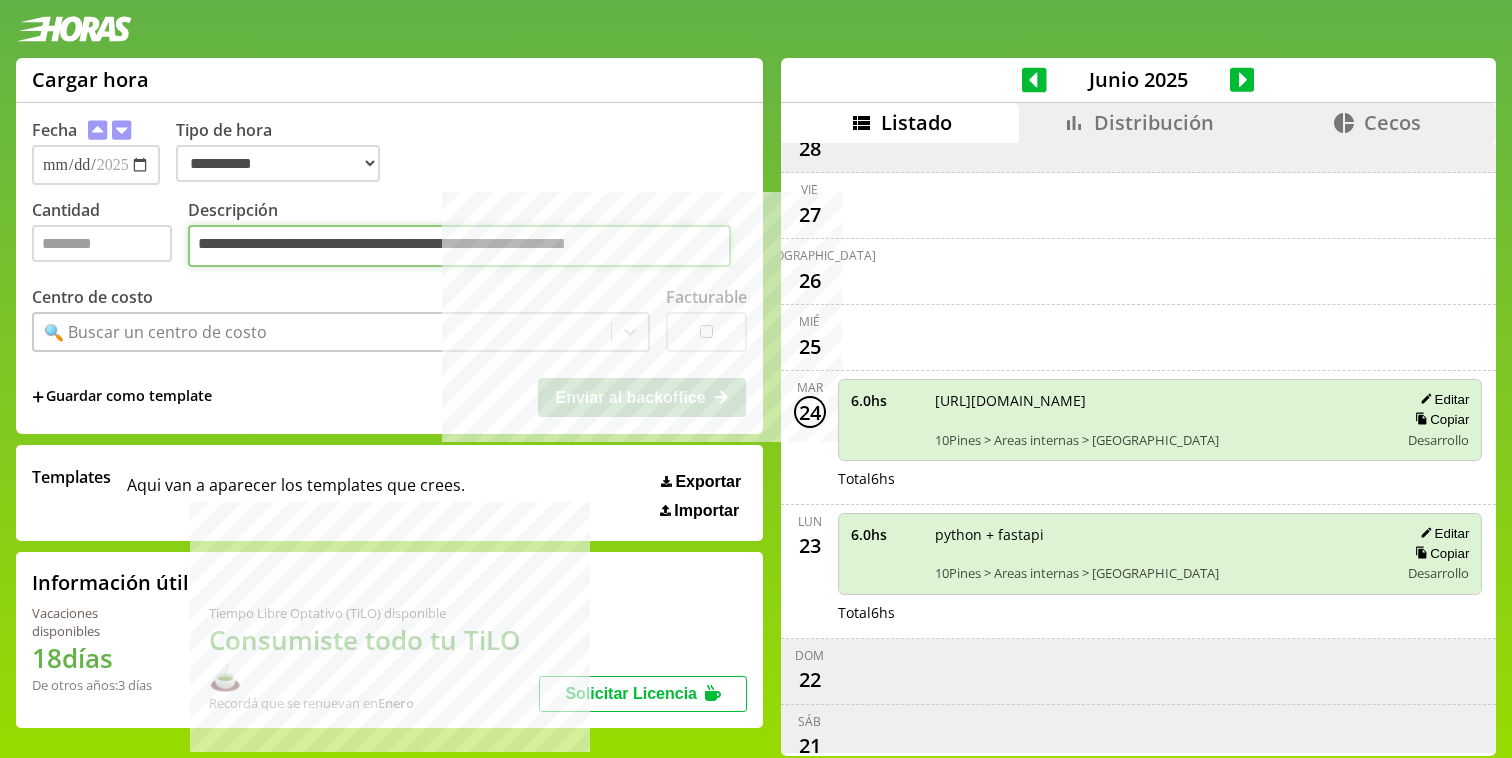 type on "**********" 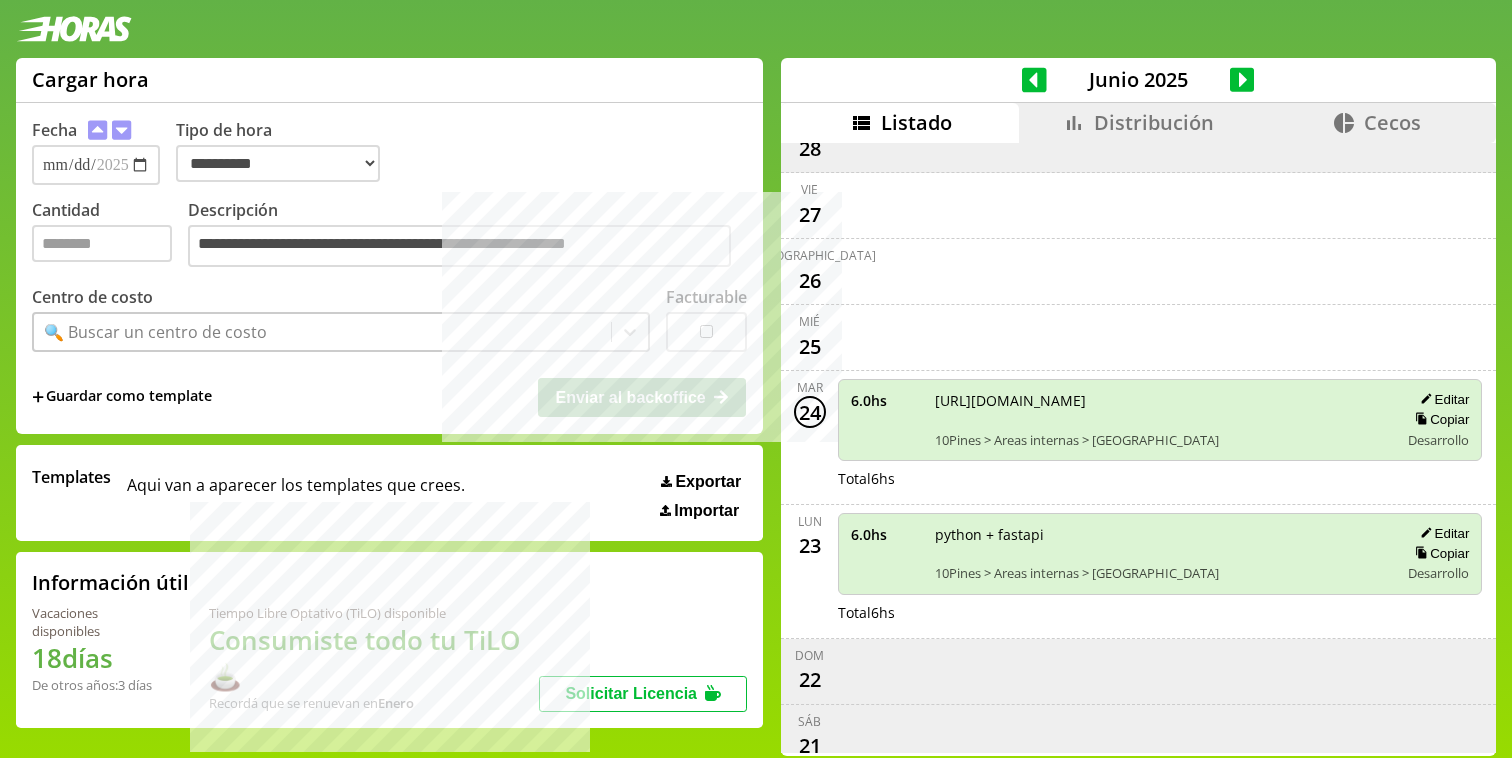 click on "🔍 Buscar un centro de costo" at bounding box center (155, 332) 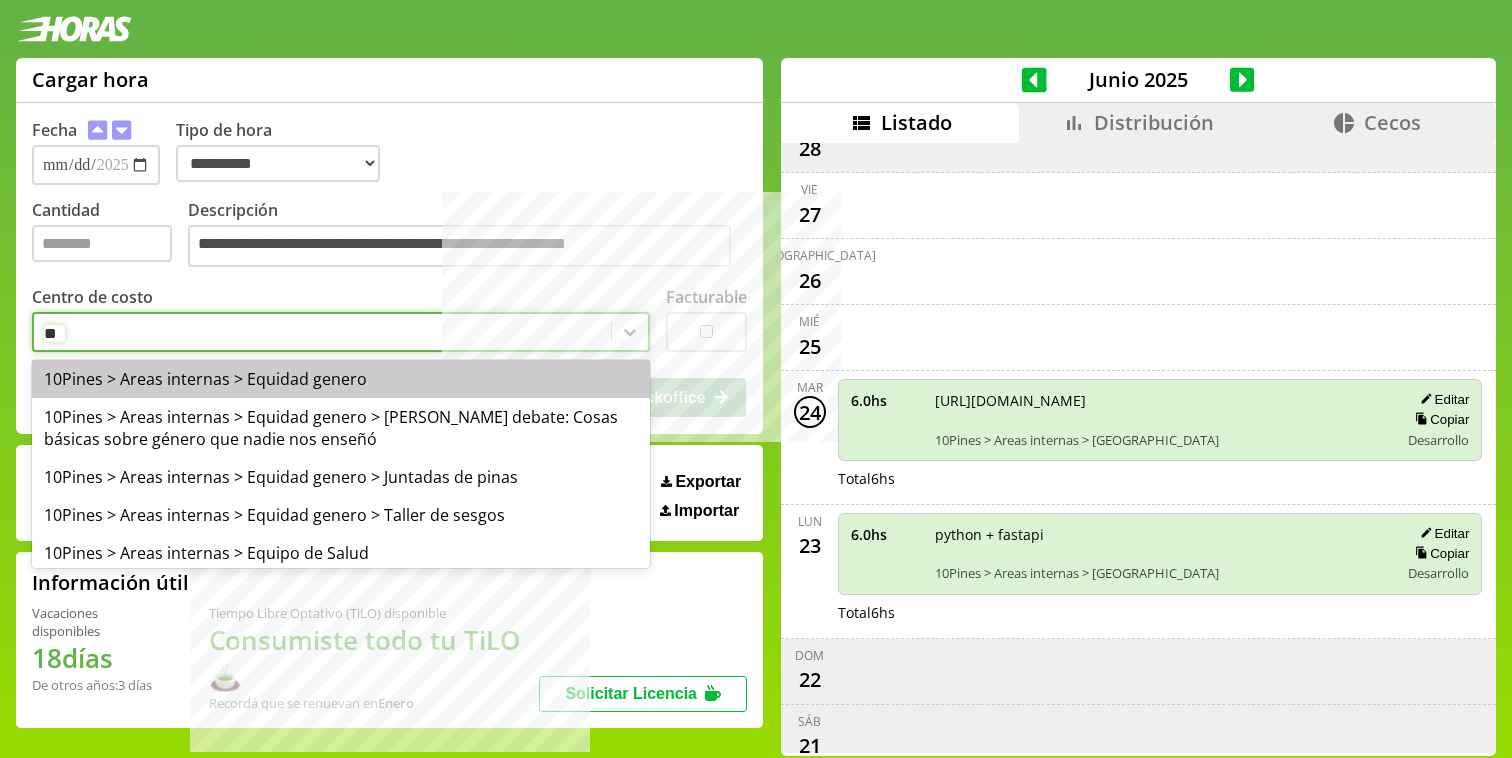 type on "*" 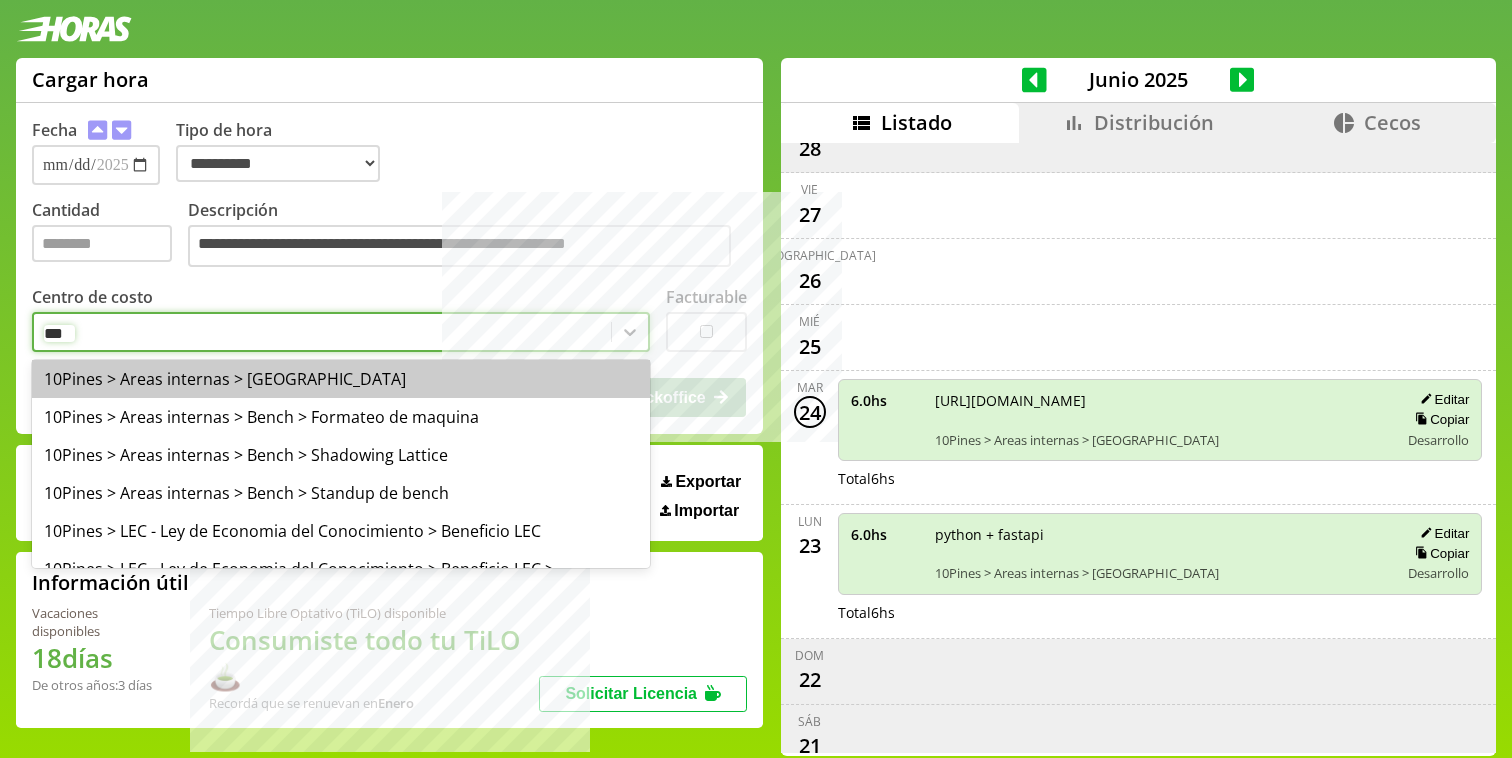 type on "****" 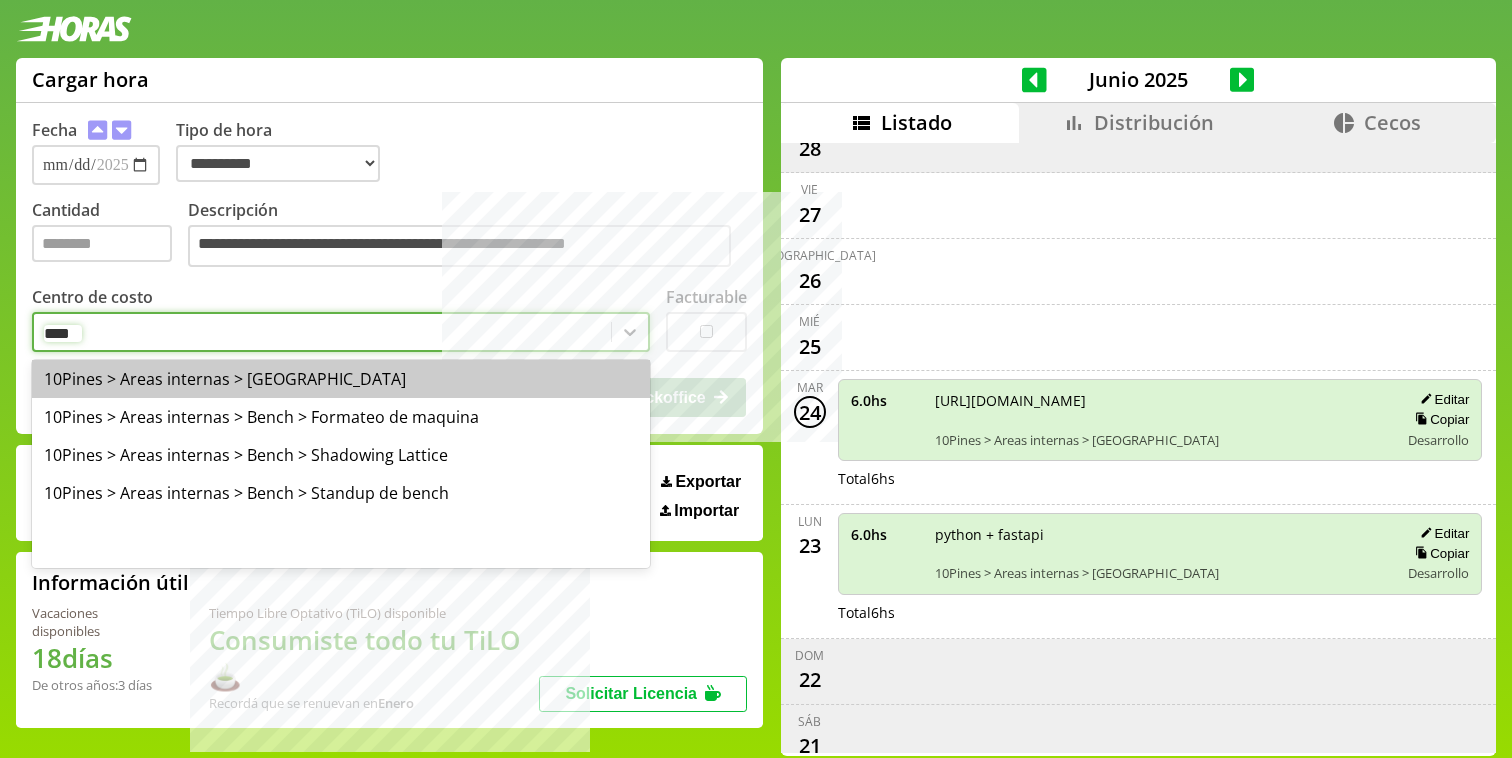 type 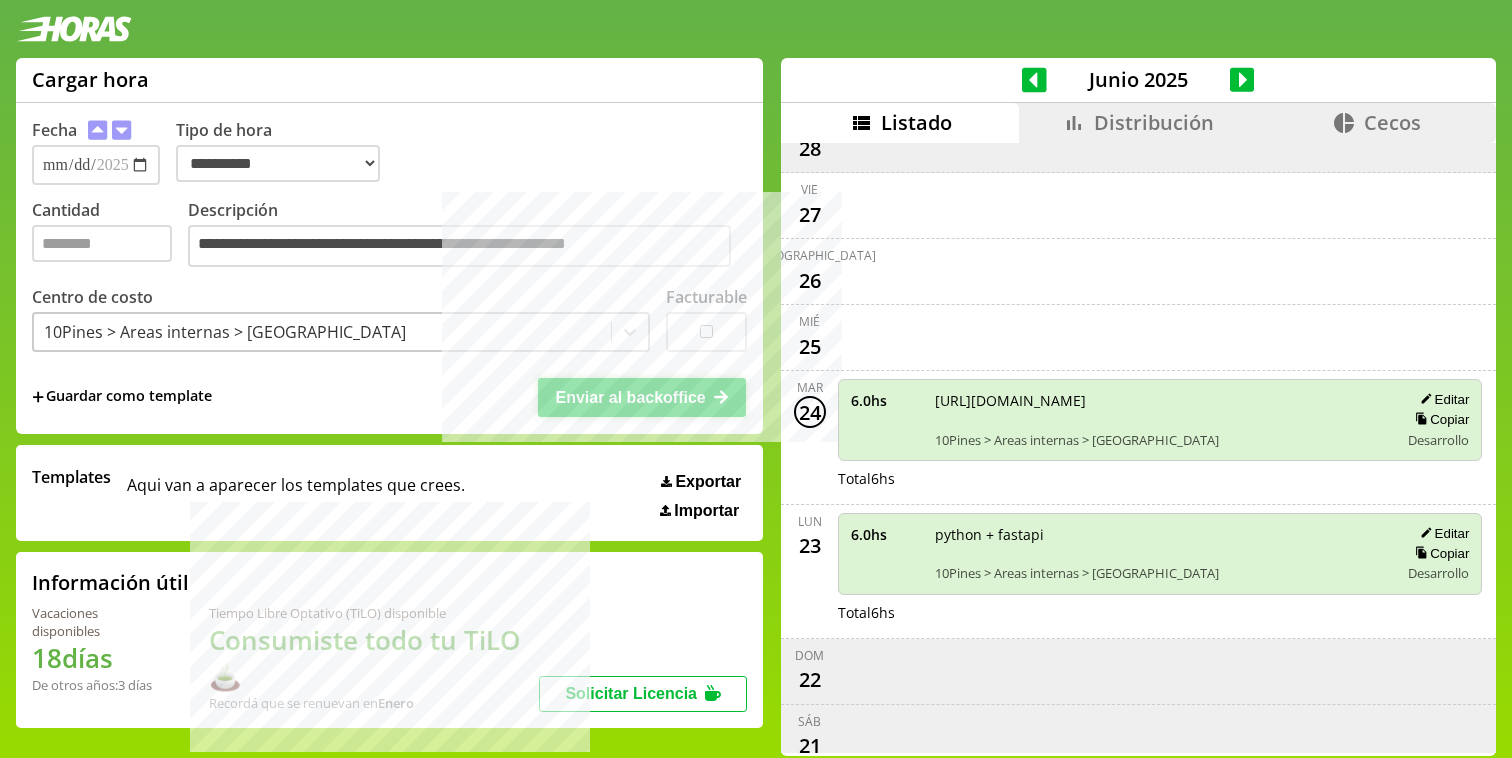 drag, startPoint x: 636, startPoint y: 392, endPoint x: 39, endPoint y: 273, distance: 608.7446 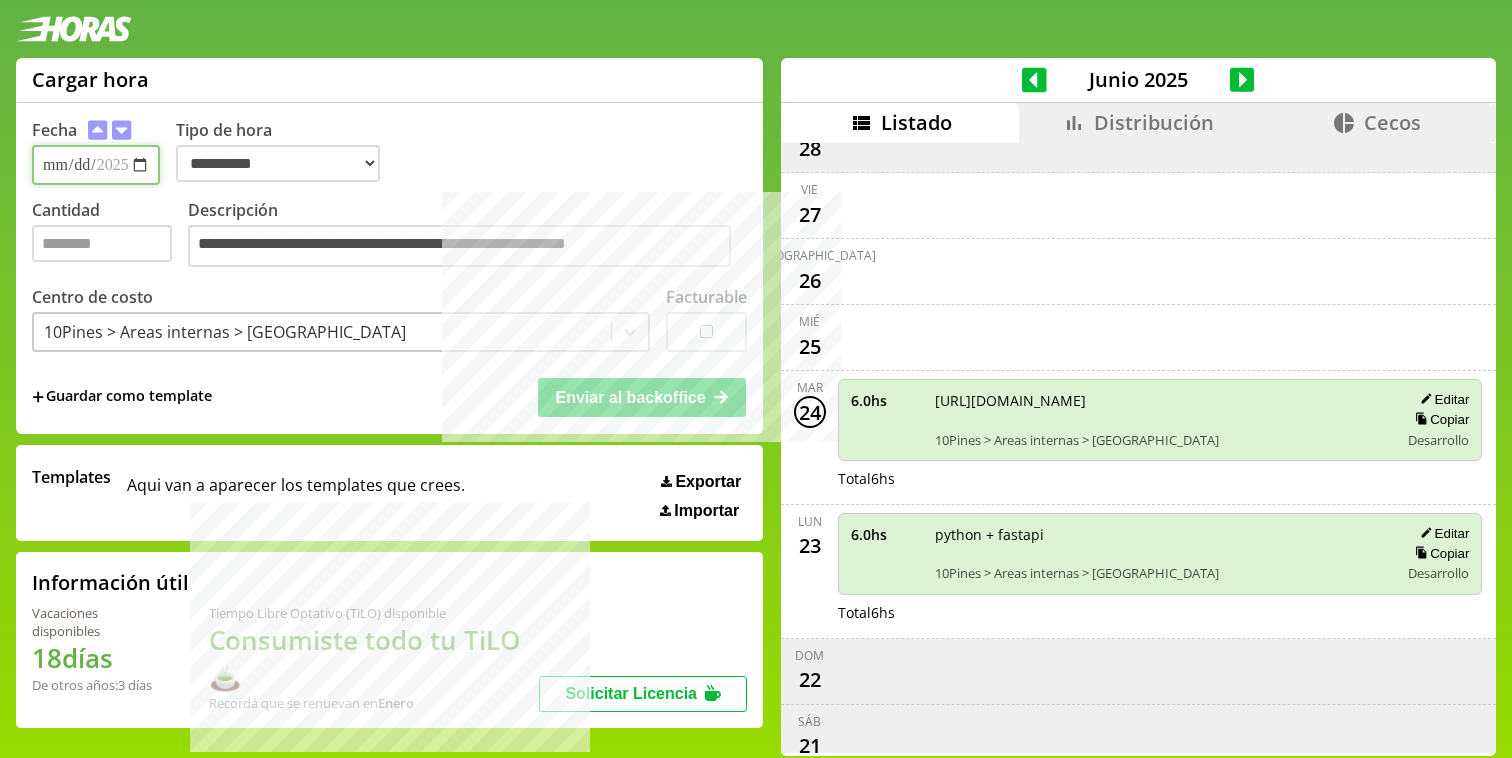 click on "**********" at bounding box center [96, 165] 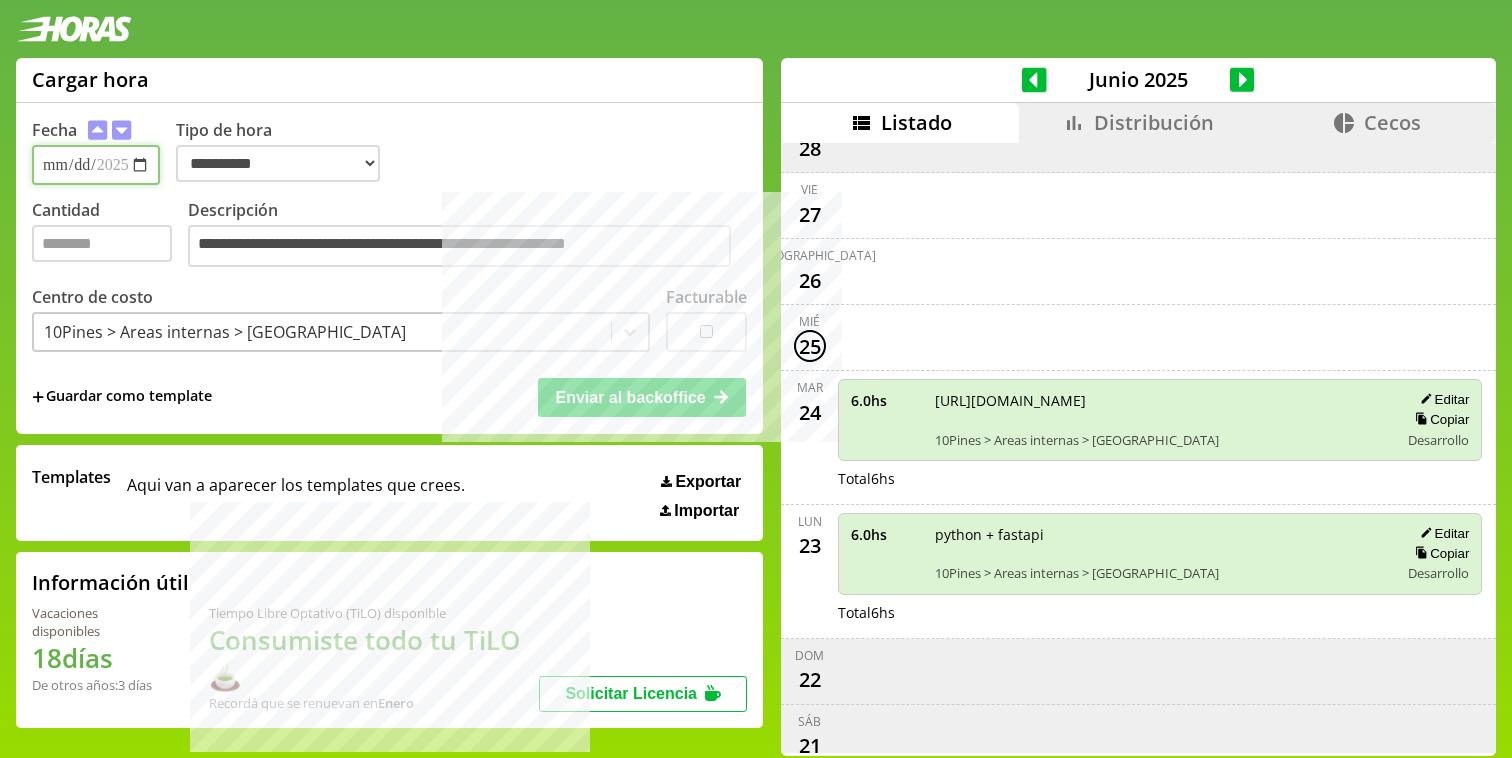 click on "Enviar al backoffice" at bounding box center [642, 397] 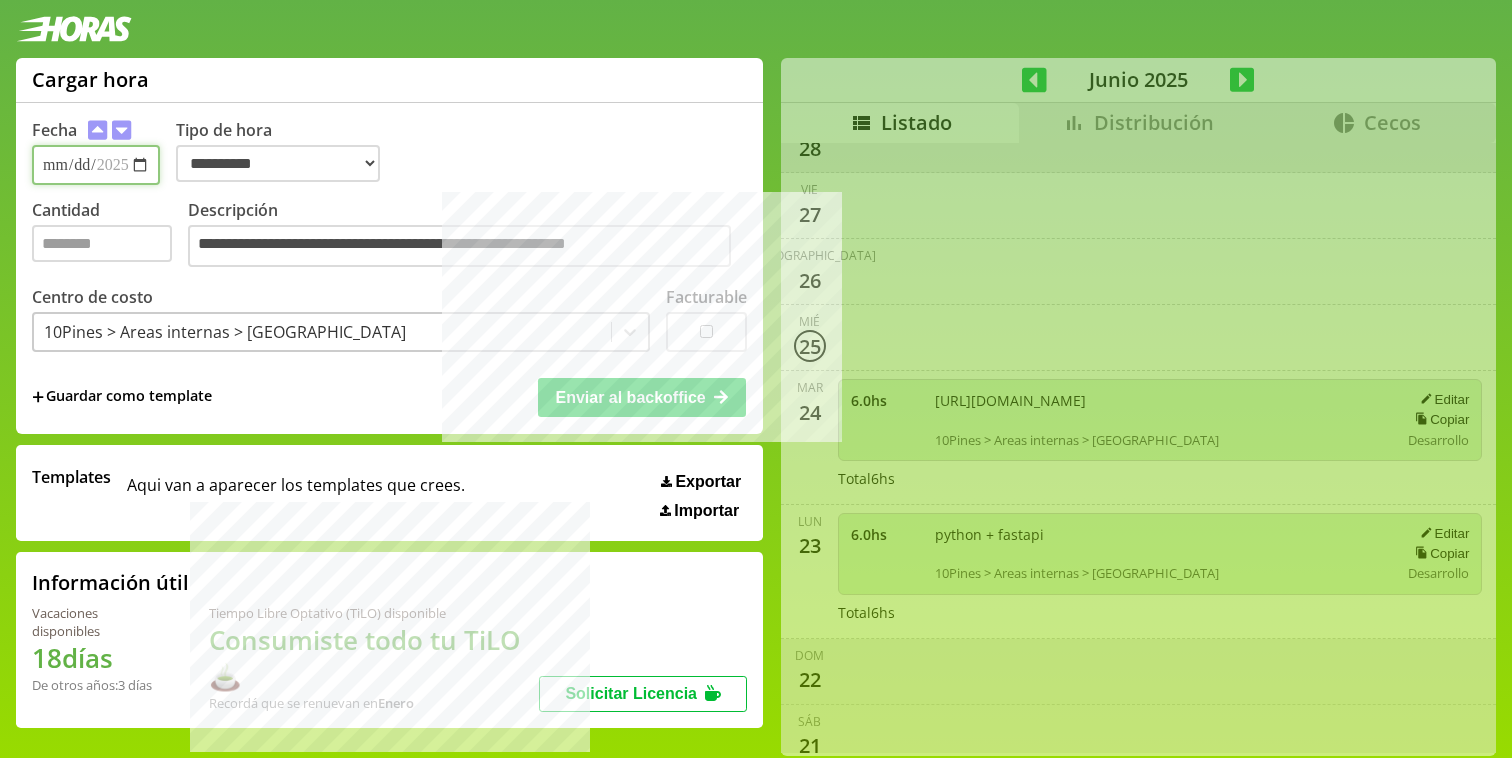 type 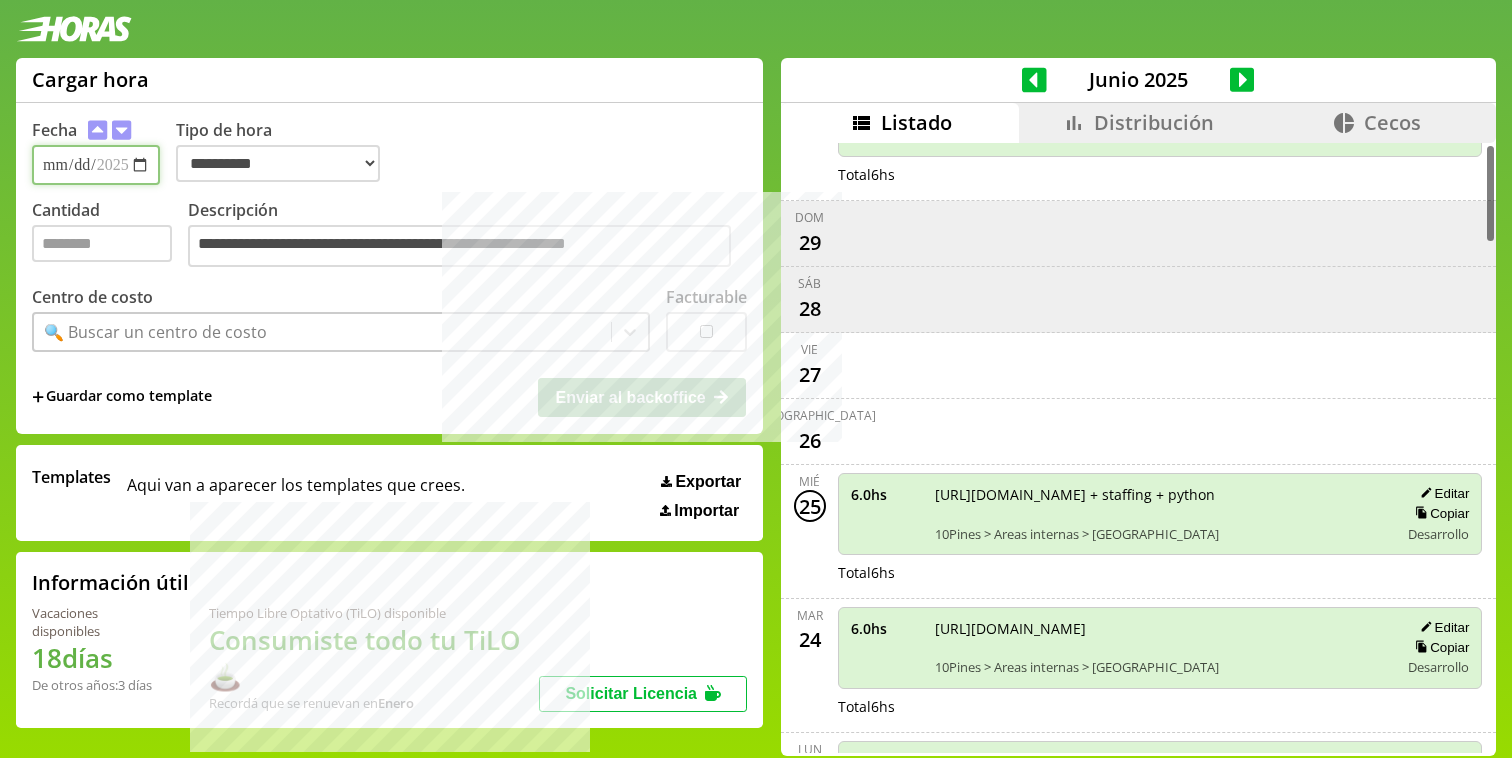 scroll, scrollTop: 142, scrollLeft: 0, axis: vertical 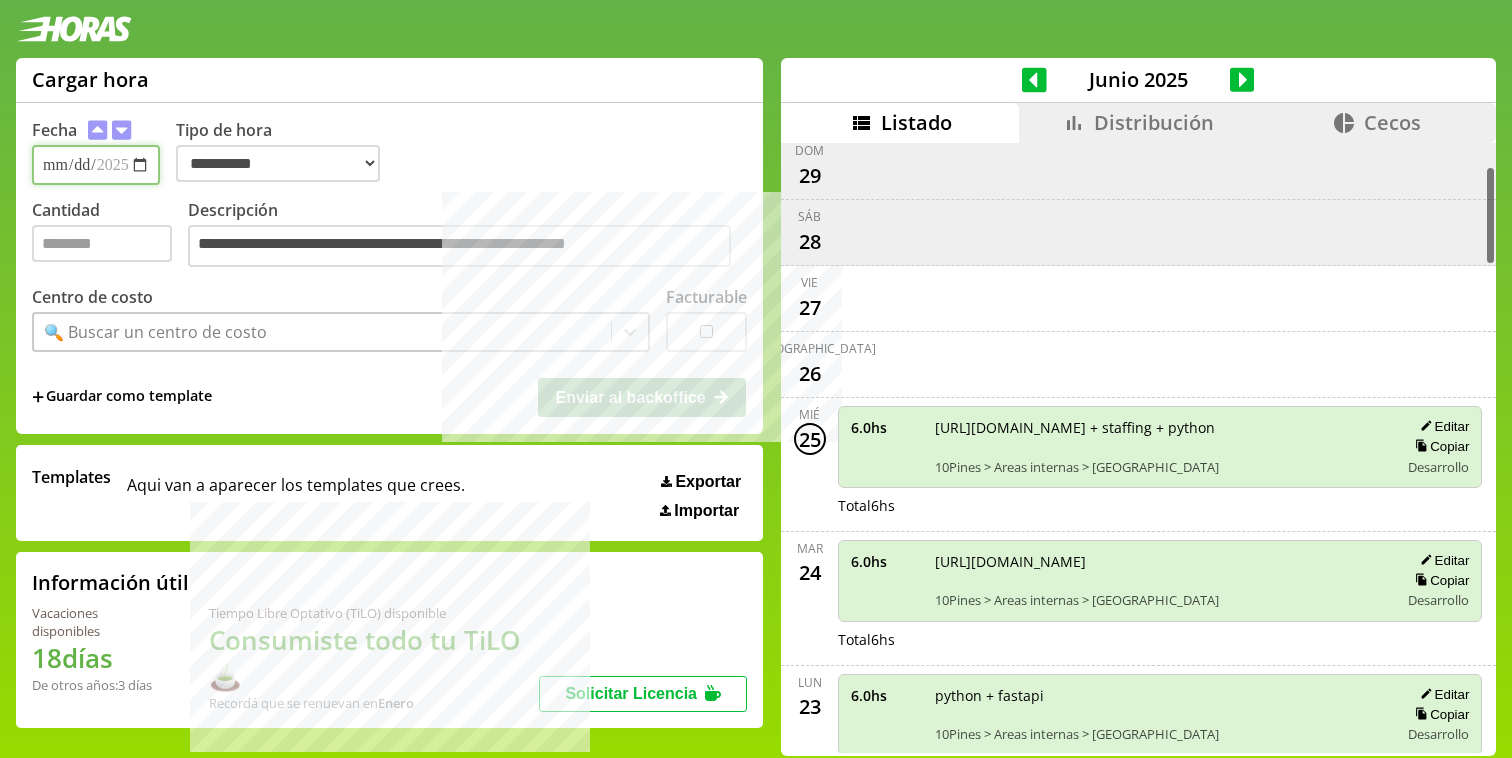 type on "**********" 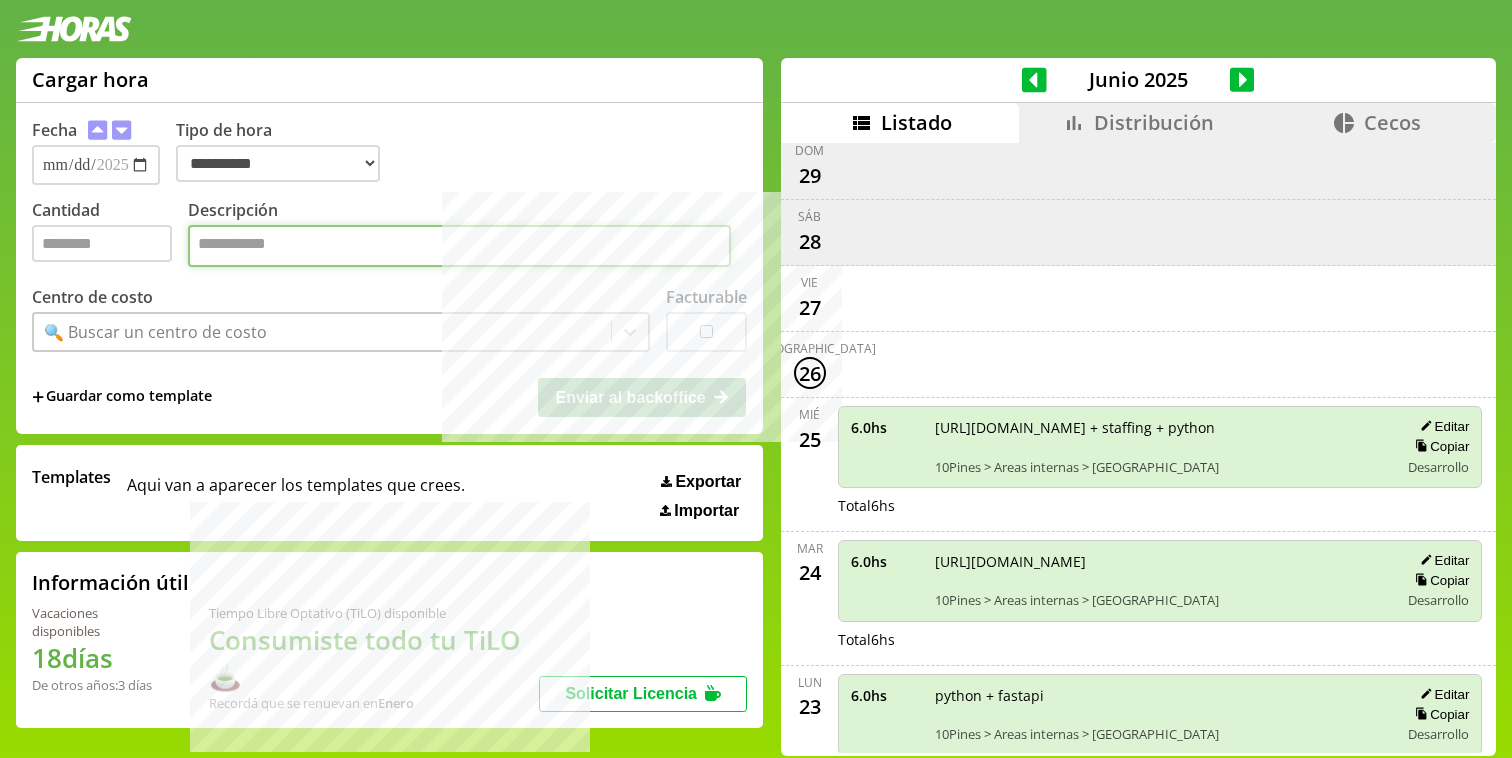 click on "Descripción" at bounding box center (459, 246) 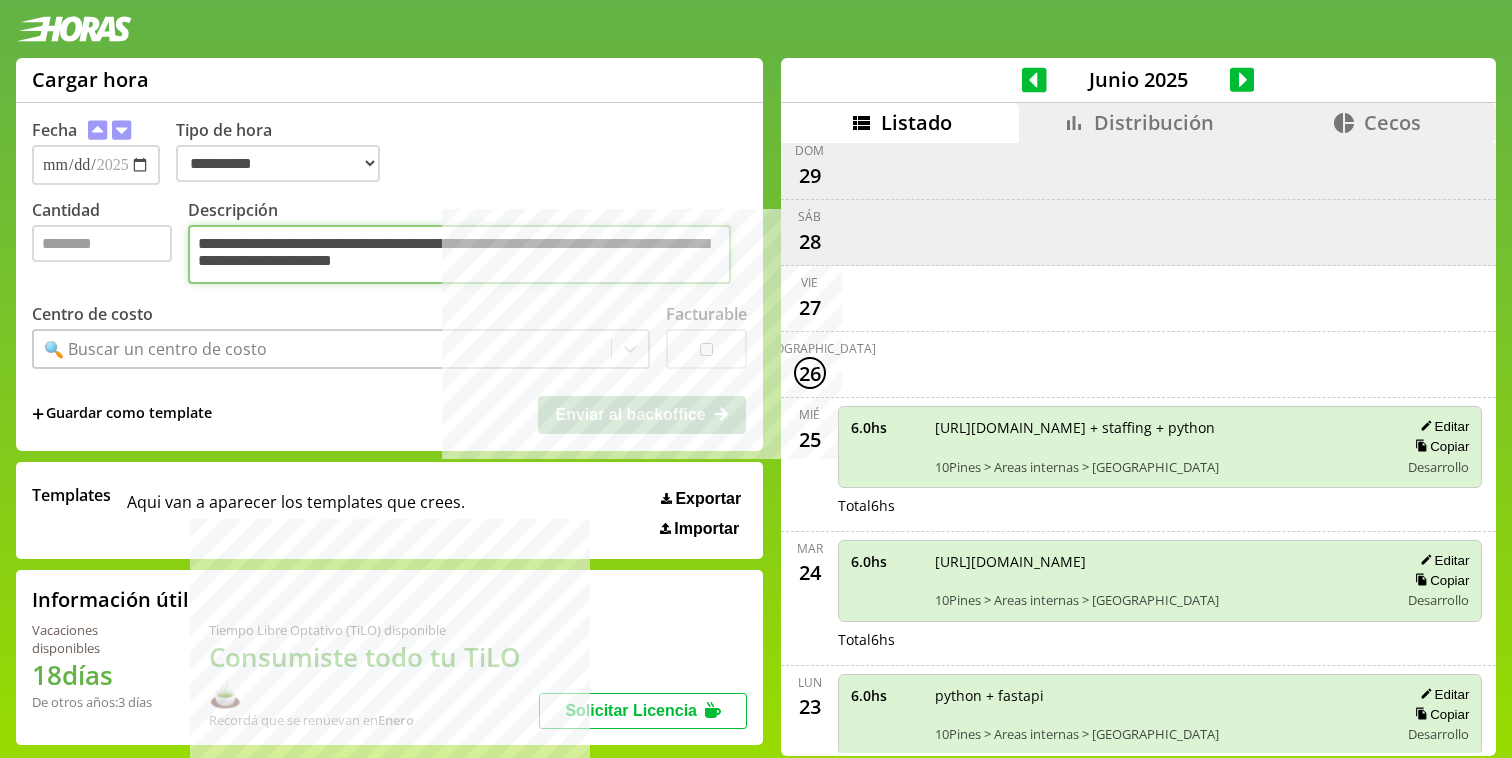 type on "**********" 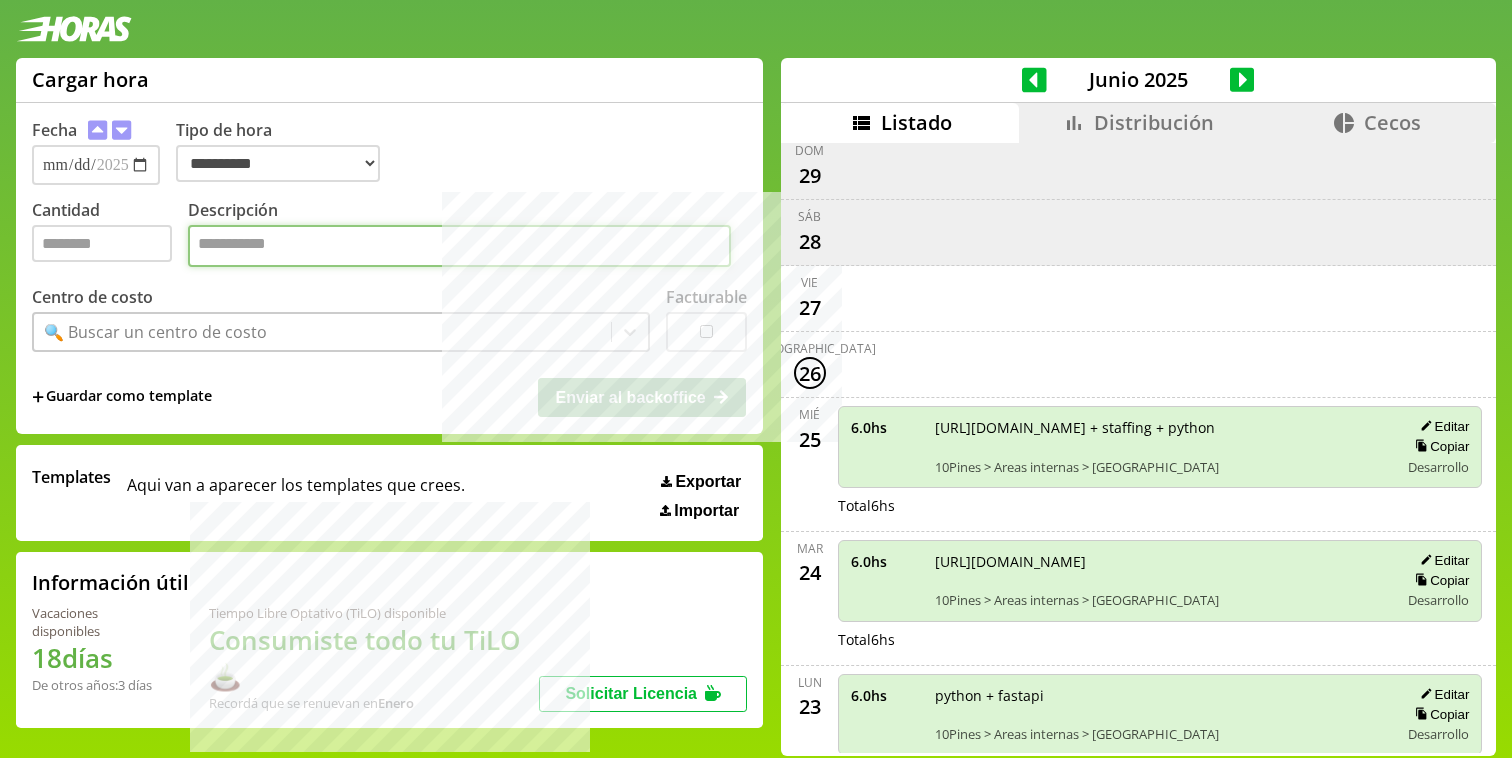 paste on "**********" 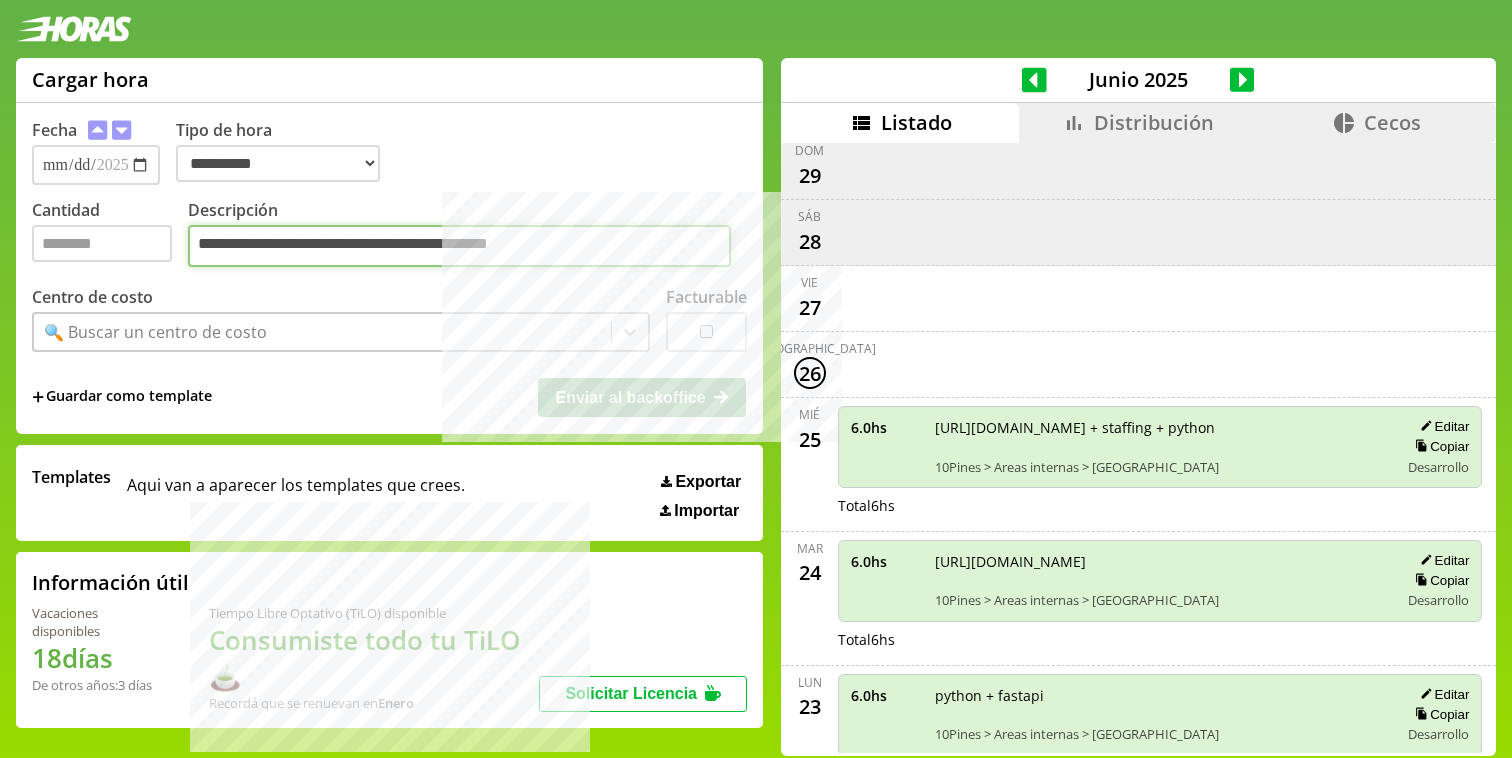 type on "**********" 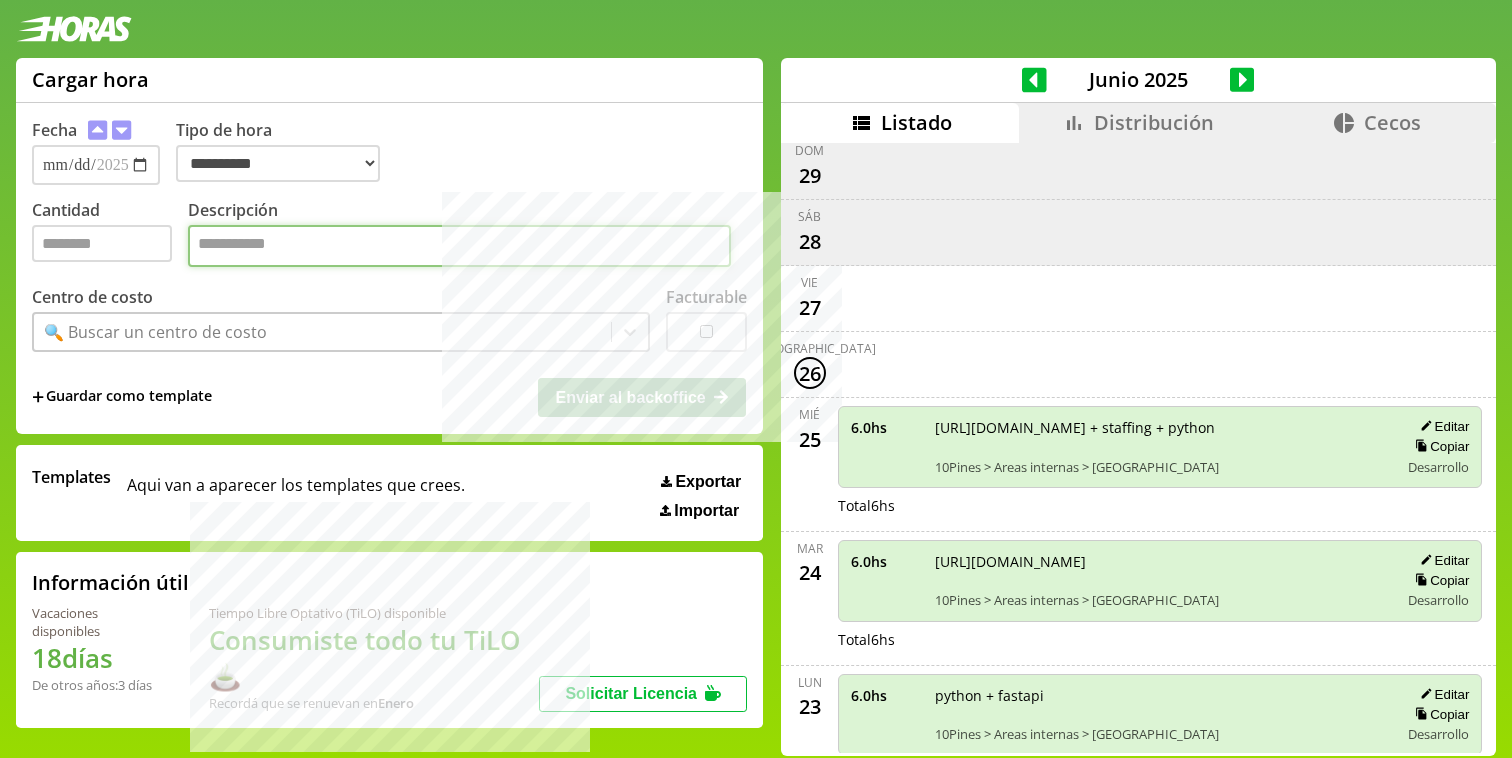 paste on "**********" 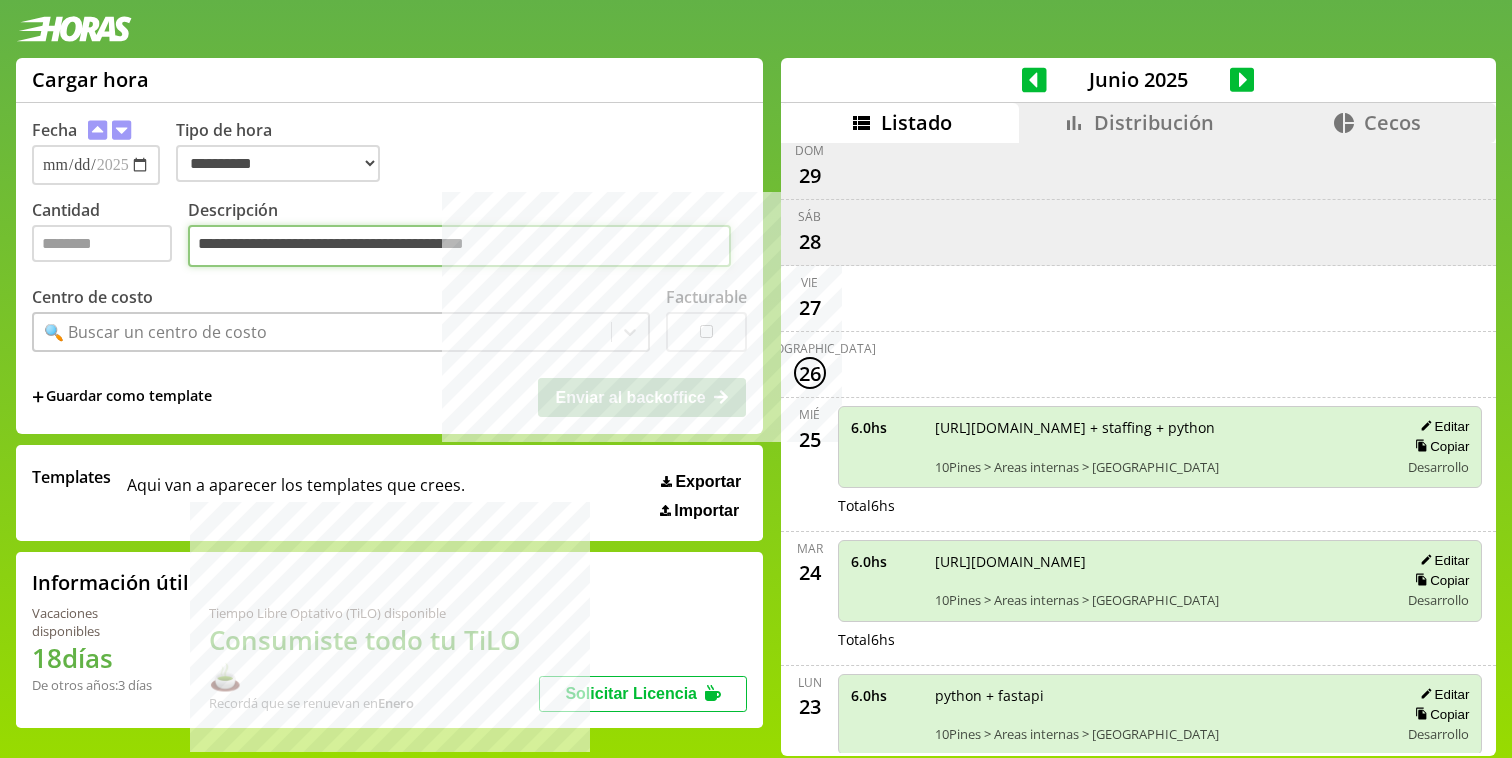 paste on "**********" 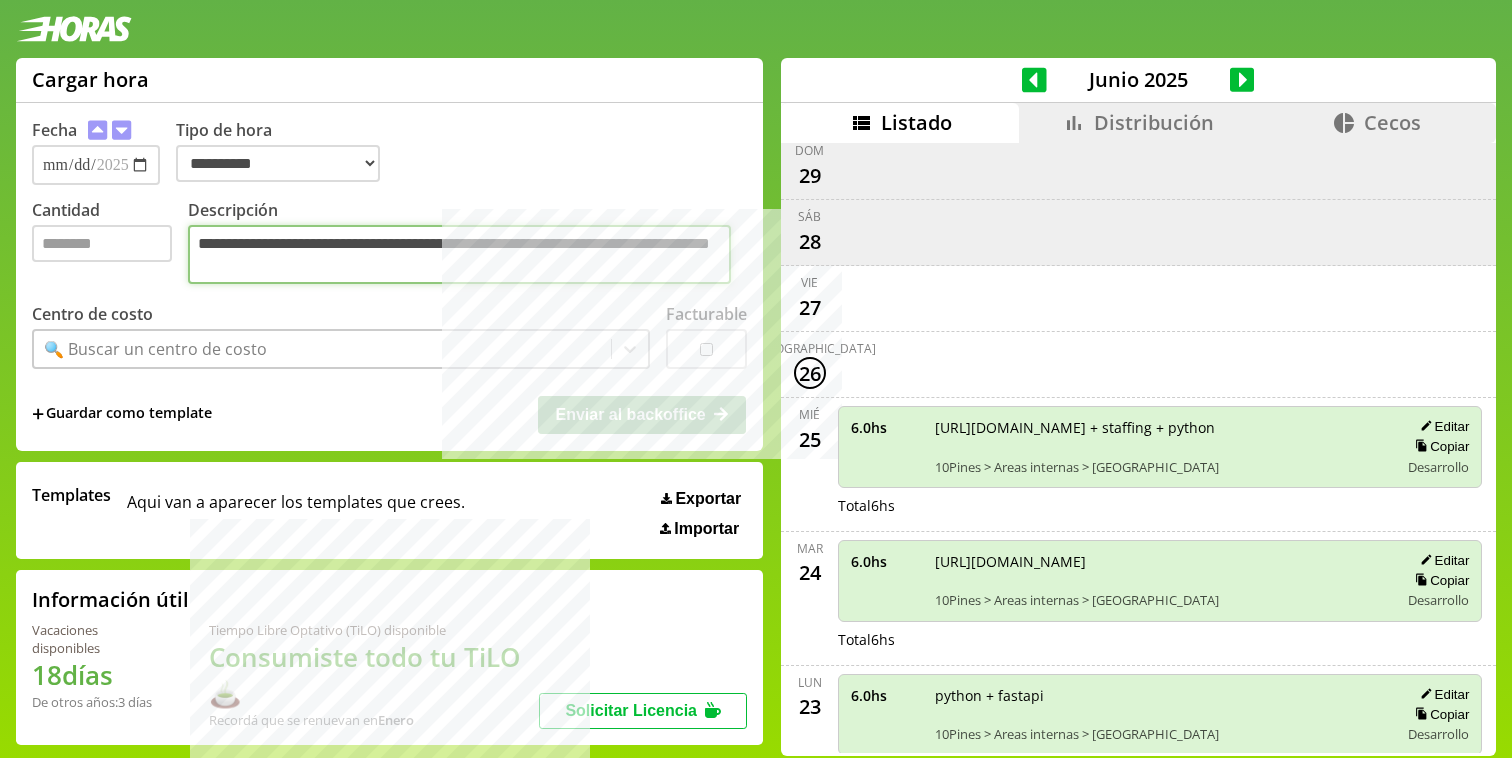 type on "**********" 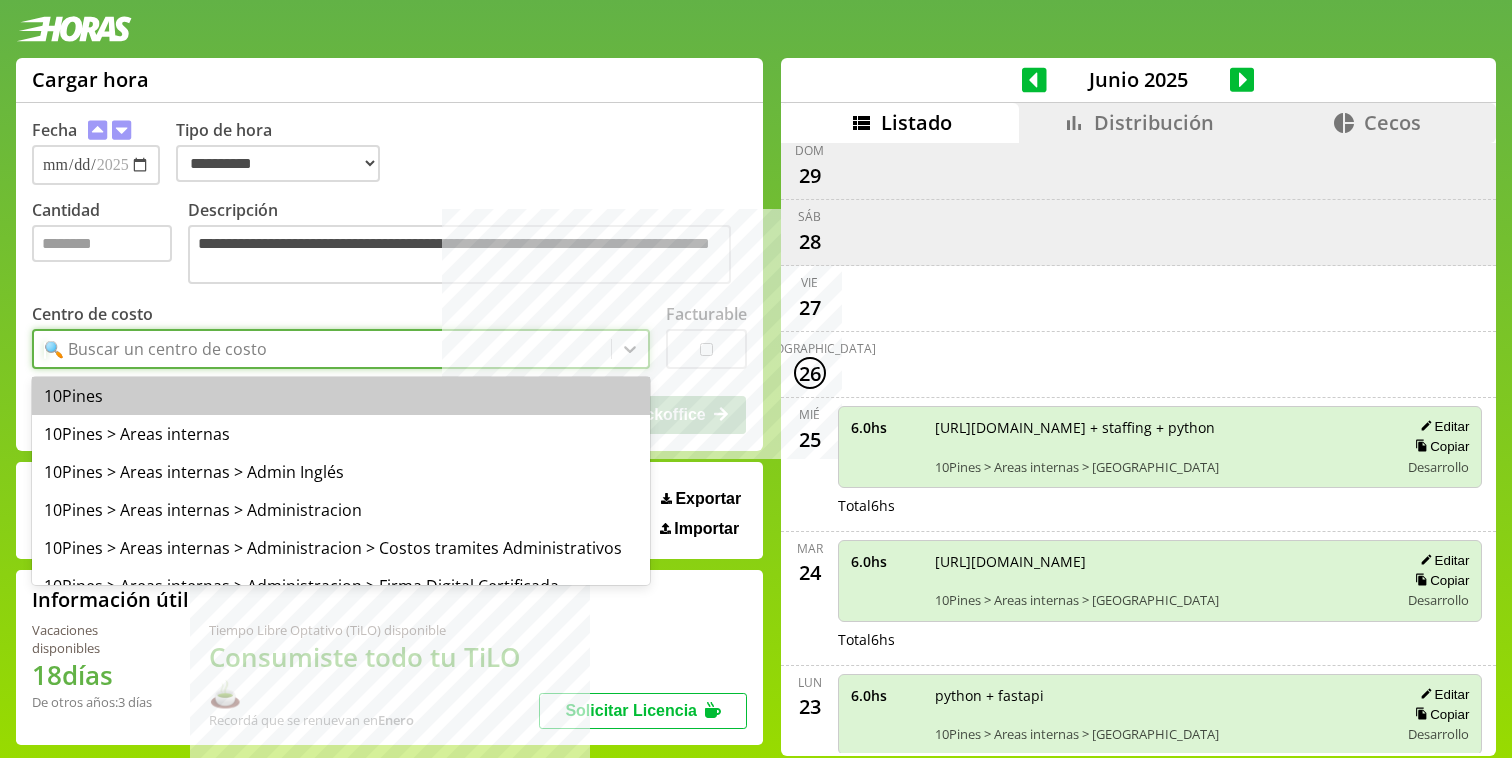 click on "🔍 Buscar un centro de costo" at bounding box center (322, 349) 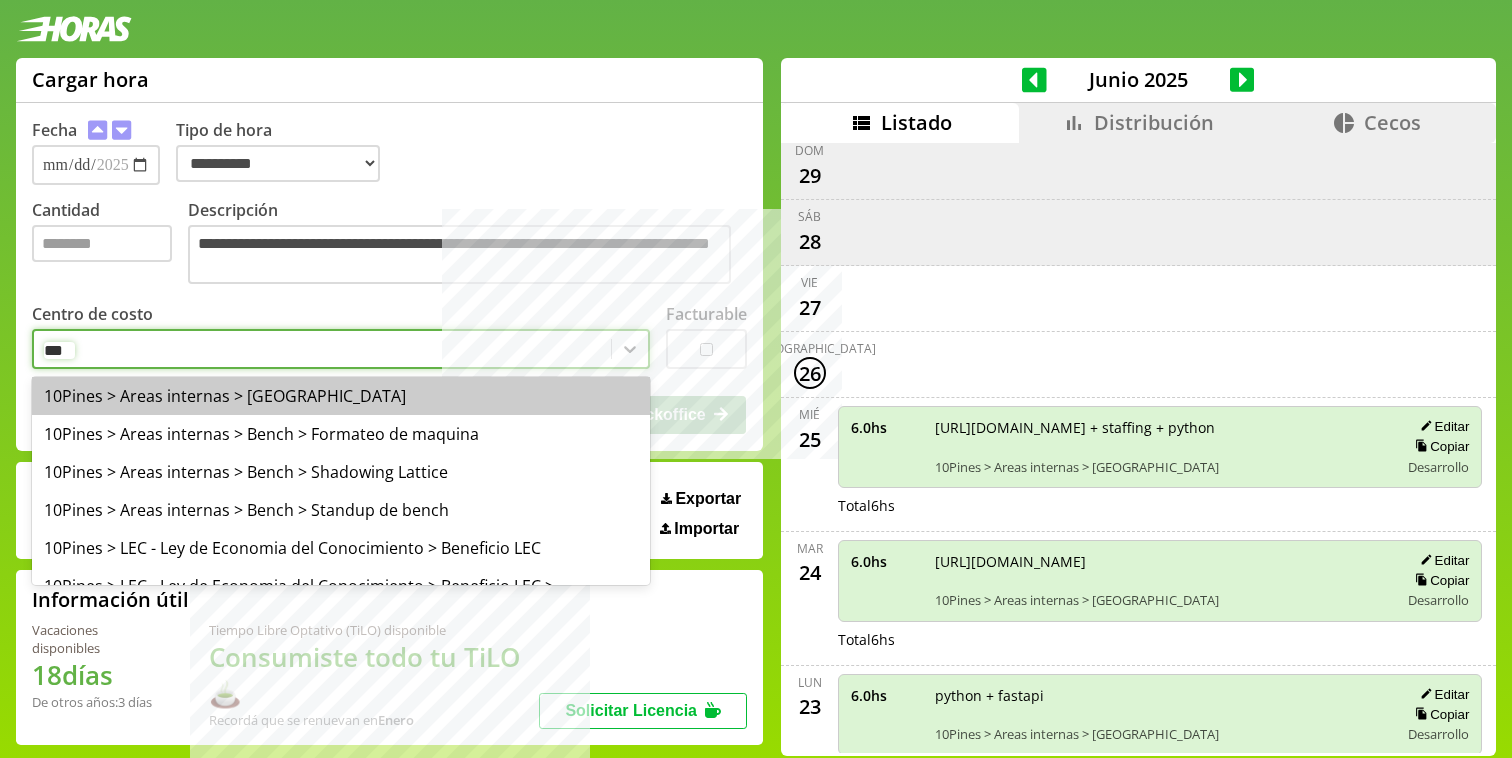 type on "****" 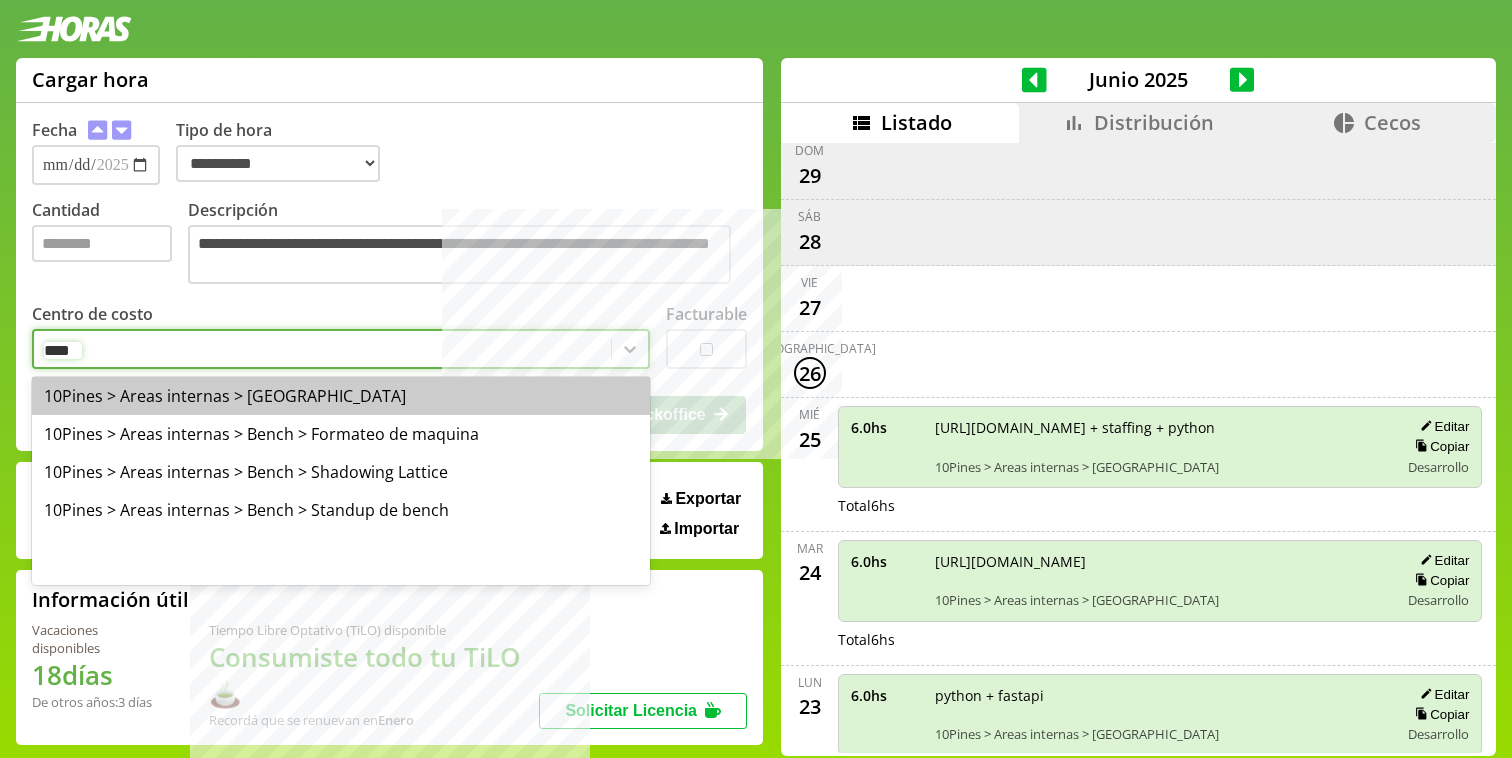 type 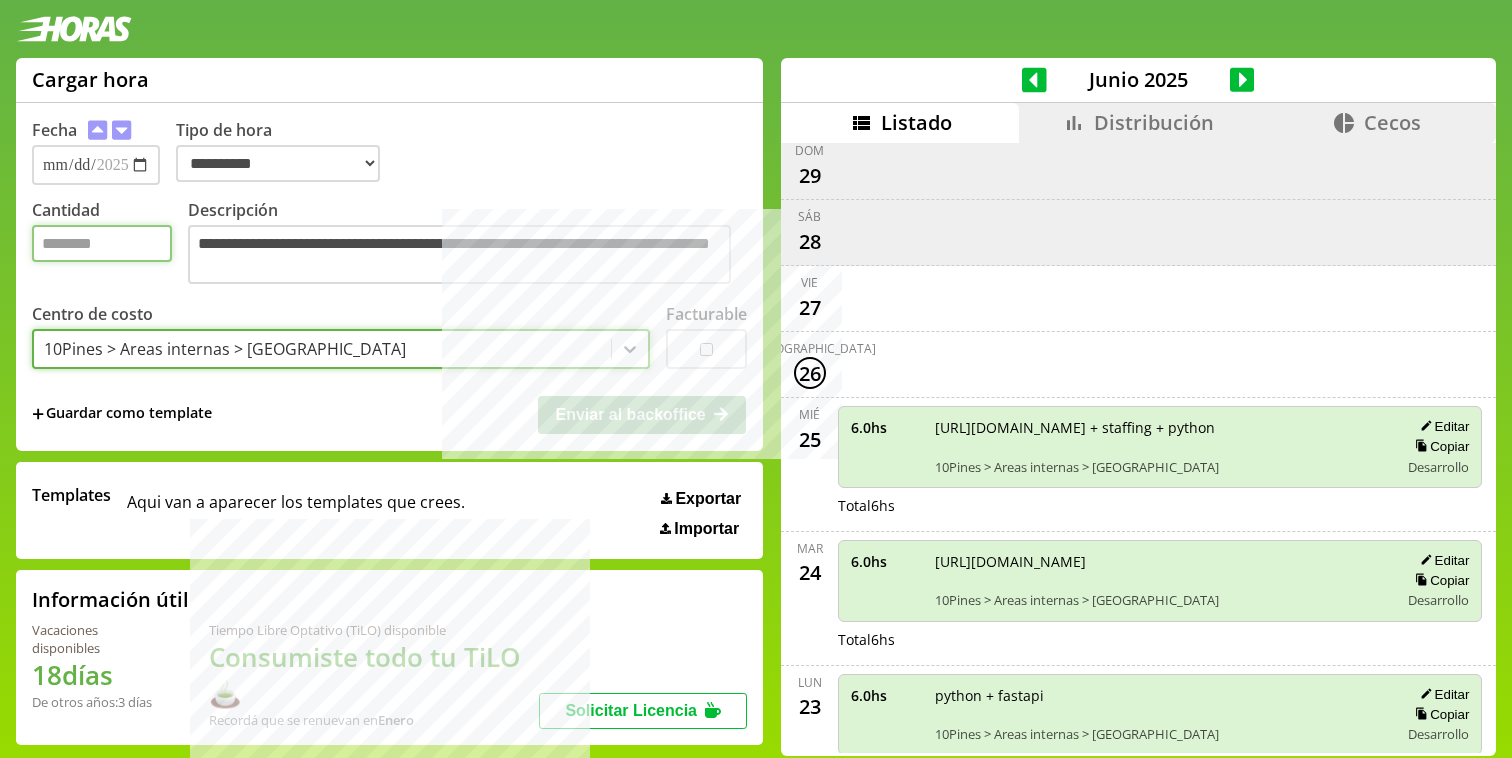 click on "Cantidad" at bounding box center [110, 244] 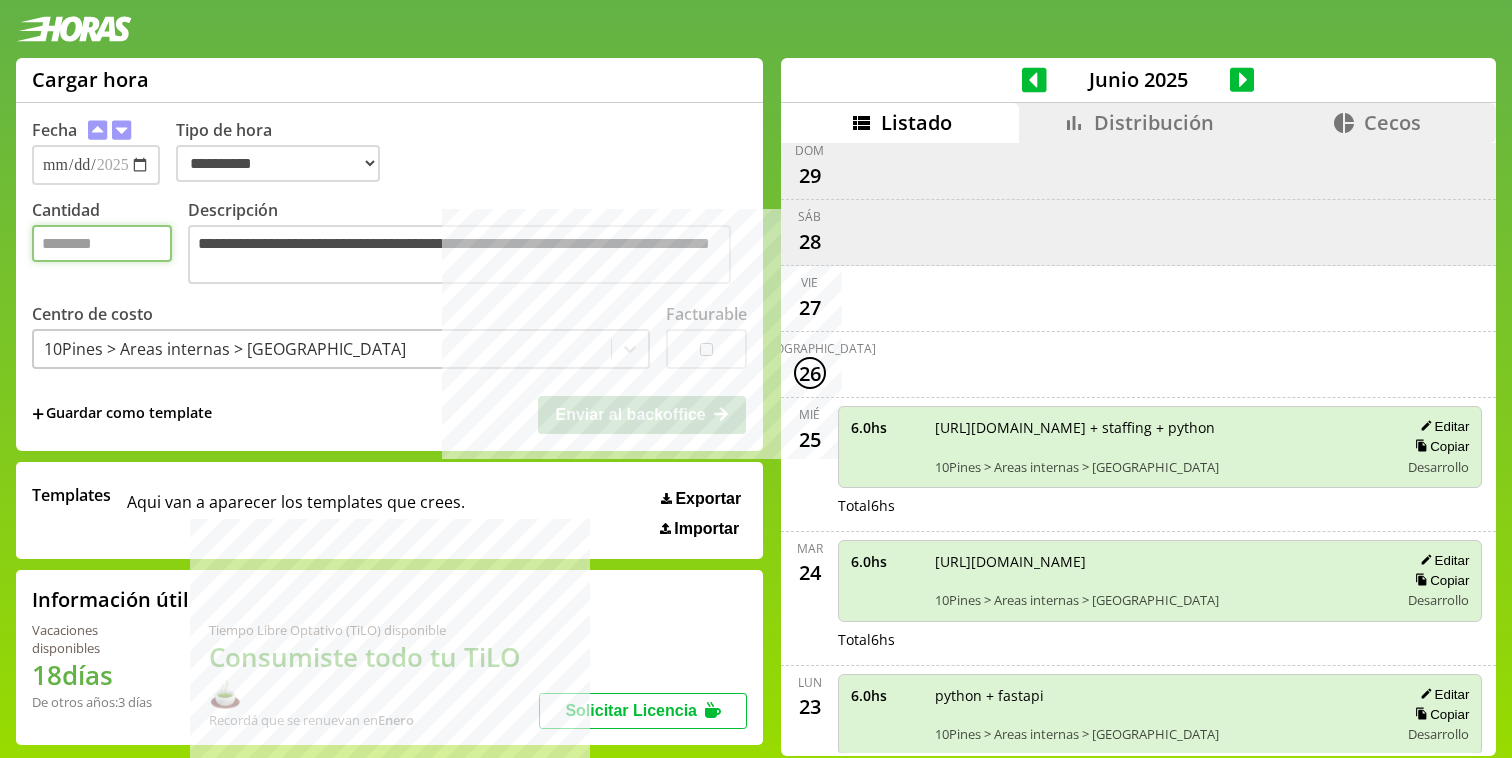 click on "Cantidad" at bounding box center [102, 243] 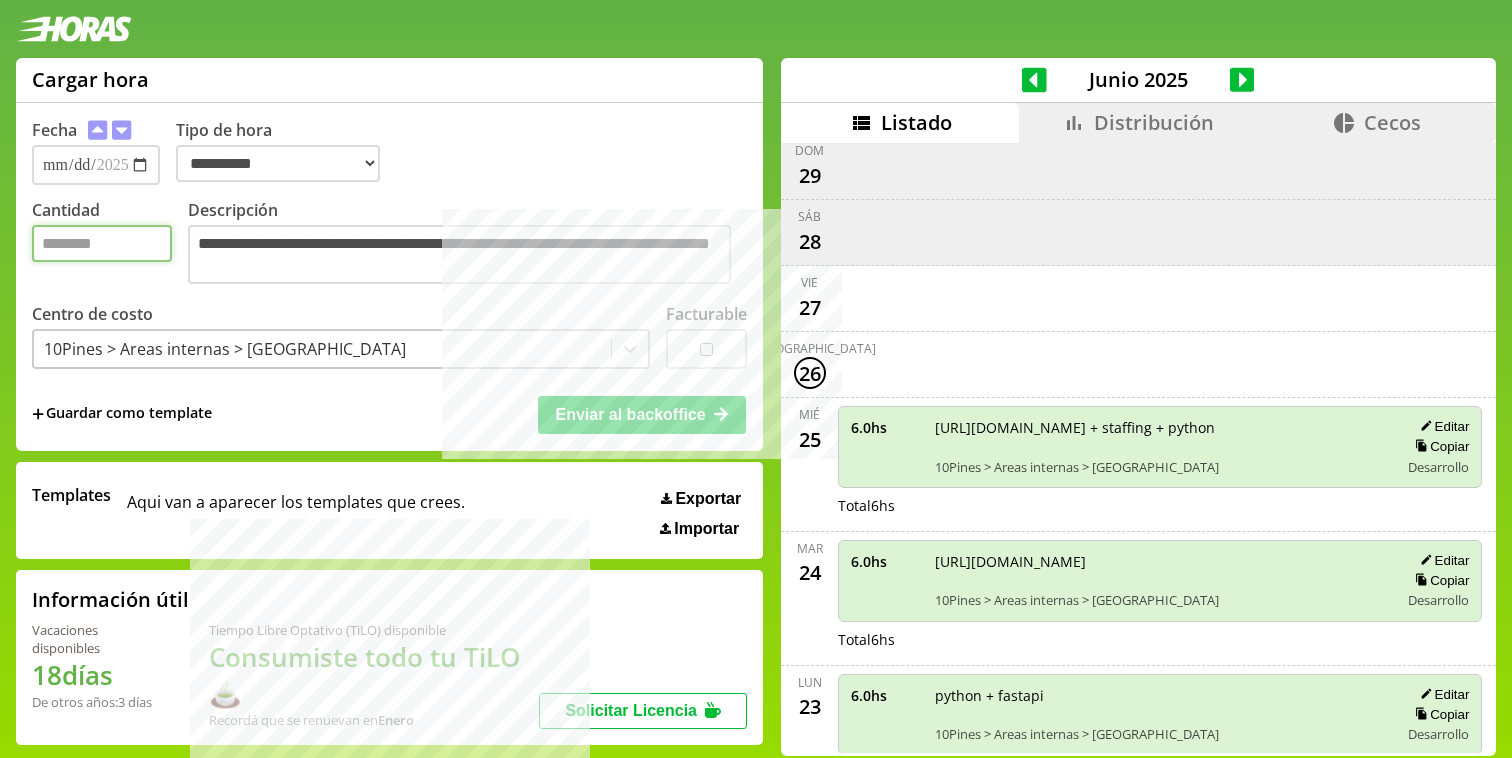 type on "*" 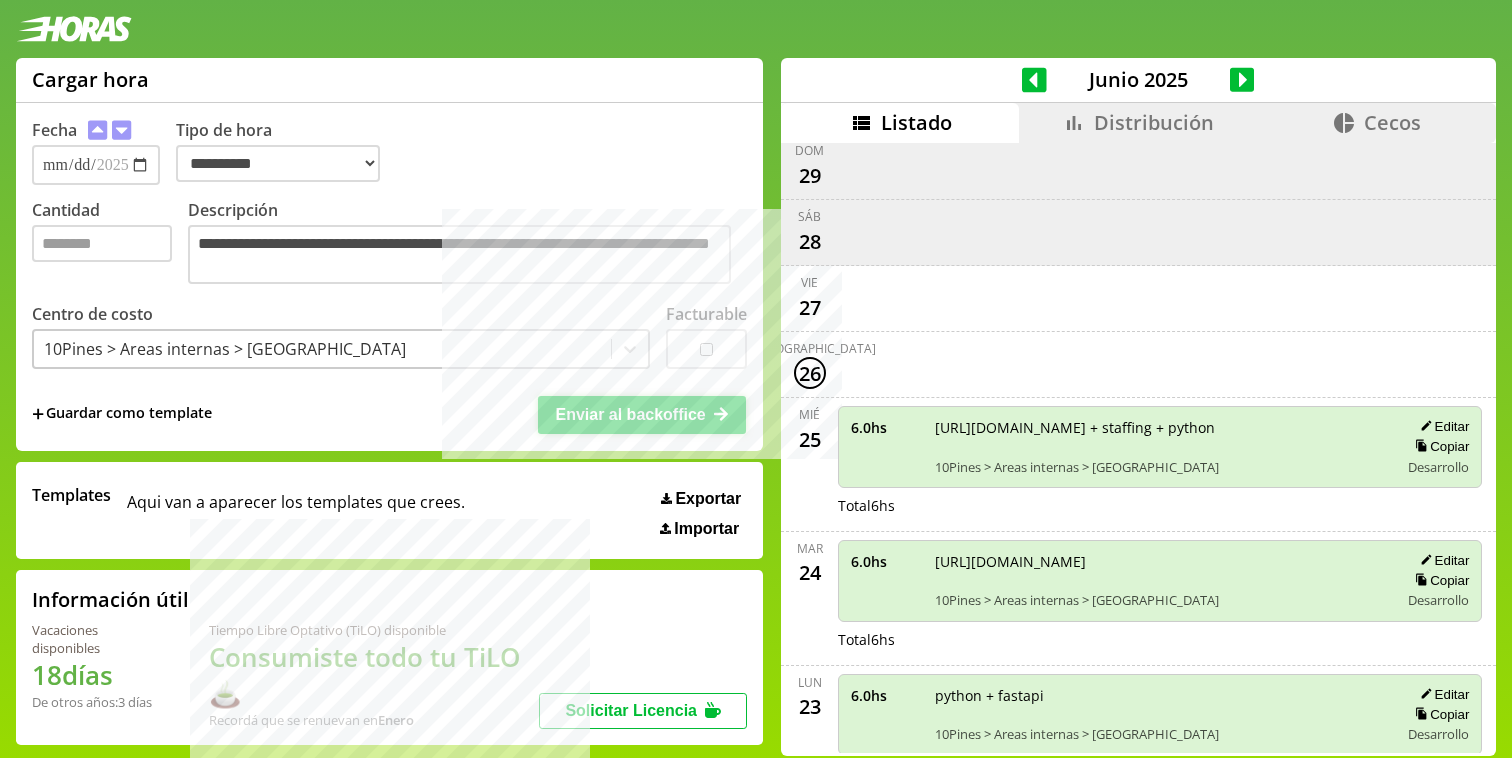 click on "Enviar al backoffice" at bounding box center (630, 414) 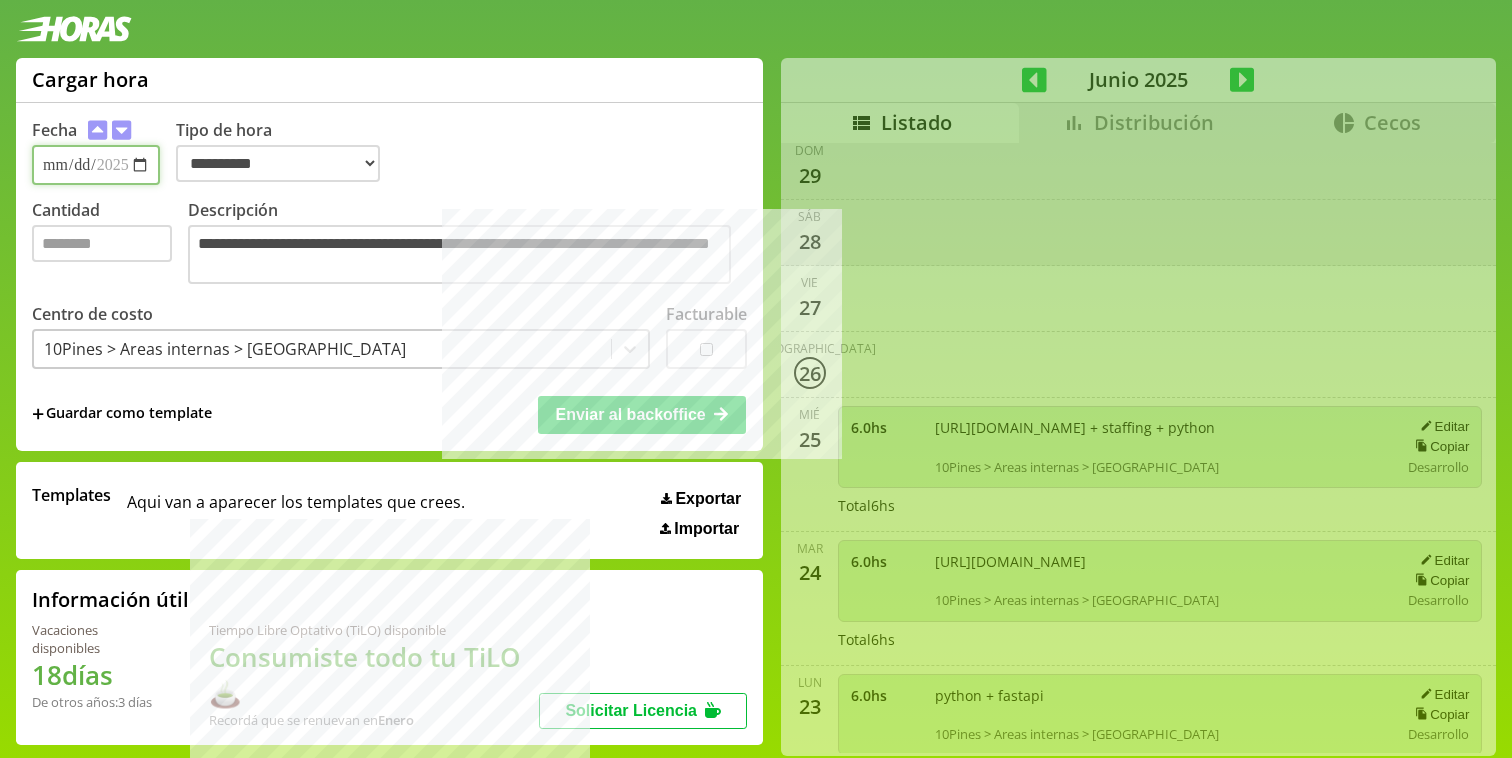 click on "**********" at bounding box center [96, 165] 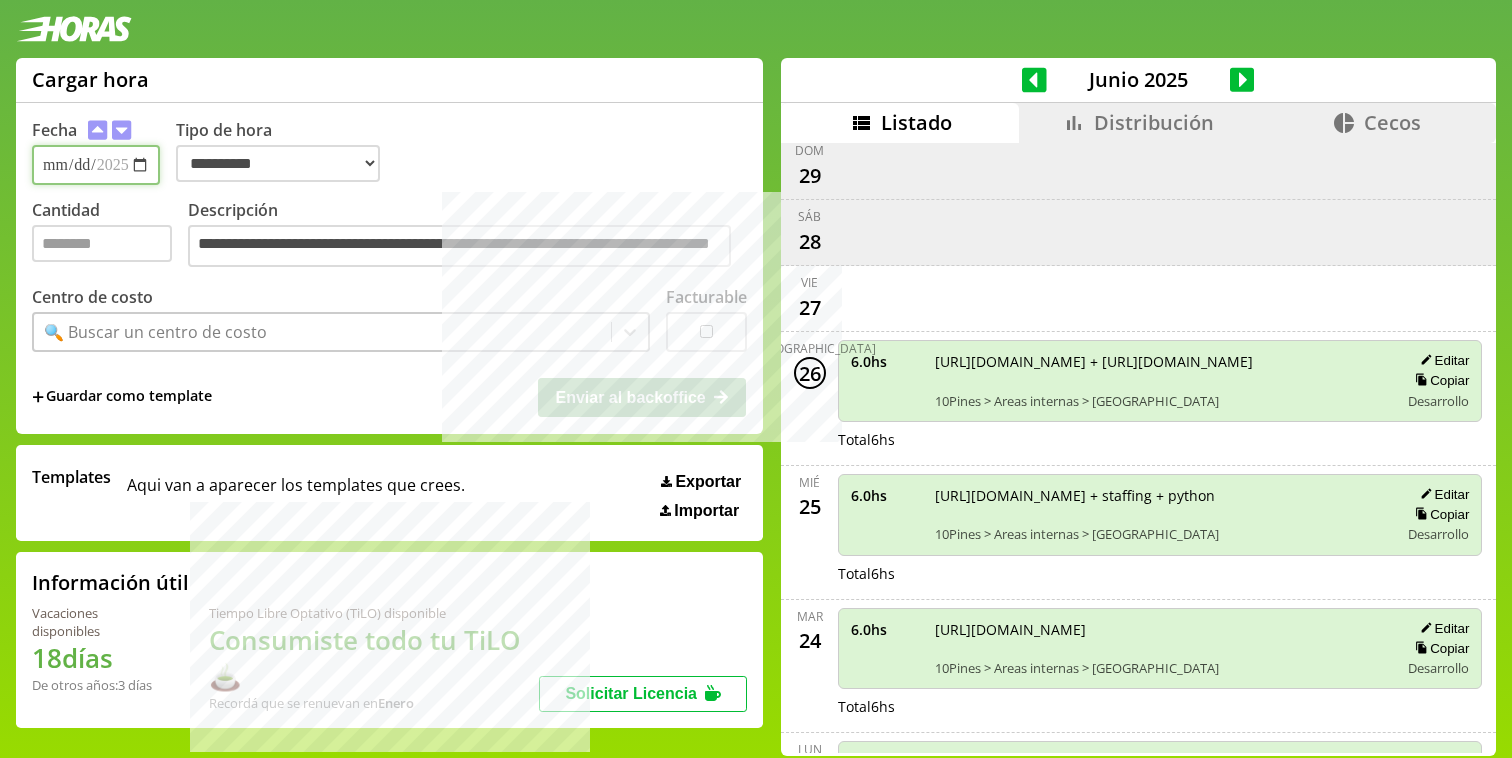type on "**********" 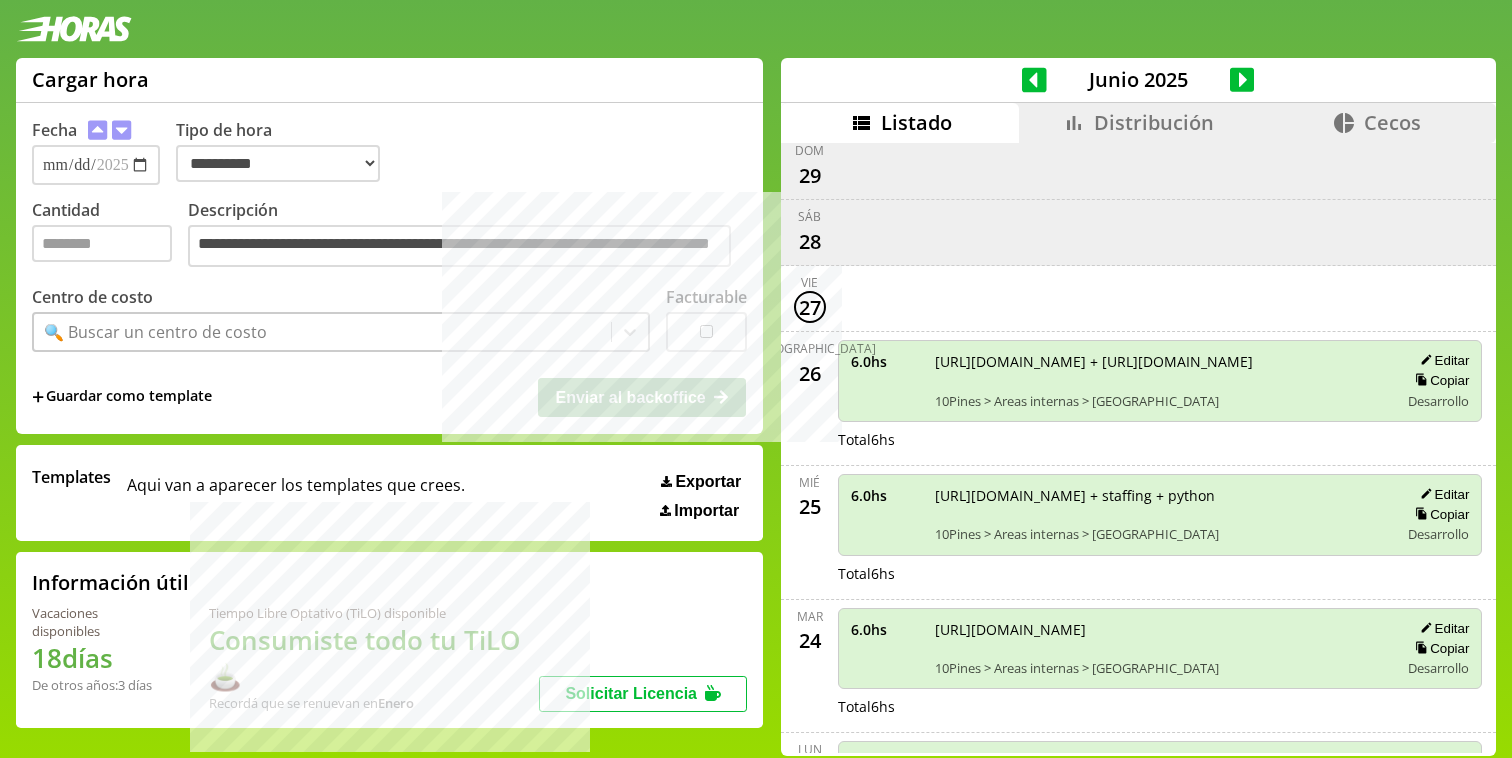 click on "**********" at bounding box center [389, 268] 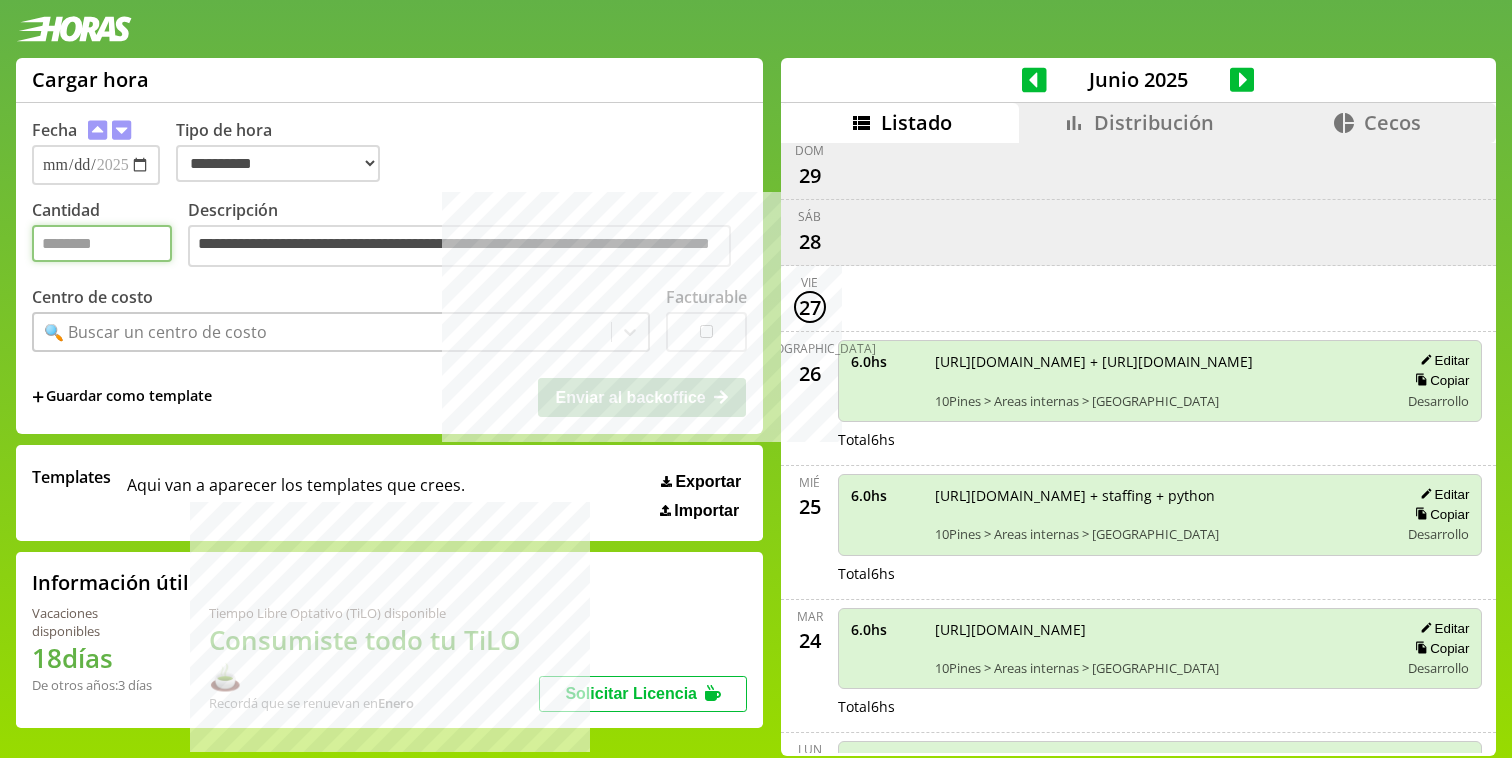 click on "*" at bounding box center (102, 243) 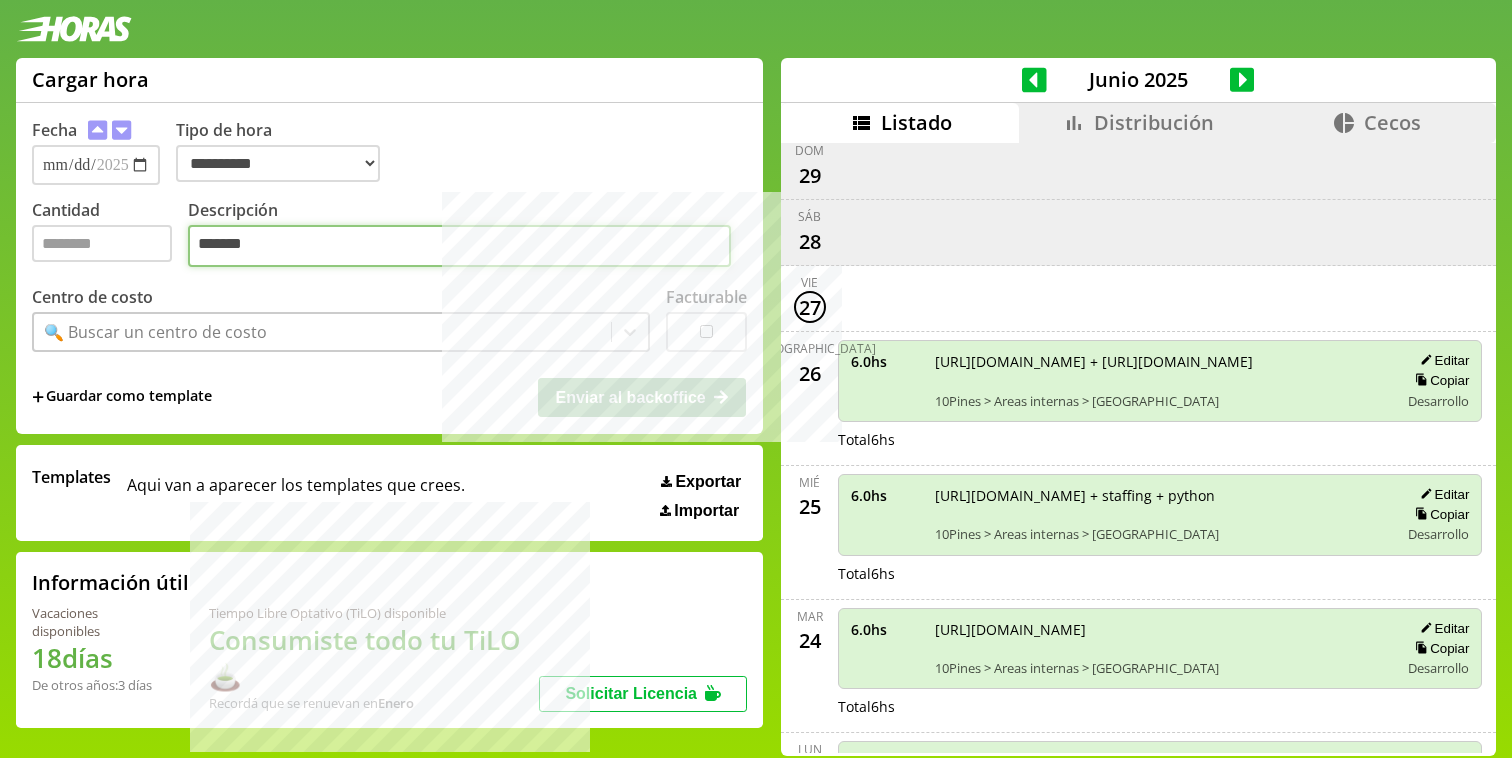 type on "*******" 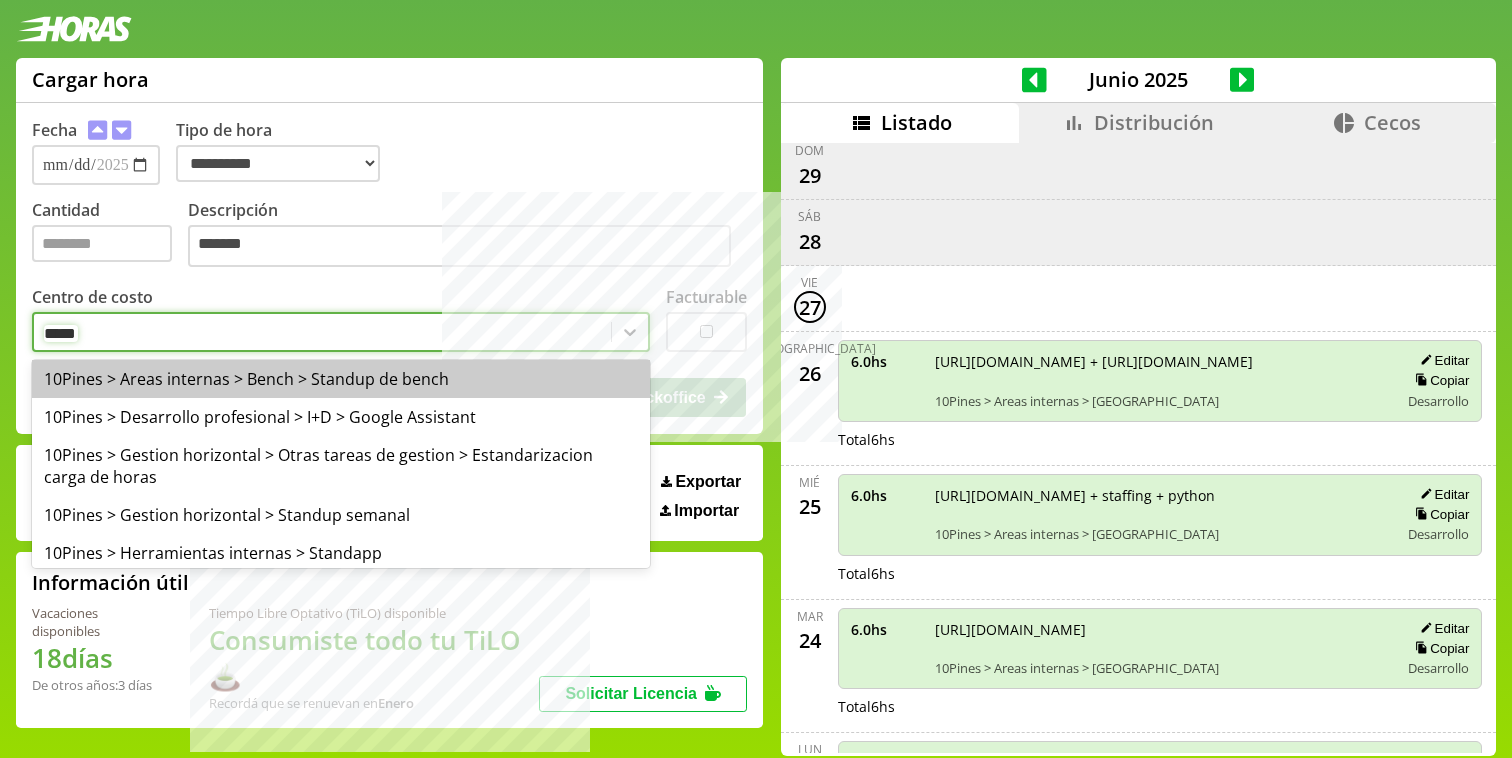type on "******" 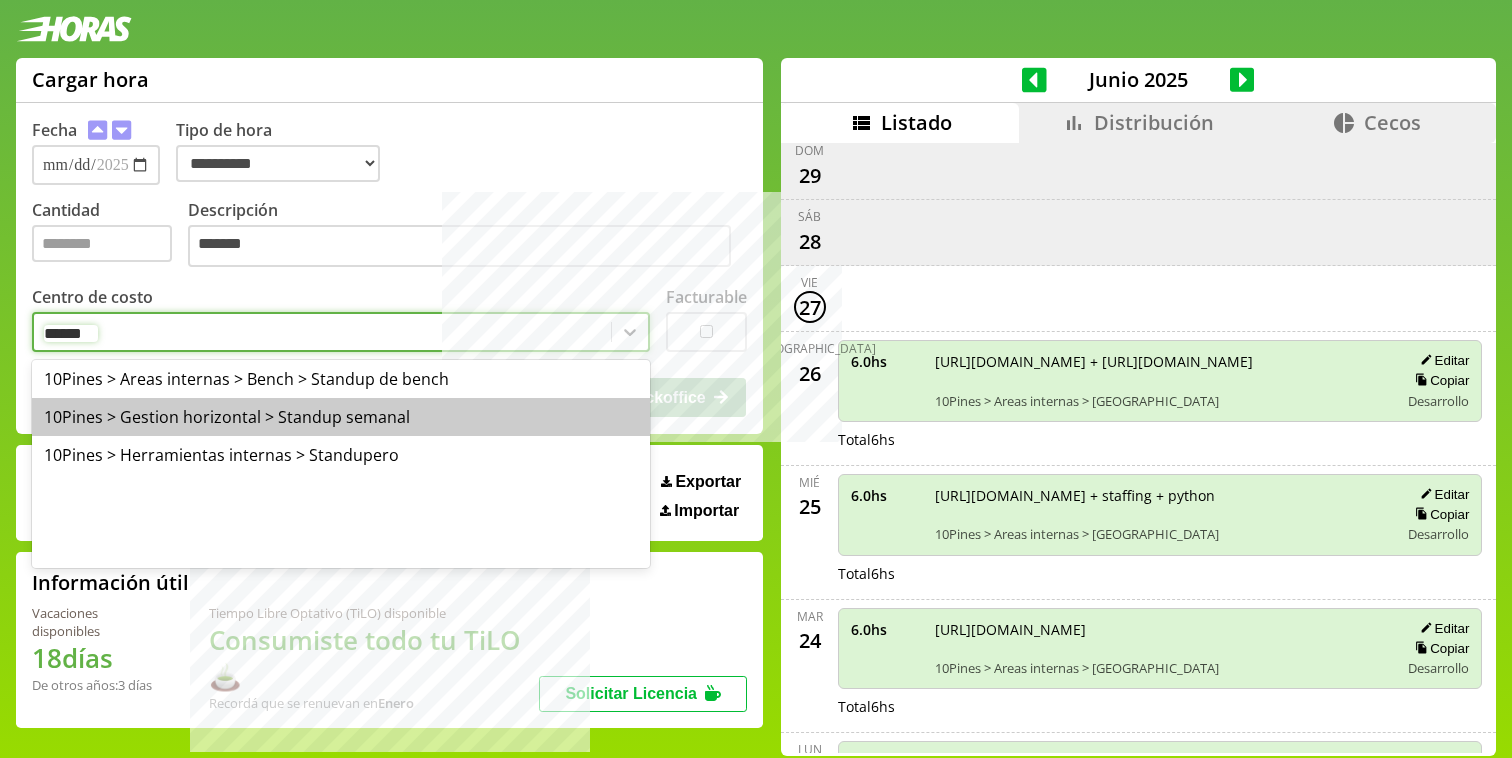 type 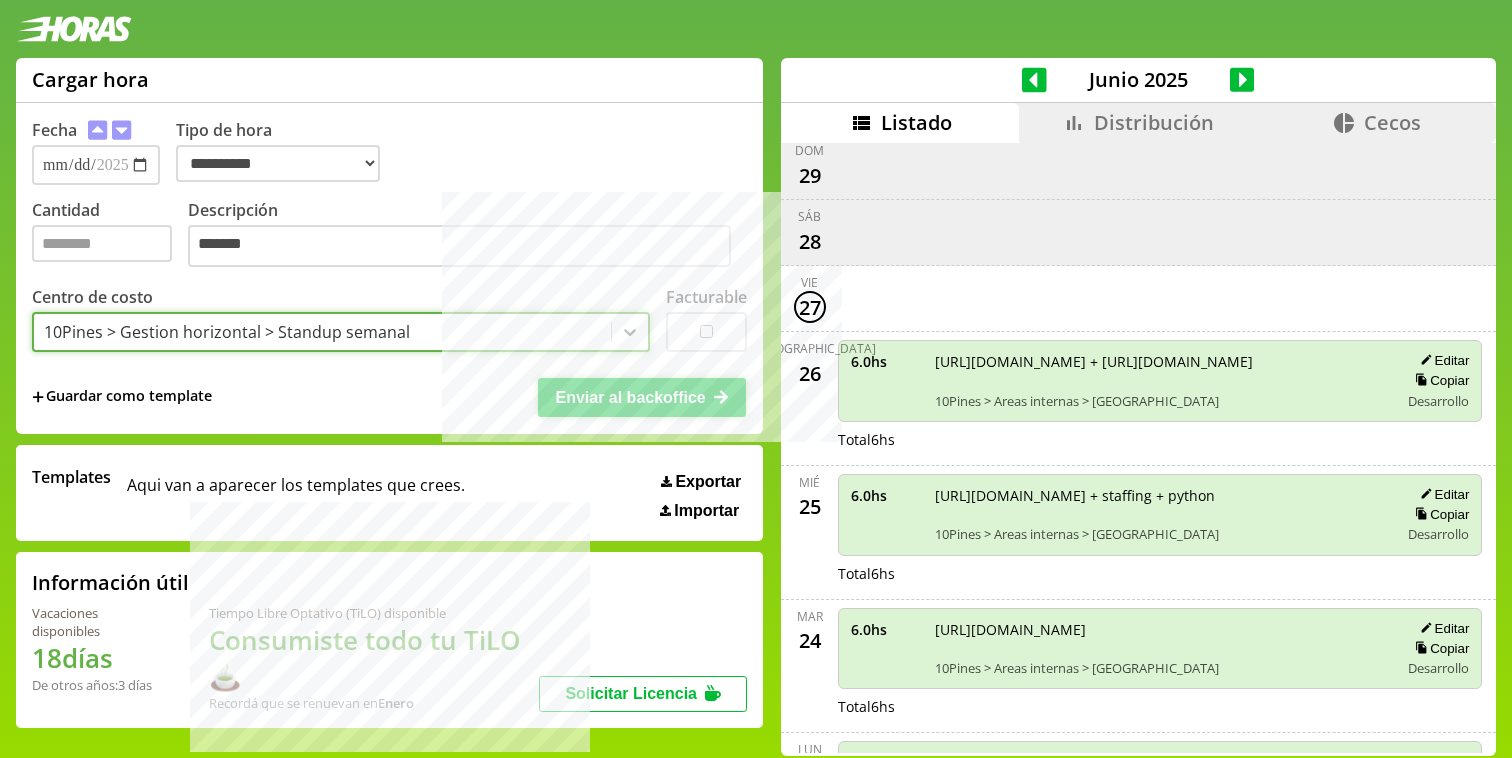 click on "Enviar al backoffice" at bounding box center [630, 397] 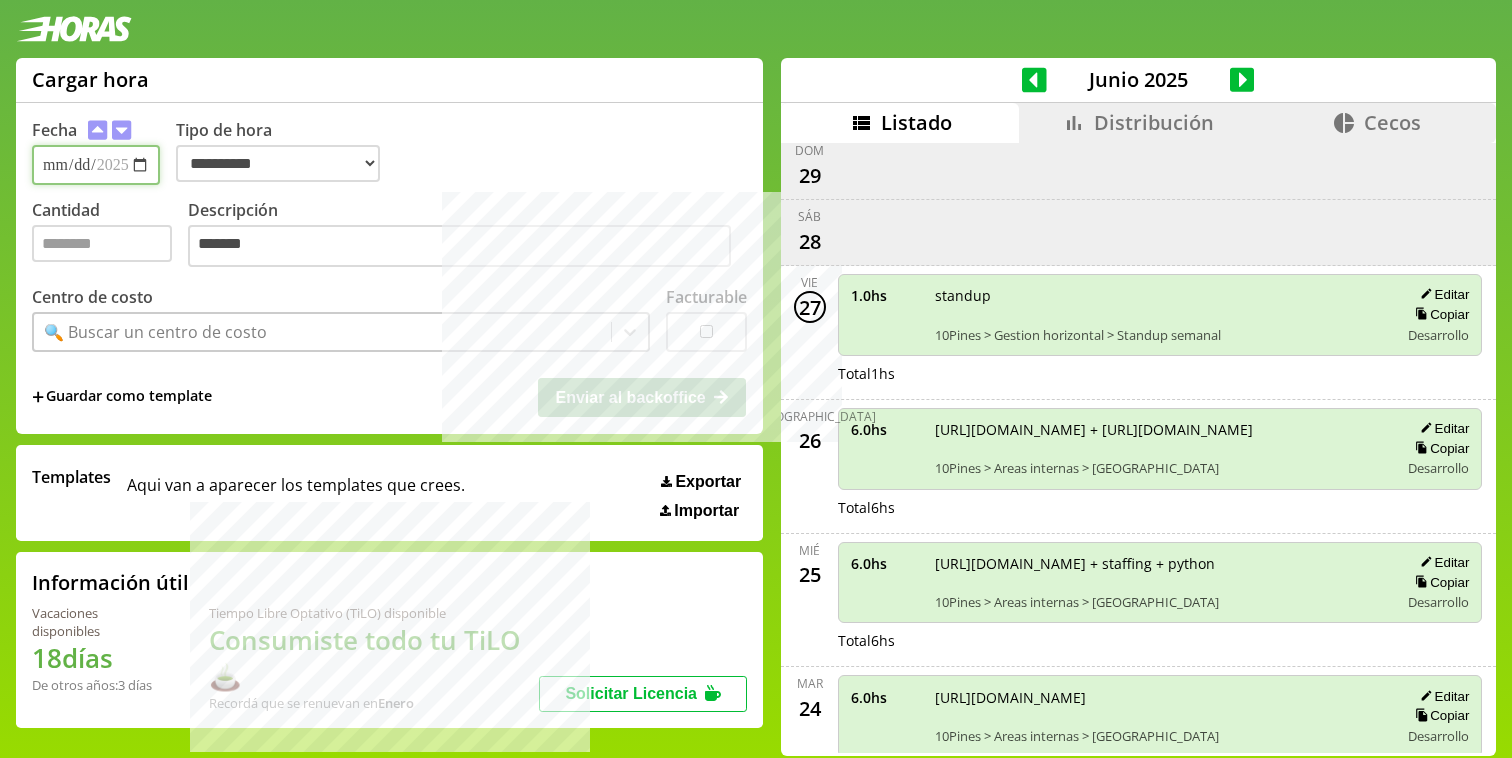 click on "Cantidad" at bounding box center (102, 243) 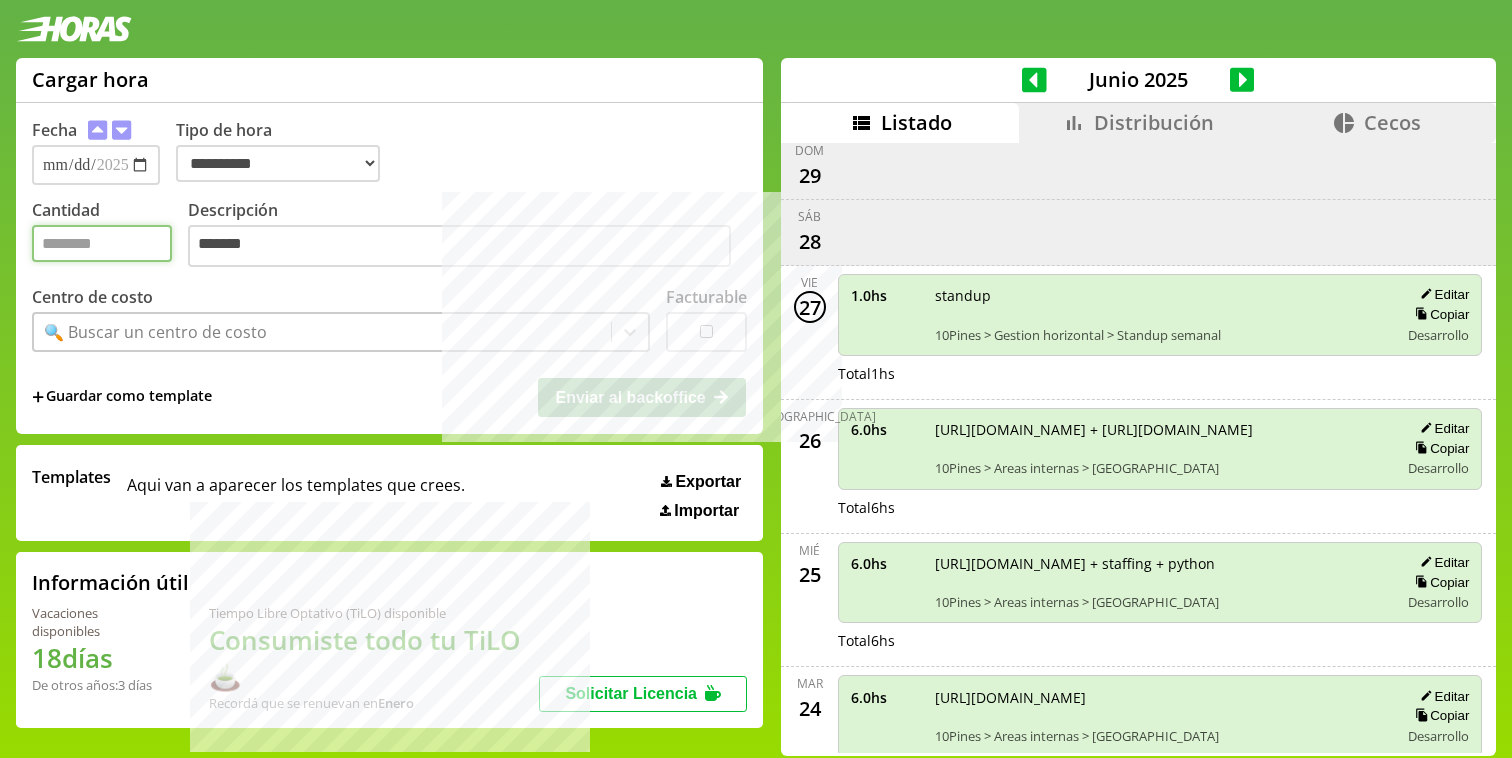 click on "Cantidad" at bounding box center [102, 243] 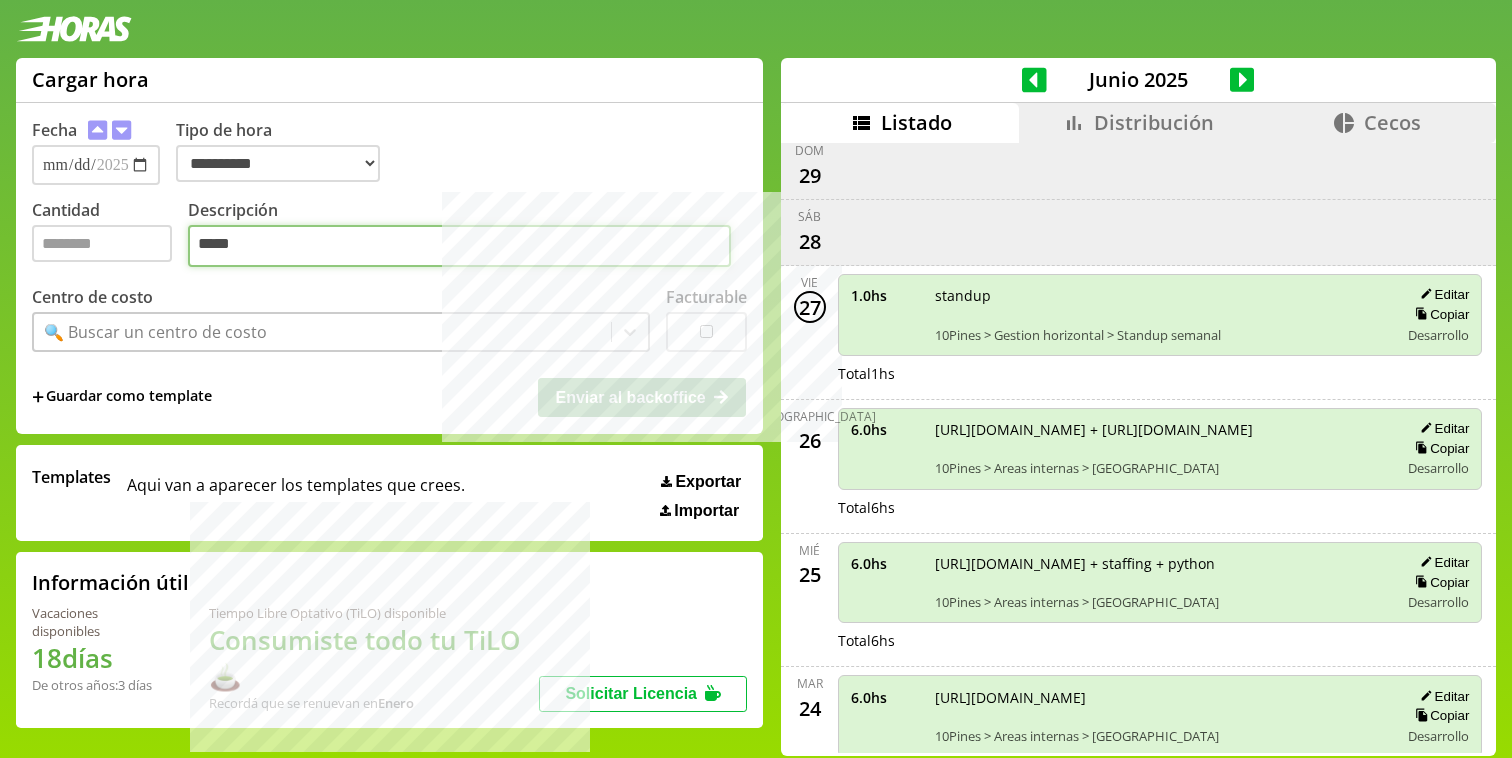 type on "*****" 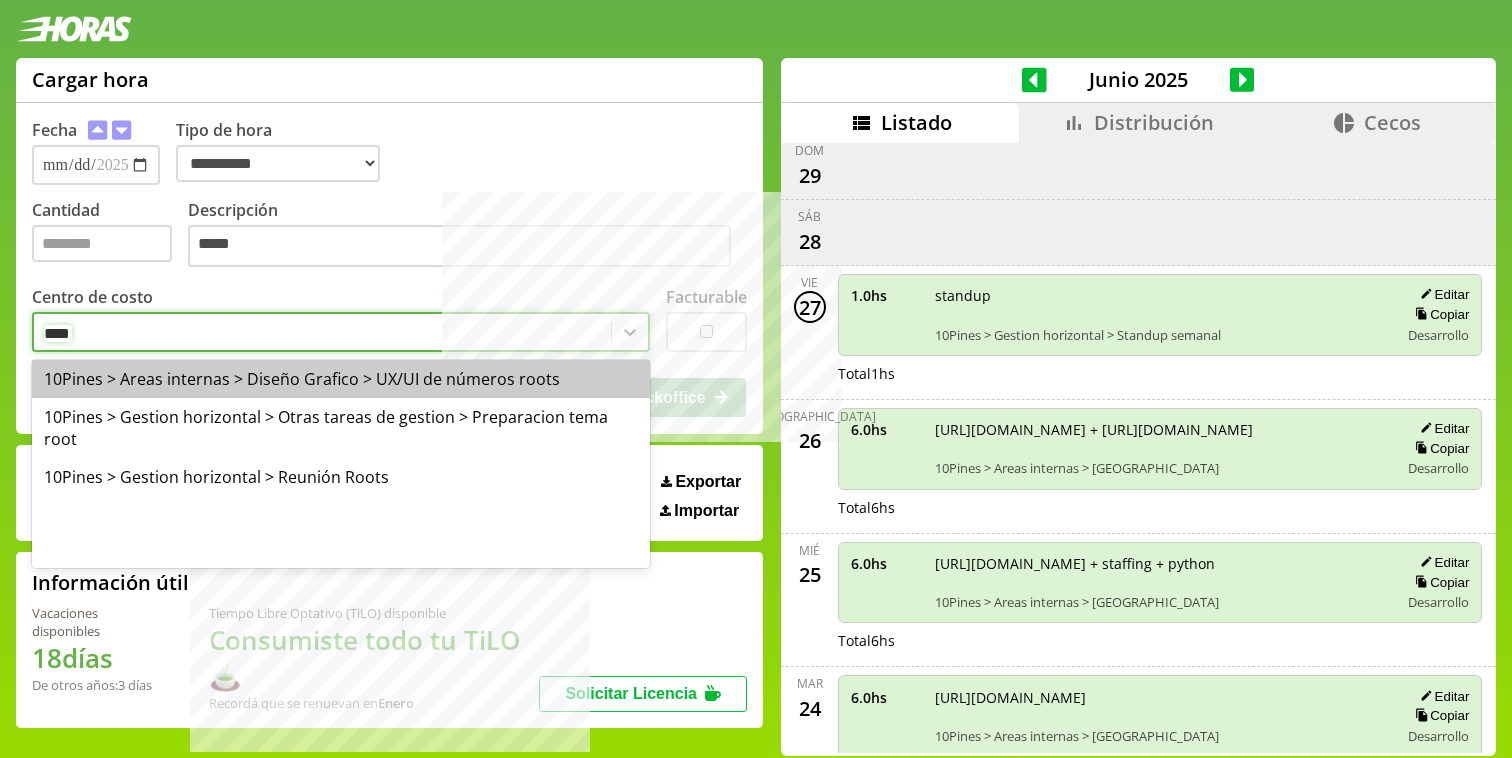 type on "*****" 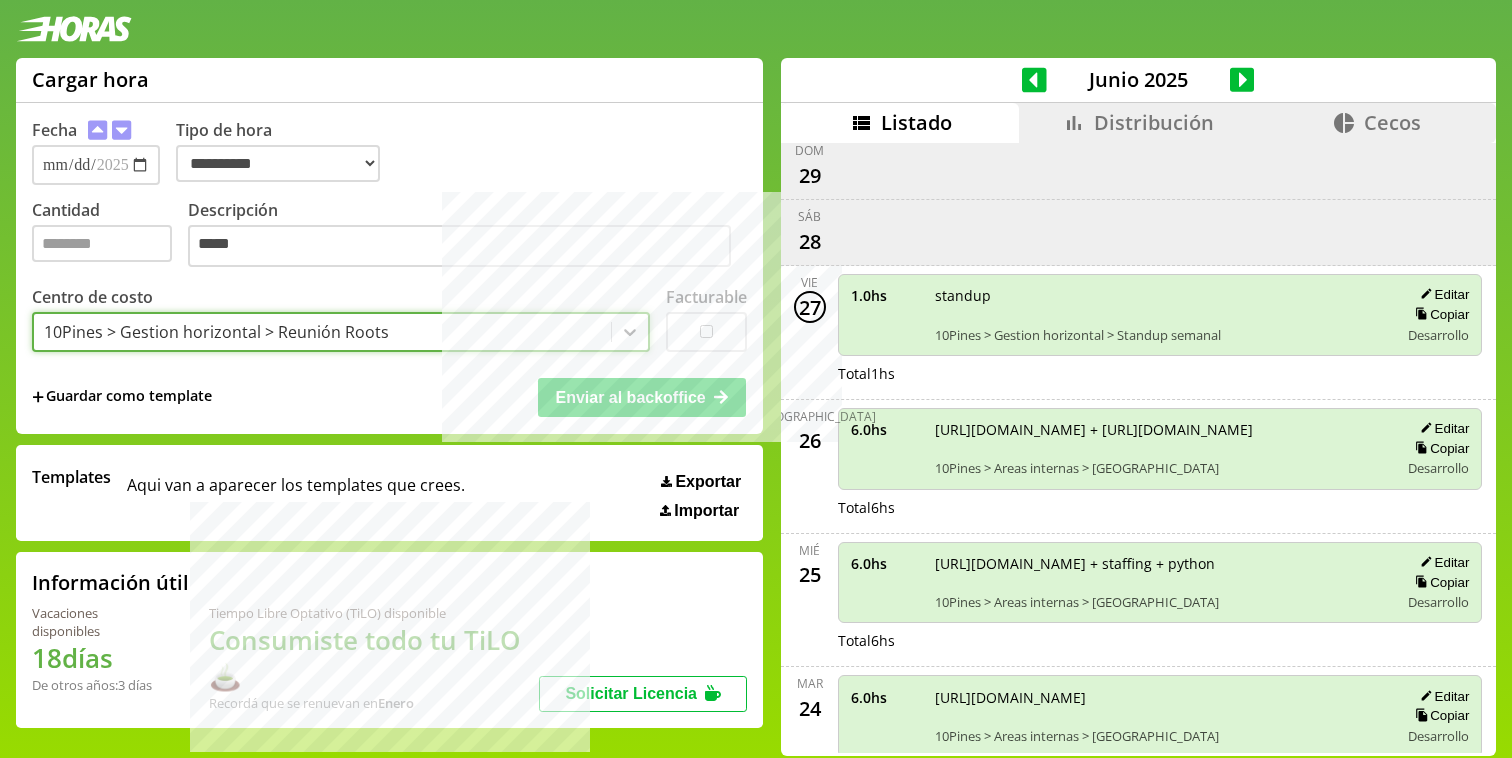 type on "*" 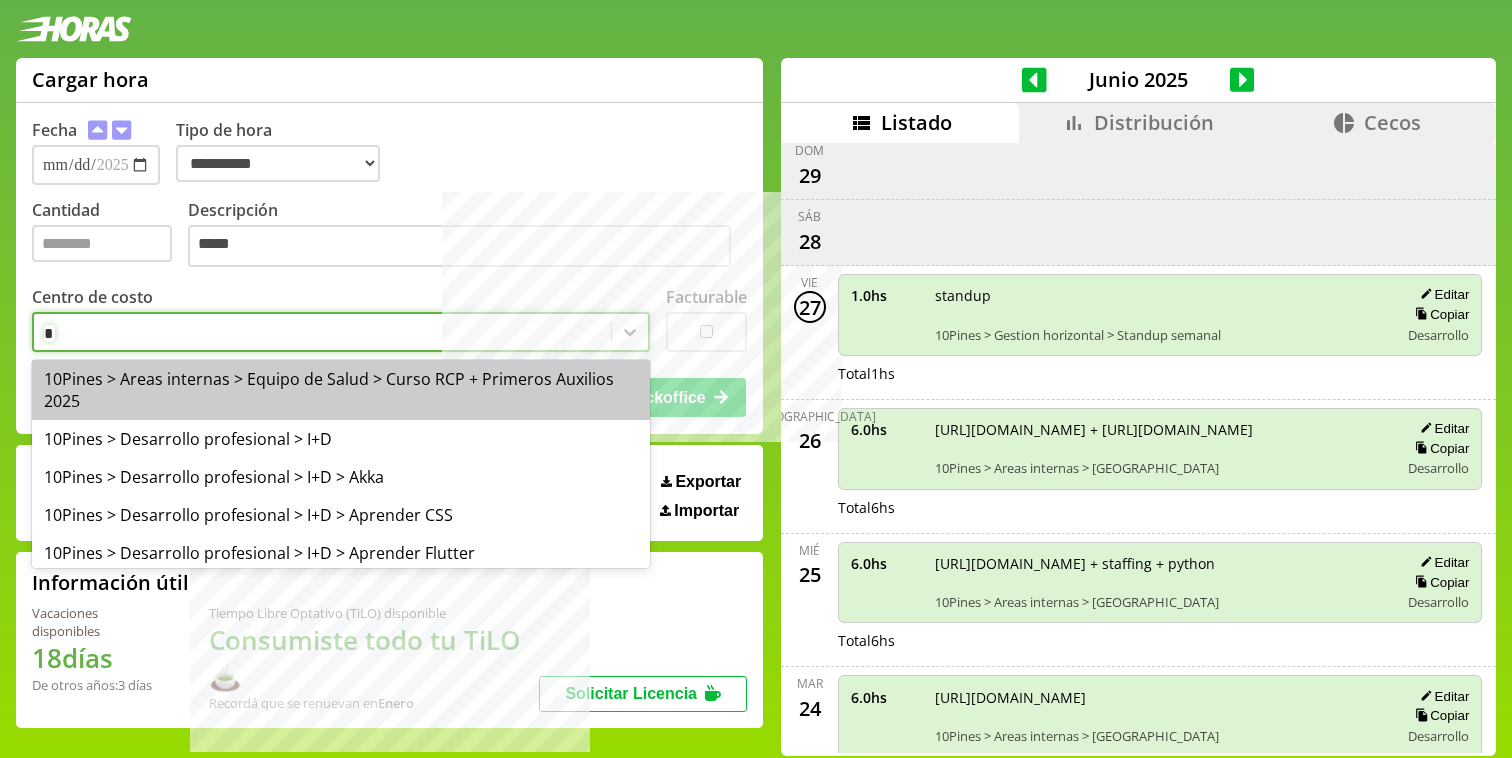 type 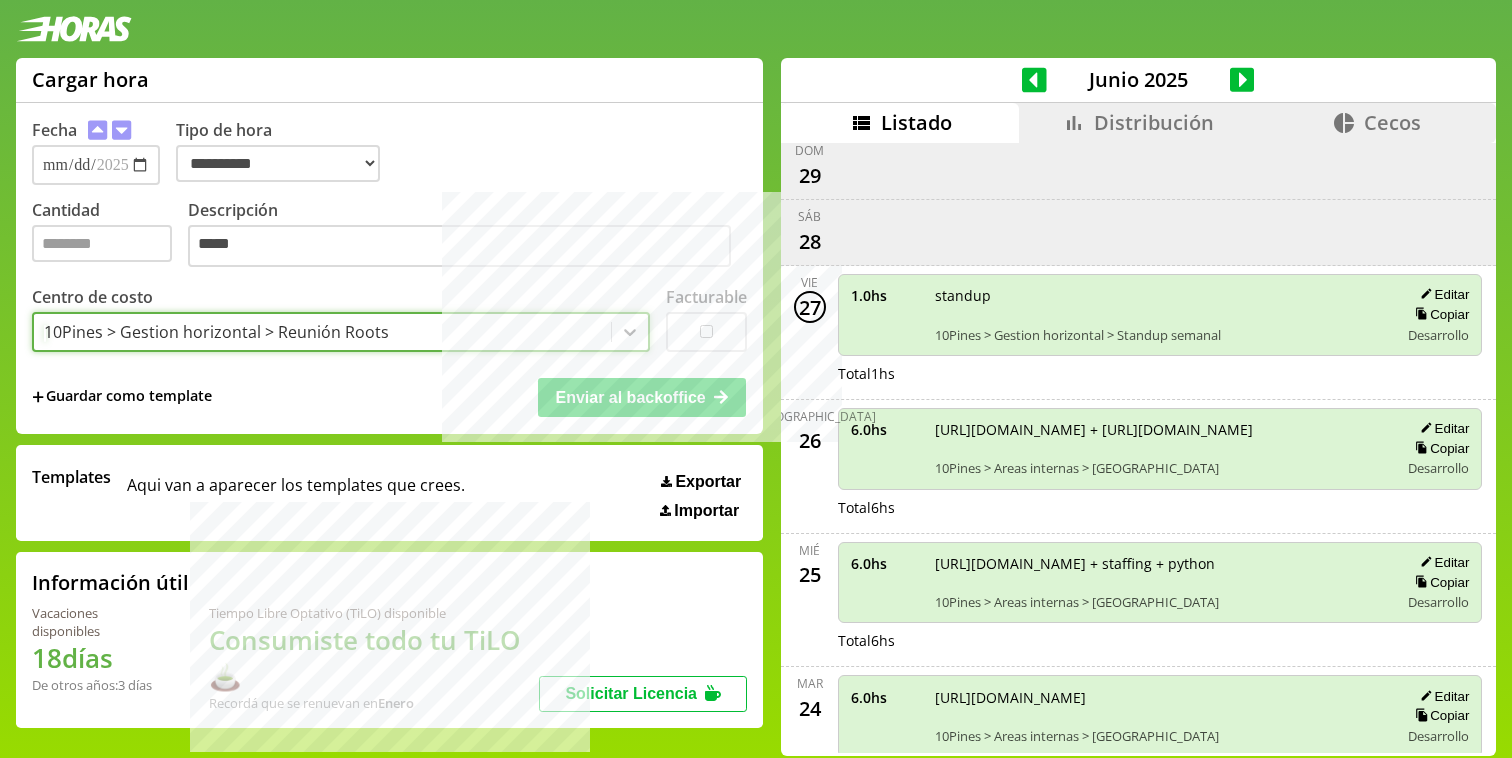 click on "Enviar al backoffice" at bounding box center [642, 397] 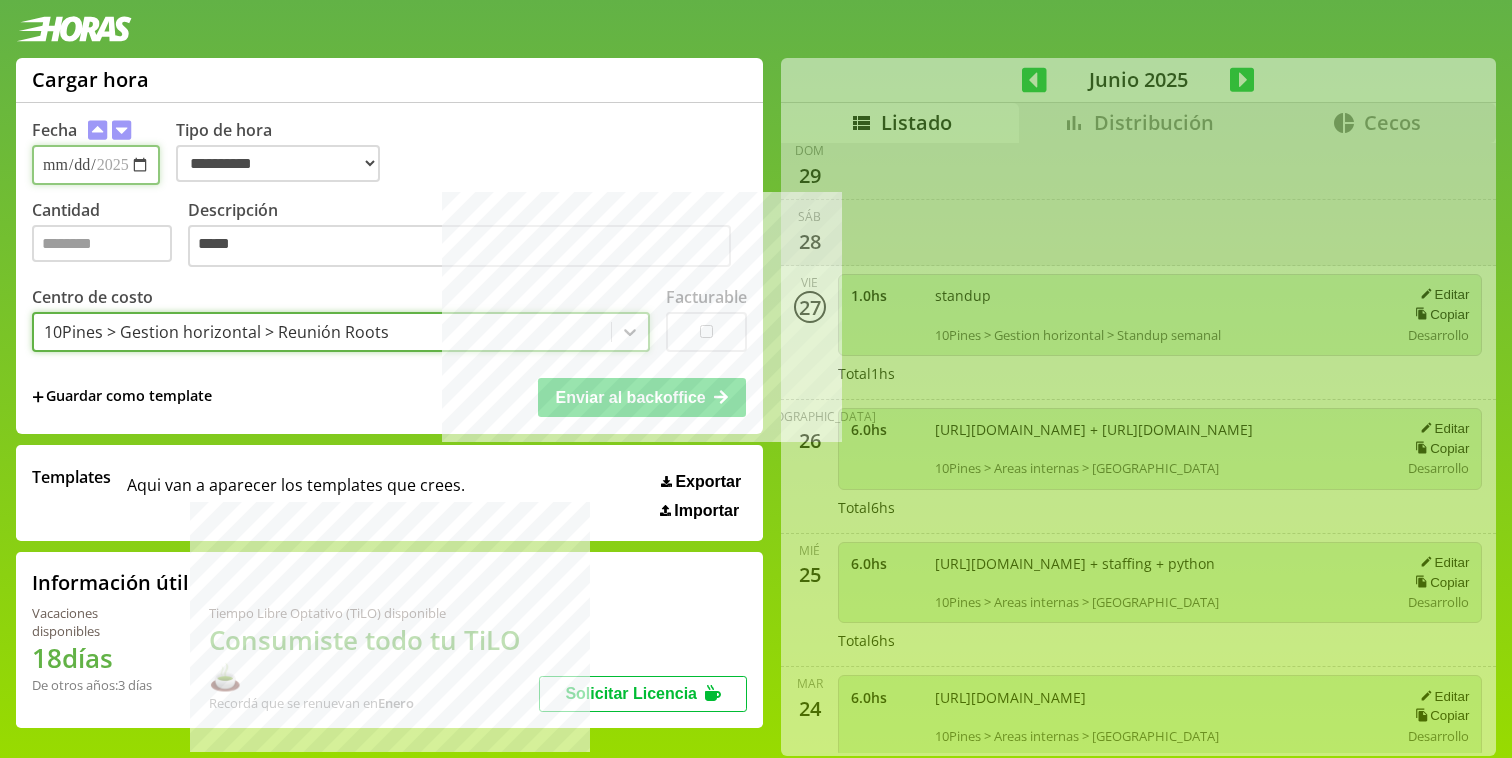 click on "*" at bounding box center [102, 243] 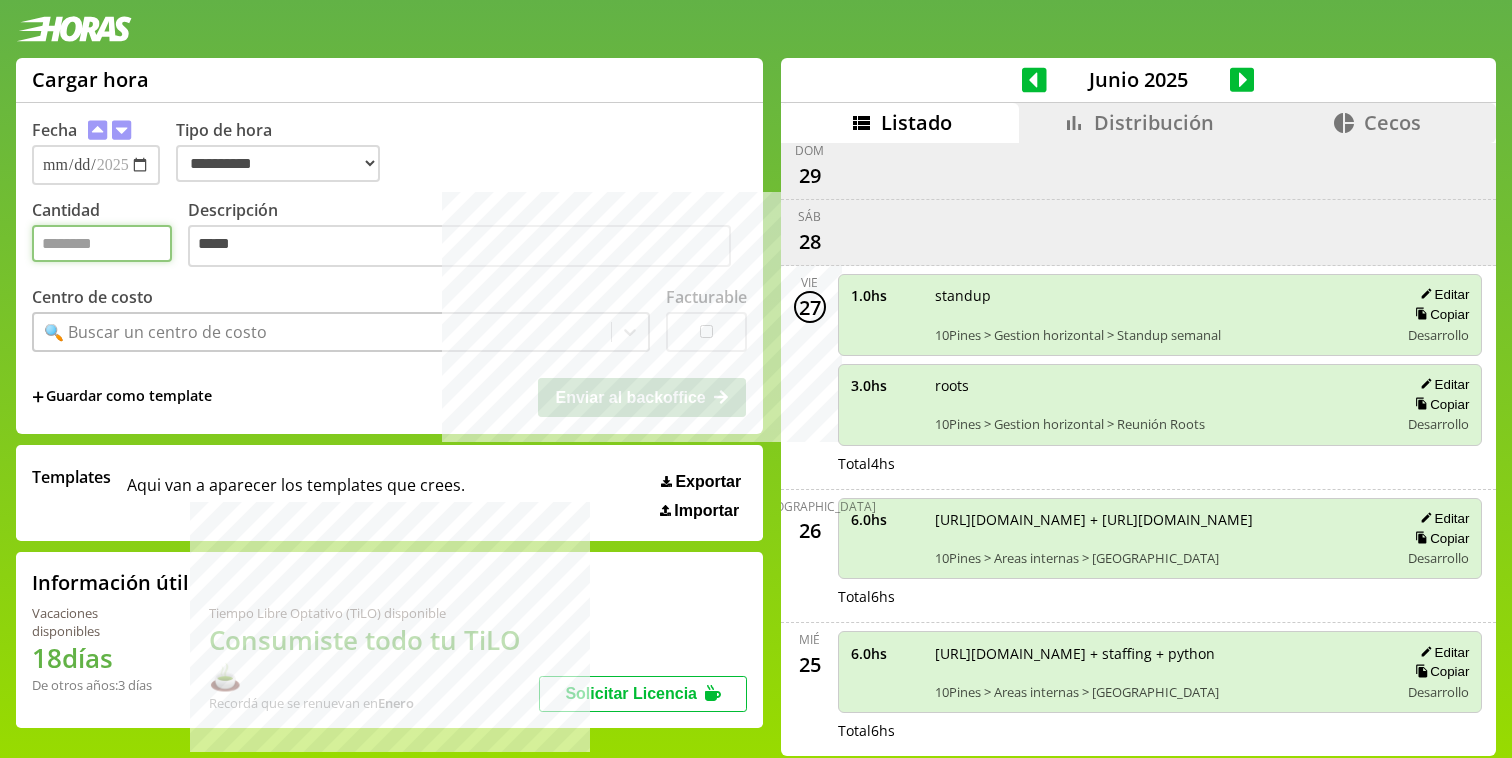 click on "Cantidad" at bounding box center (102, 243) 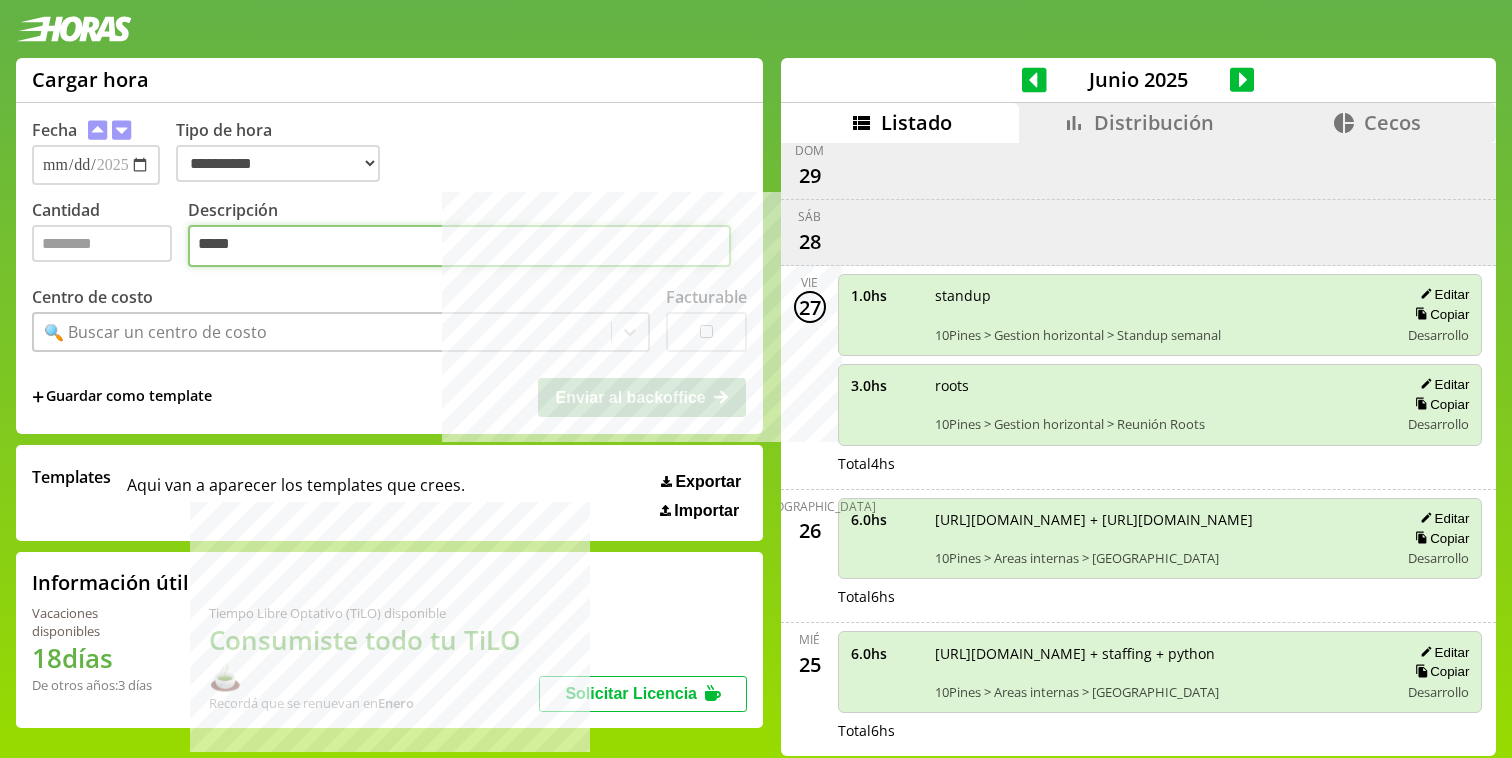 click on "*****" at bounding box center (459, 246) 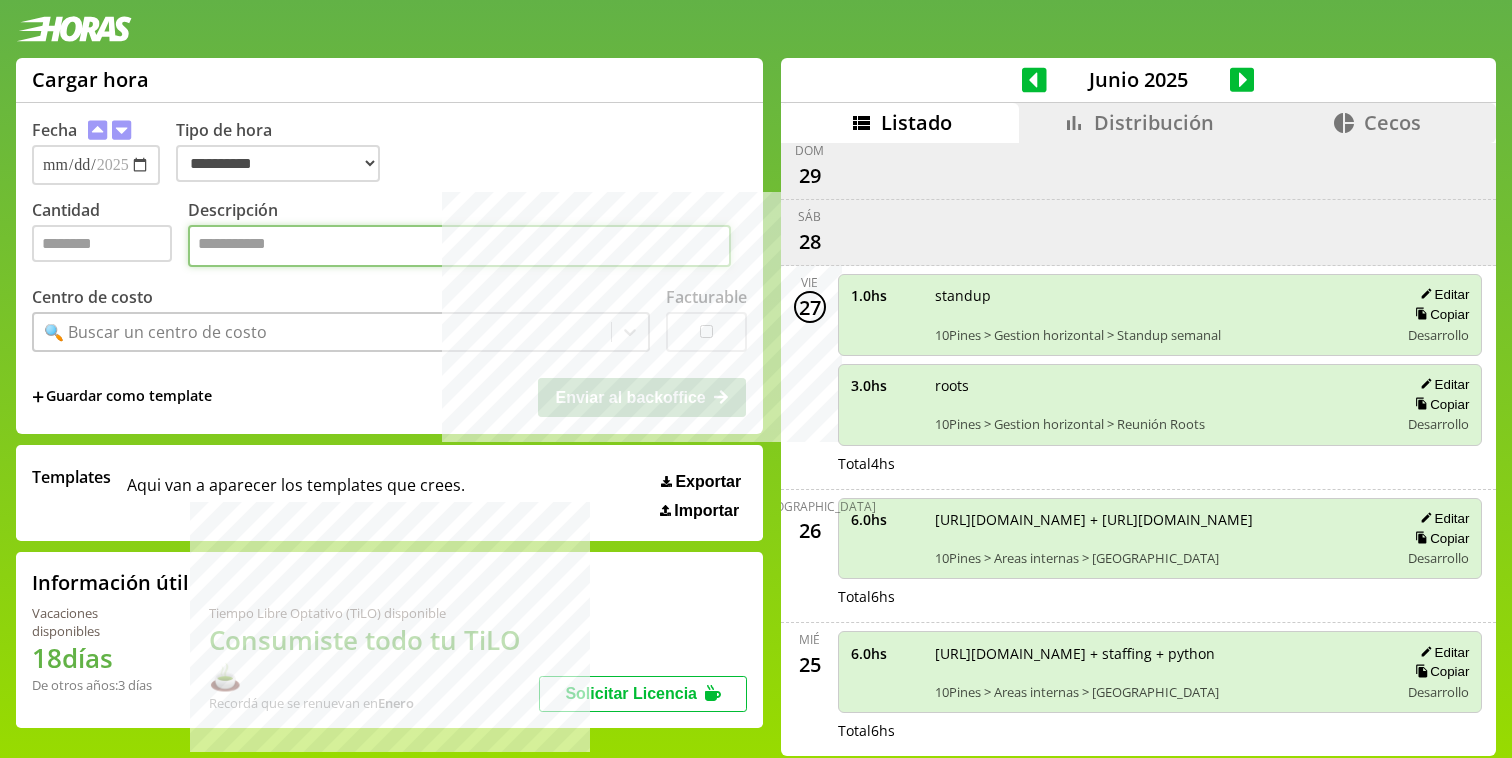 paste on "**********" 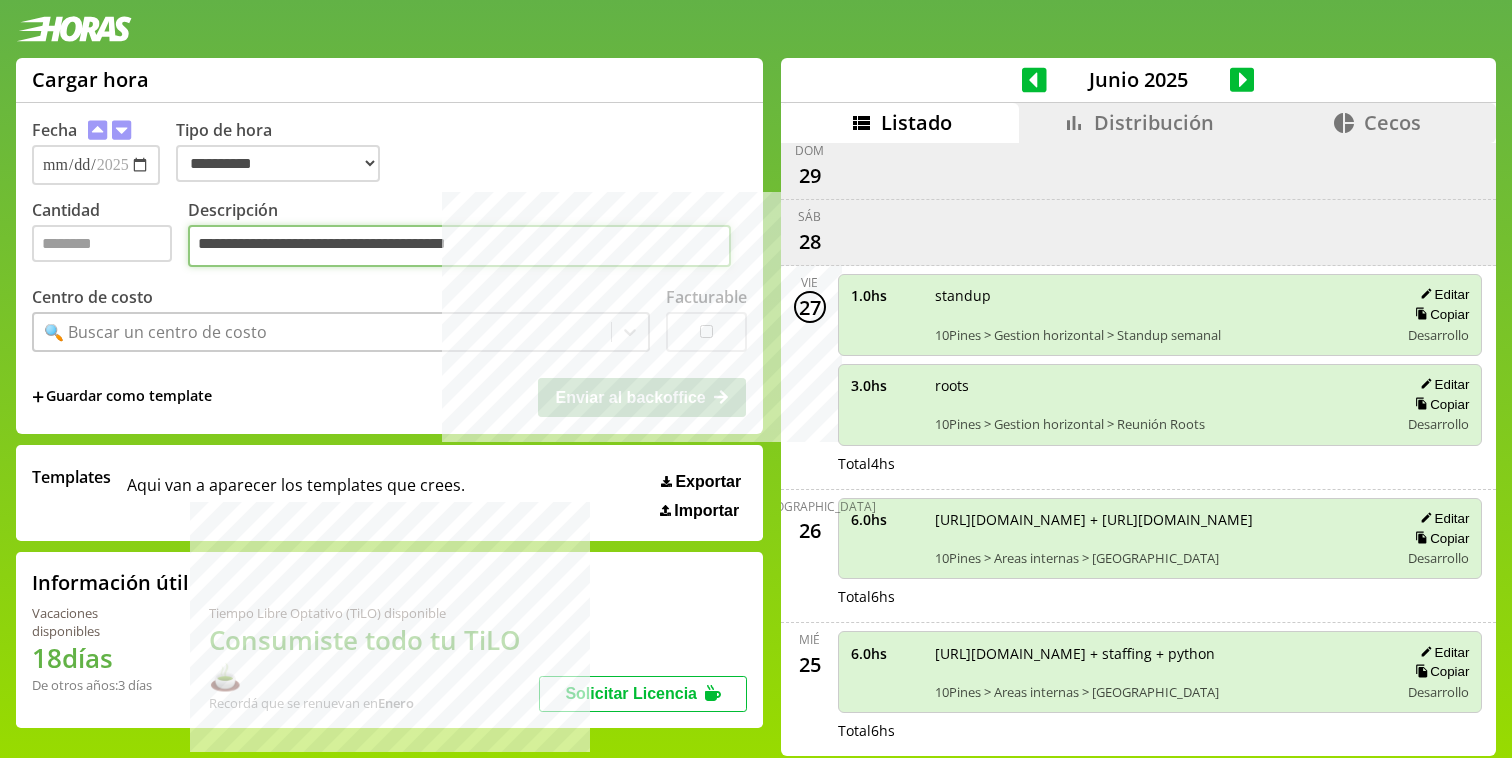 type on "**********" 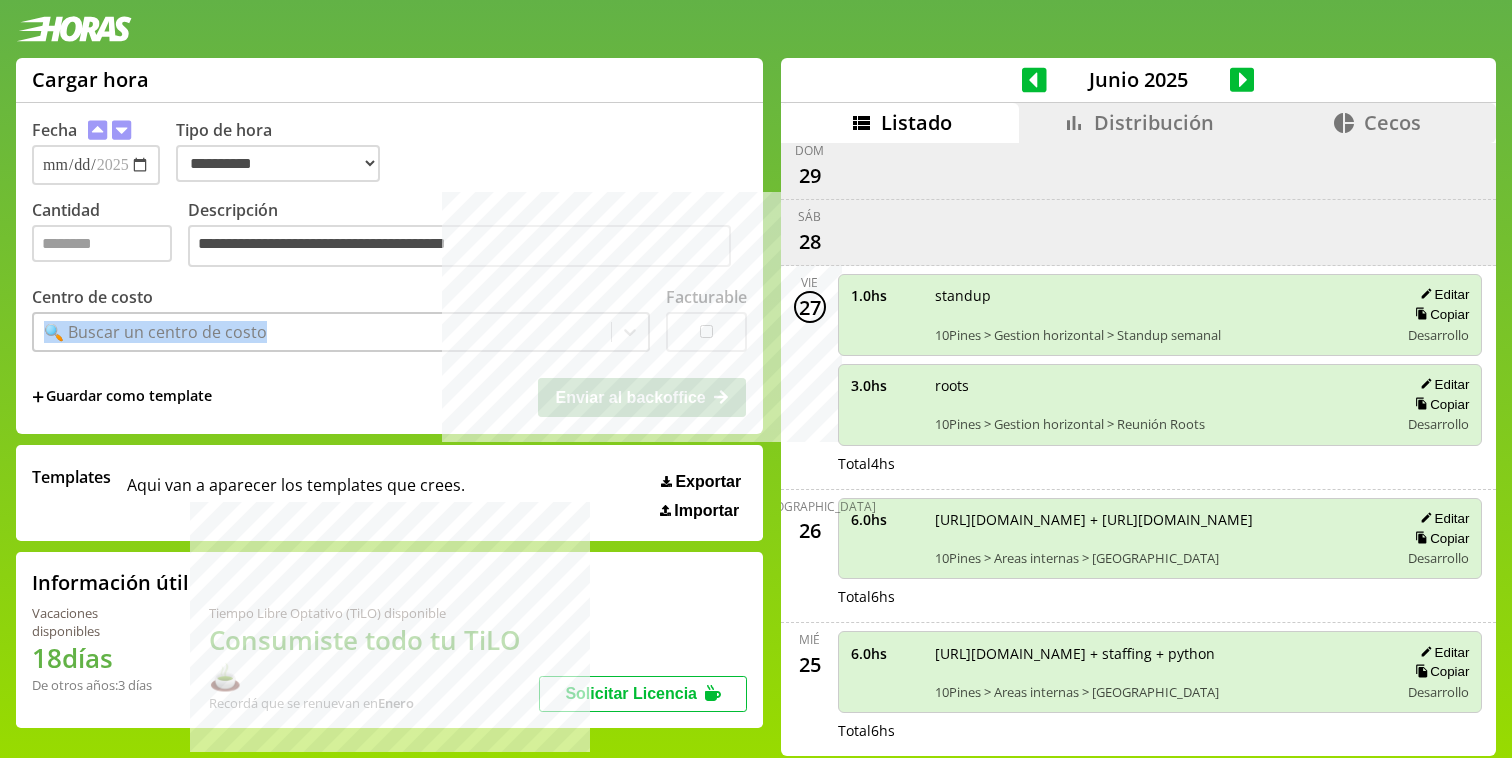 click on "Centro de costo 🔍 Buscar un centro de costo" at bounding box center [341, 319] 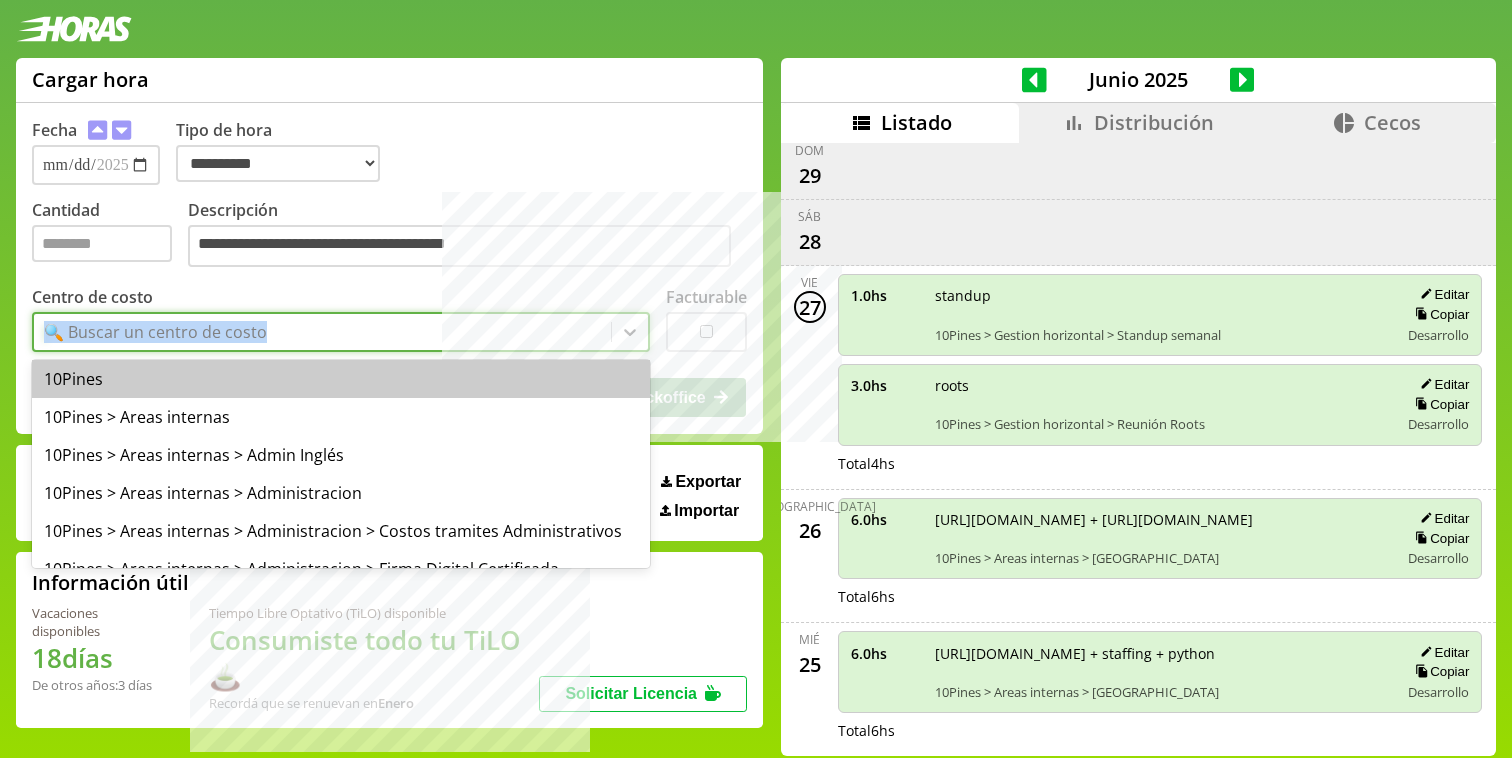 click on "🔍 Buscar un centro de costo" at bounding box center [322, 332] 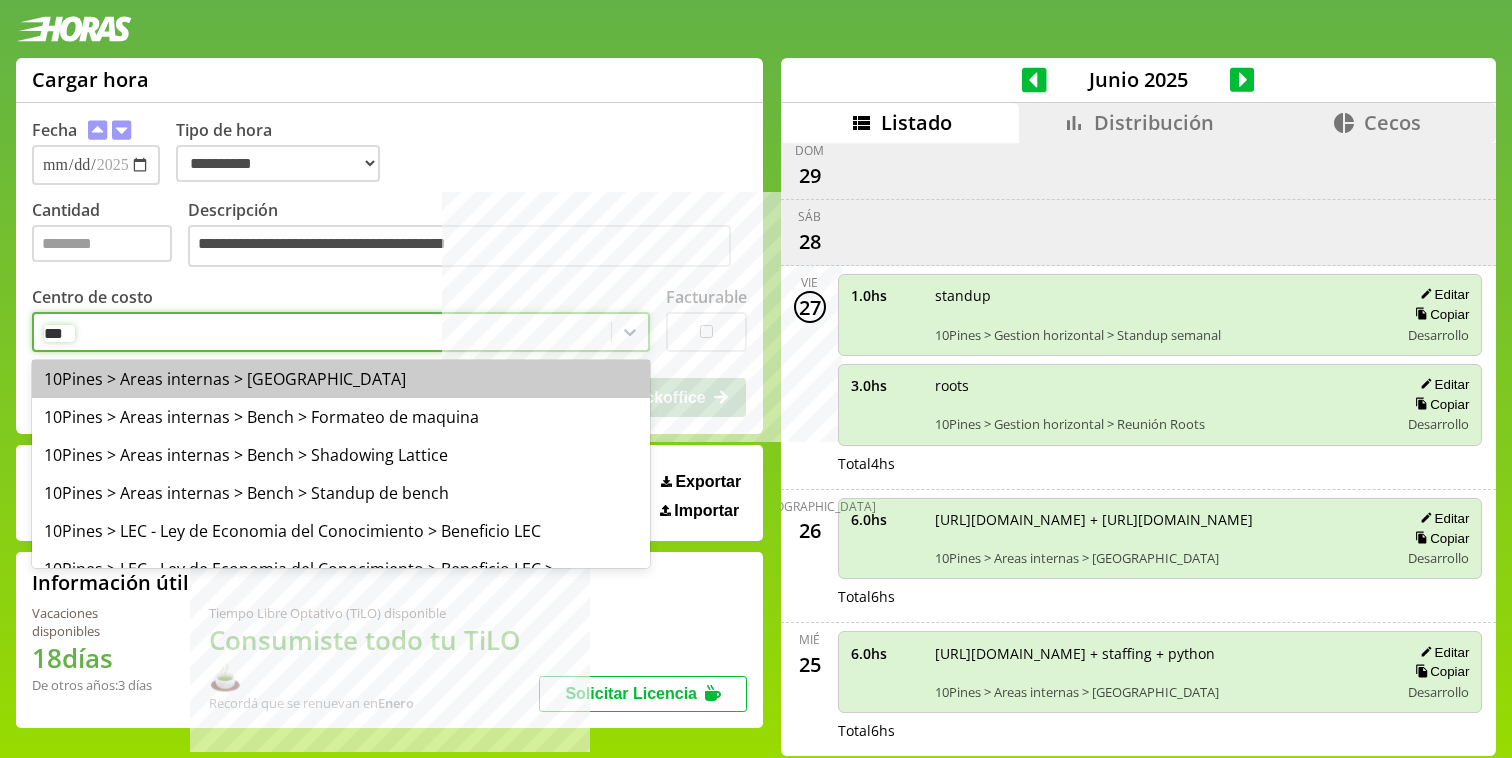 type on "****" 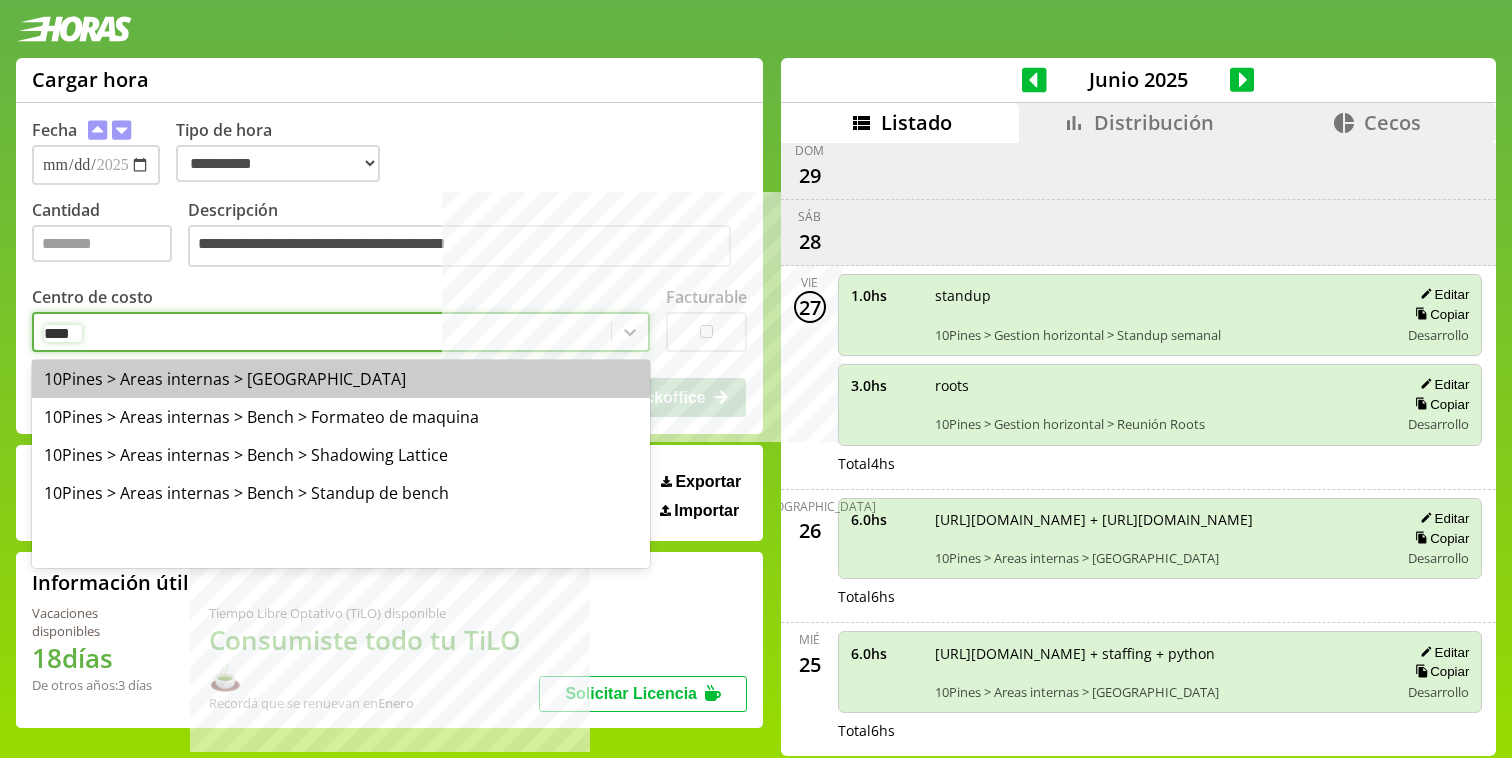 type 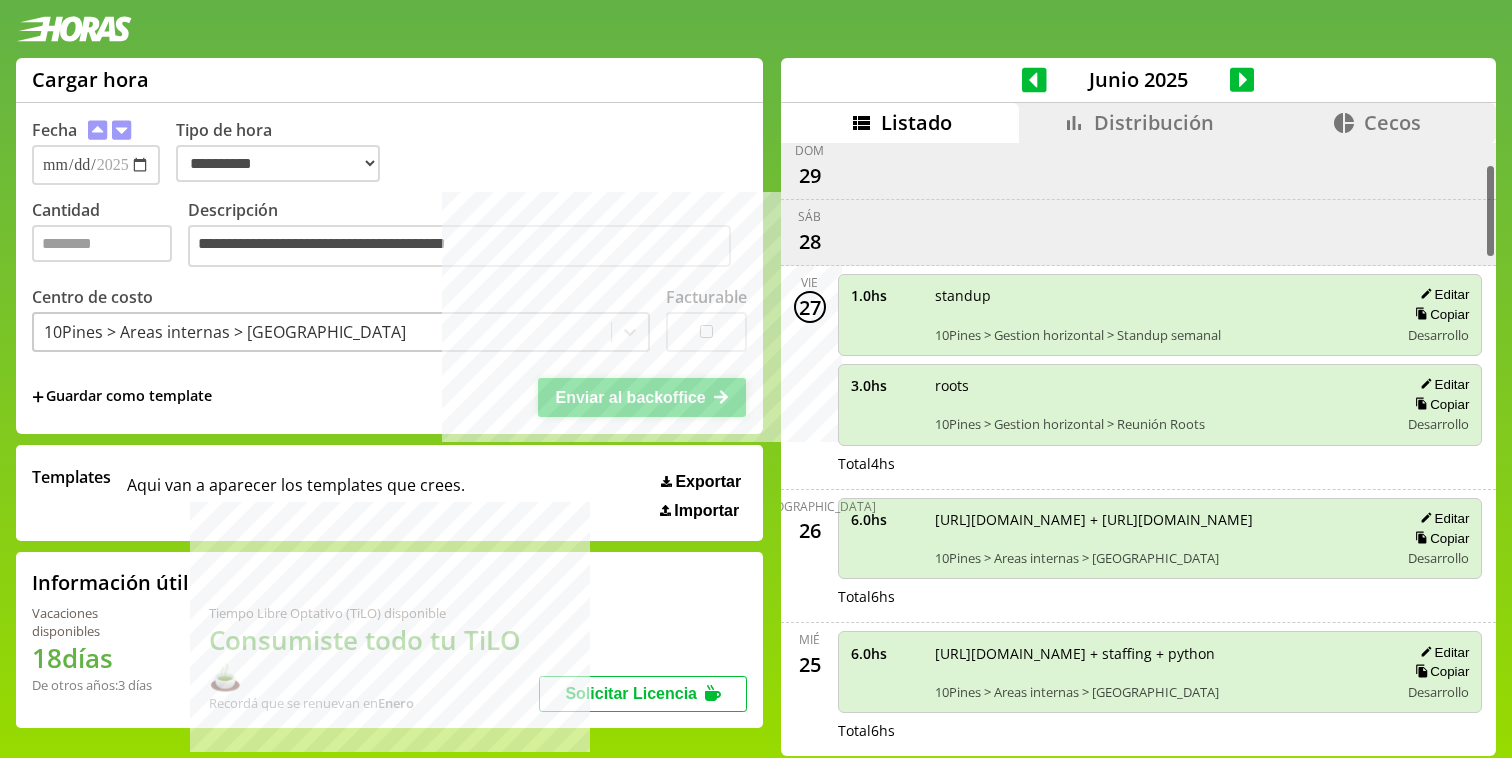 drag, startPoint x: 661, startPoint y: 392, endPoint x: 326, endPoint y: 273, distance: 355.5081 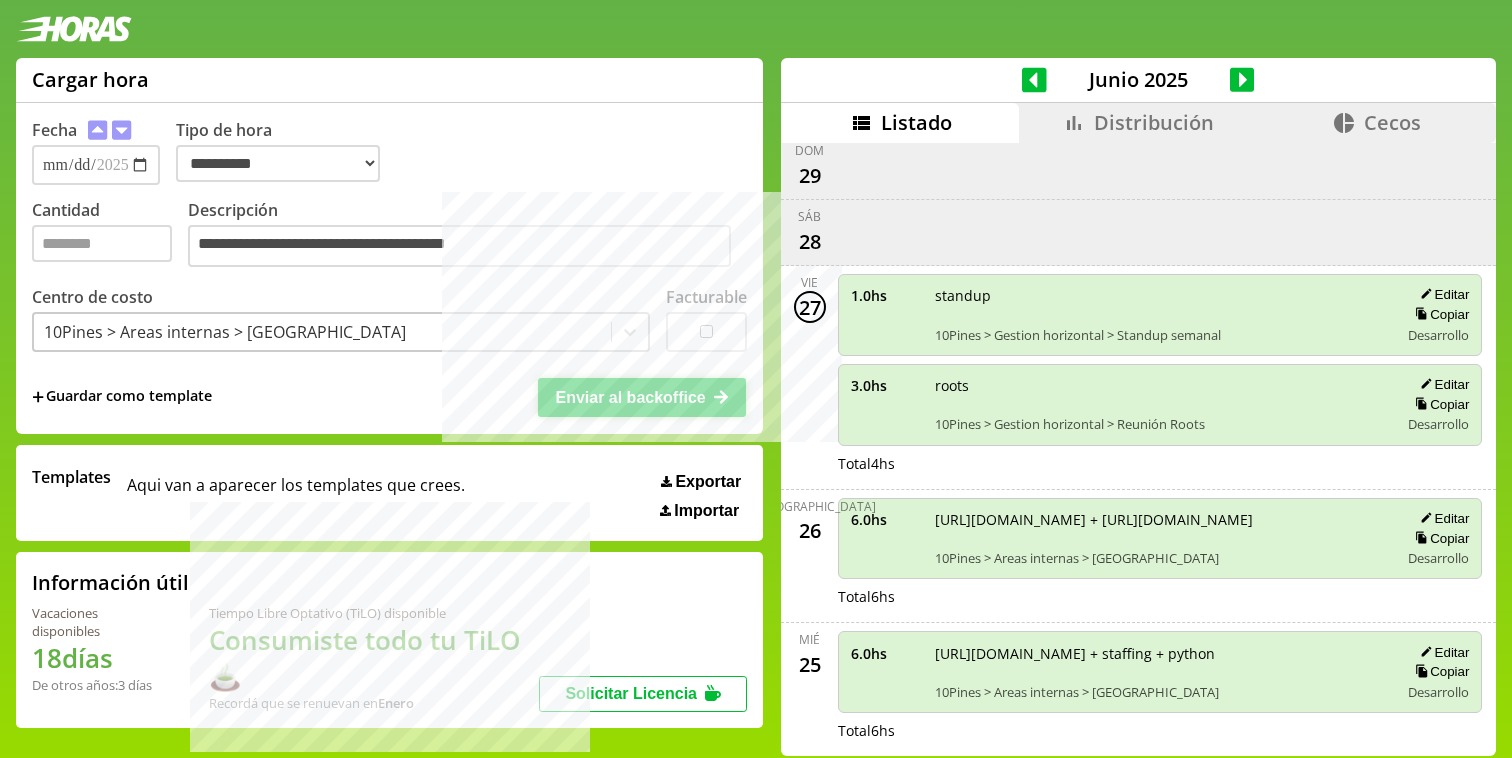click 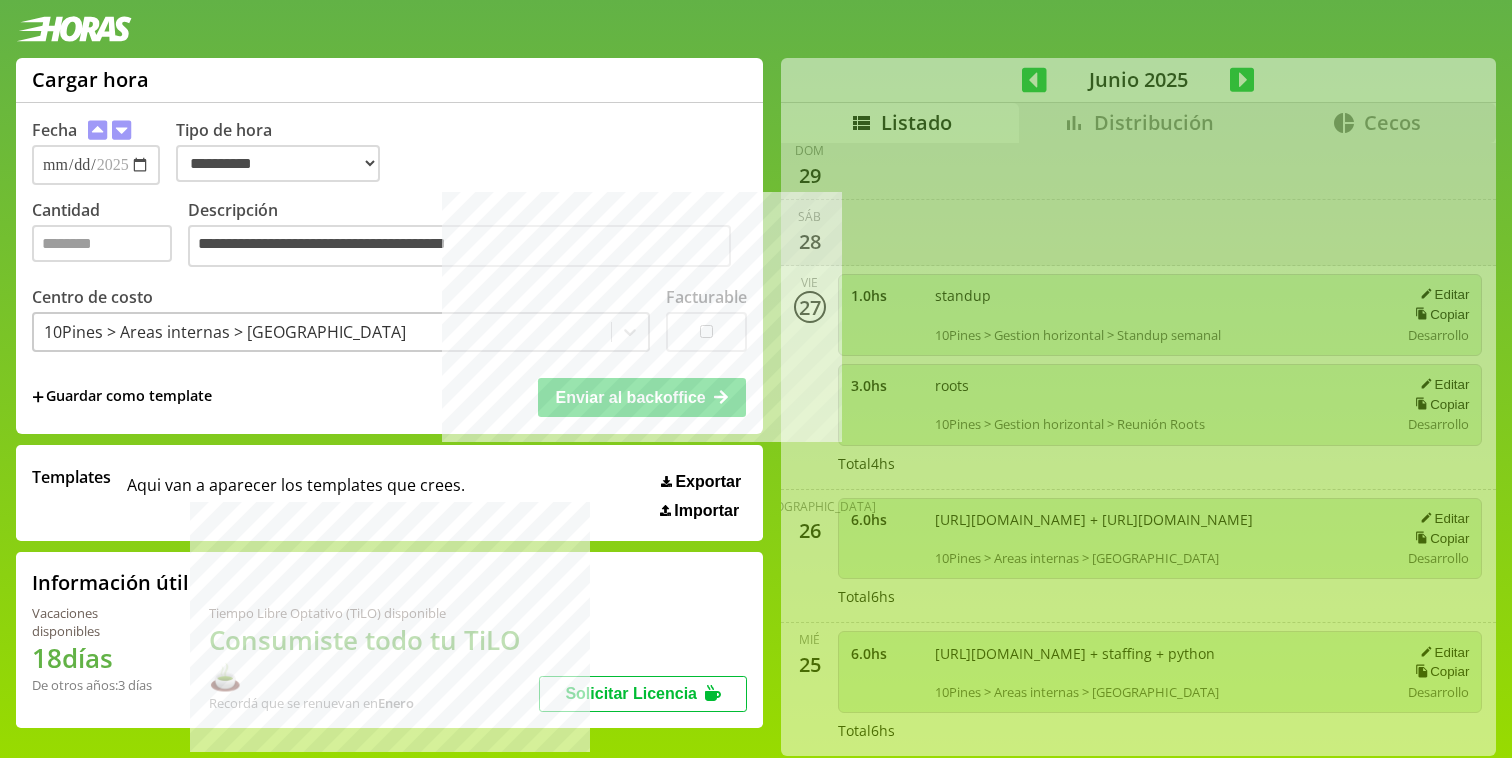 click on "**********" at bounding box center (756, 415) 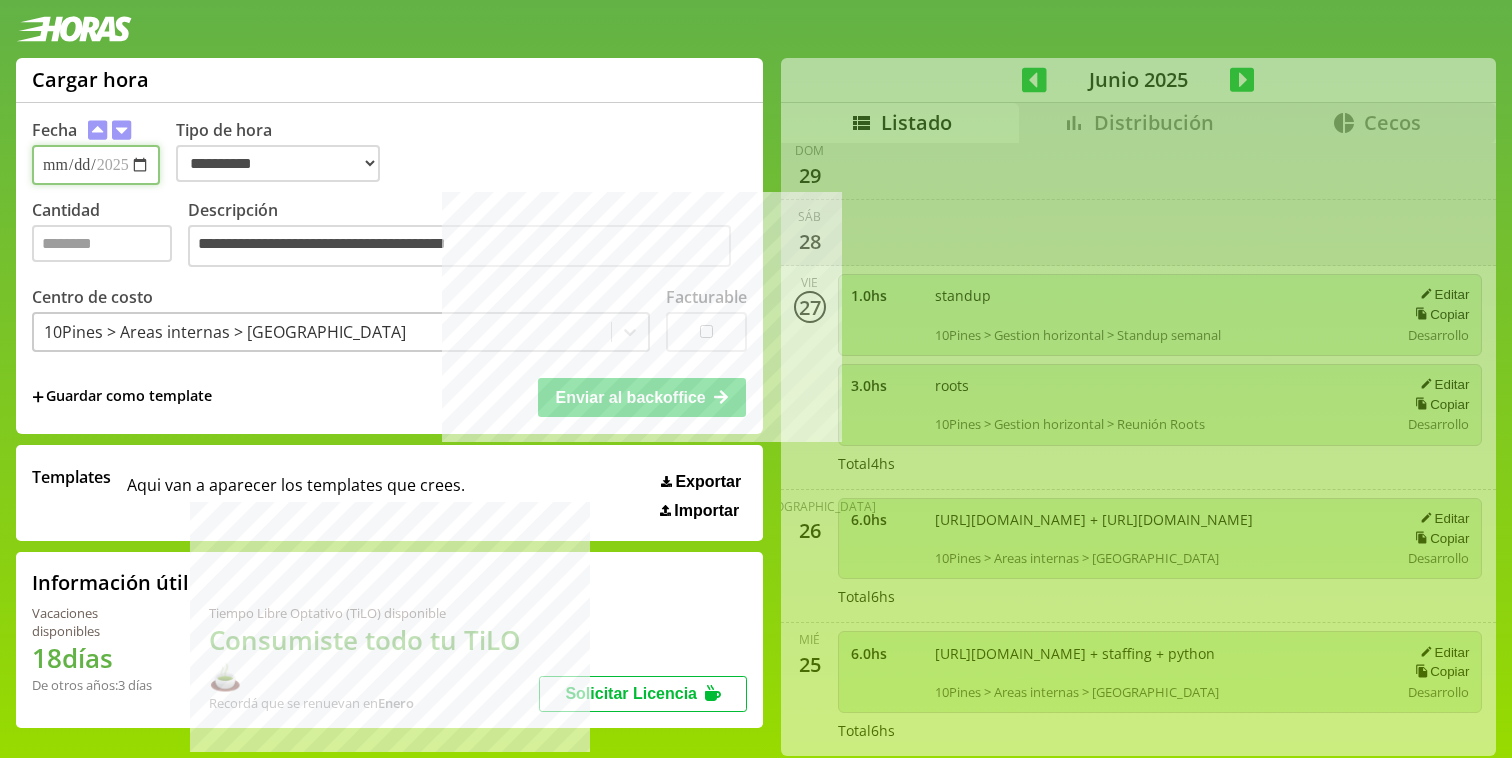 type 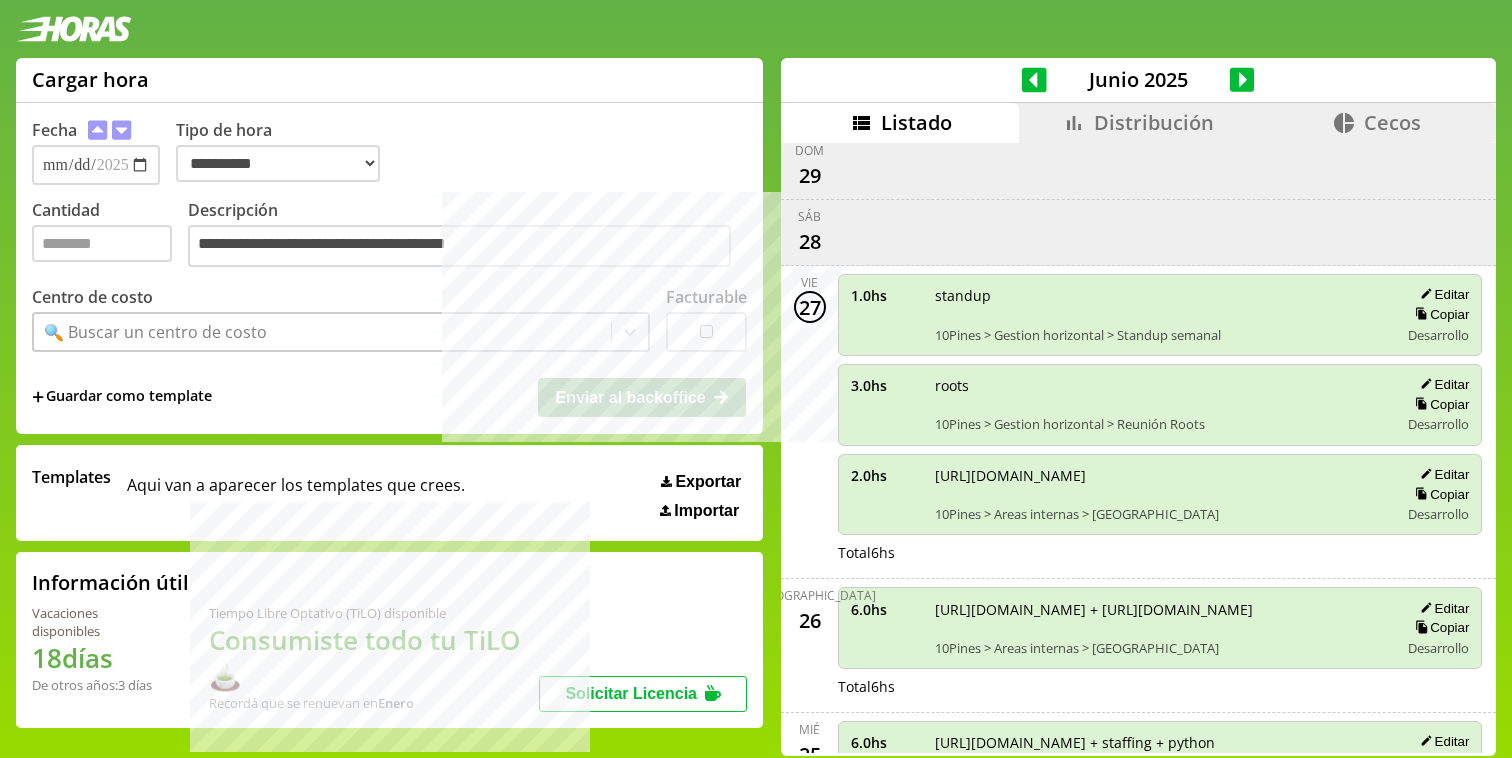 click on "Distribución" at bounding box center [1154, 122] 